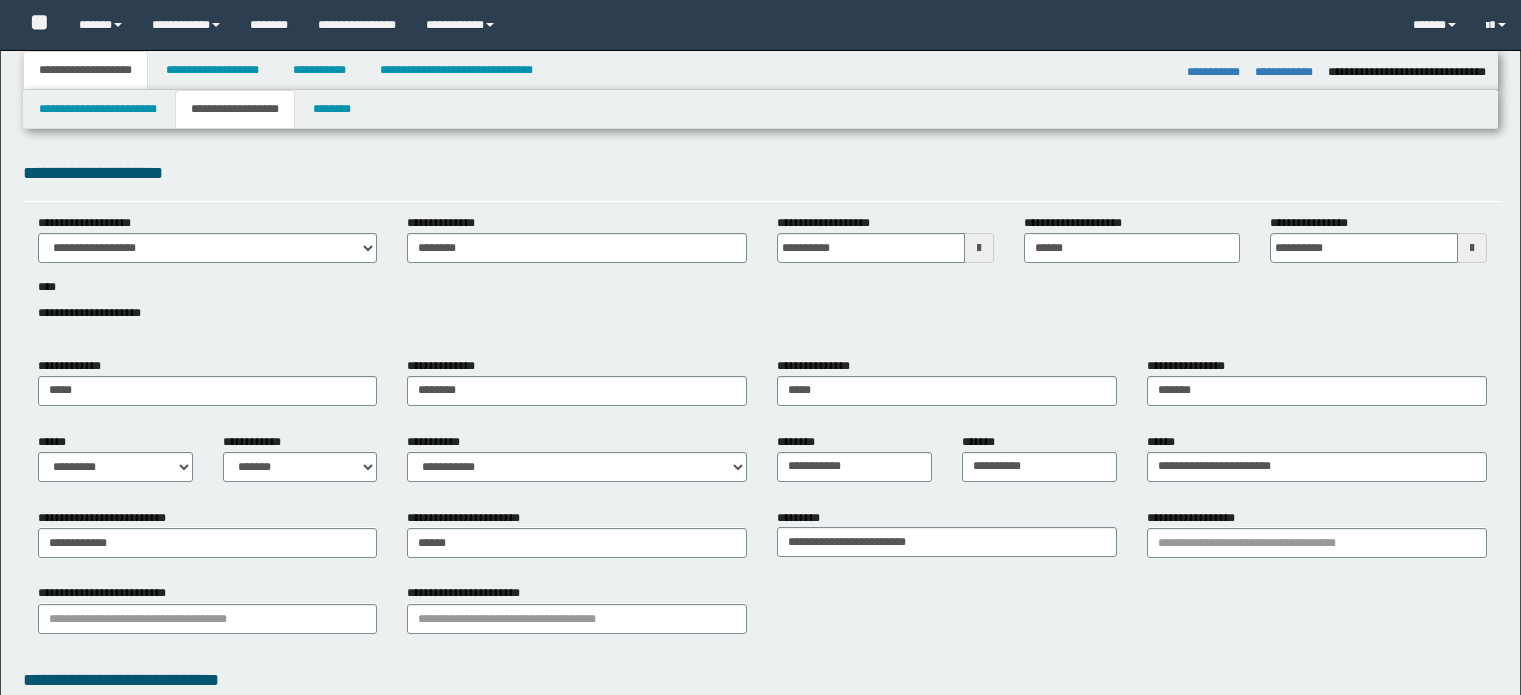 select on "*" 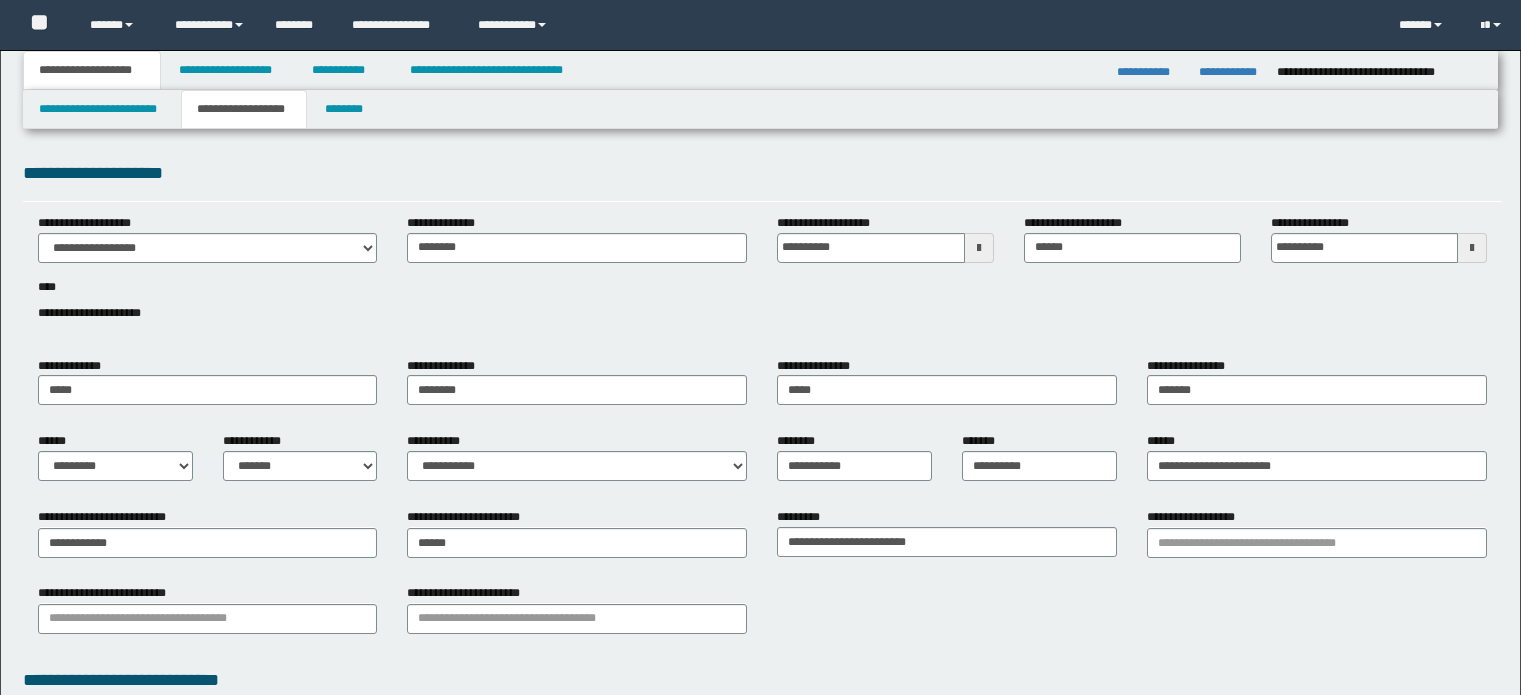 scroll, scrollTop: 0, scrollLeft: 0, axis: both 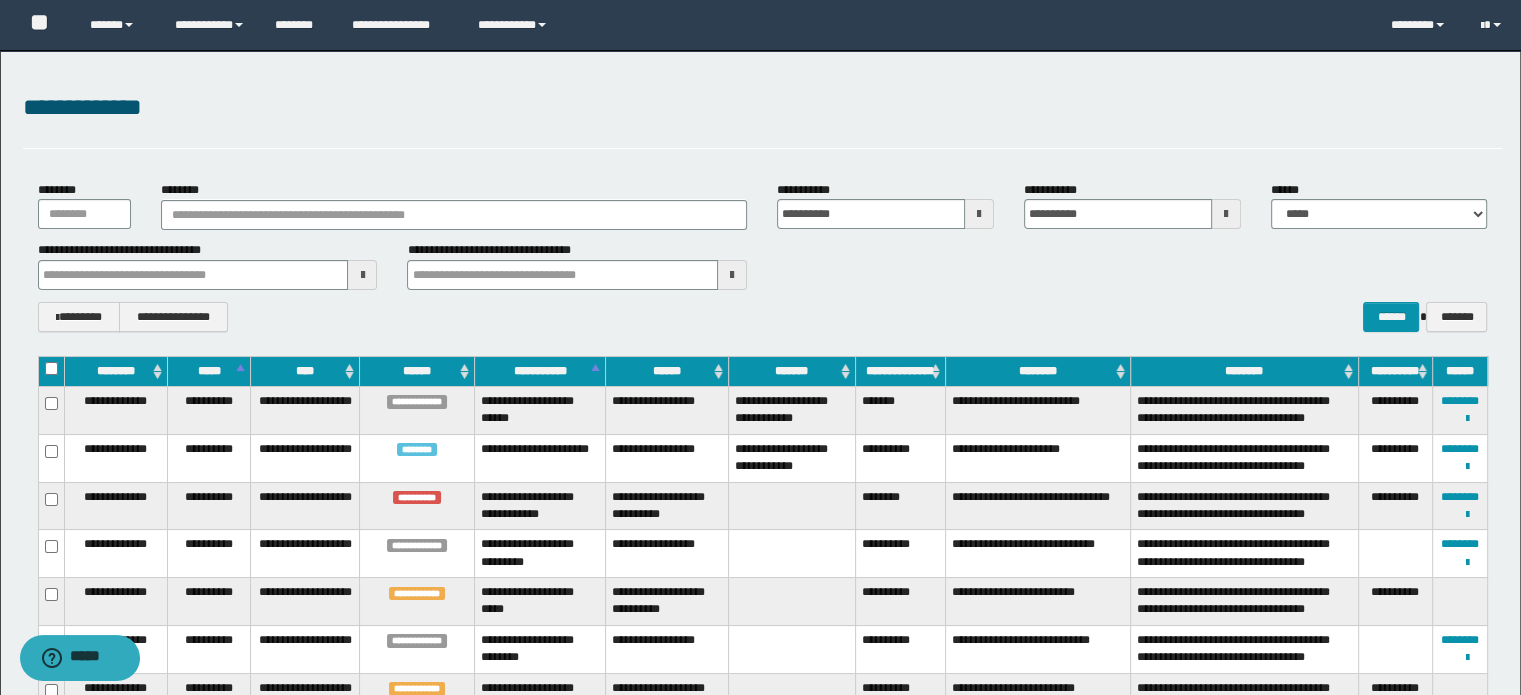 click on "**********" at bounding box center (763, 256) 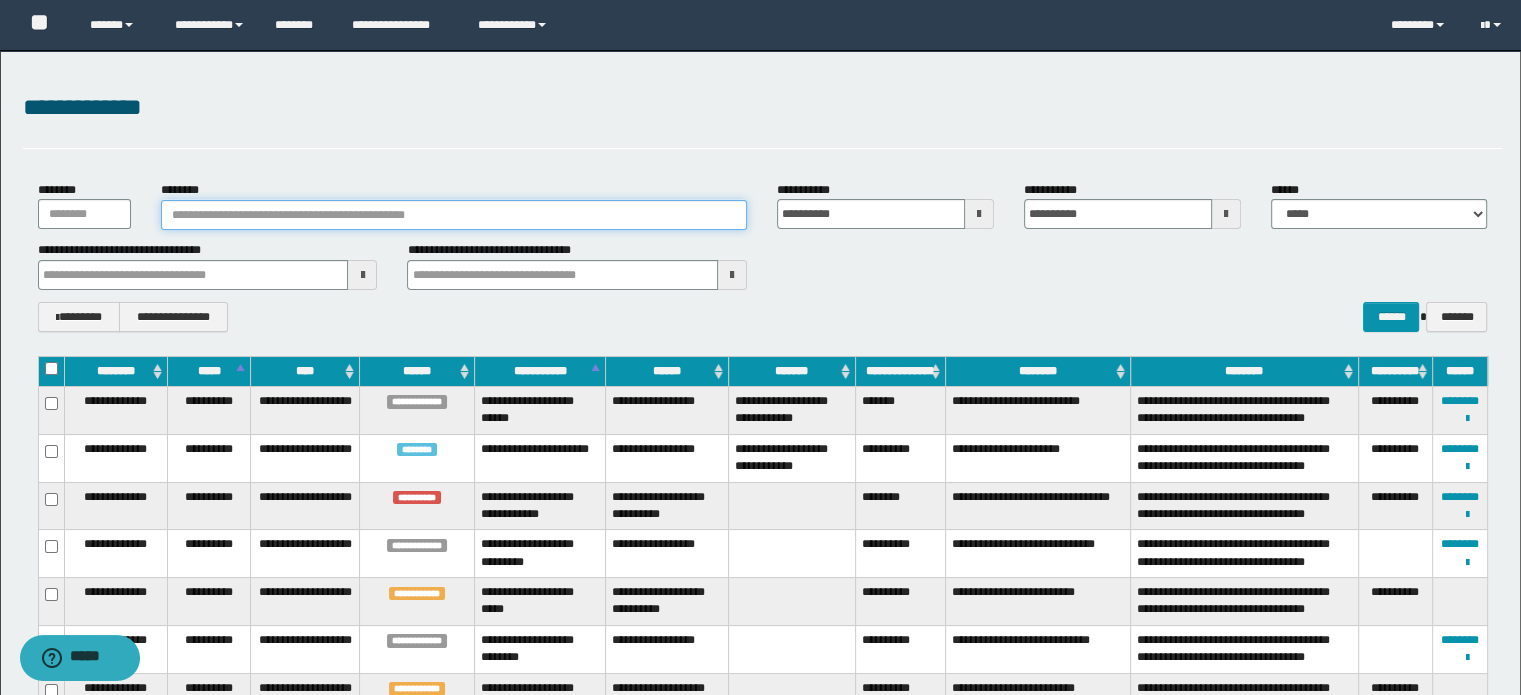 click on "********" at bounding box center (454, 215) 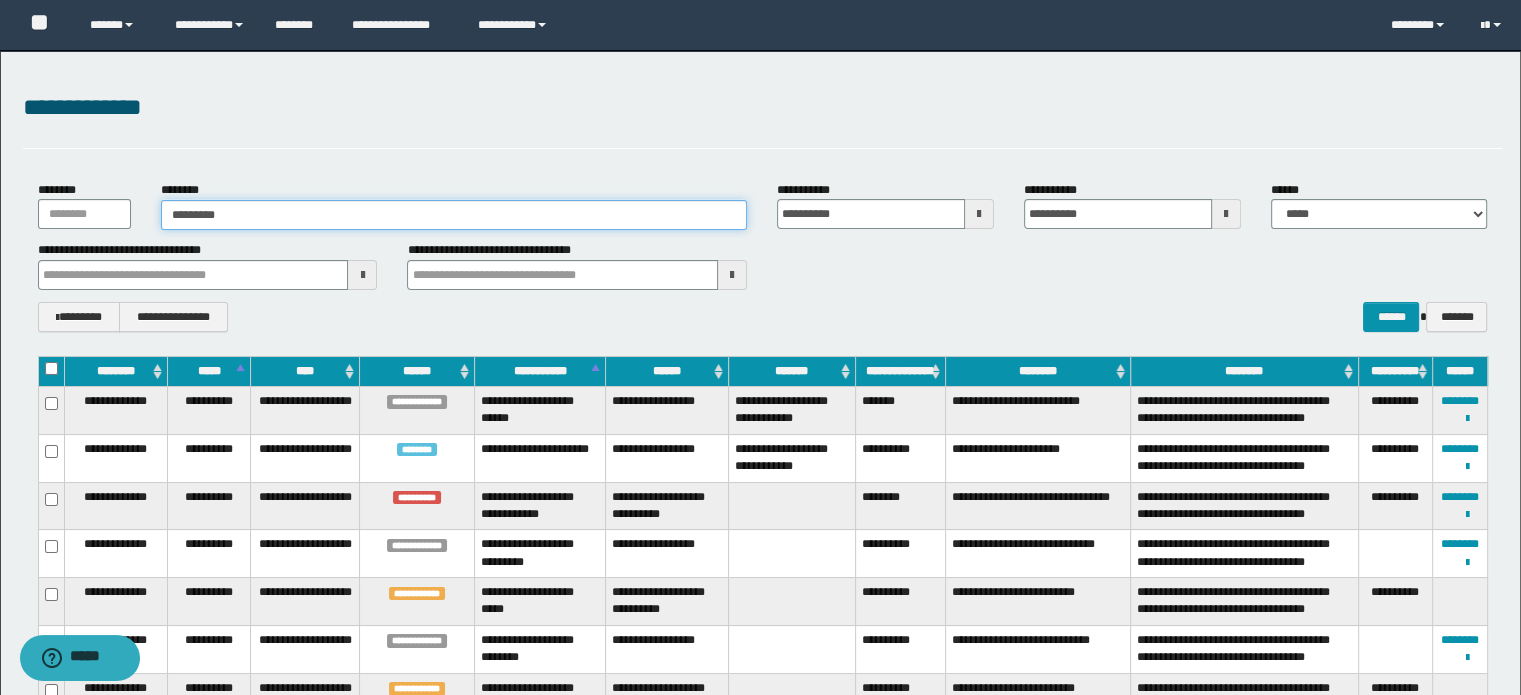 type on "********" 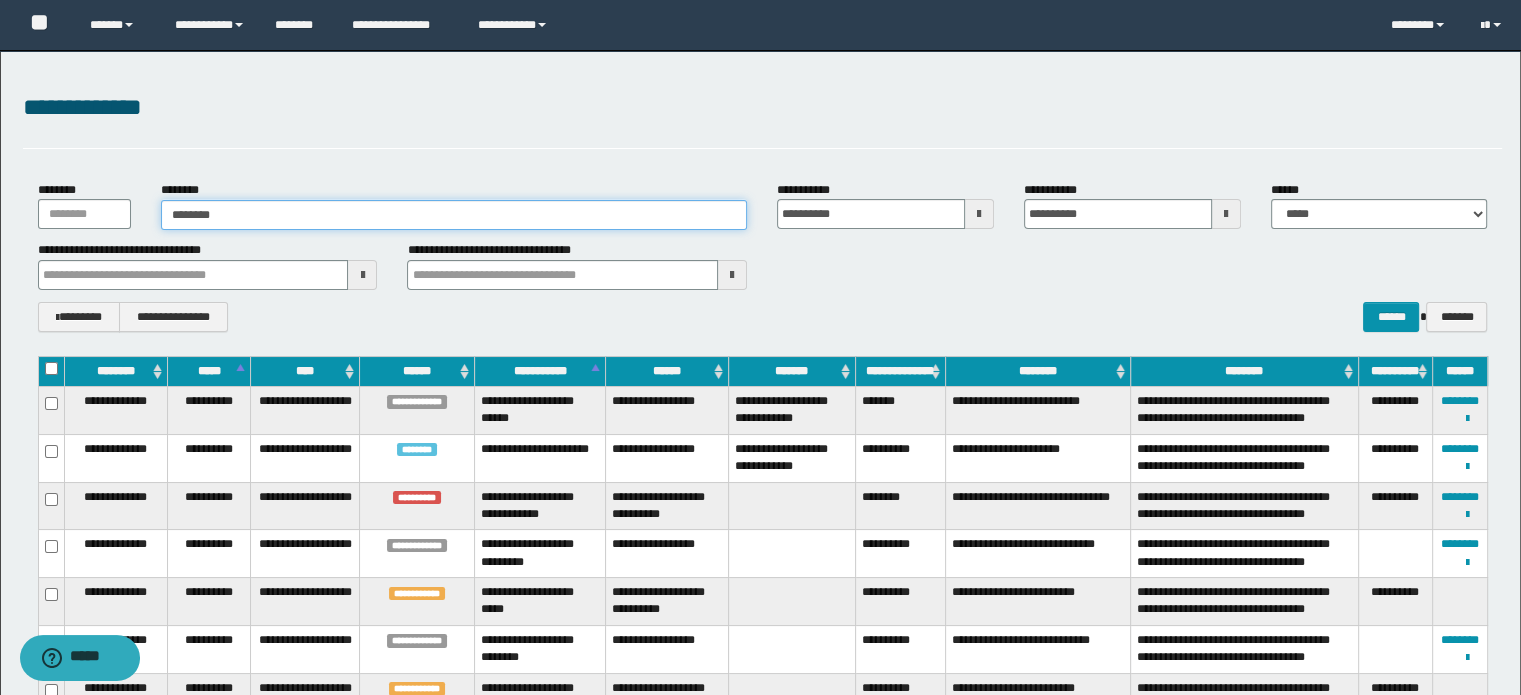 type on "********" 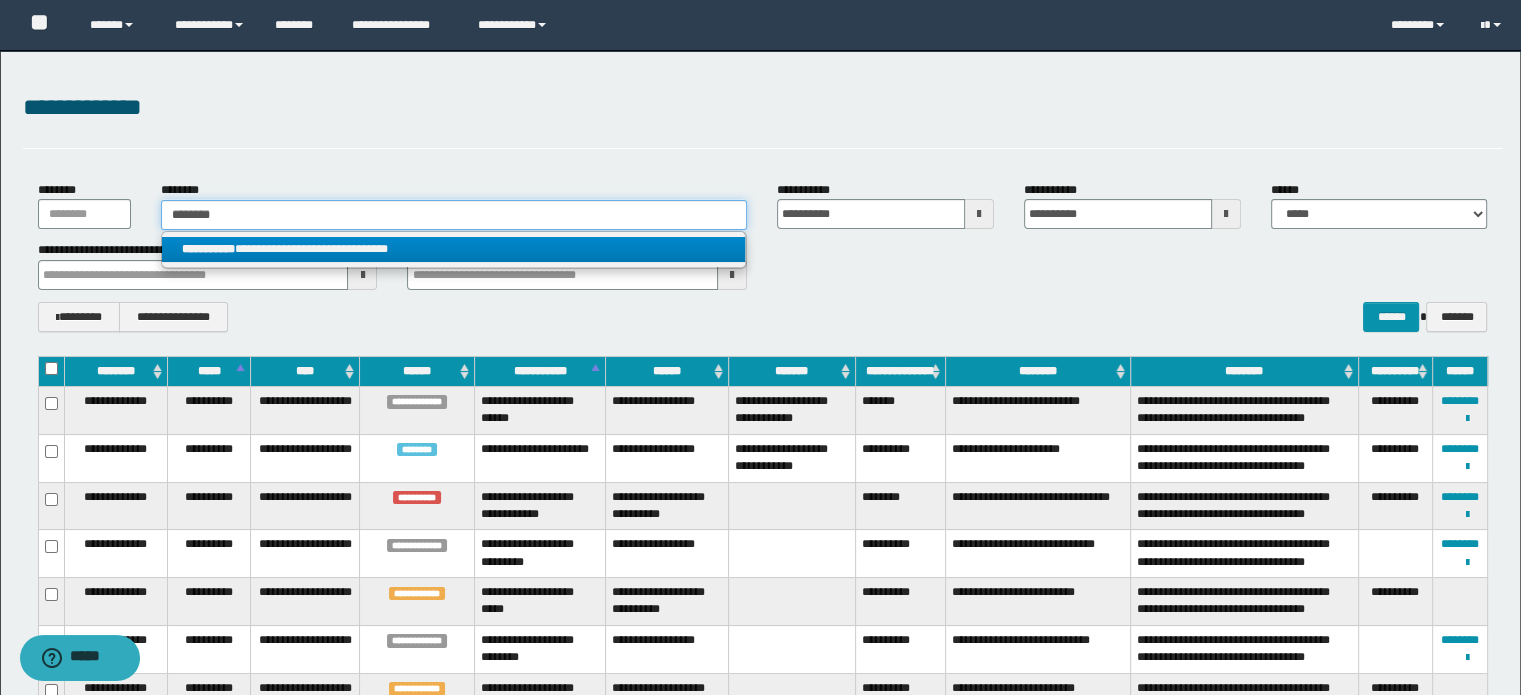 type on "********" 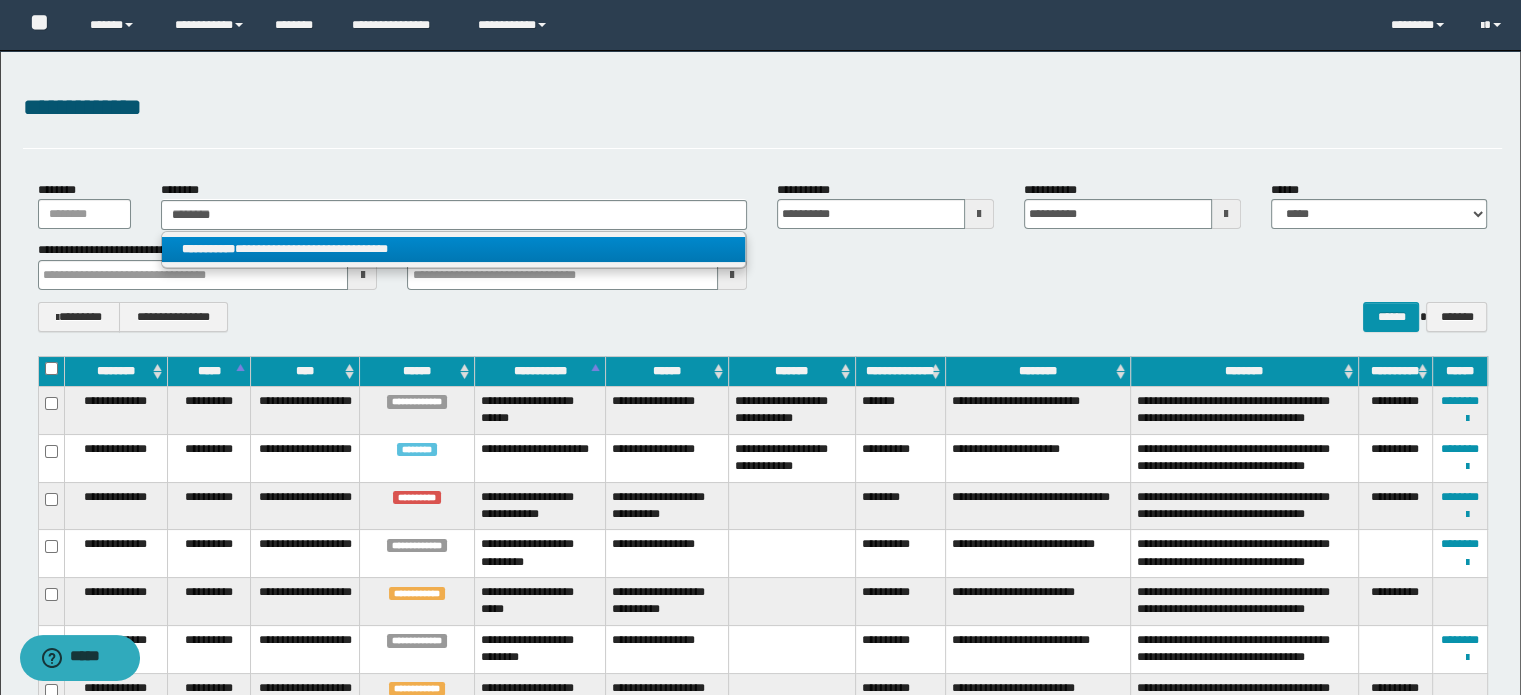 click on "**********" at bounding box center [454, 249] 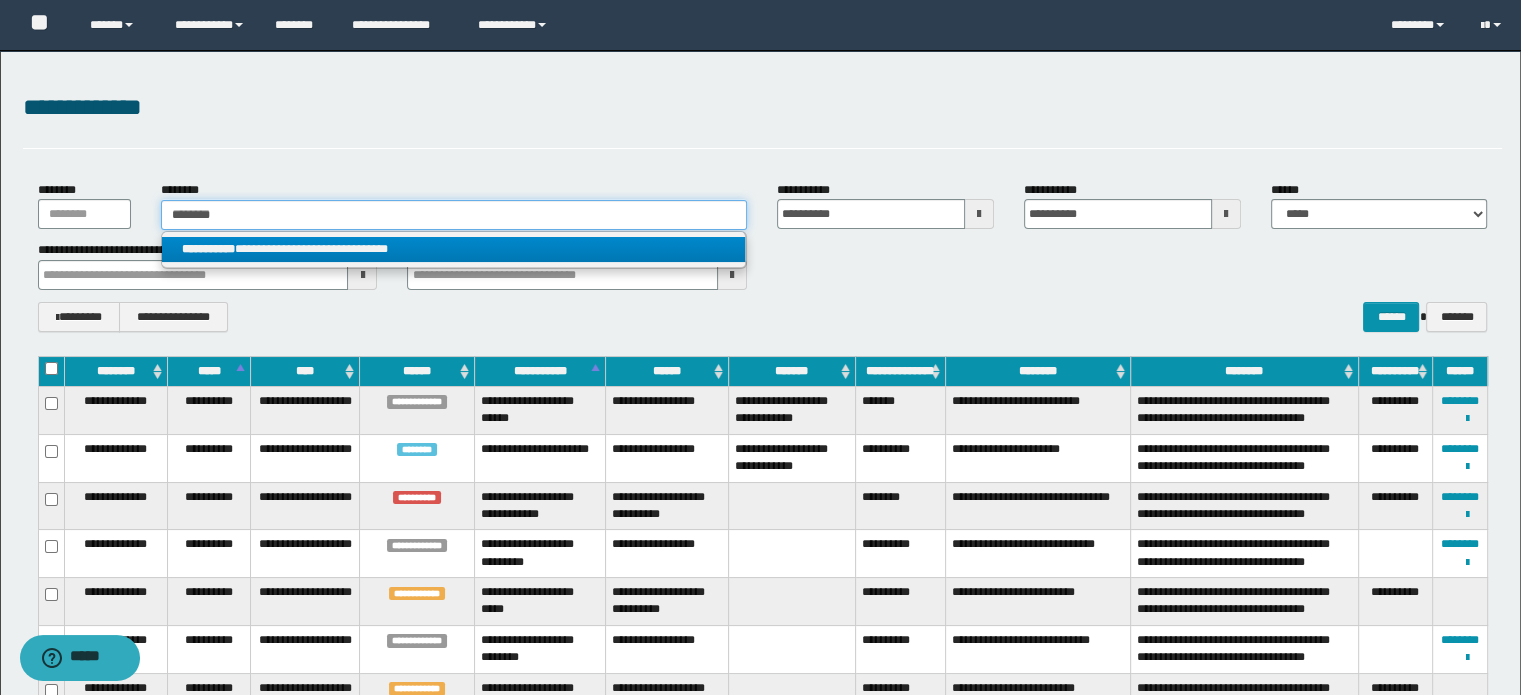 type 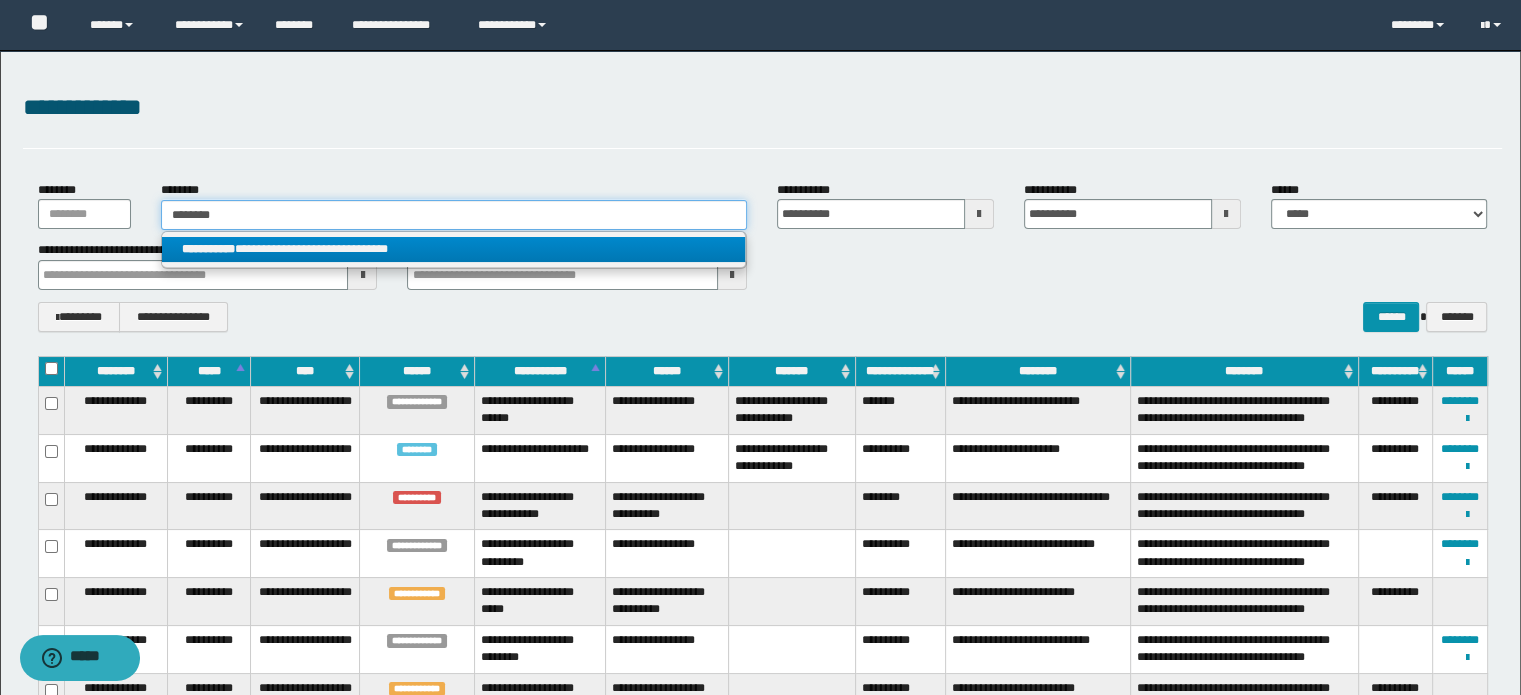 type on "**********" 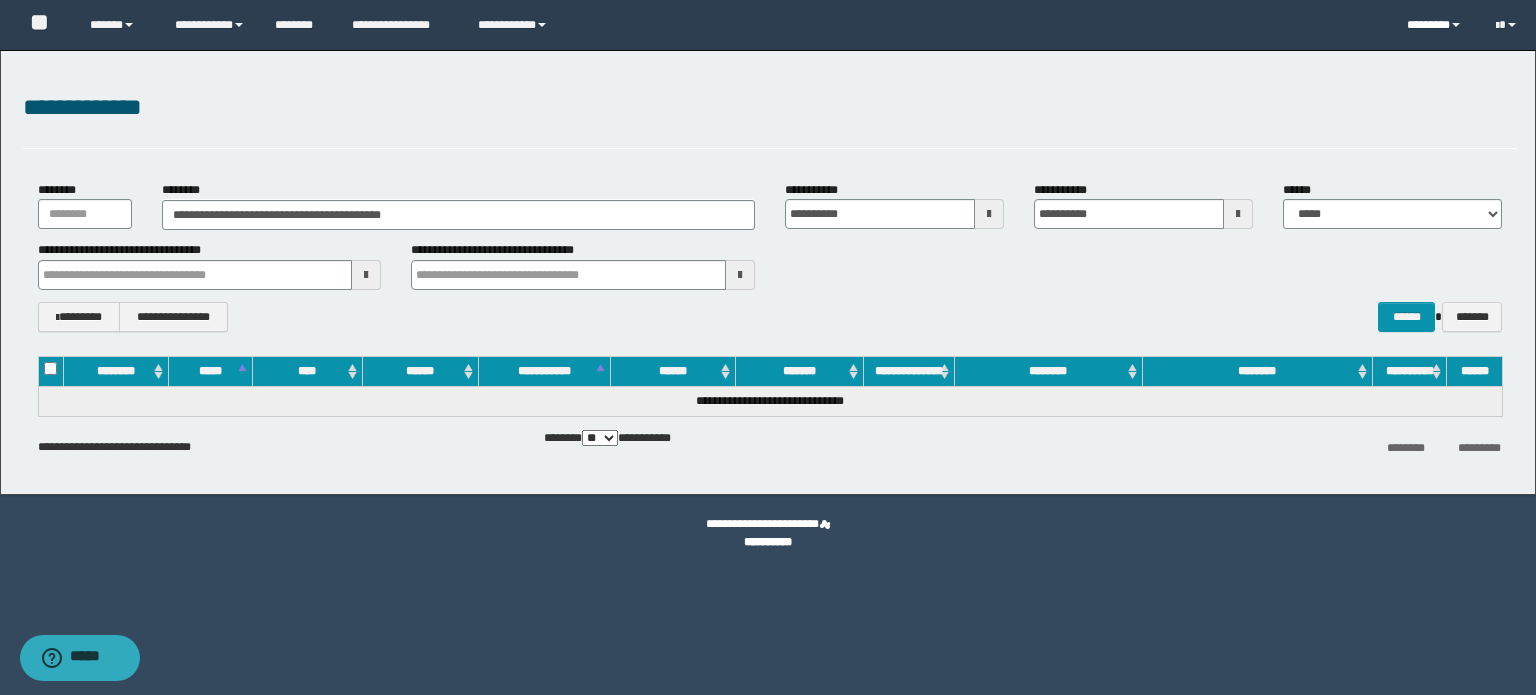 click on "********" at bounding box center (1436, 25) 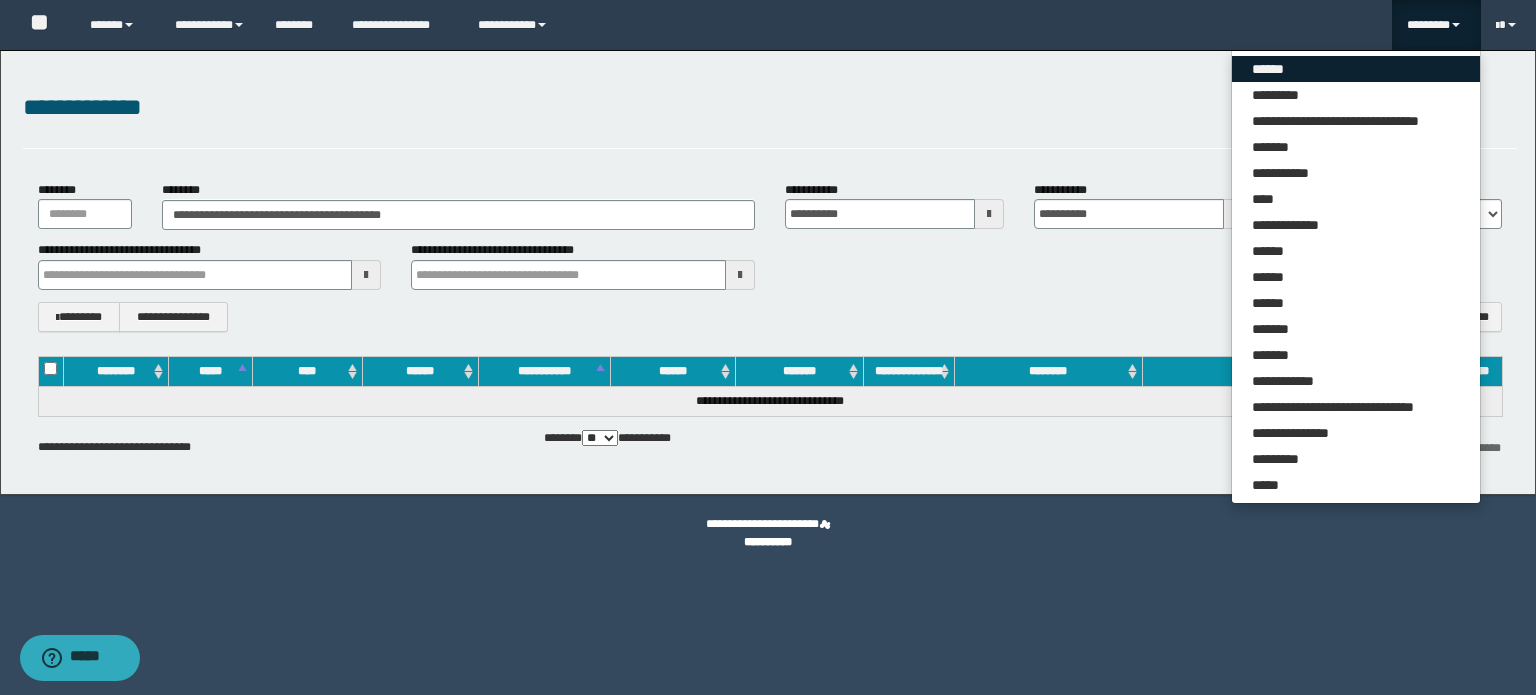 click on "******" at bounding box center (1356, 69) 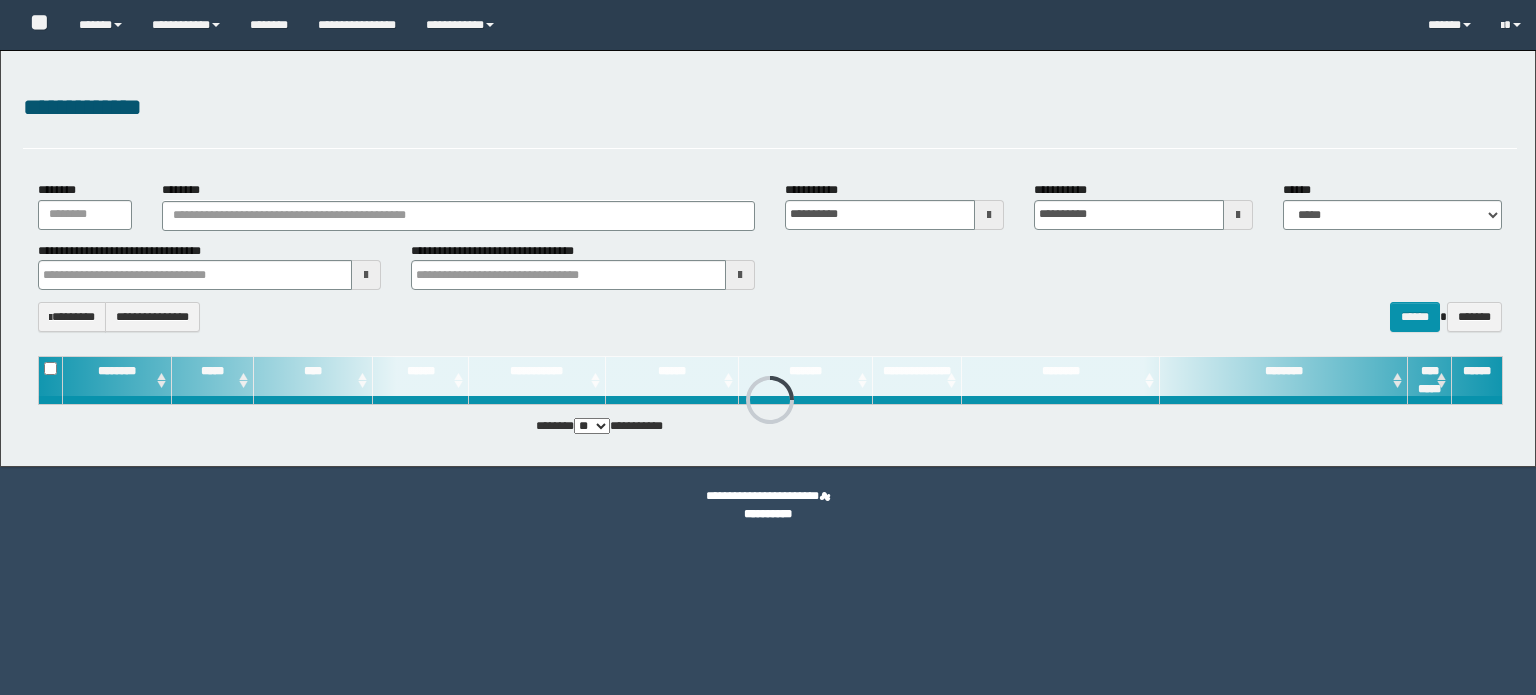 scroll, scrollTop: 0, scrollLeft: 0, axis: both 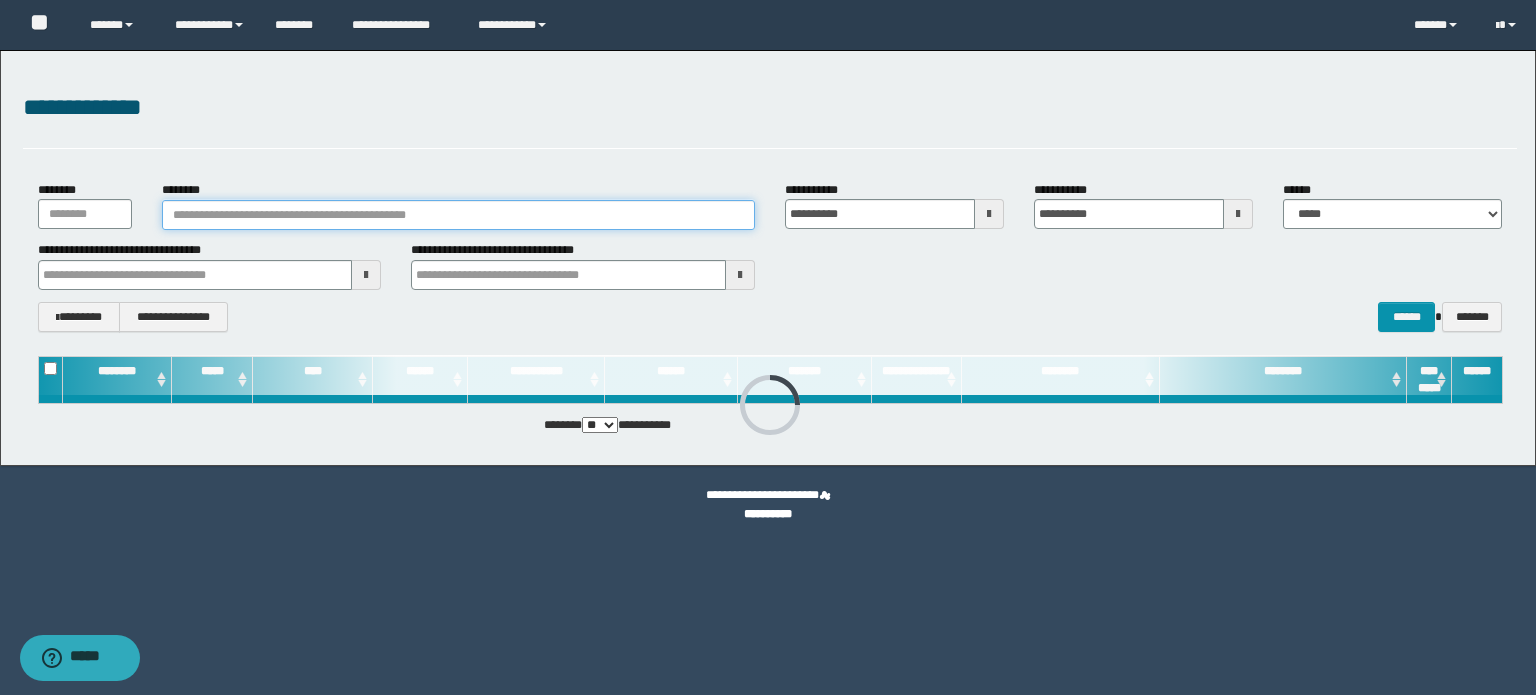 click on "********" at bounding box center [458, 215] 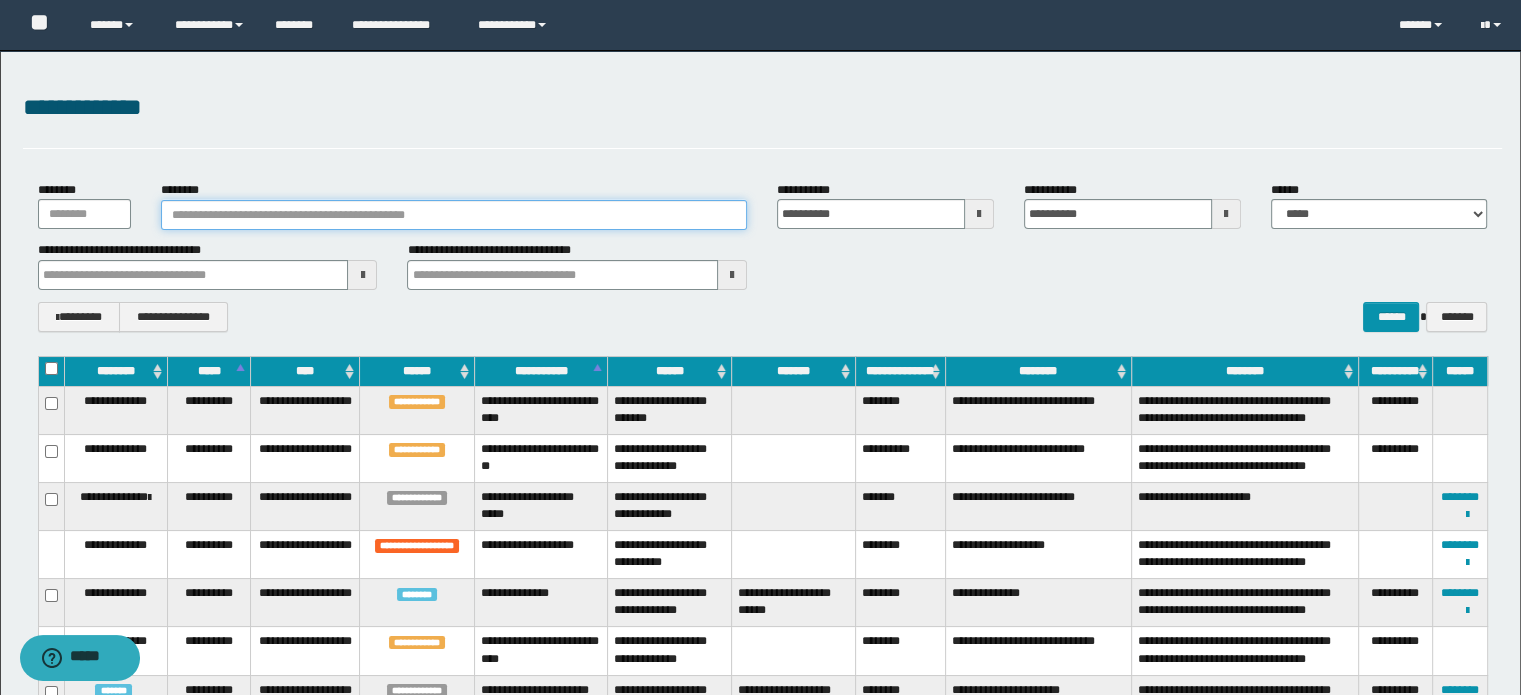paste on "**********" 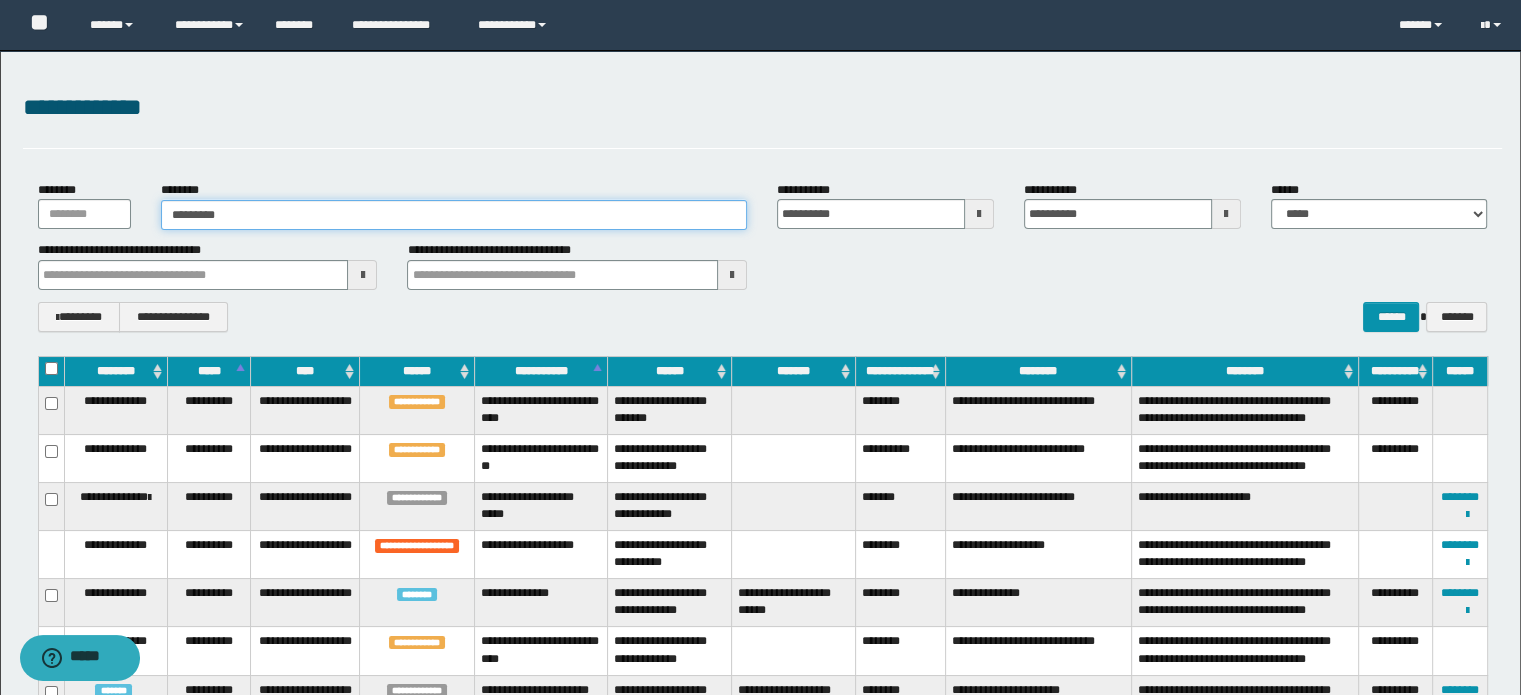 type on "********" 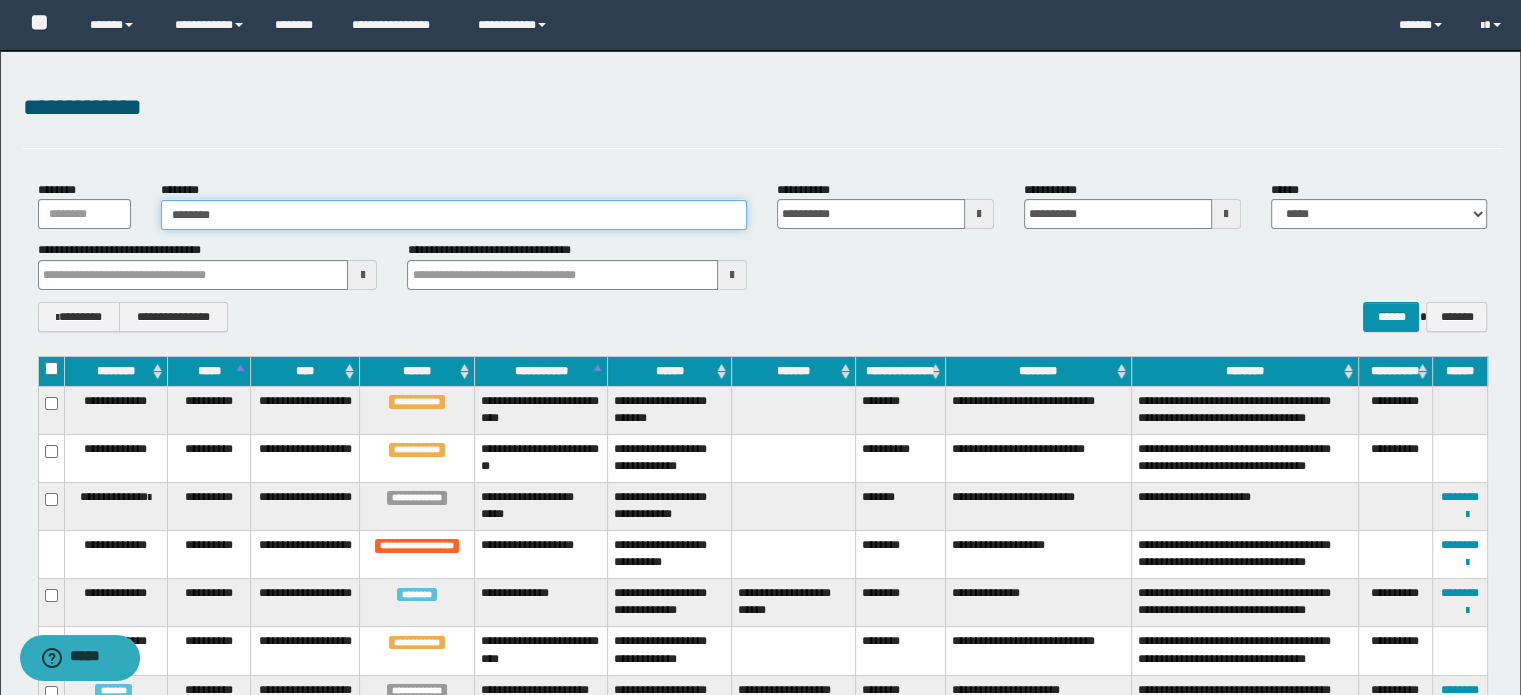 type on "********" 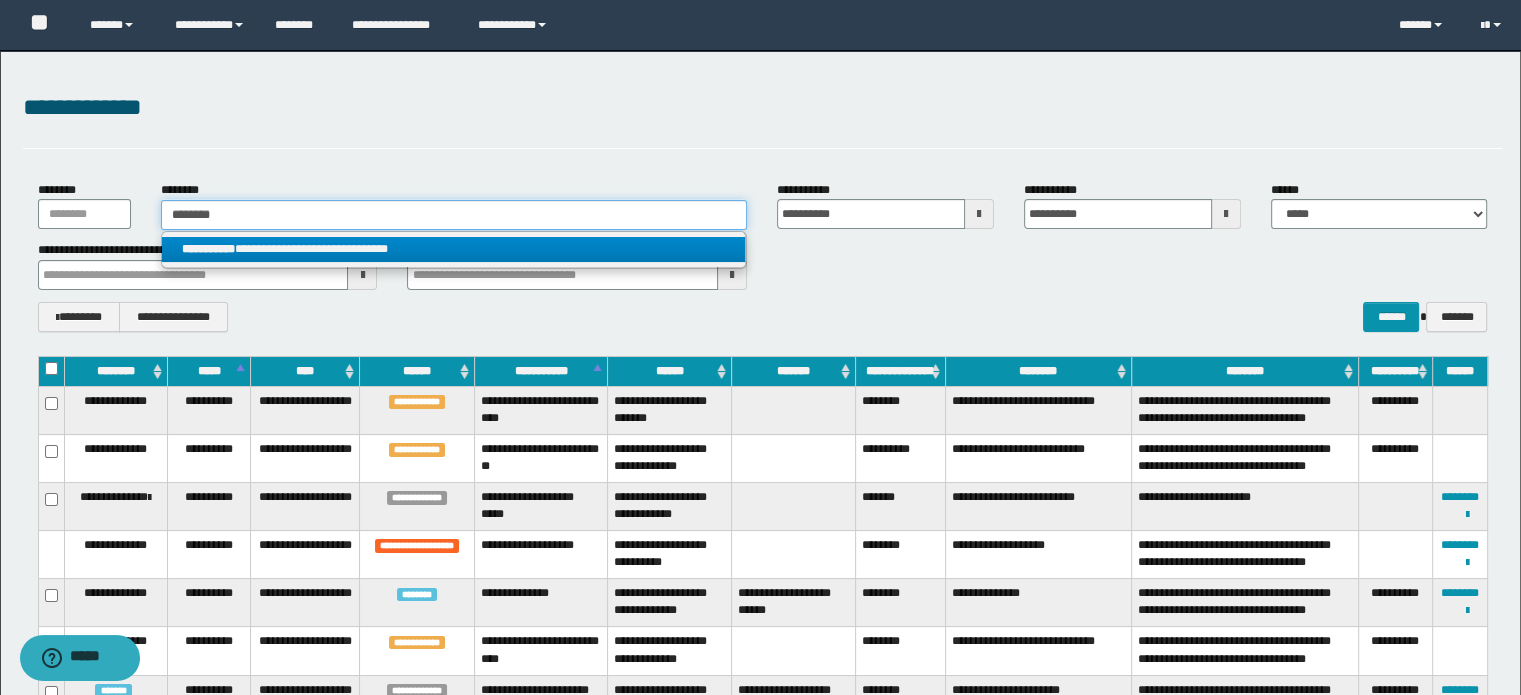 type on "********" 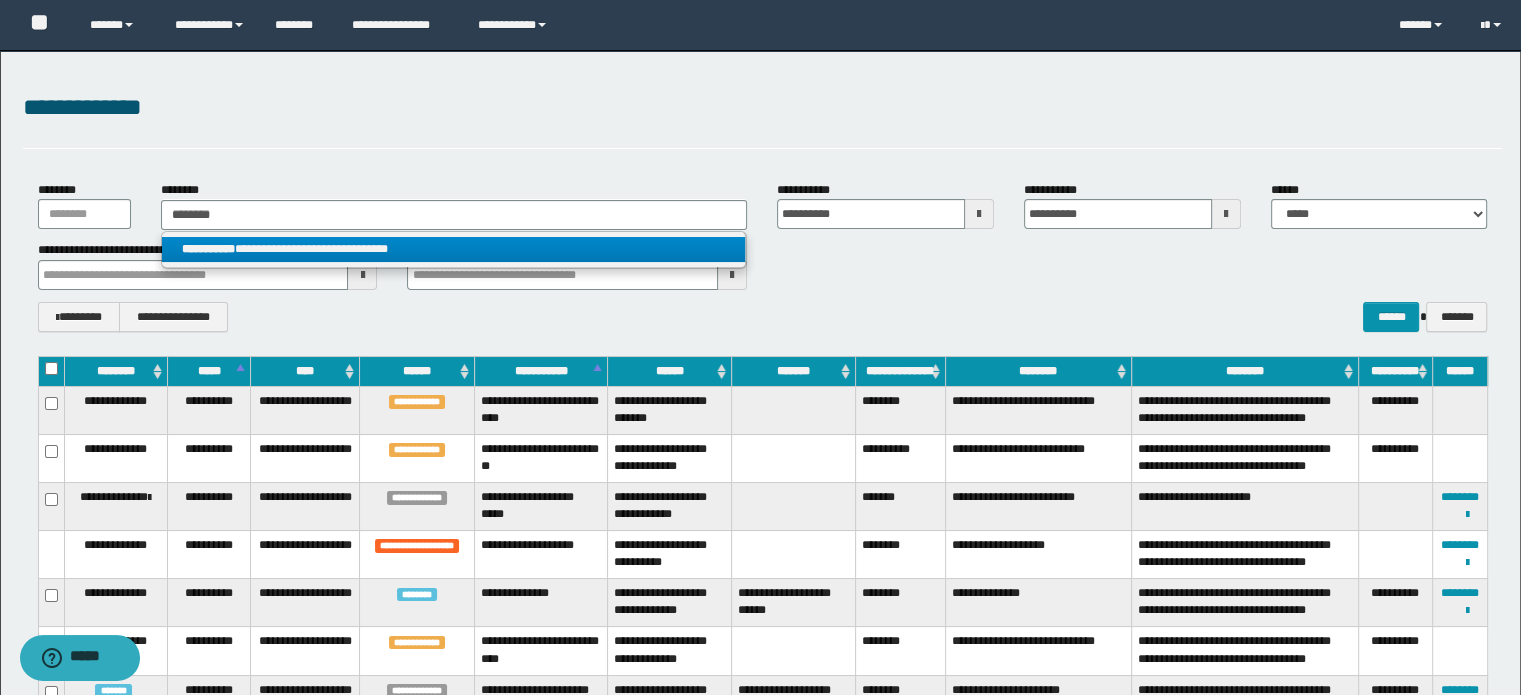 click on "**********" at bounding box center (454, 249) 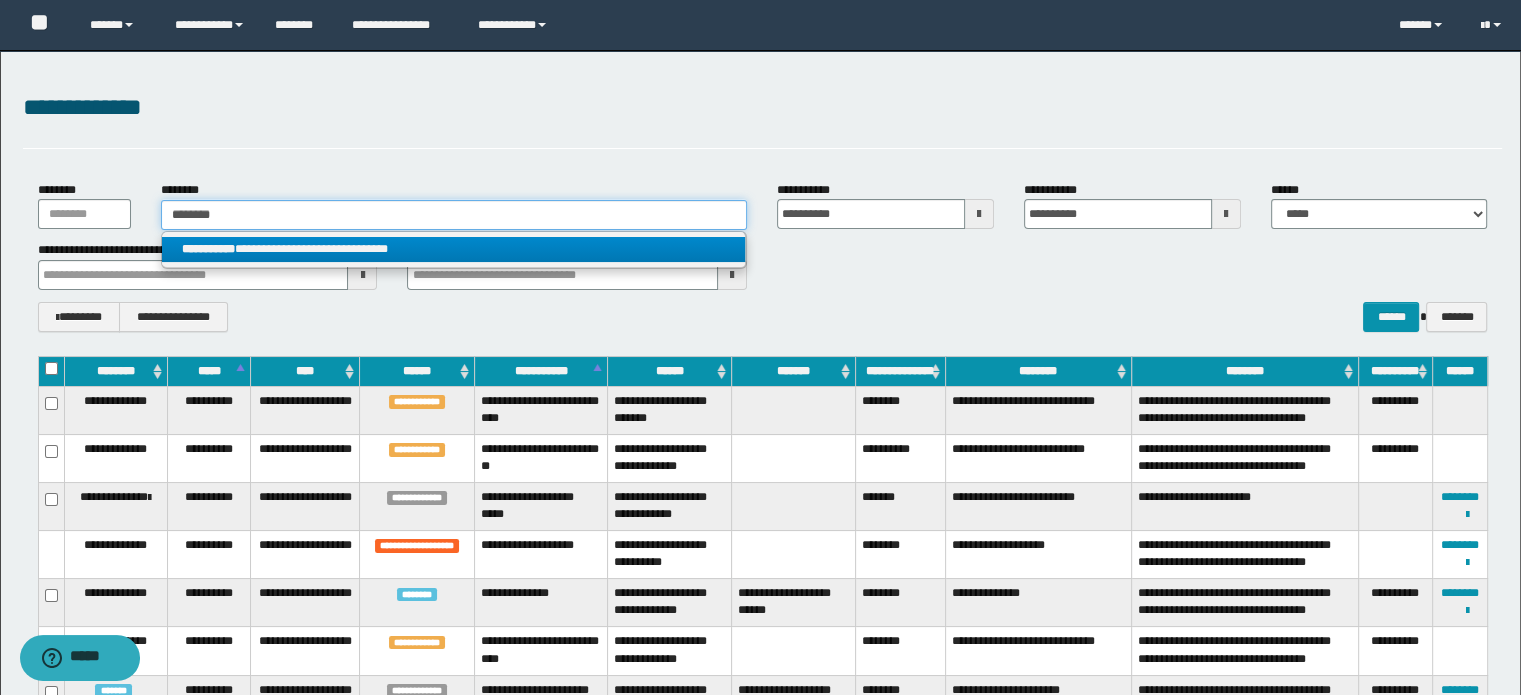 type 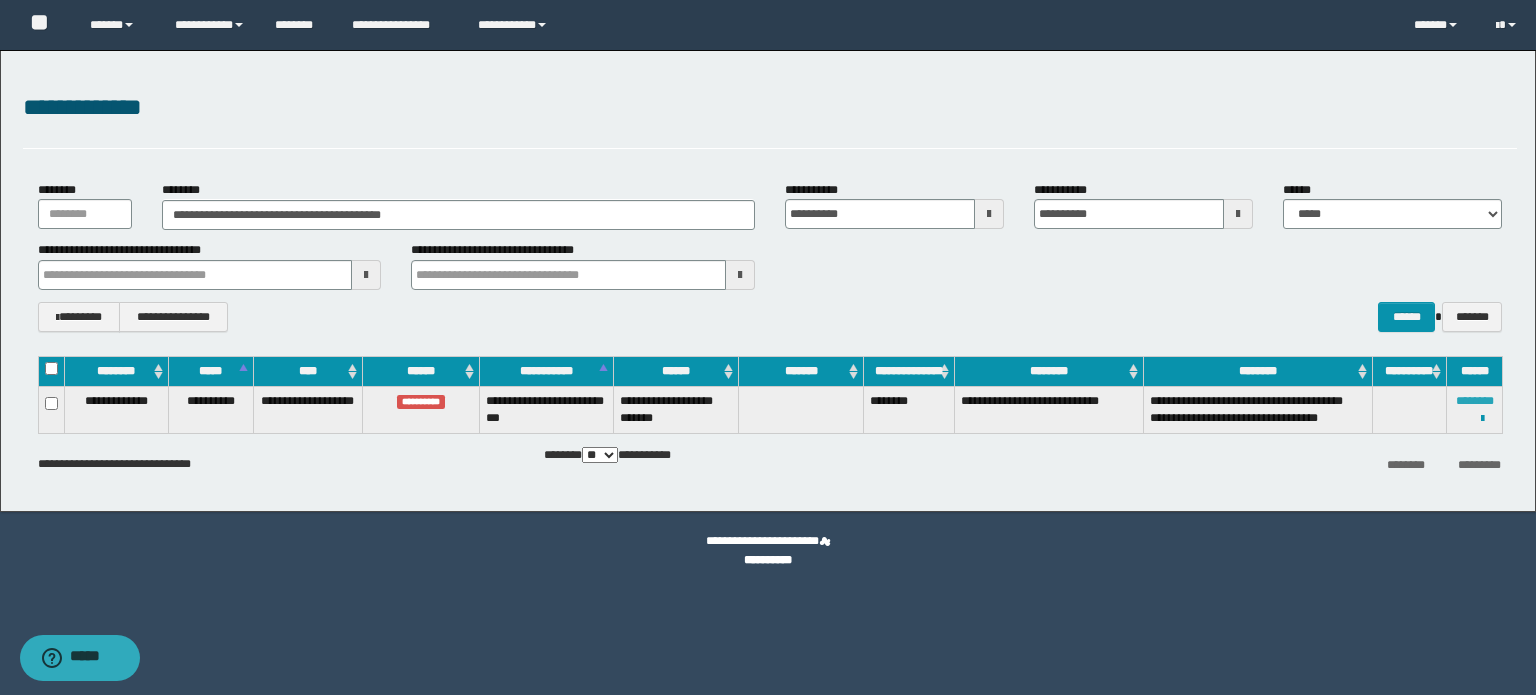 click on "********" at bounding box center [1475, 401] 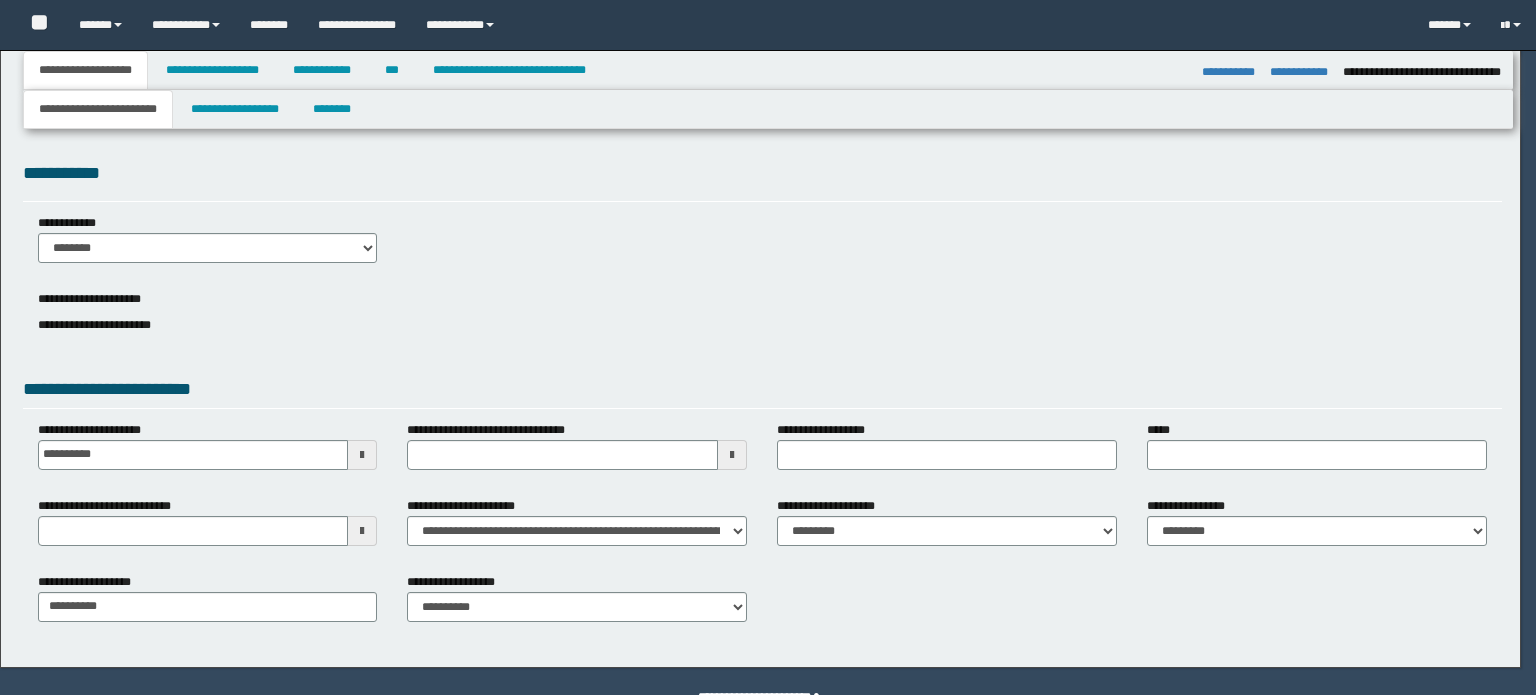 select on "*" 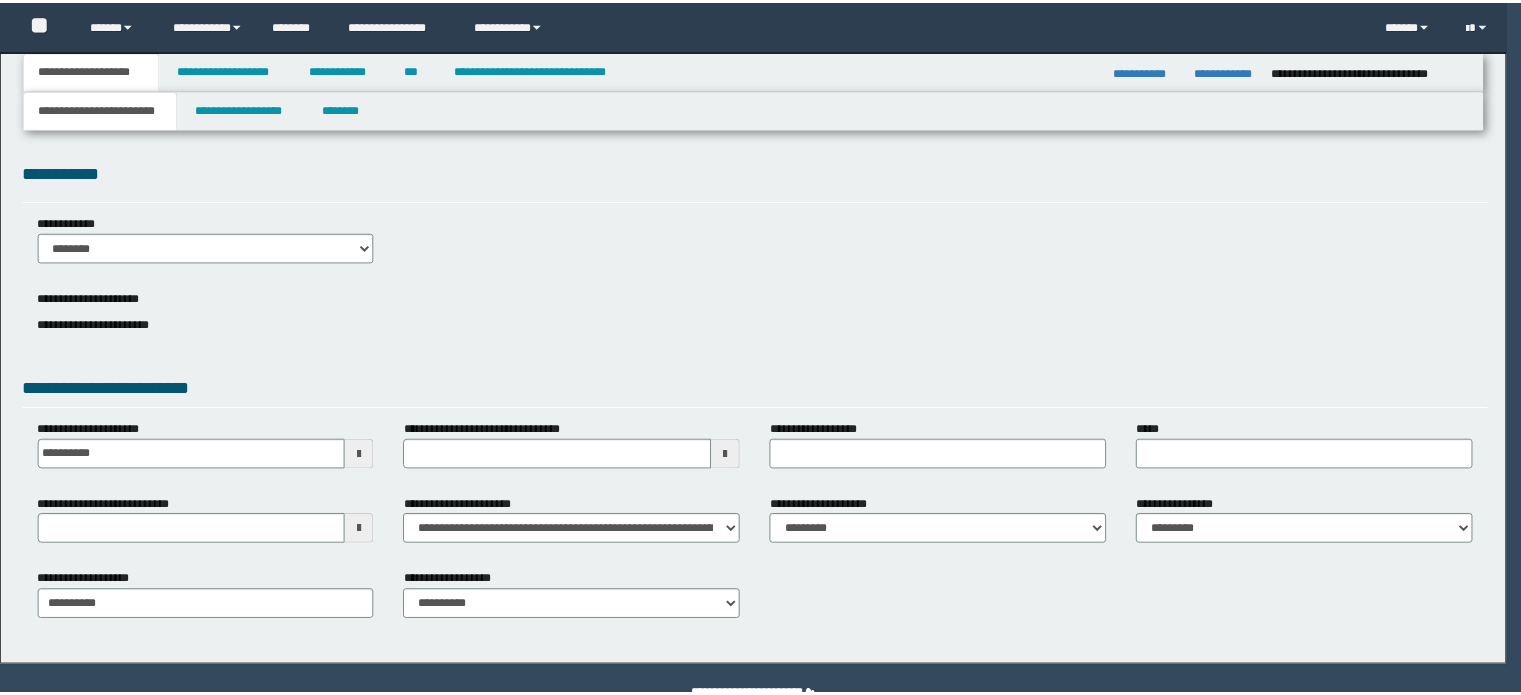 scroll, scrollTop: 0, scrollLeft: 0, axis: both 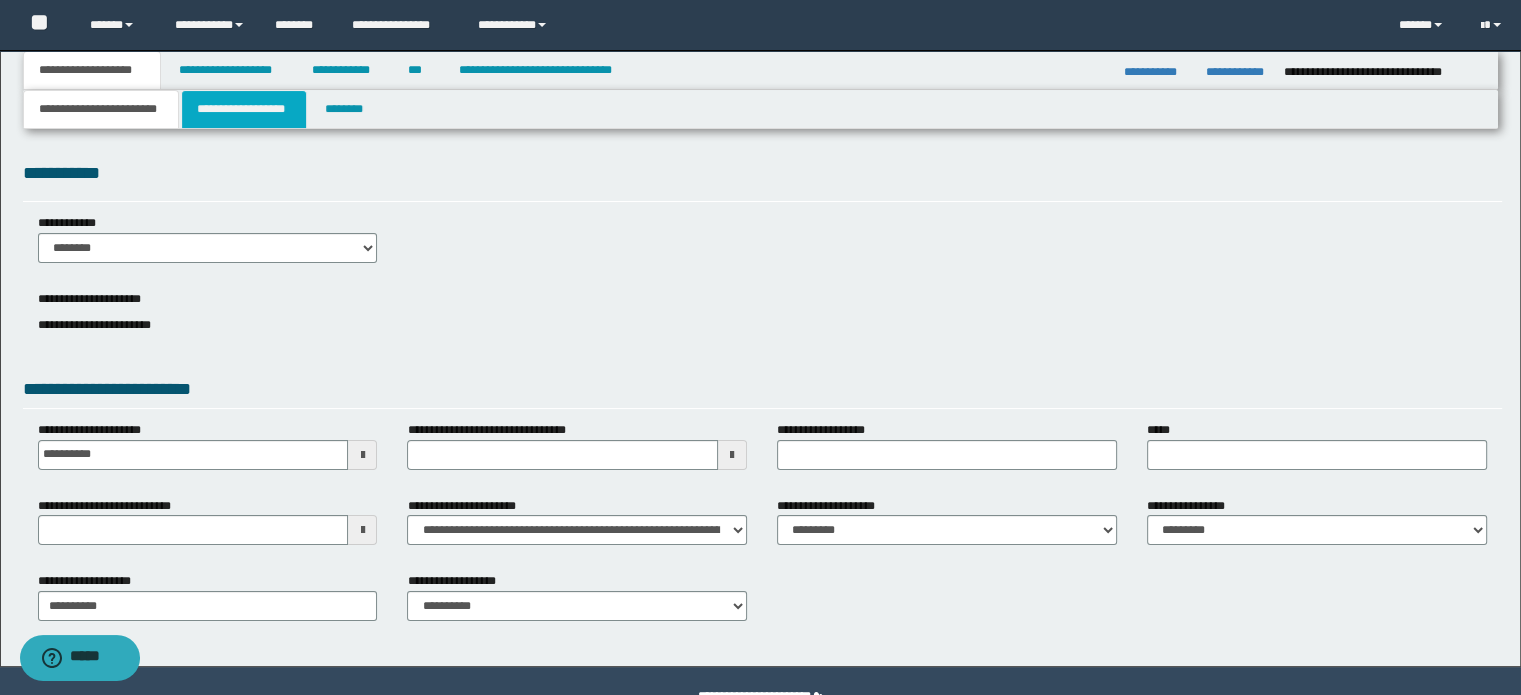 click on "**********" at bounding box center (244, 109) 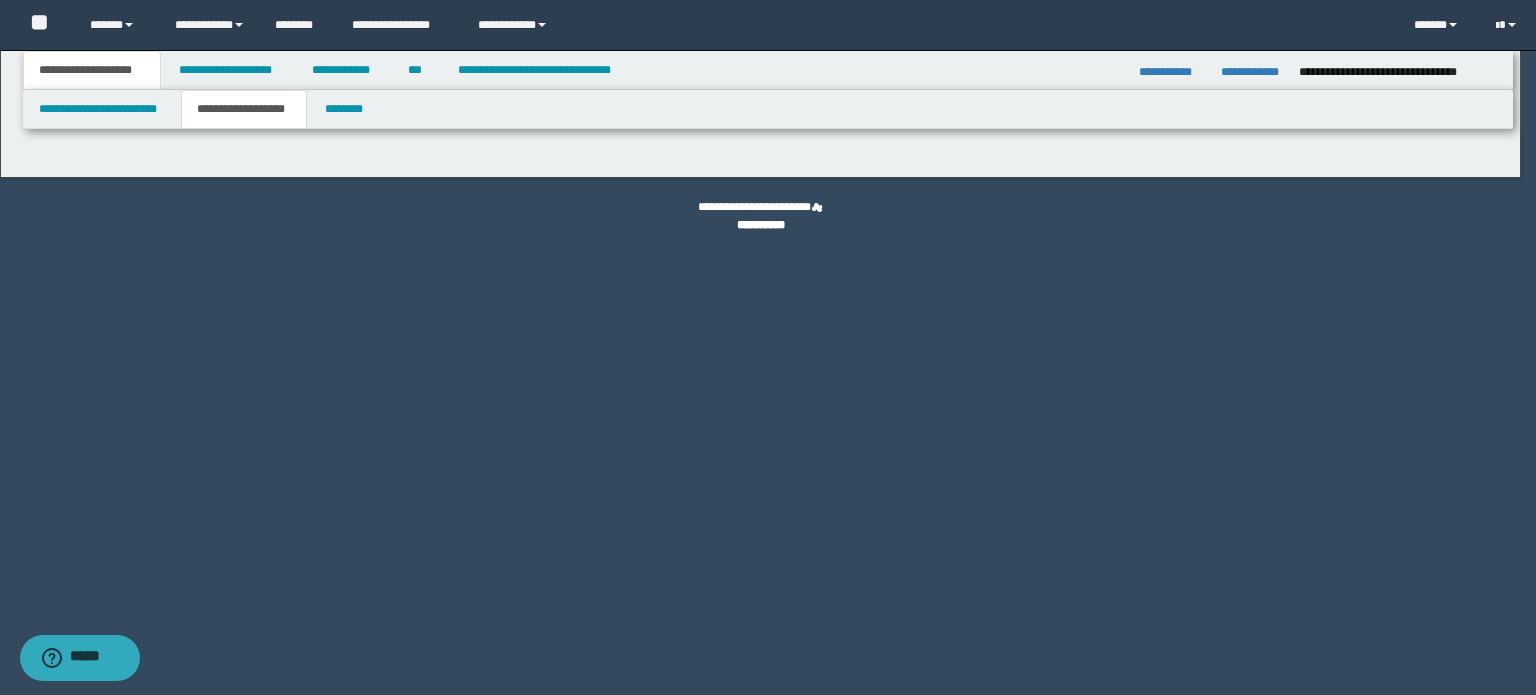 type on "********" 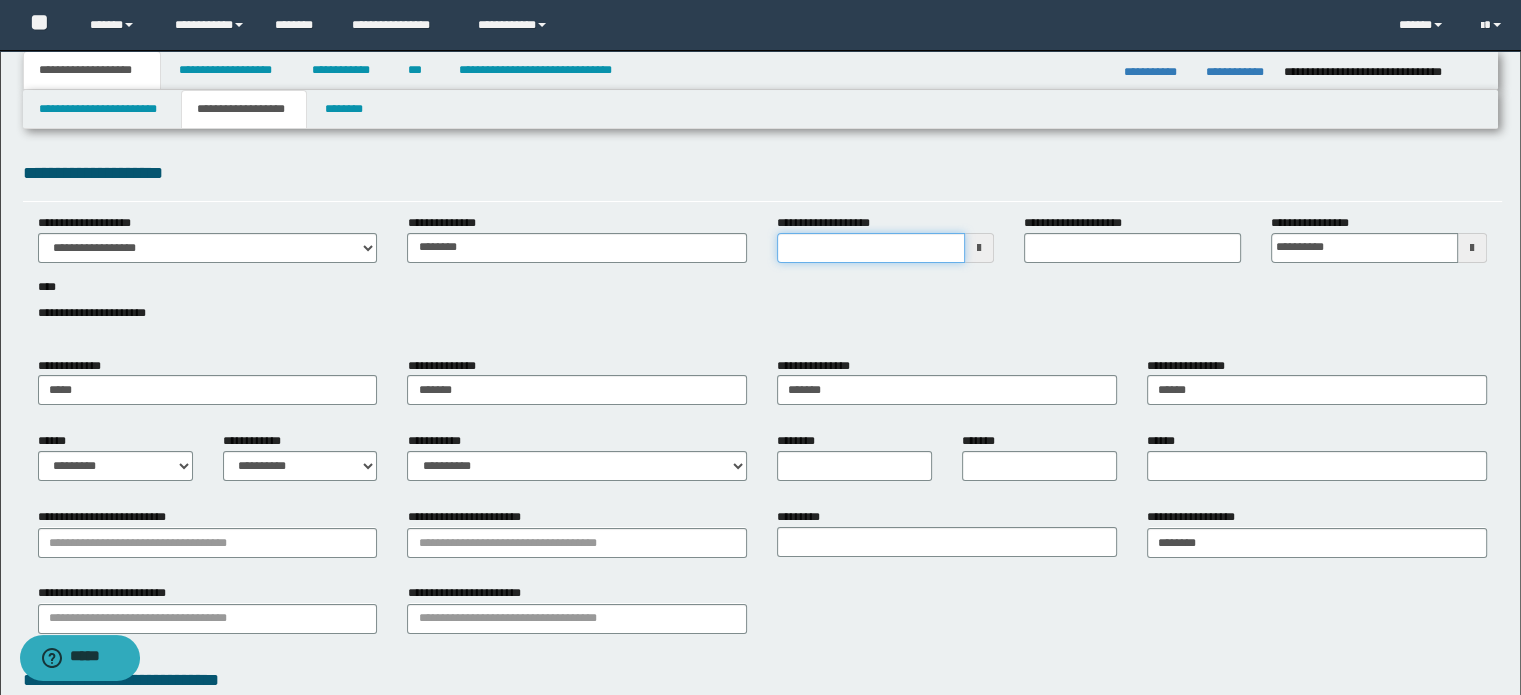 click on "**********" at bounding box center [871, 248] 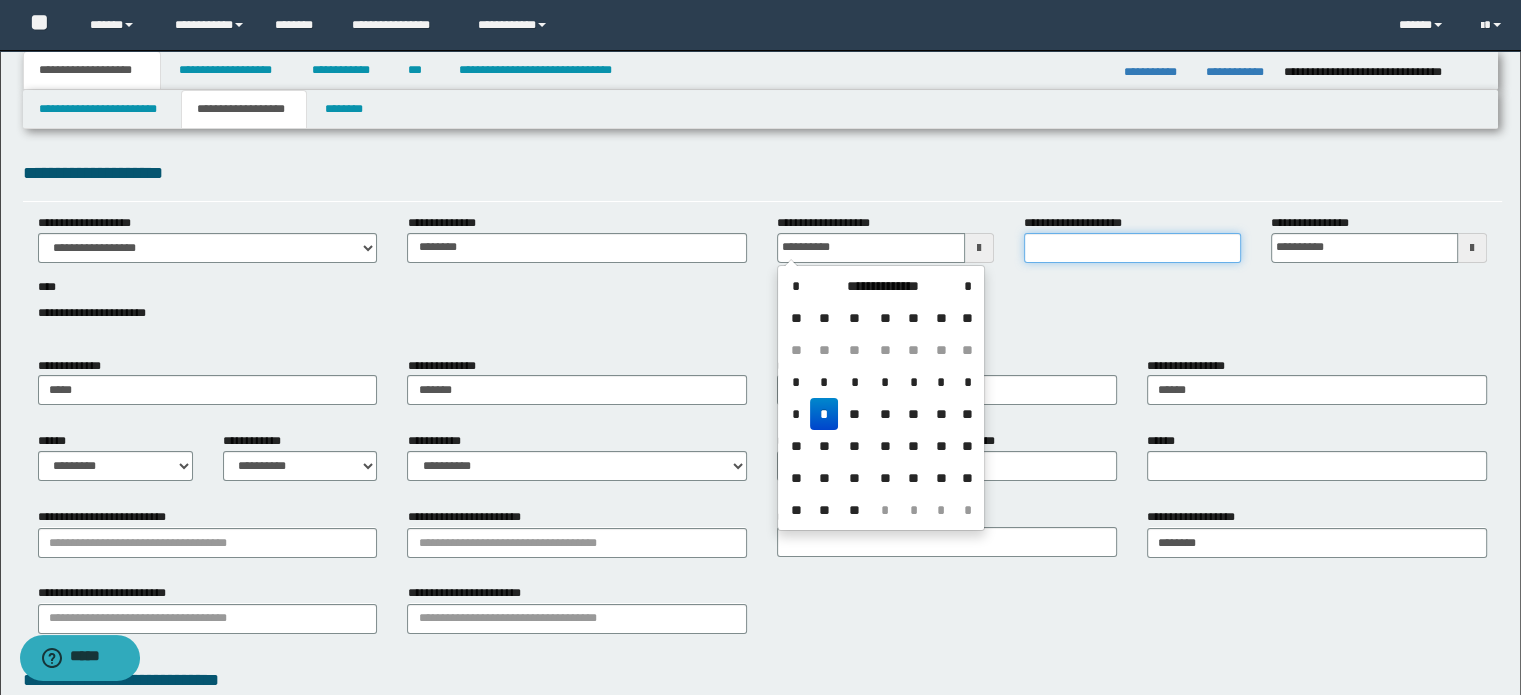 type on "**********" 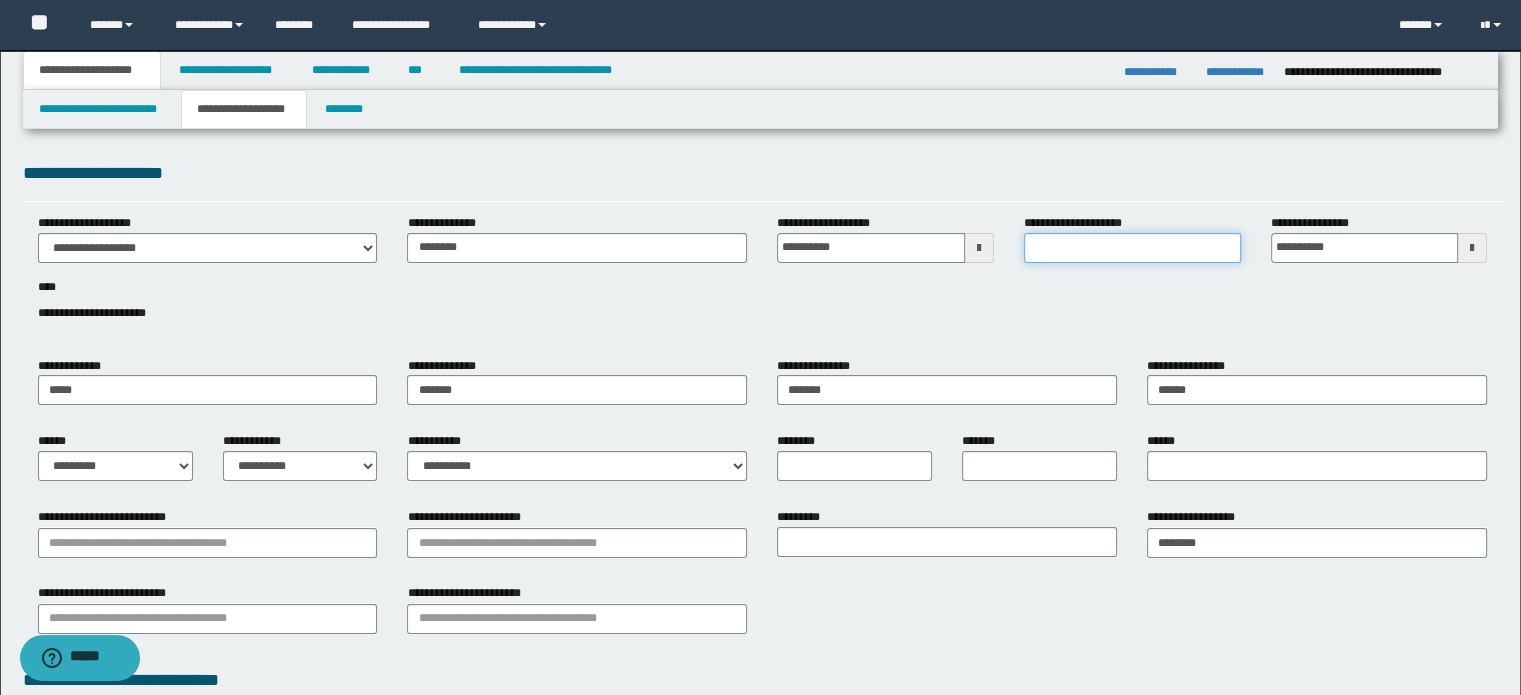 drag, startPoint x: 1076, startPoint y: 251, endPoint x: 1097, endPoint y: 282, distance: 37.44329 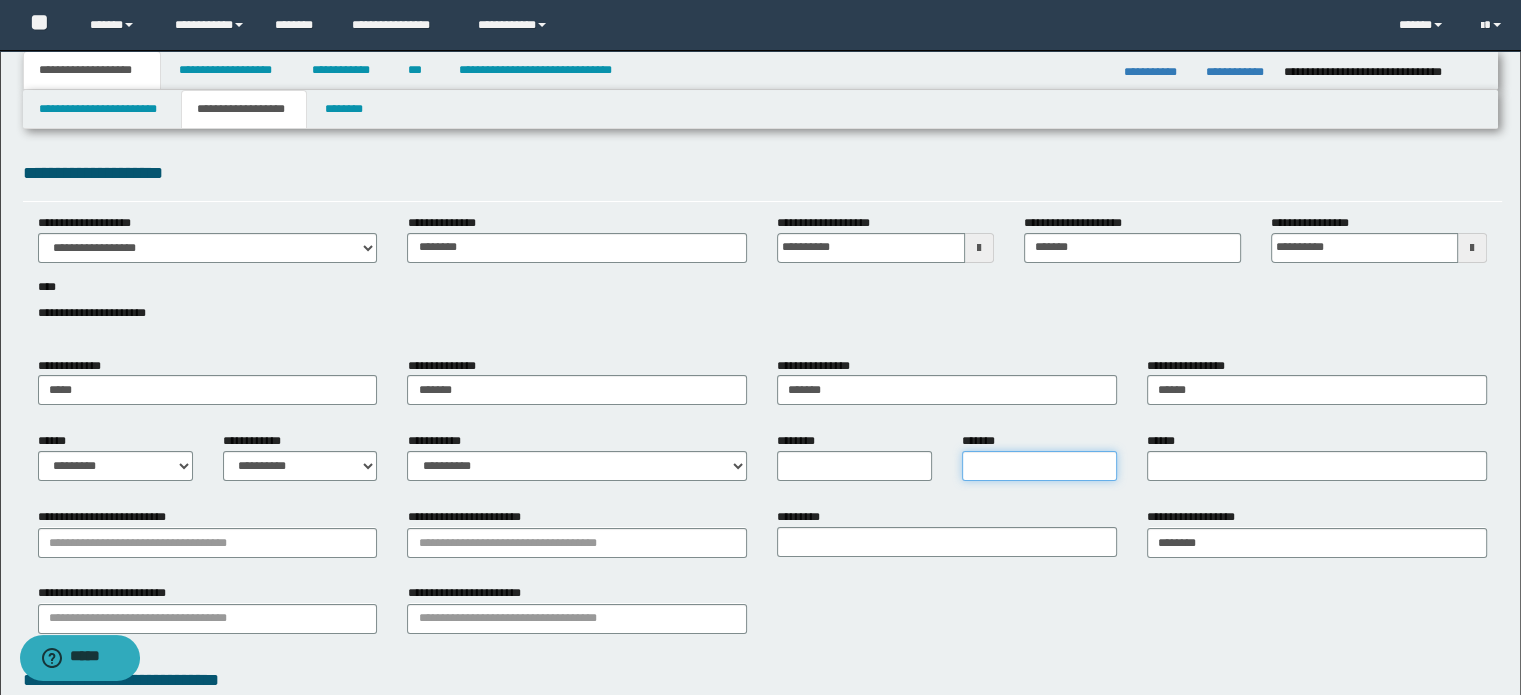 drag, startPoint x: 1009, startPoint y: 459, endPoint x: 868, endPoint y: 470, distance: 141.42842 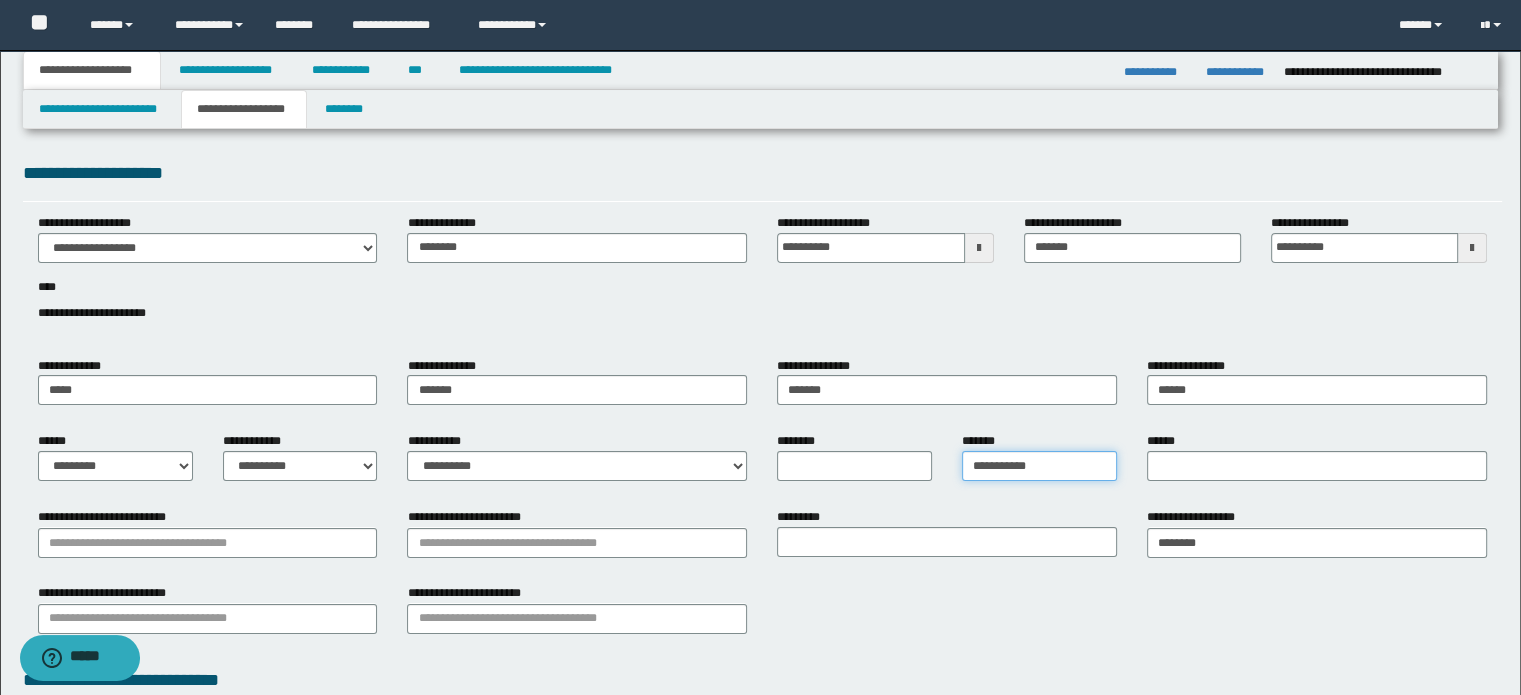 type on "**********" 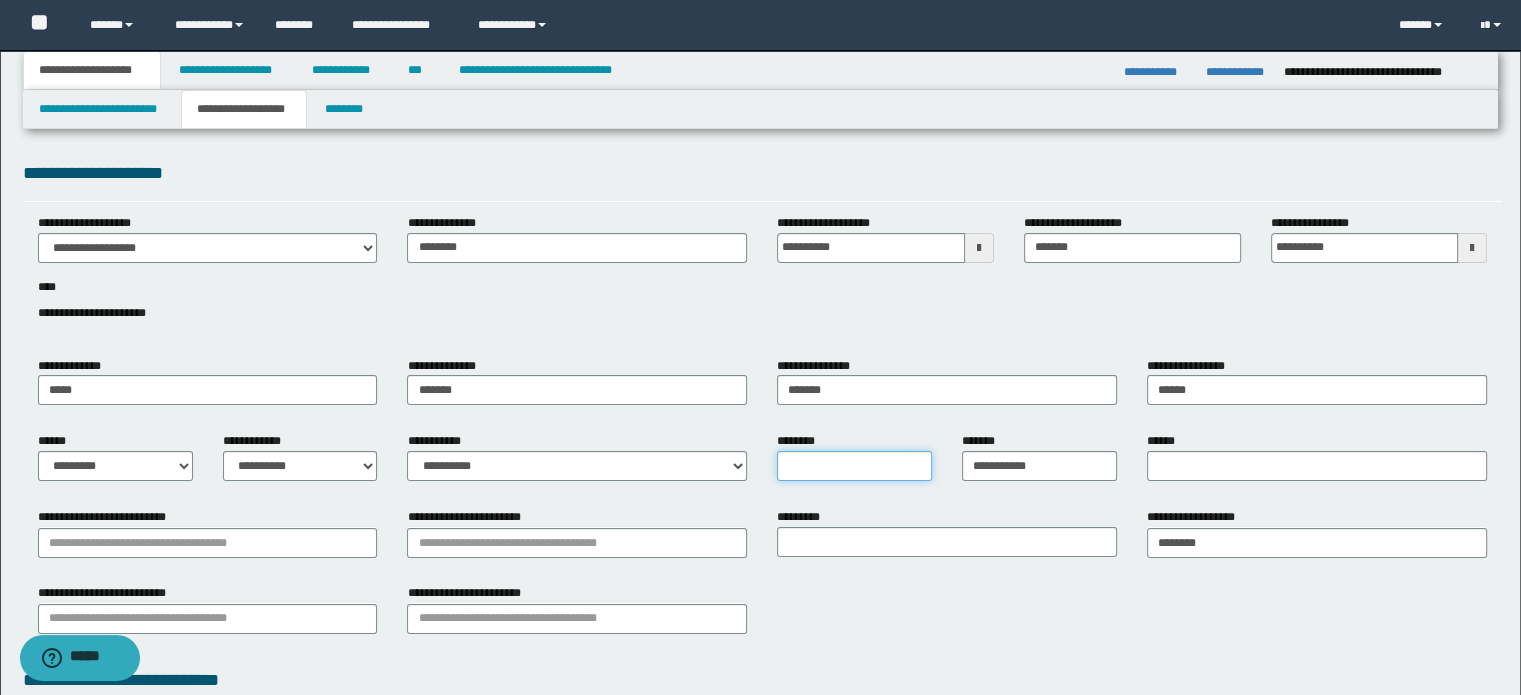 drag, startPoint x: 868, startPoint y: 470, endPoint x: 772, endPoint y: 120, distance: 362.927 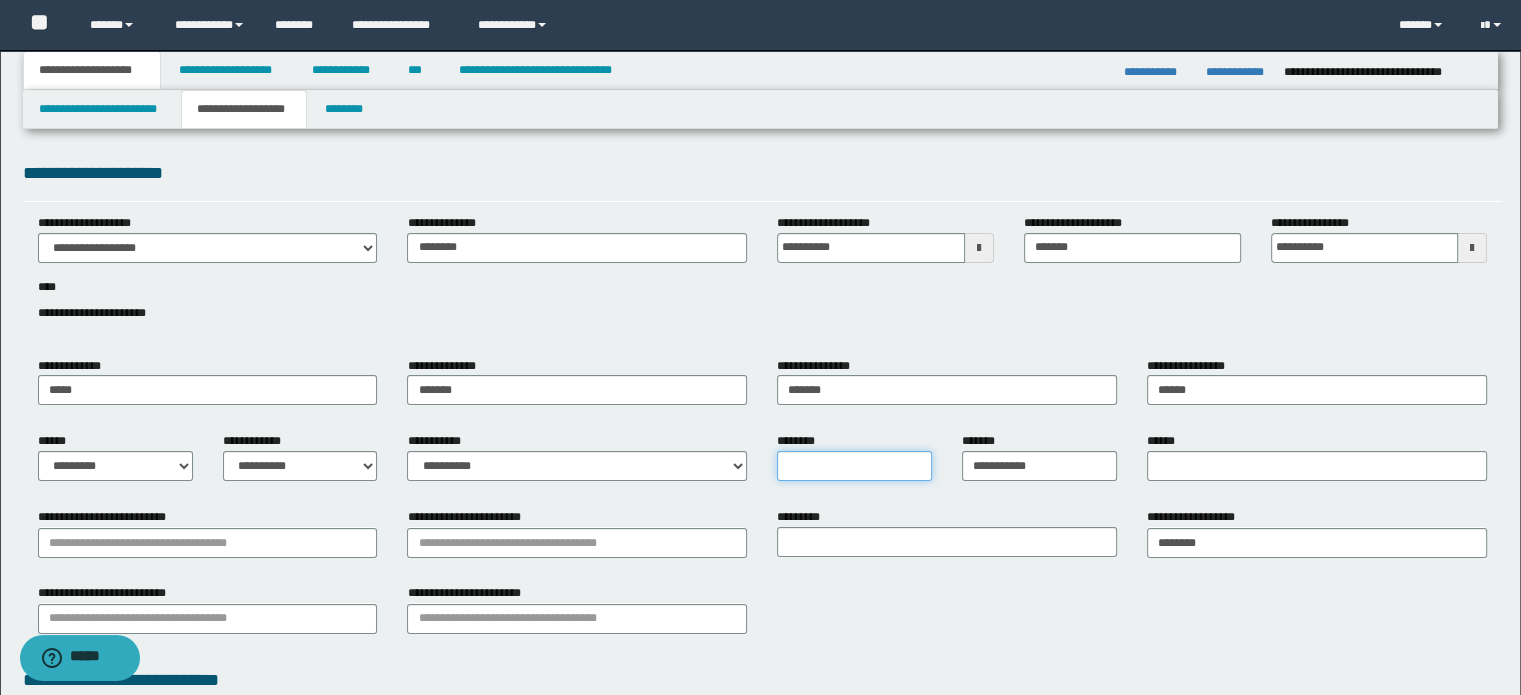 paste on "**********" 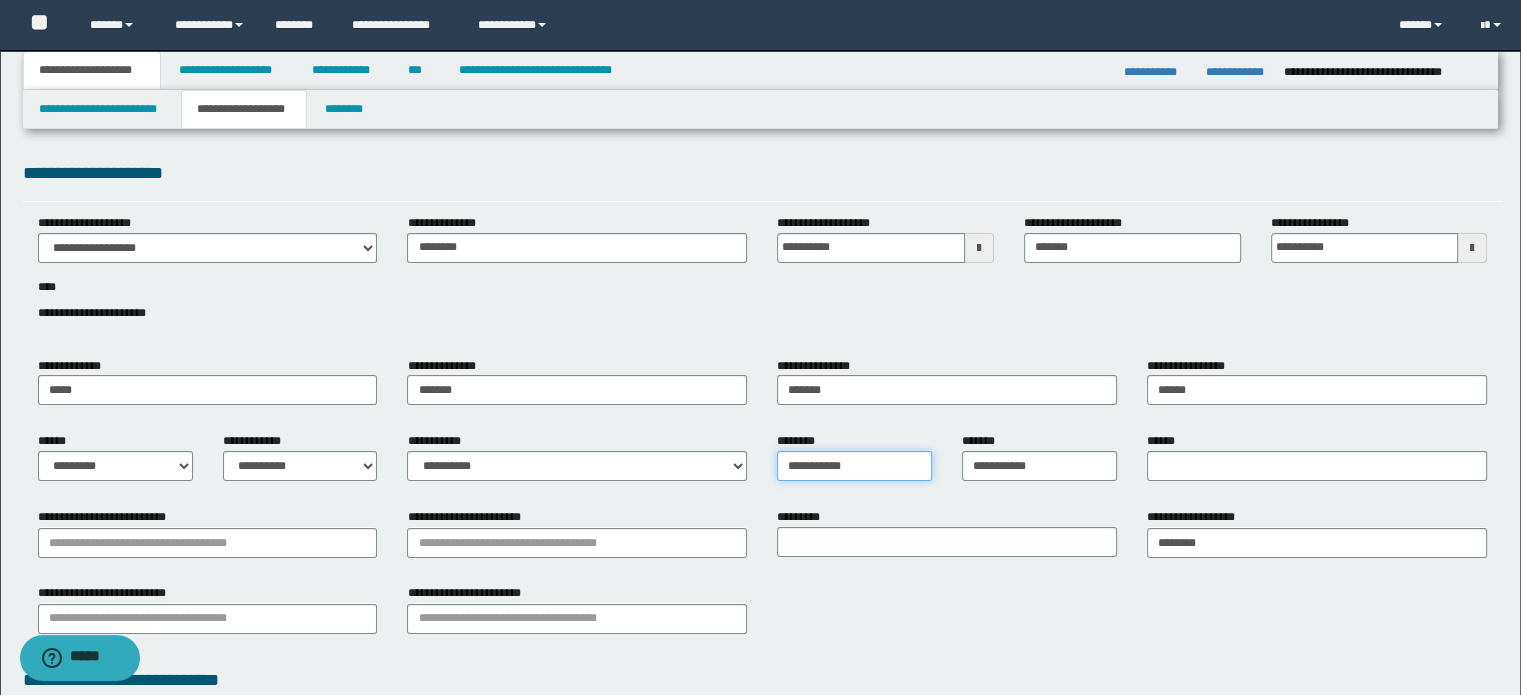 type on "**********" 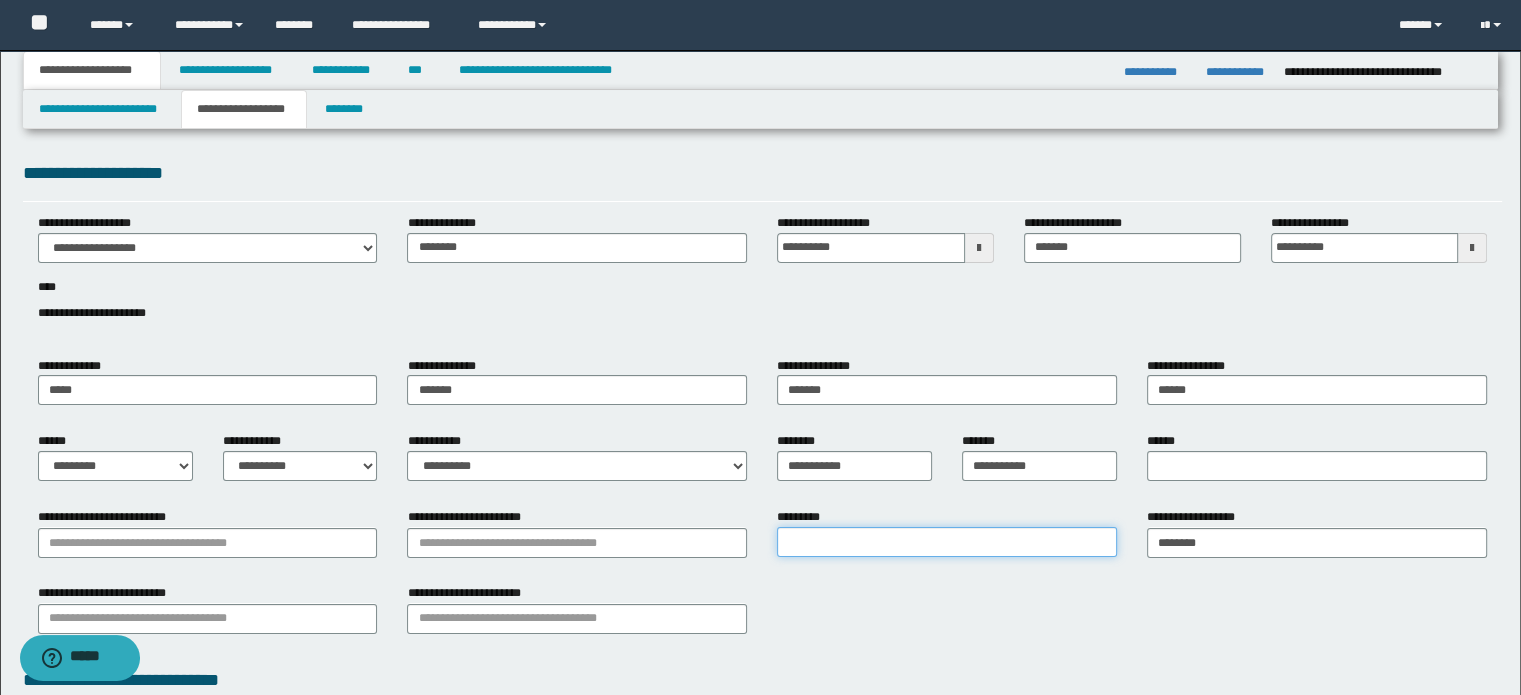 click on "*********" at bounding box center [947, 542] 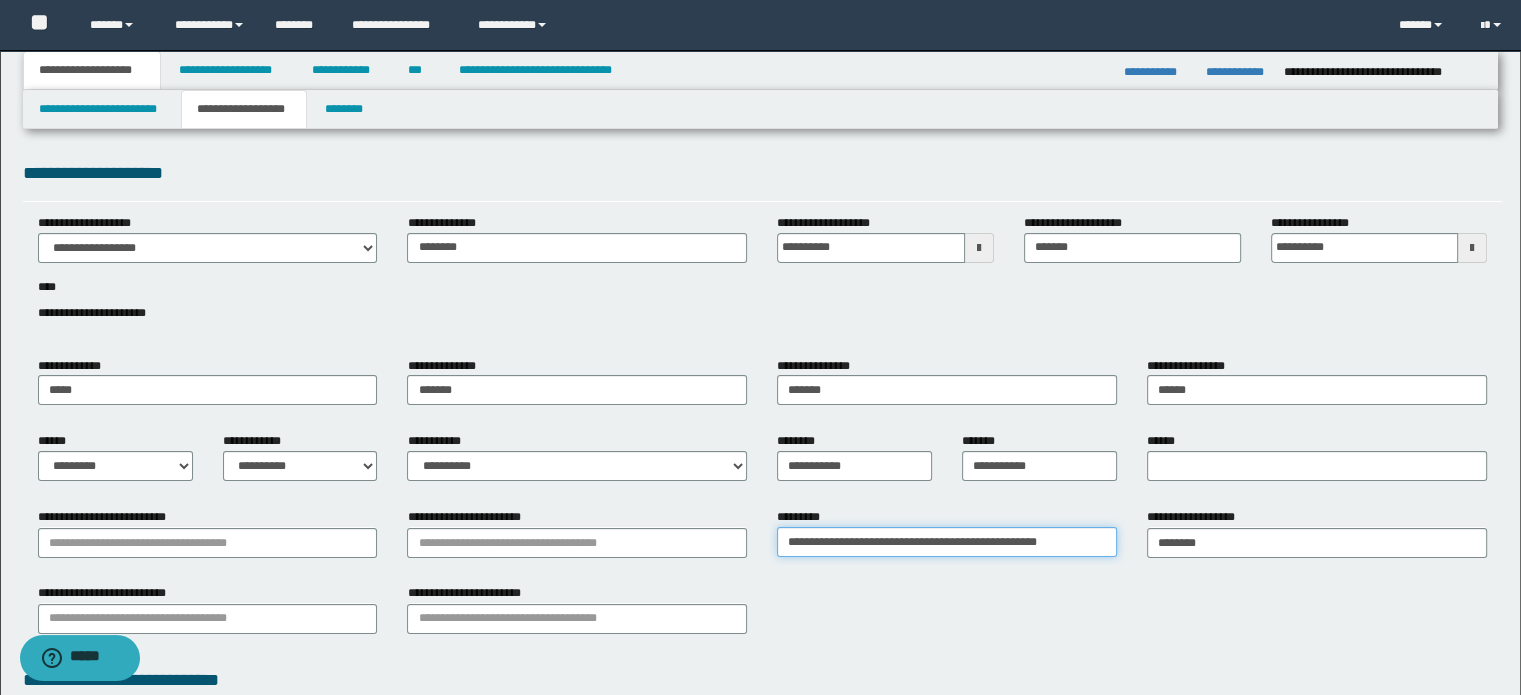 drag, startPoint x: 1077, startPoint y: 545, endPoint x: 884, endPoint y: 553, distance: 193.16573 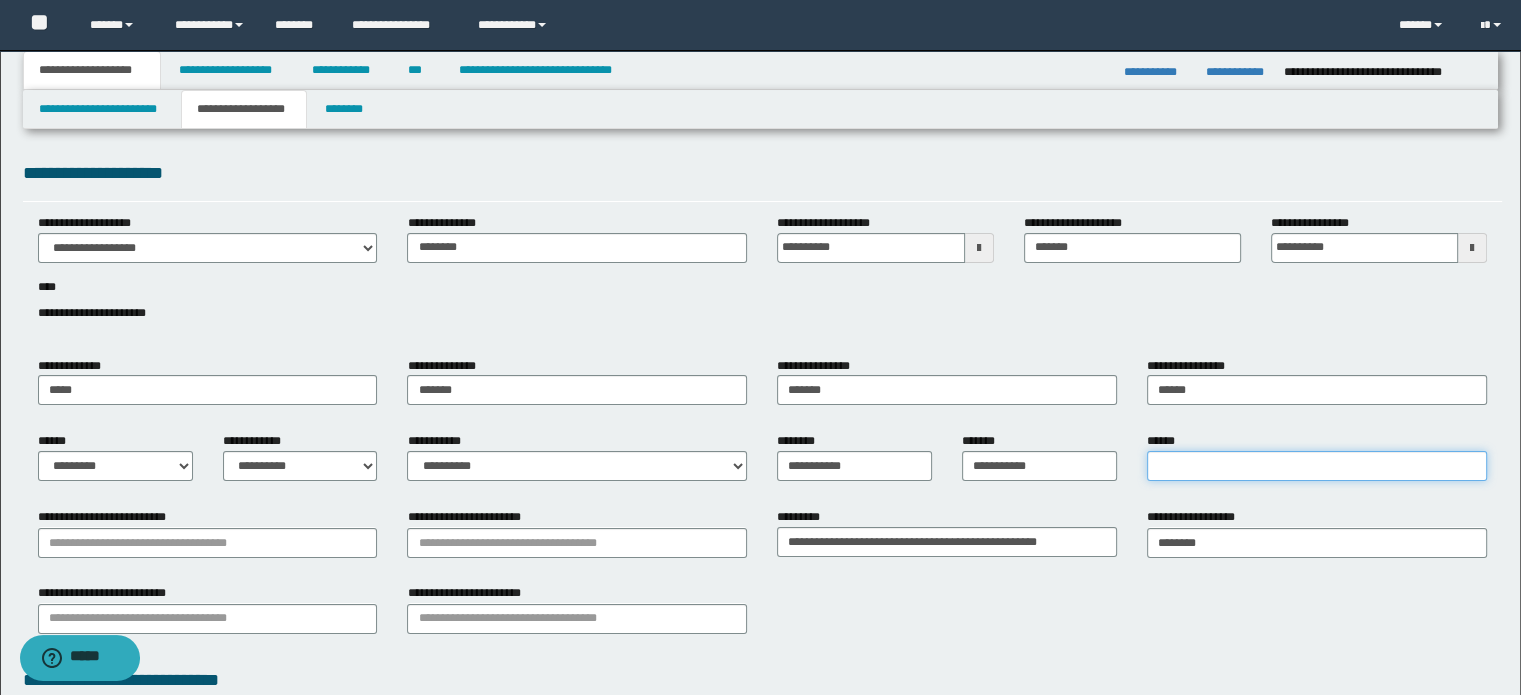 click on "******" at bounding box center [1317, 466] 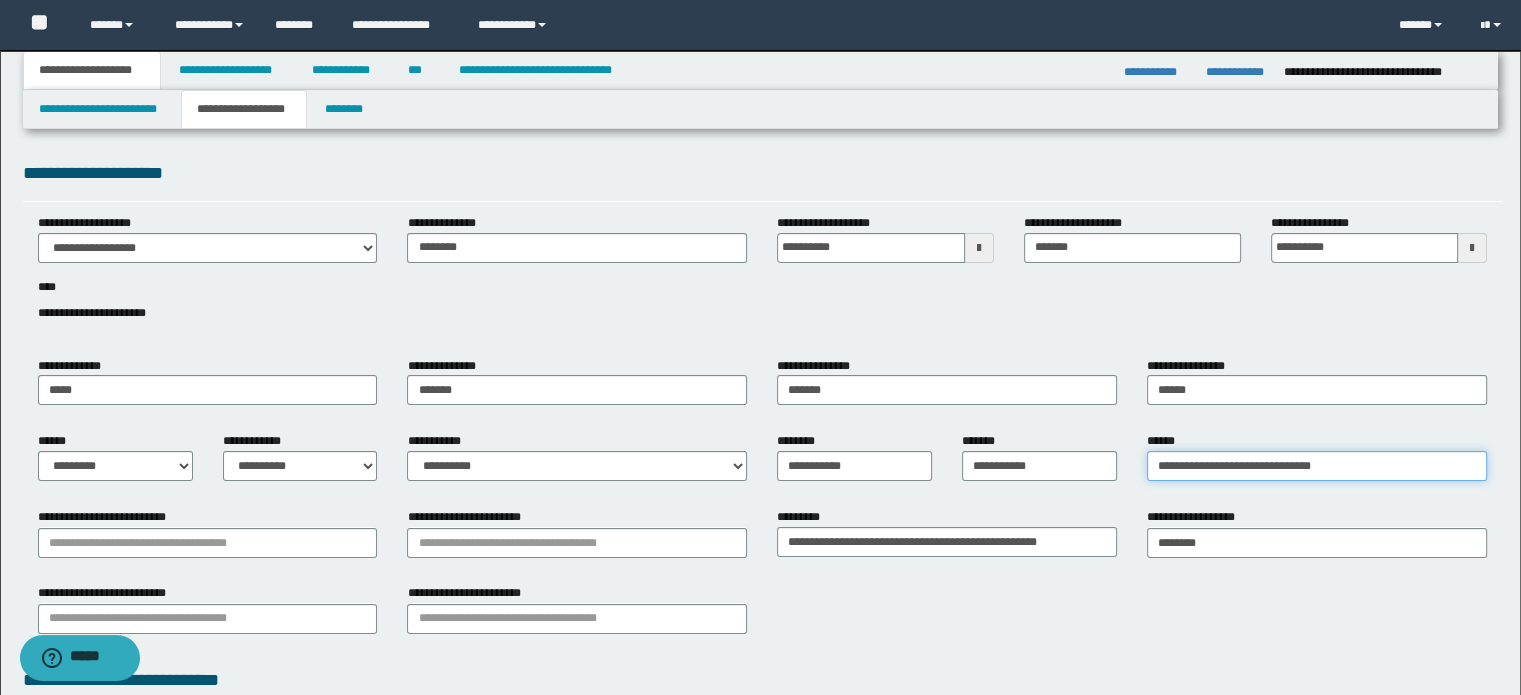 type on "**********" 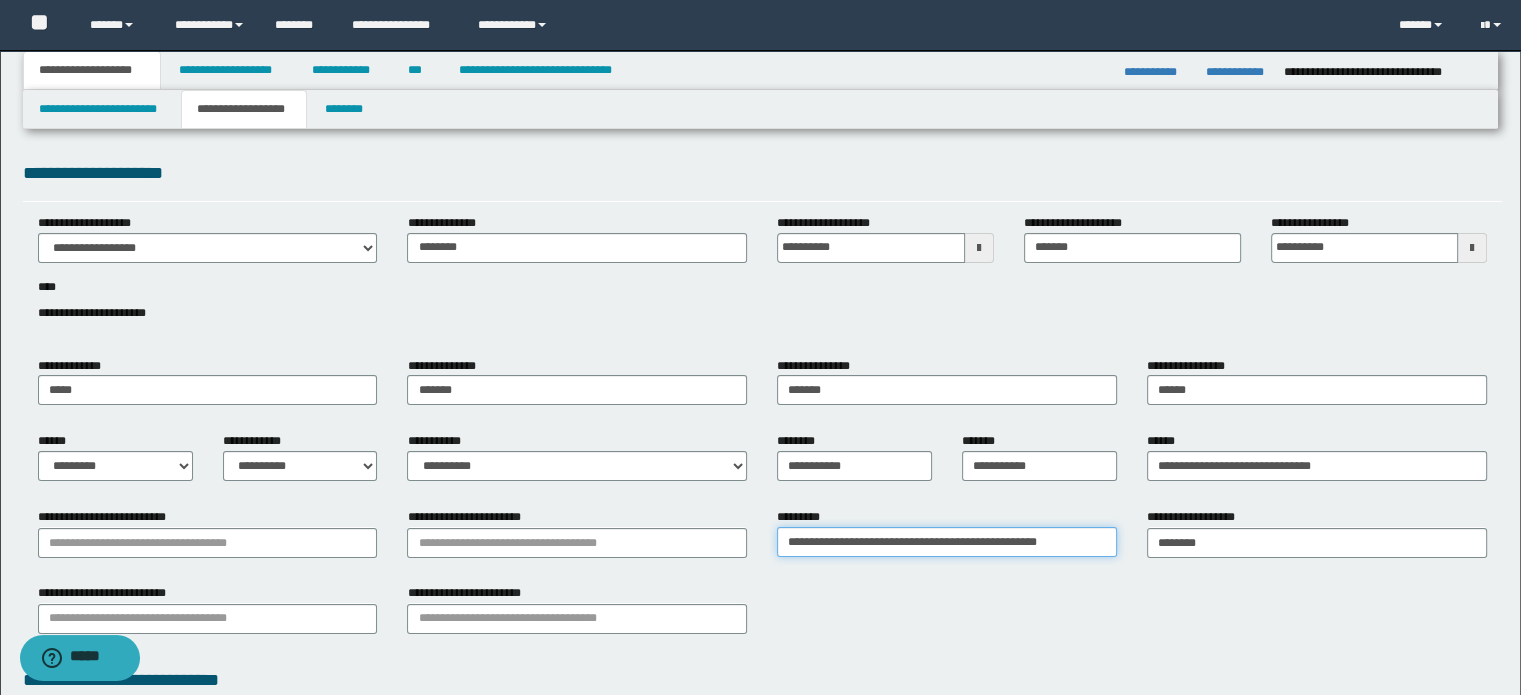 drag, startPoint x: 1062, startPoint y: 542, endPoint x: 866, endPoint y: 543, distance: 196.00255 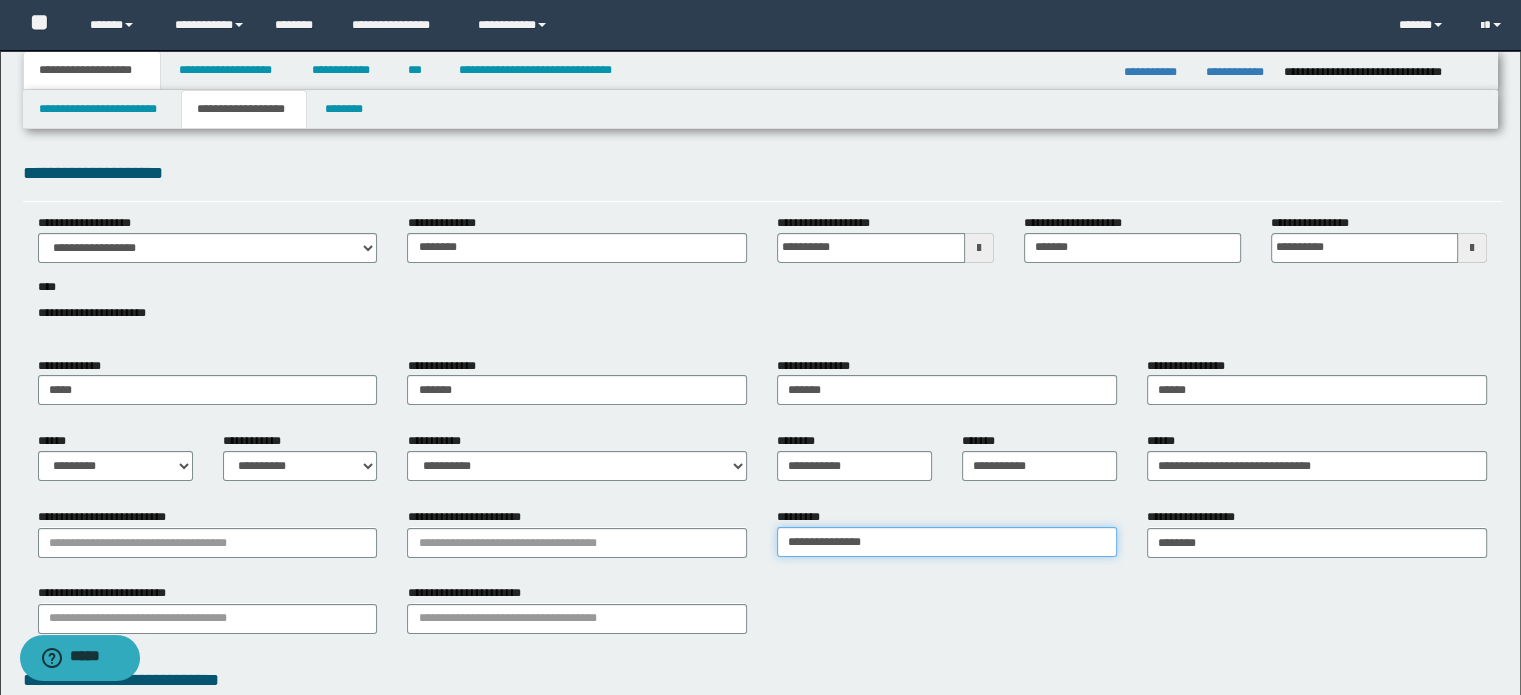 type on "**********" 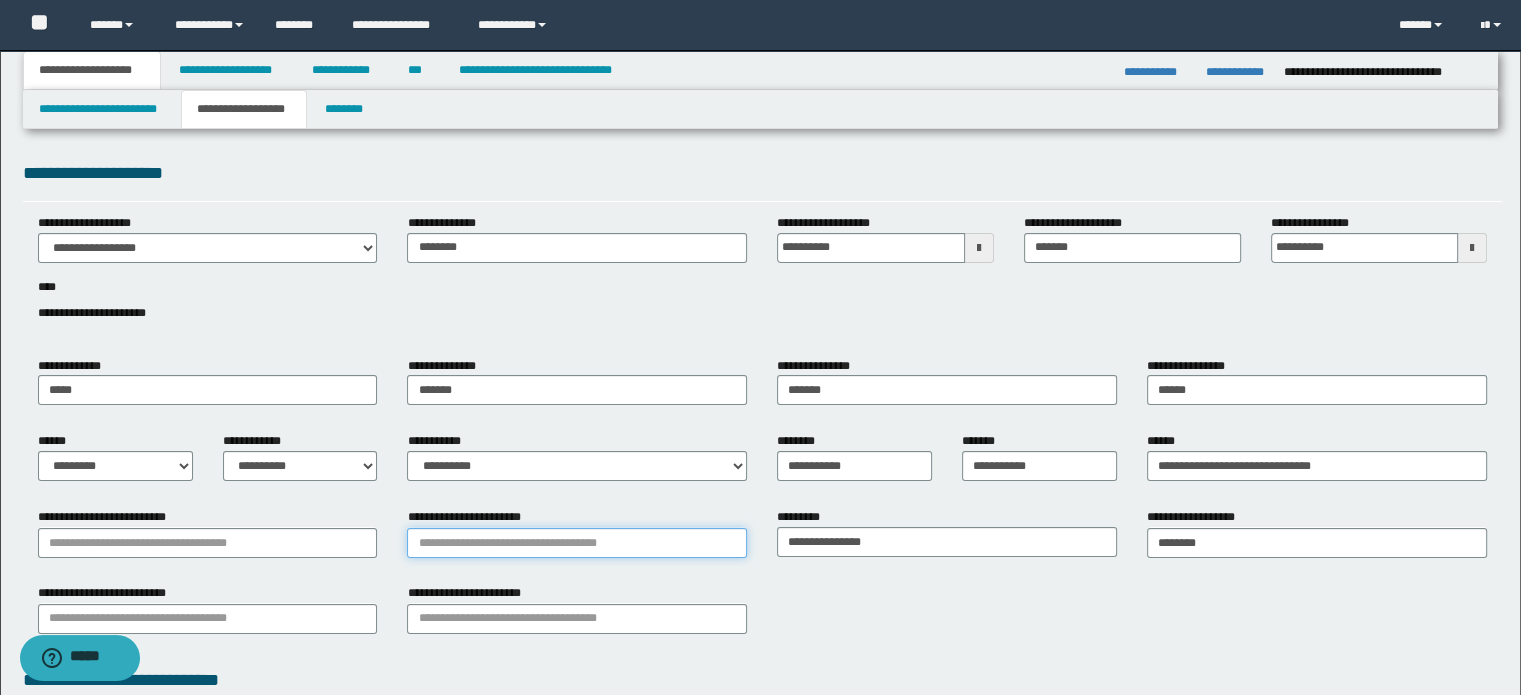 click on "**********" at bounding box center [577, 543] 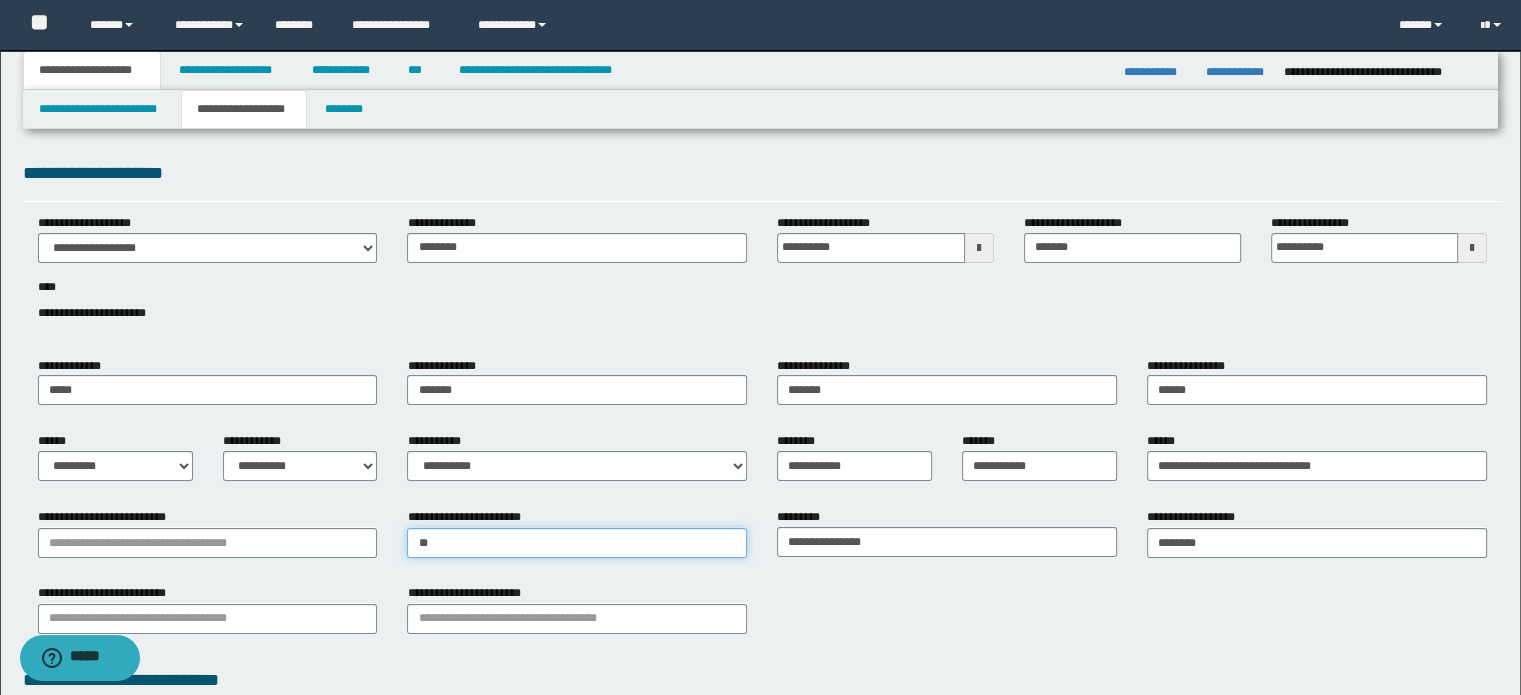 type on "***" 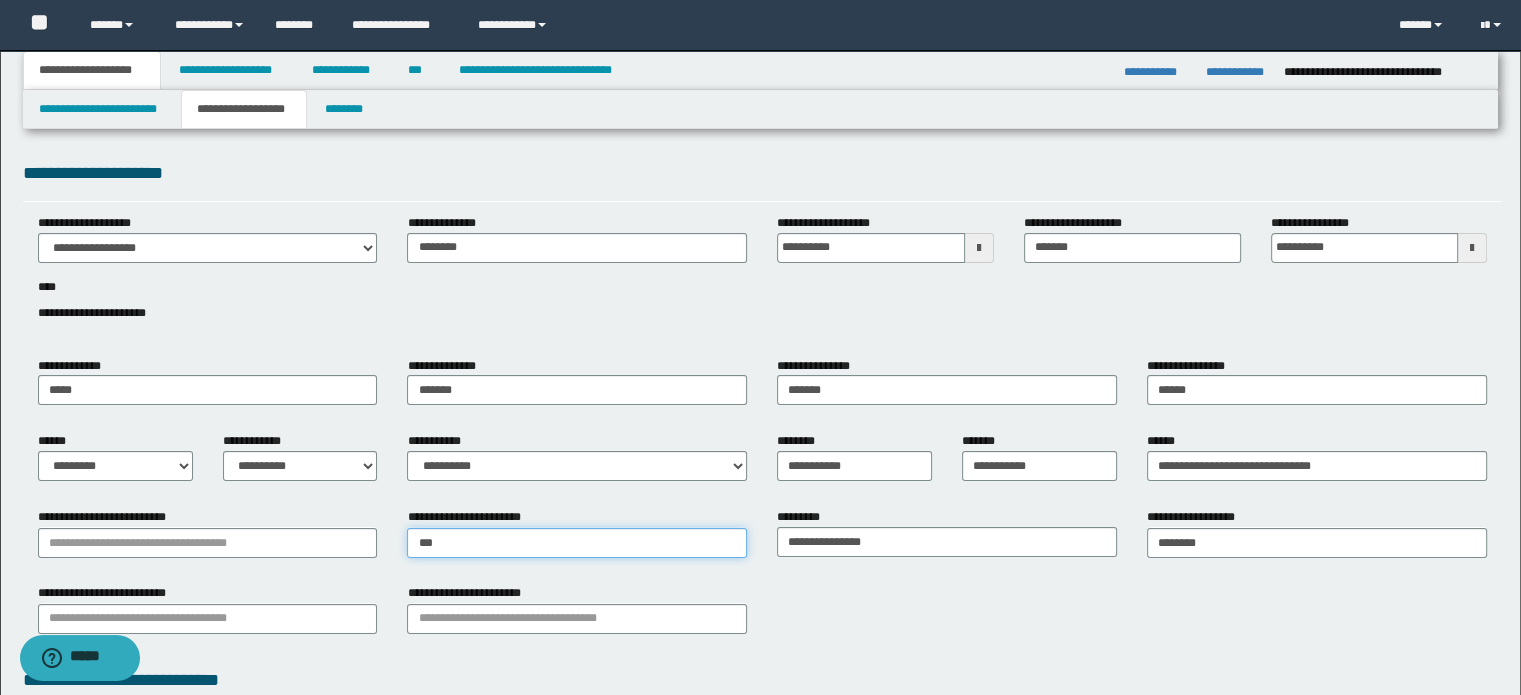 type on "**********" 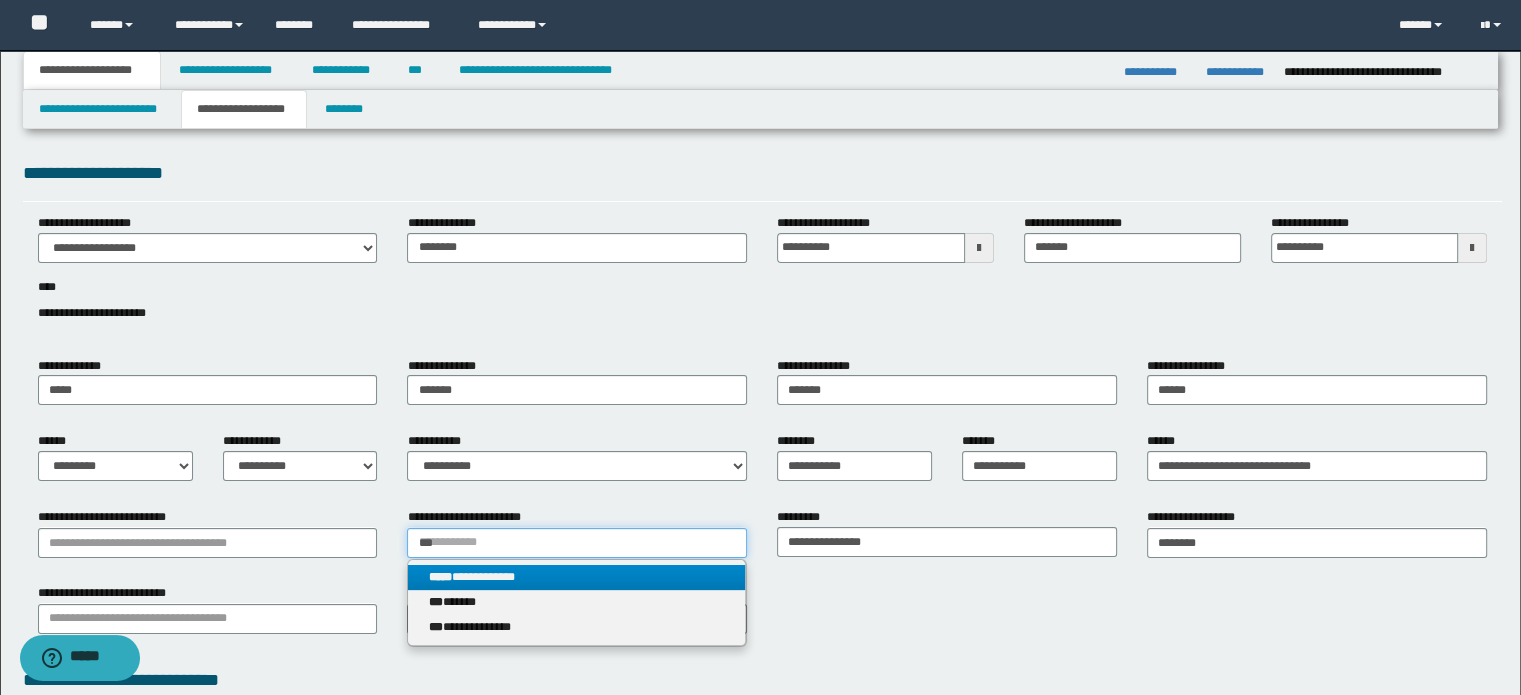 type on "***" 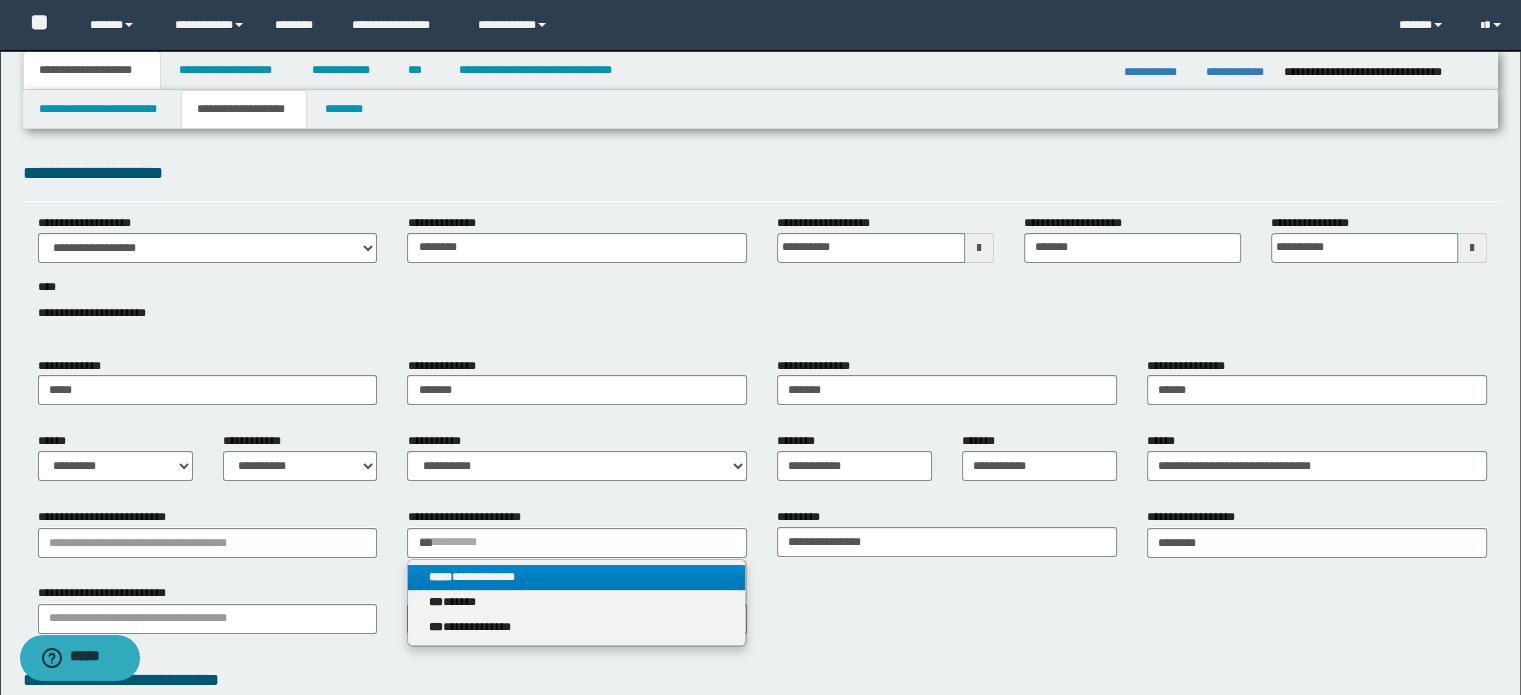 type 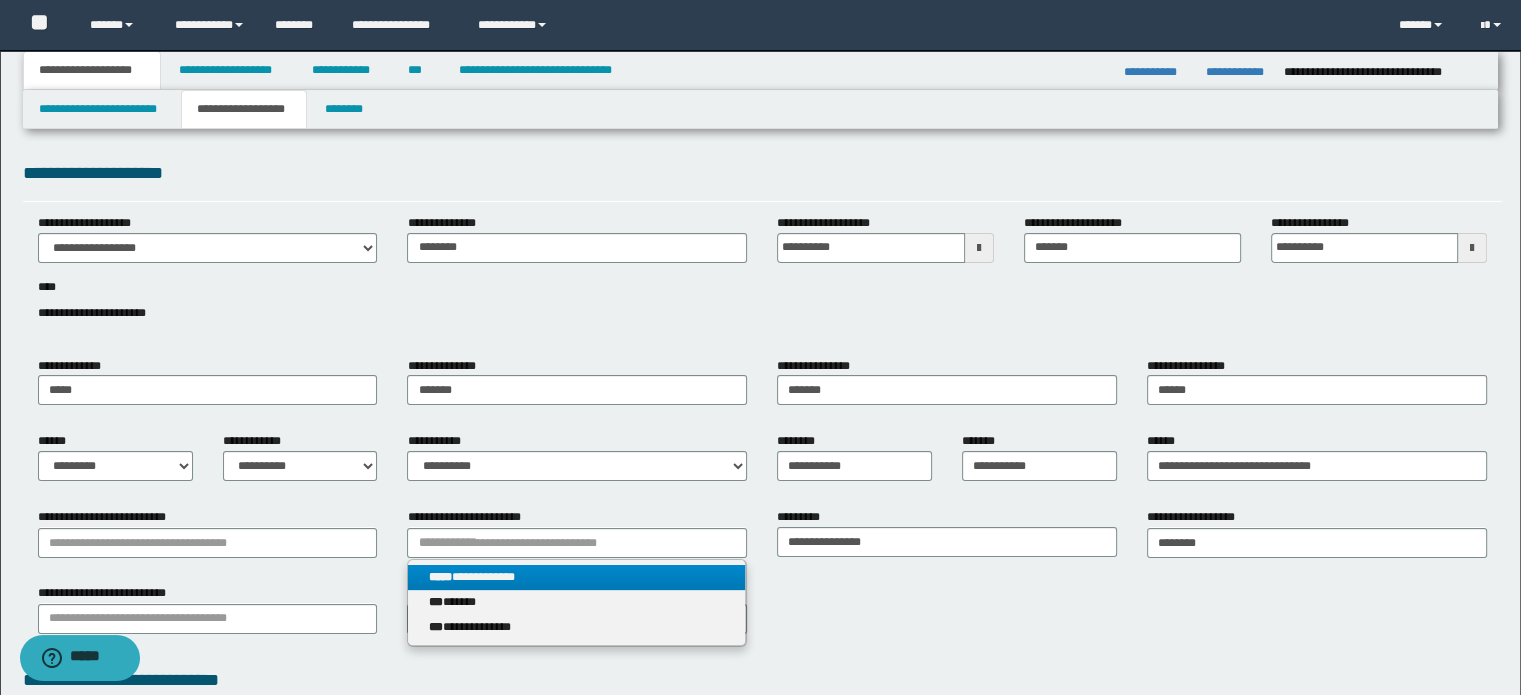 click on "**********" at bounding box center [577, 577] 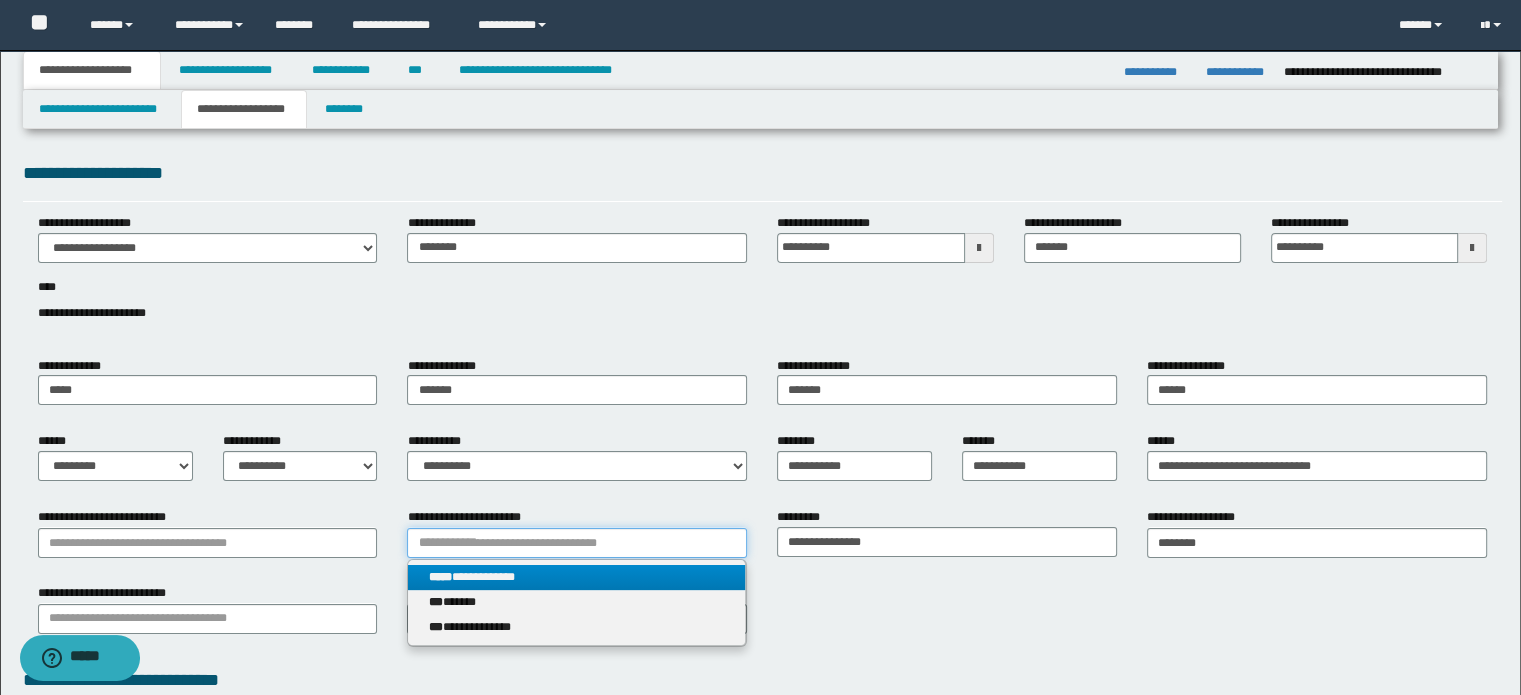 type 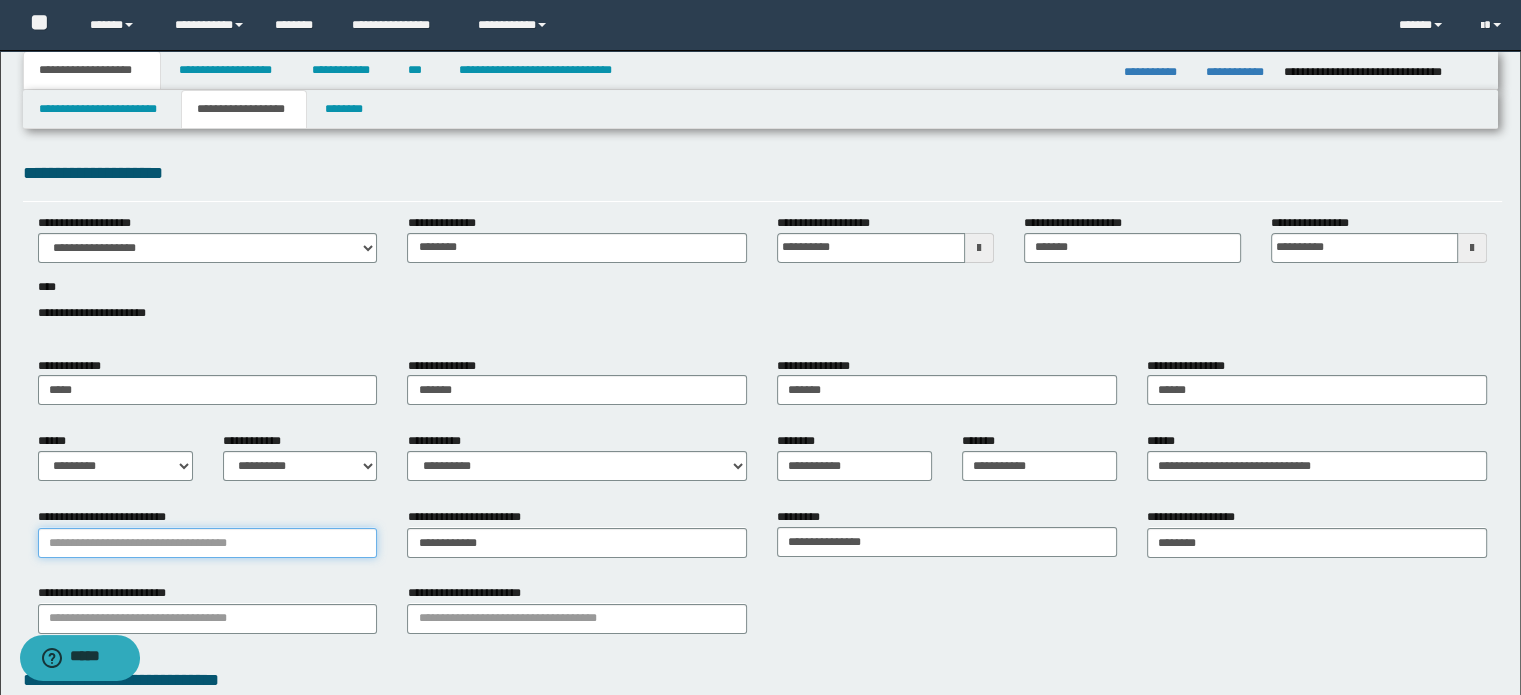 click on "**********" at bounding box center [208, 543] 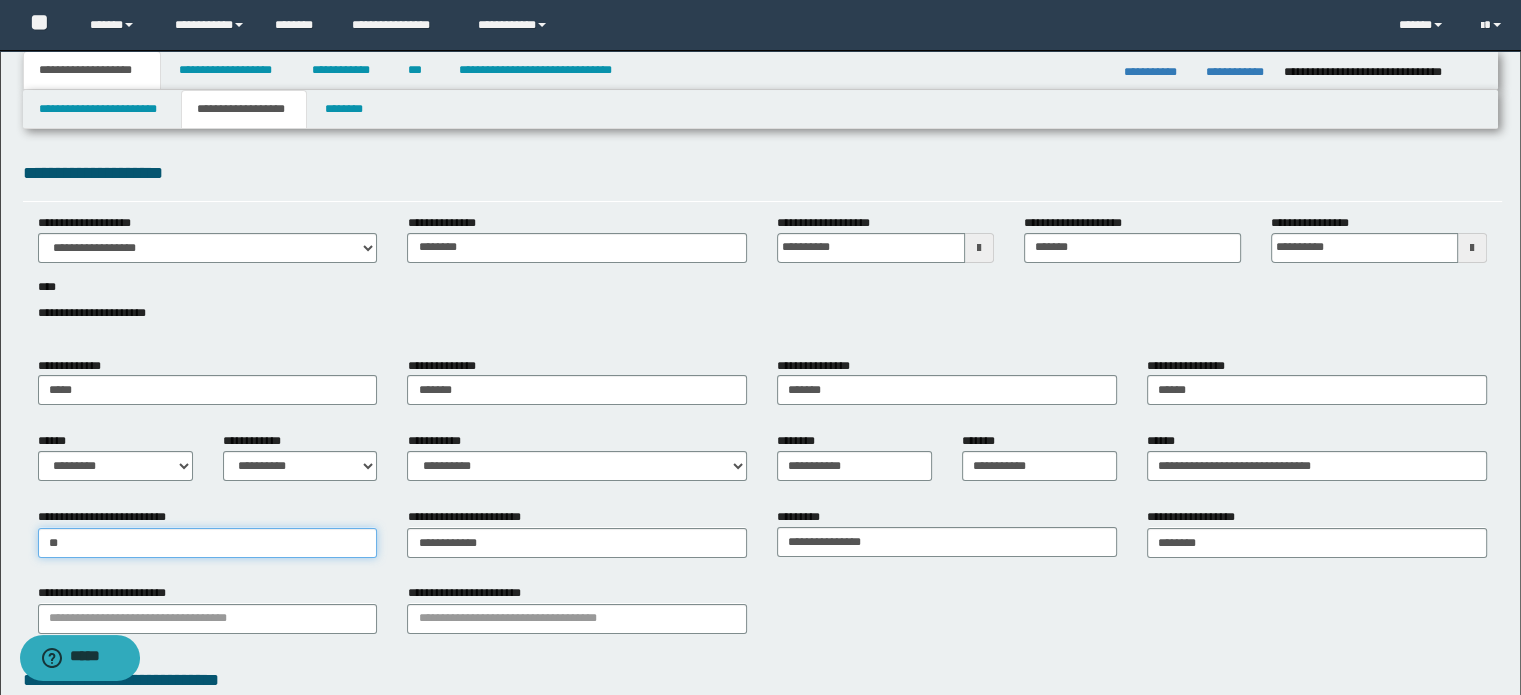 type on "***" 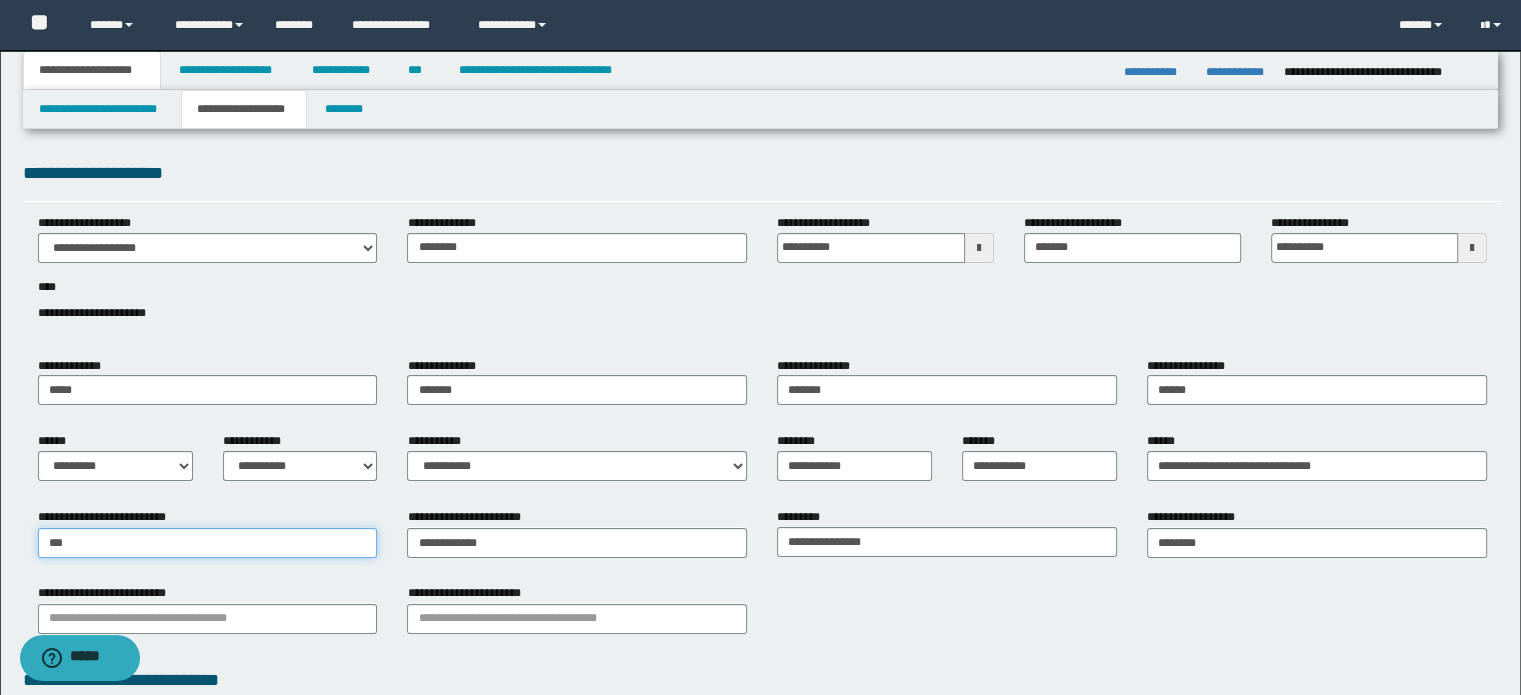 type on "**********" 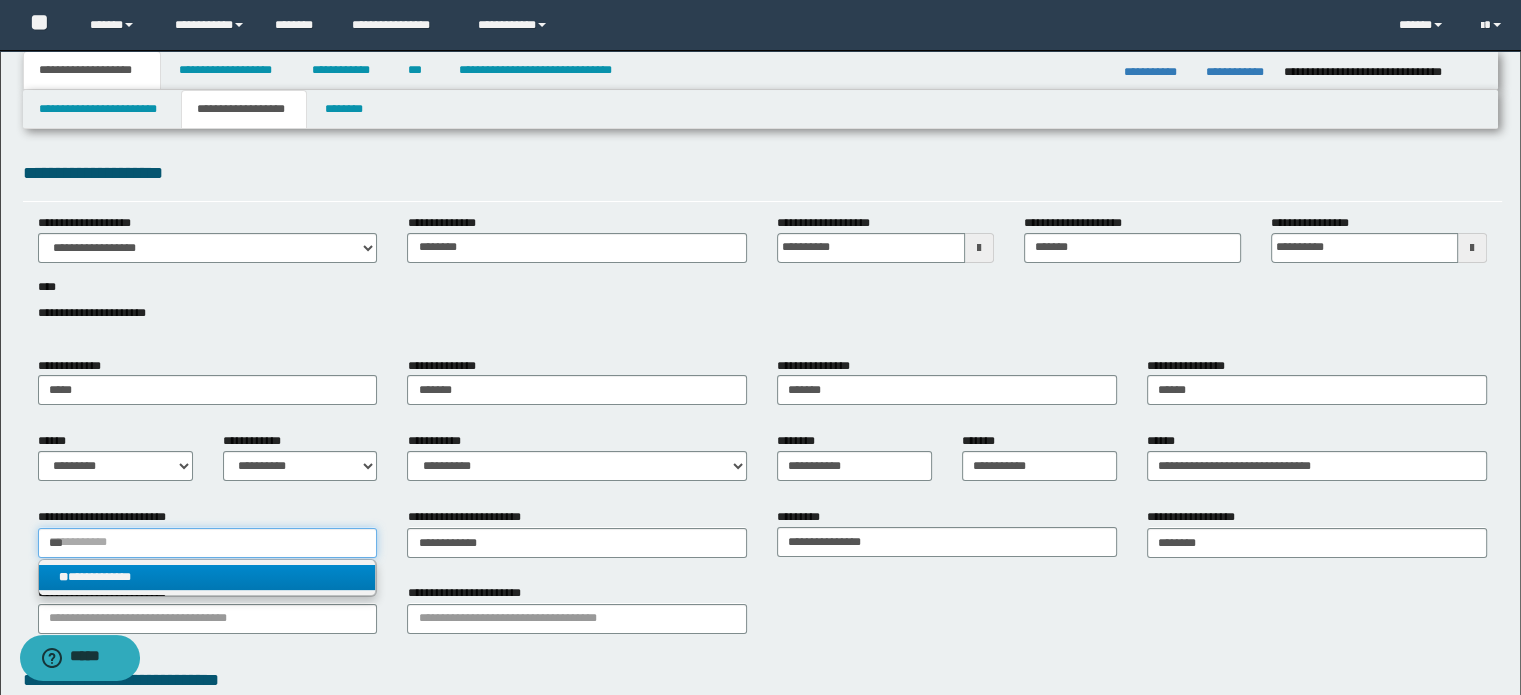type on "***" 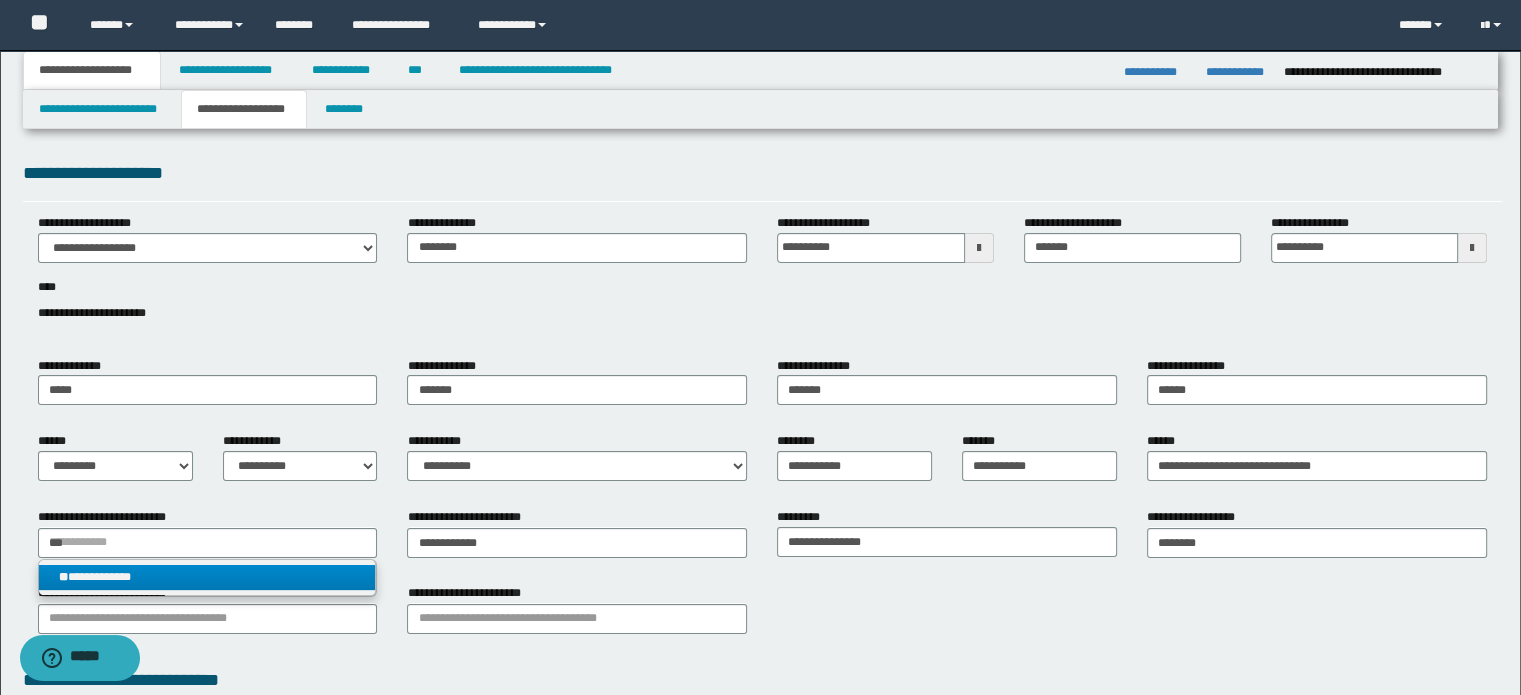 type 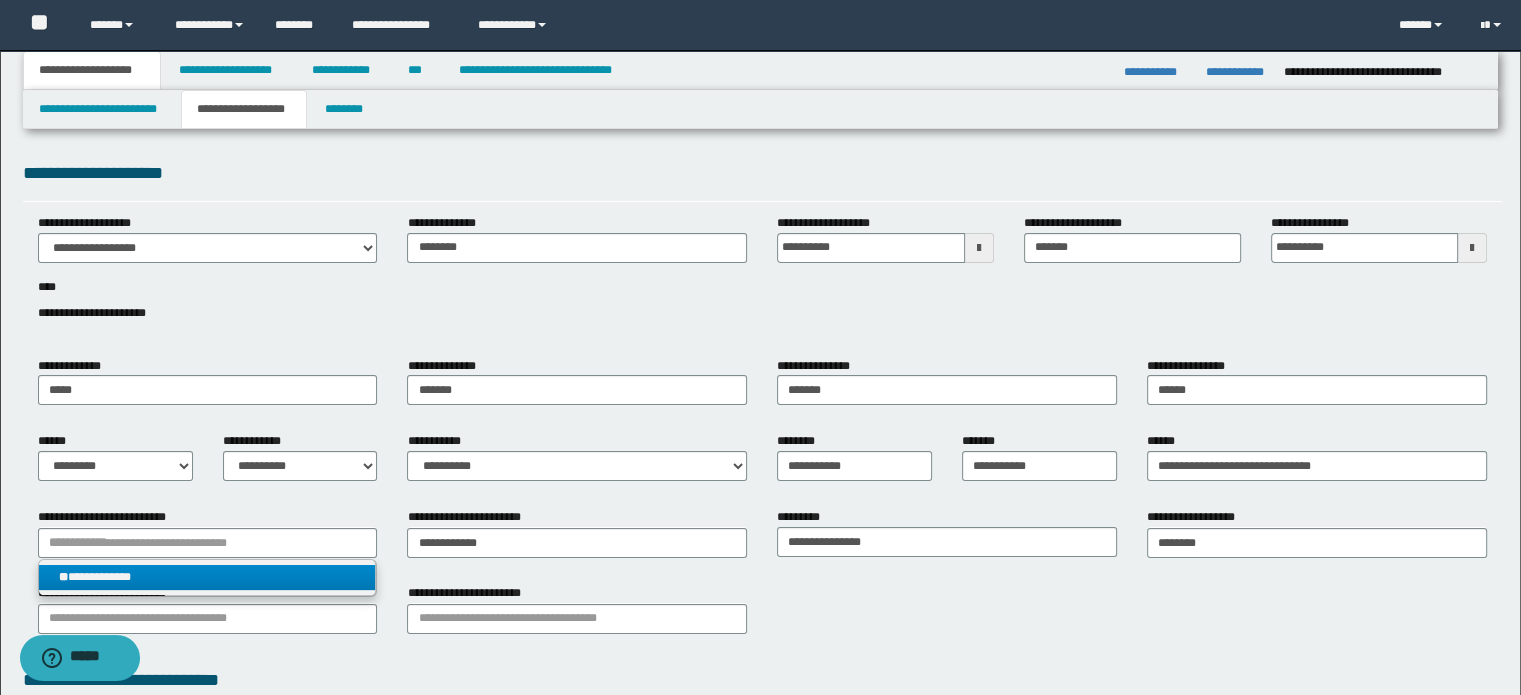 click on "**********" at bounding box center [207, 577] 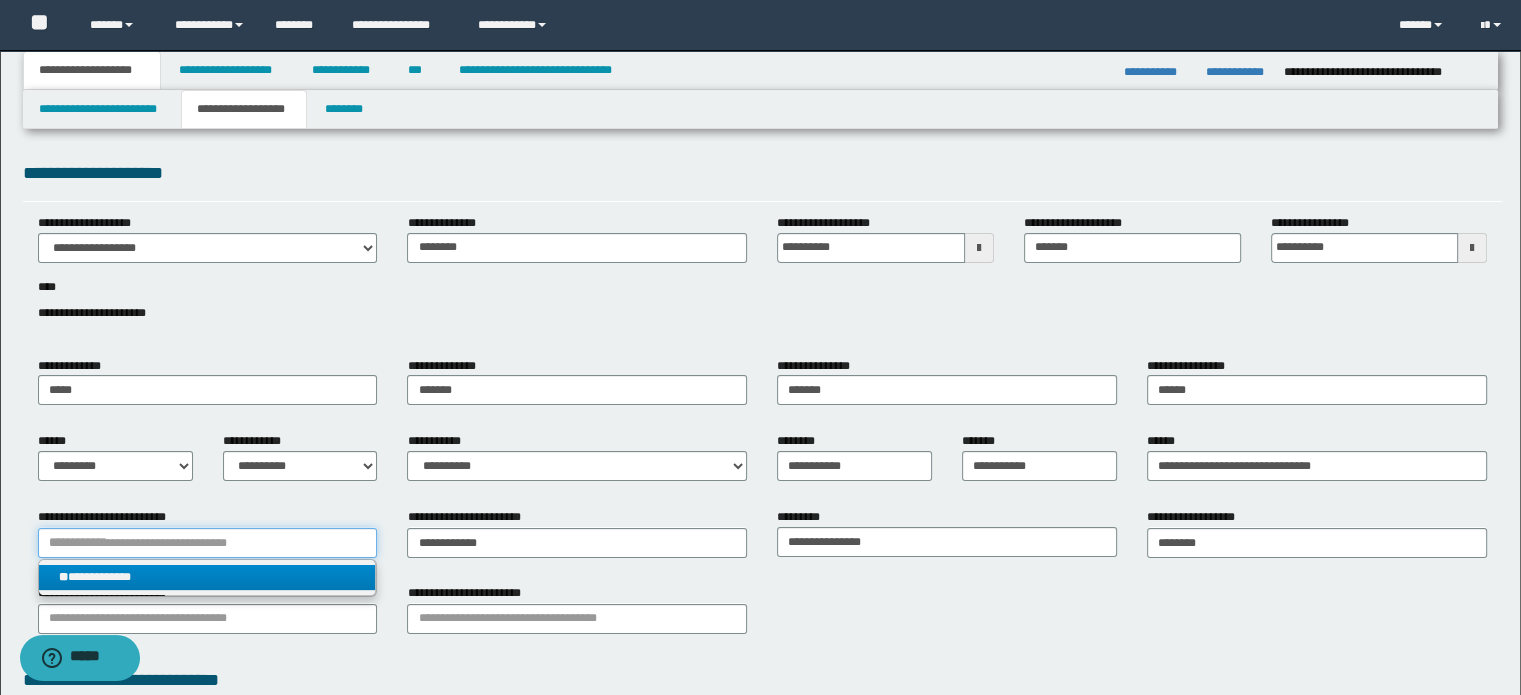 type 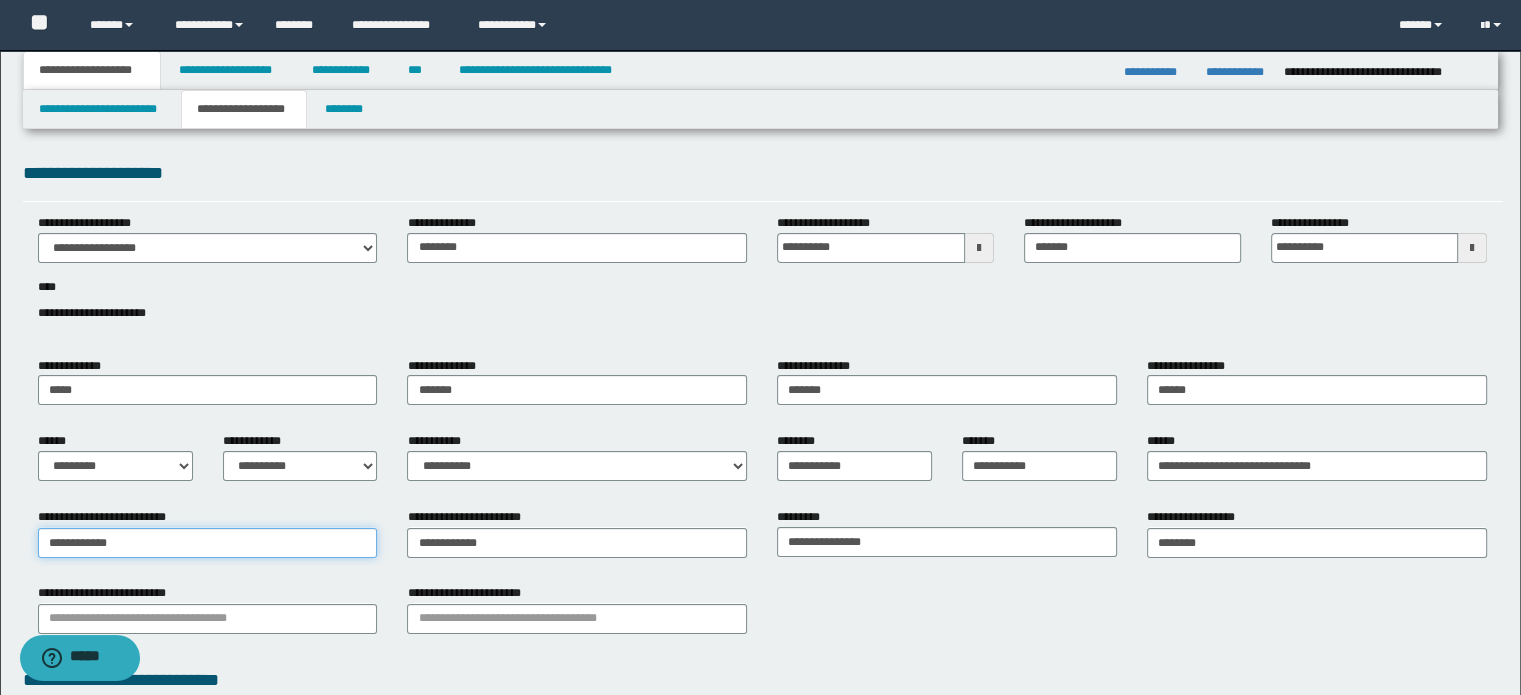 scroll, scrollTop: 100, scrollLeft: 0, axis: vertical 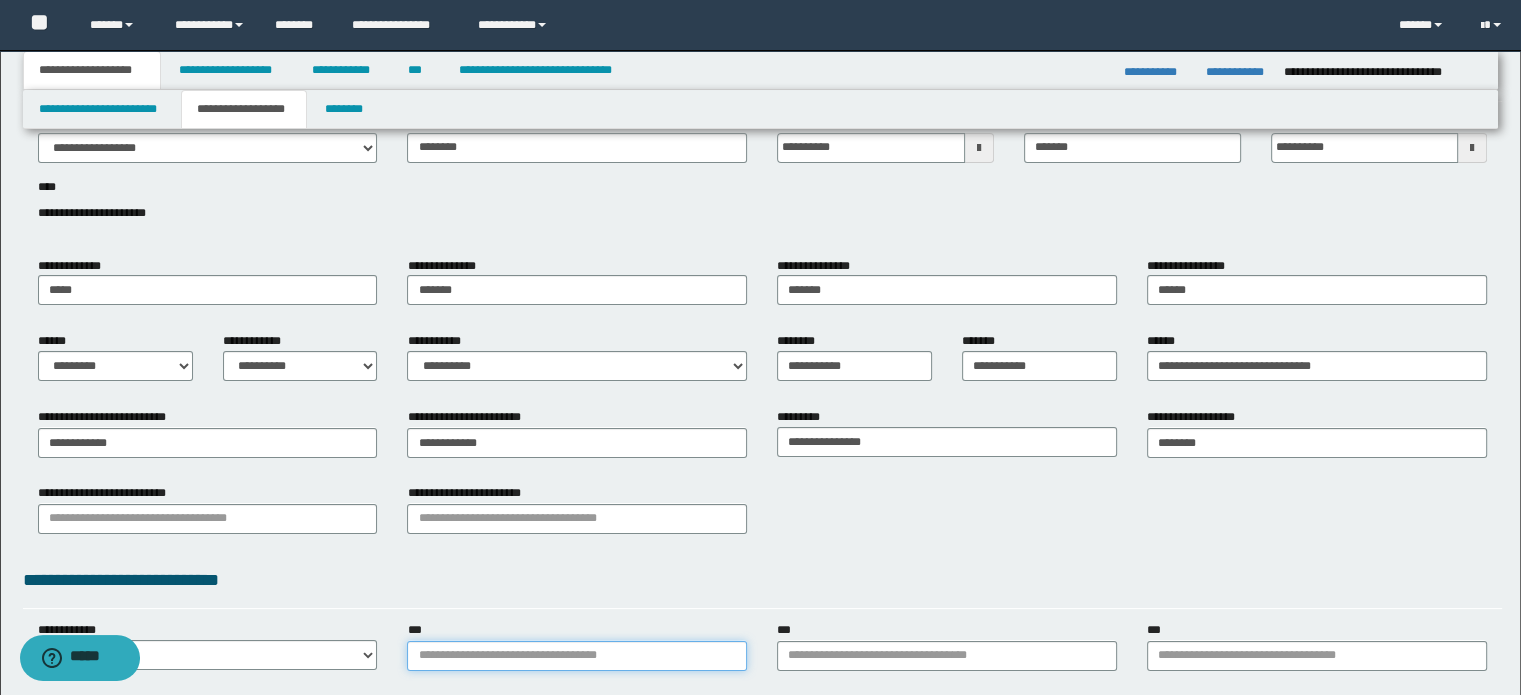 click on "***" at bounding box center [577, 656] 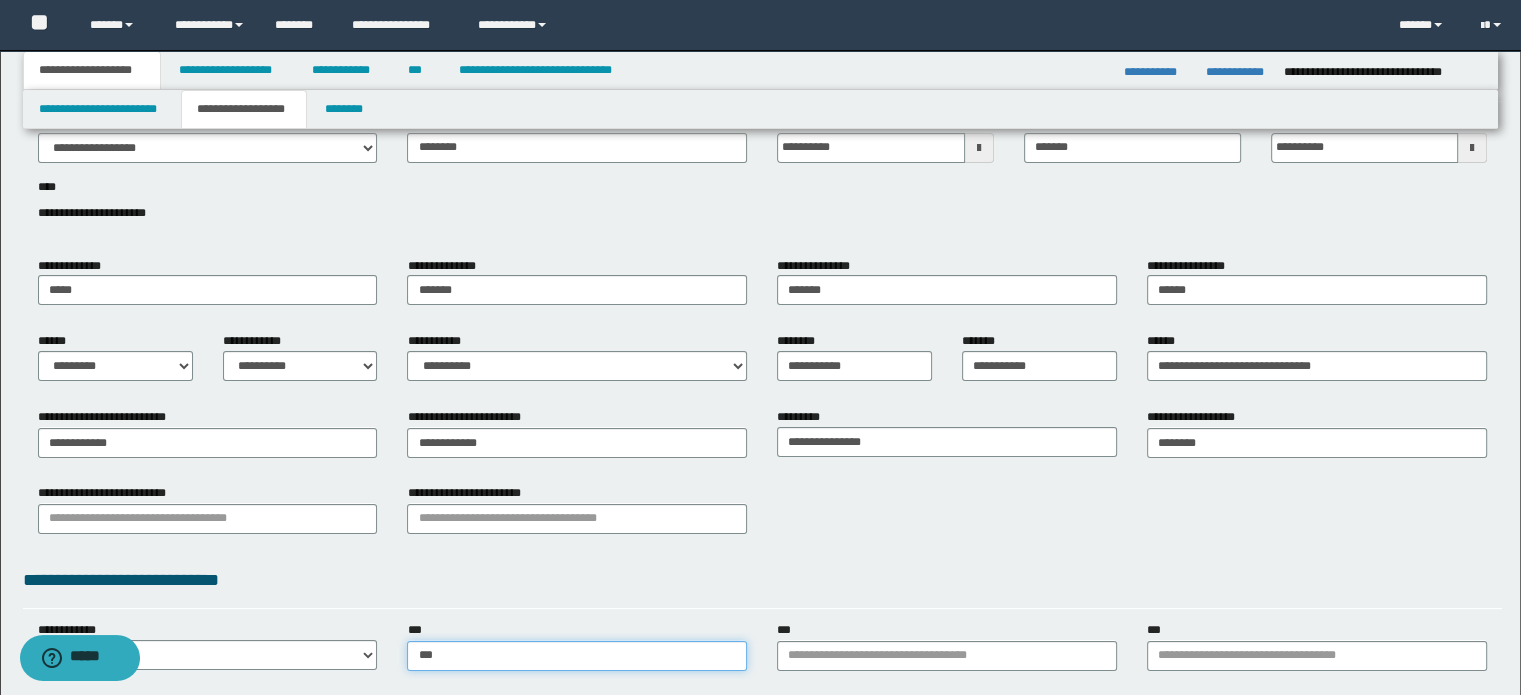 type on "****" 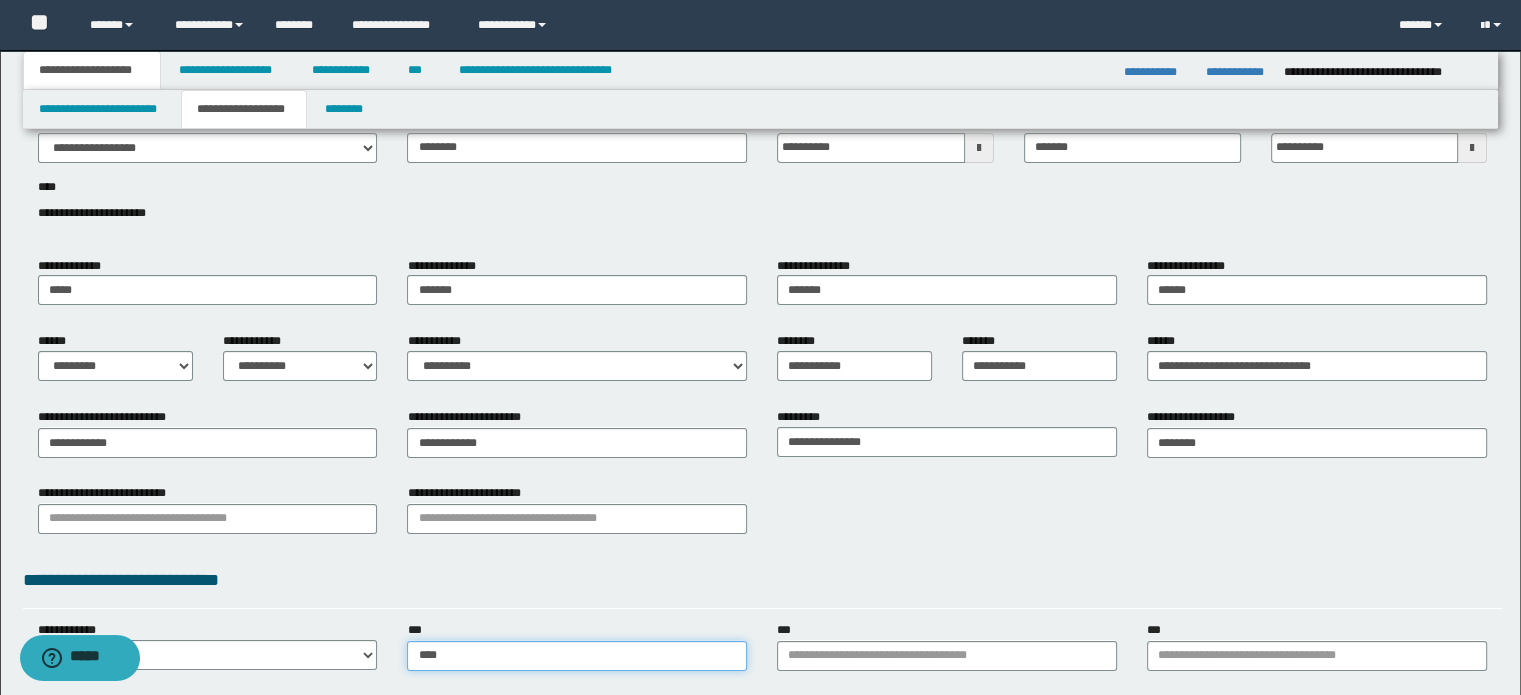 scroll, scrollTop: 300, scrollLeft: 0, axis: vertical 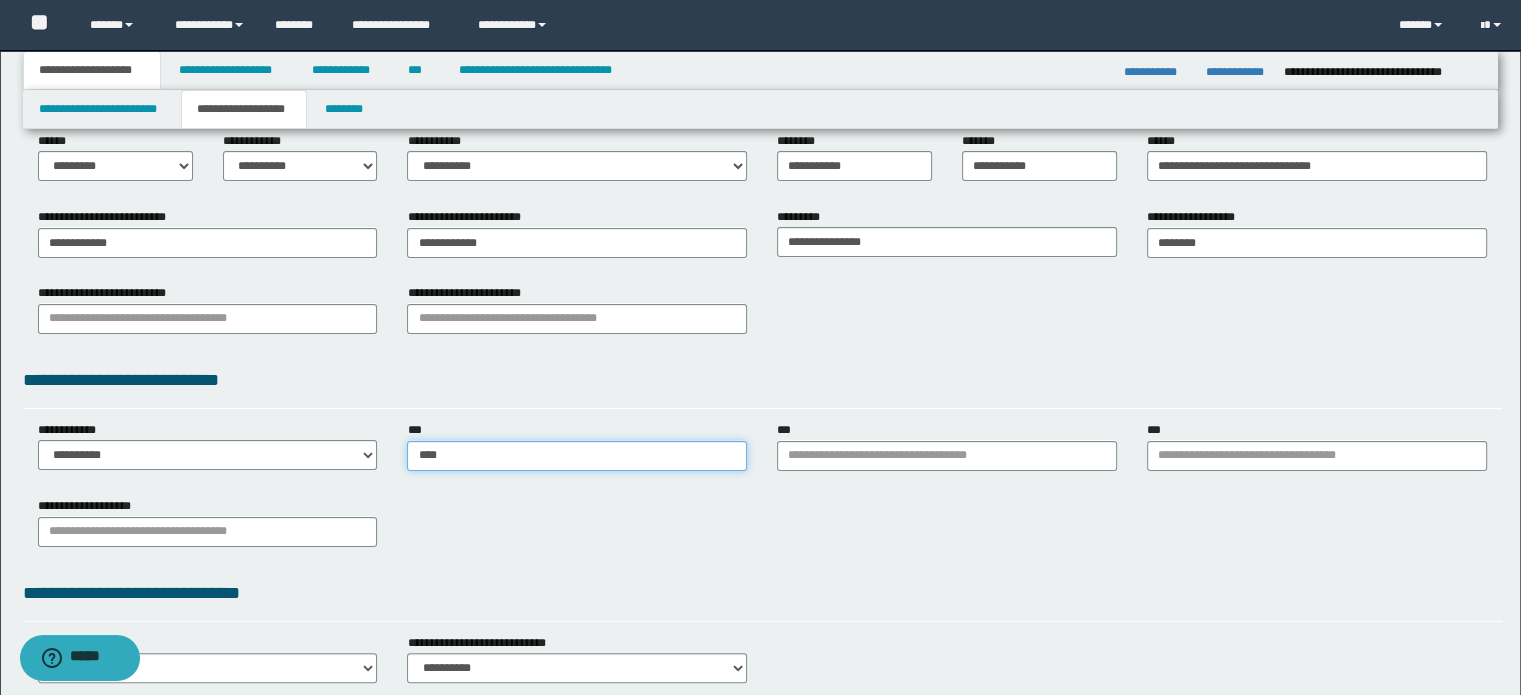 type on "****" 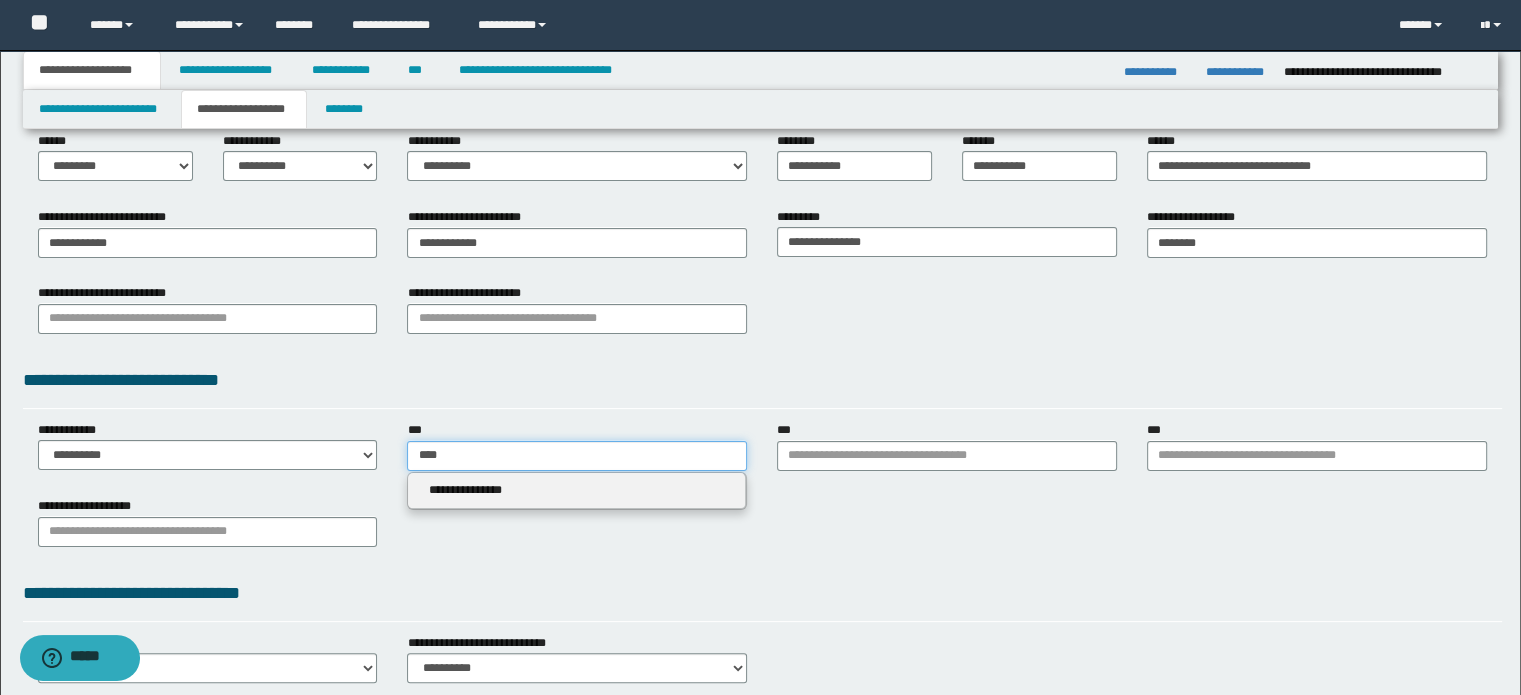 type on "****" 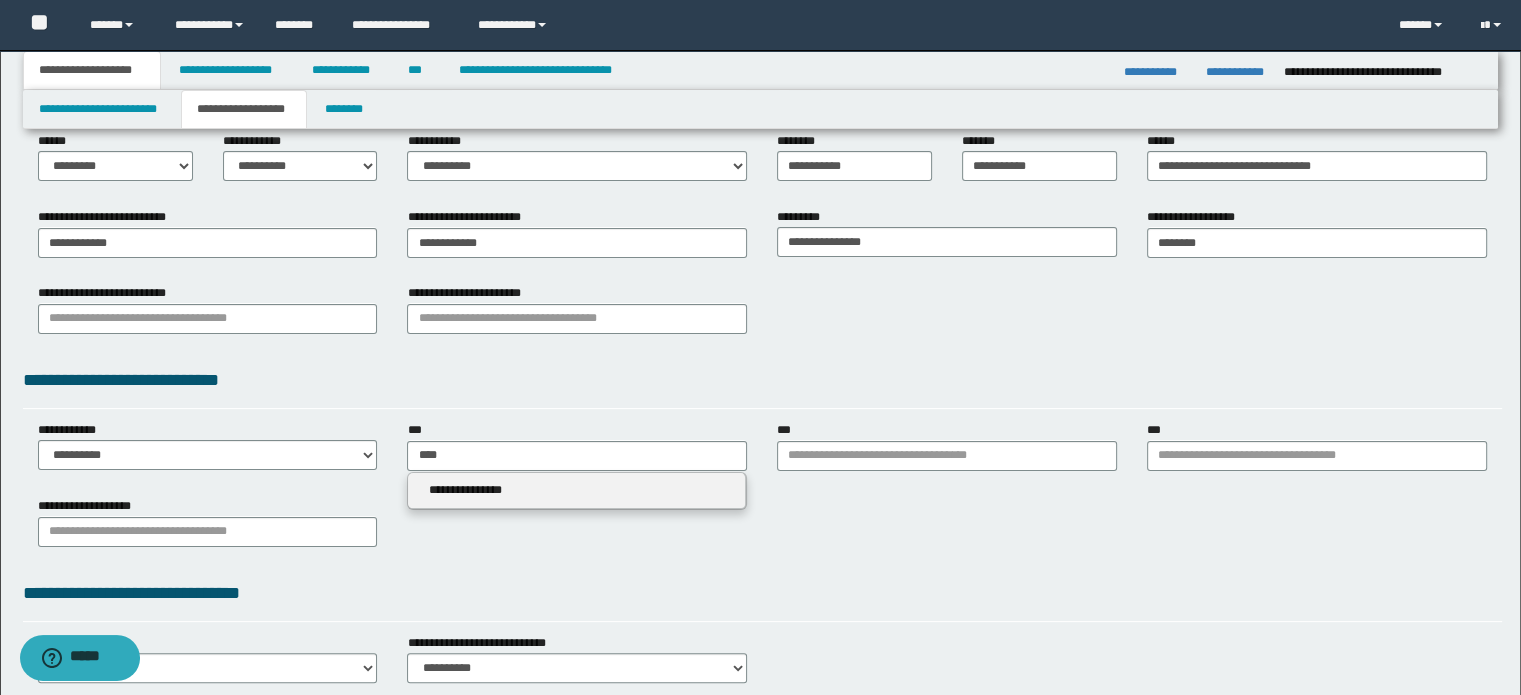 type 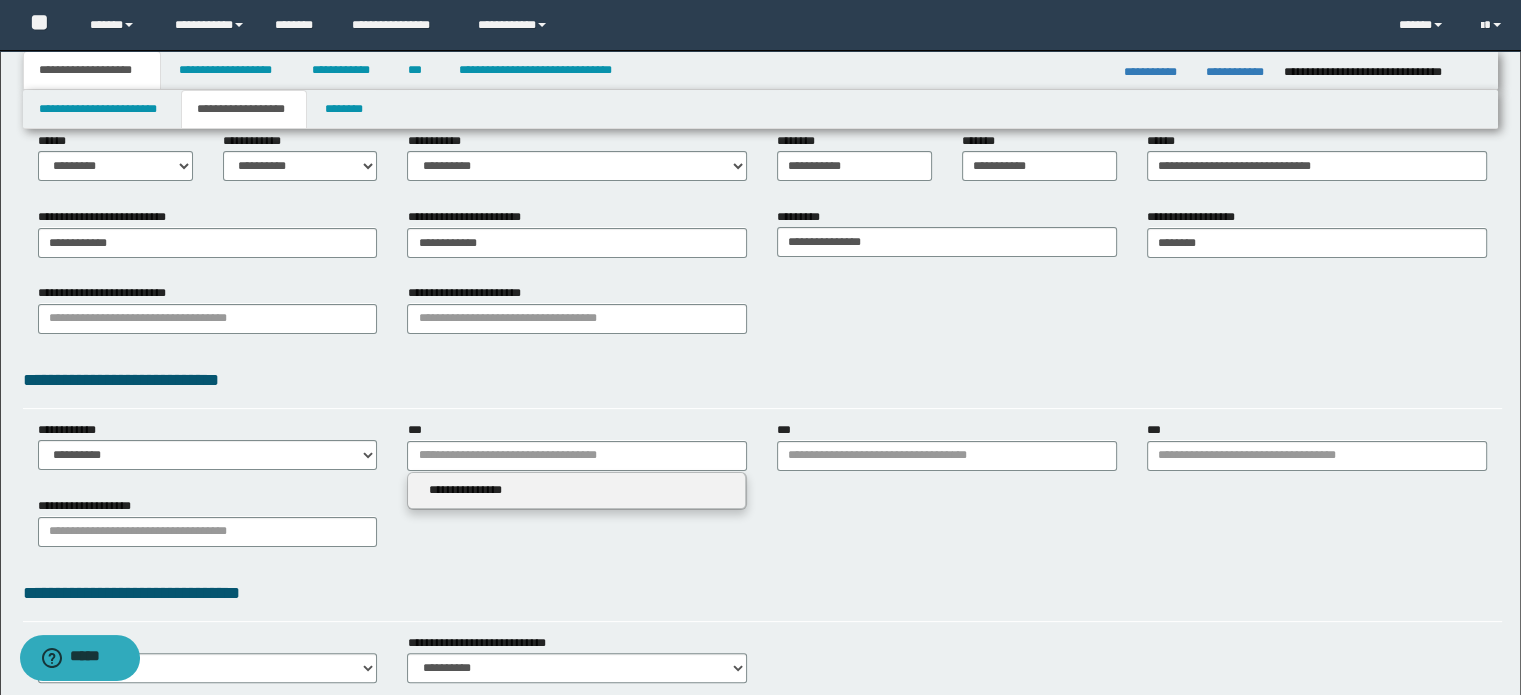 click on "**********" at bounding box center (577, 490) 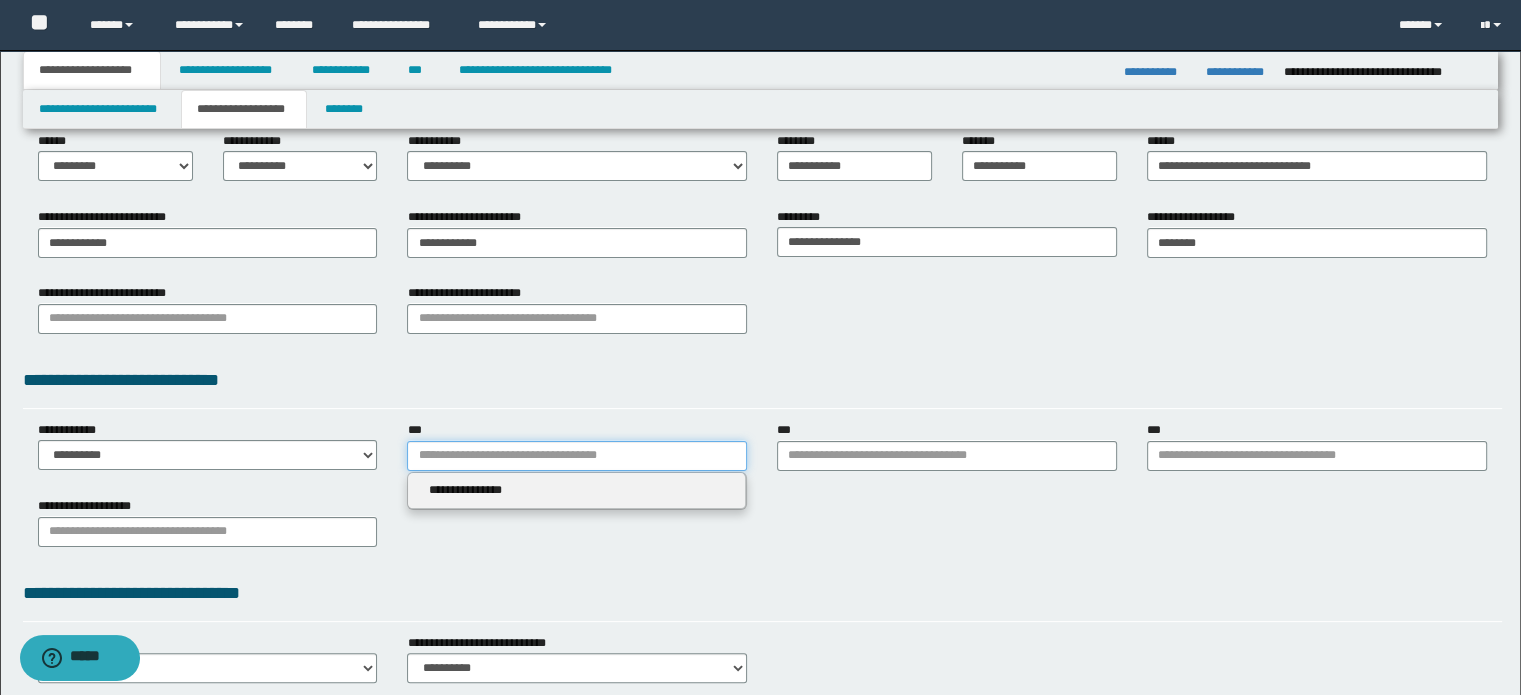 type 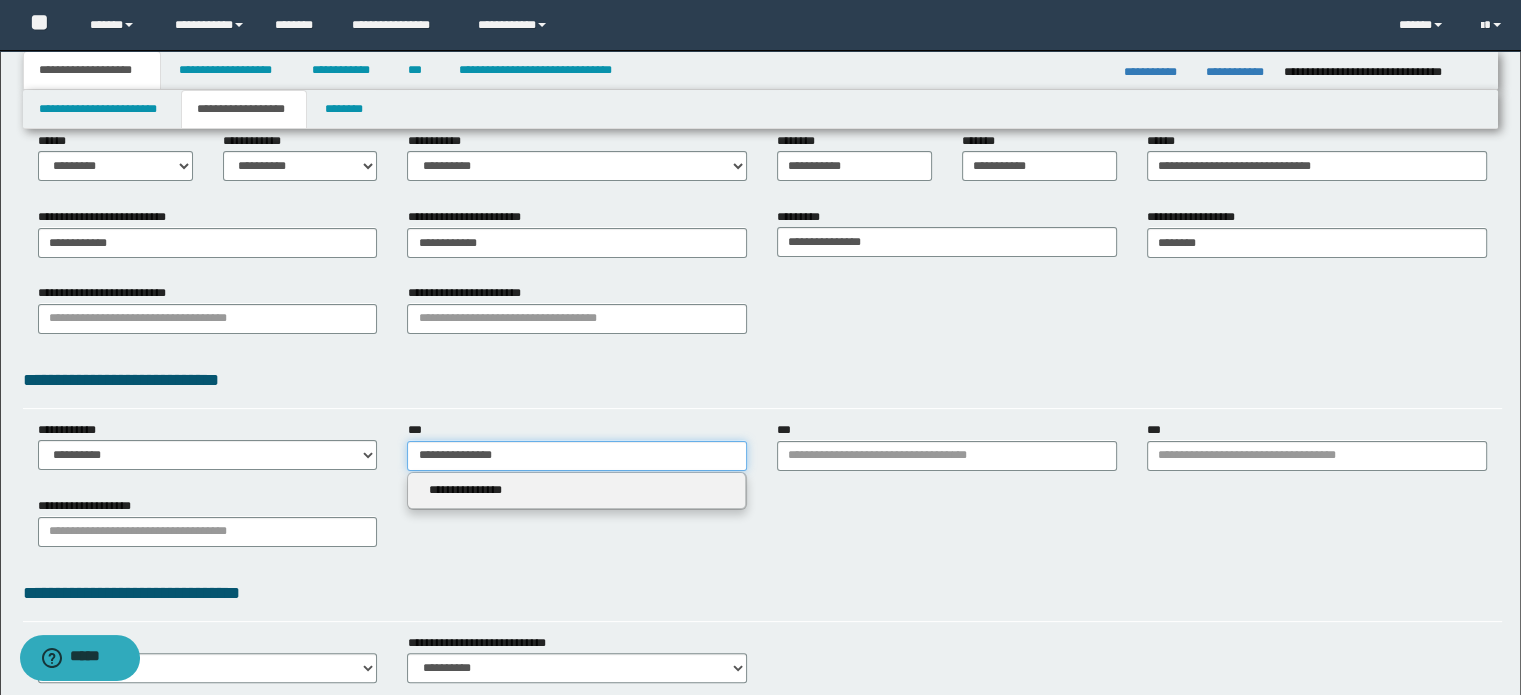 type on "**********" 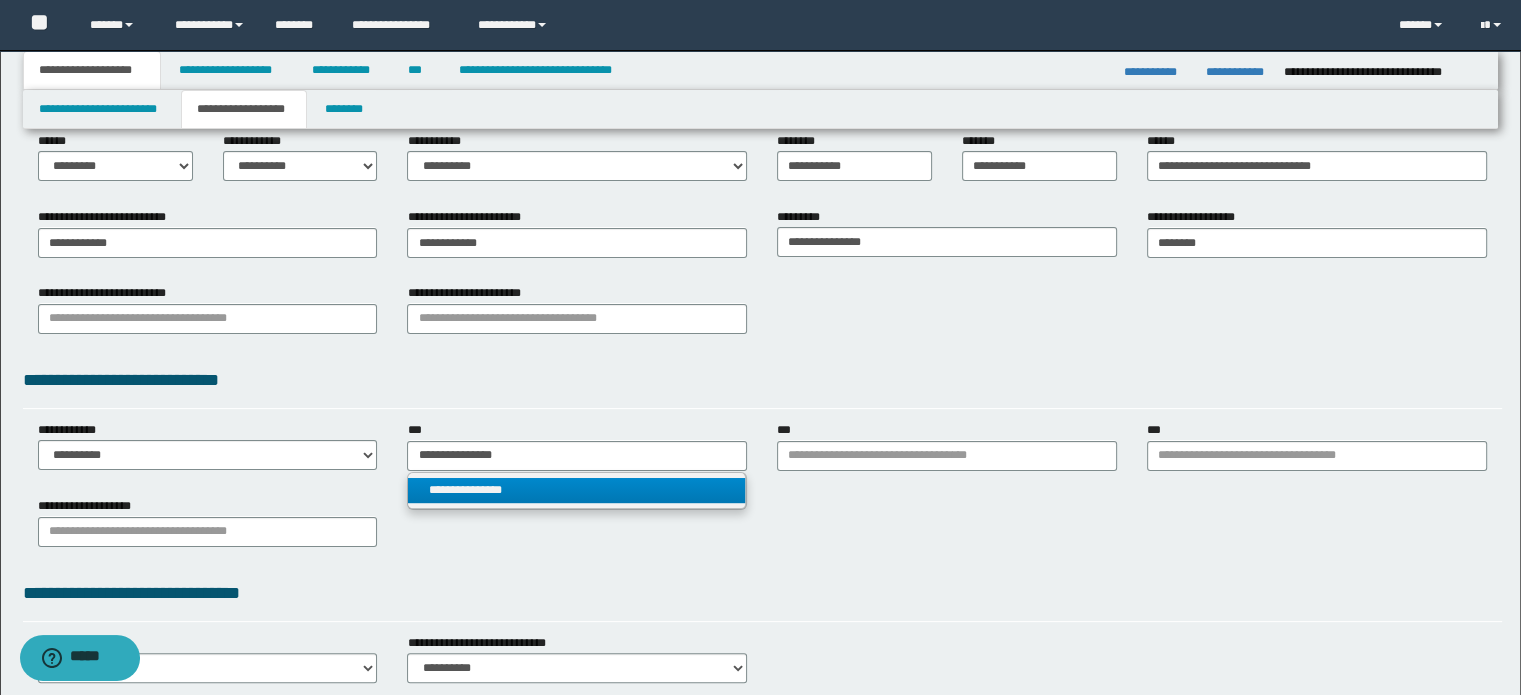 click on "**********" at bounding box center [577, 490] 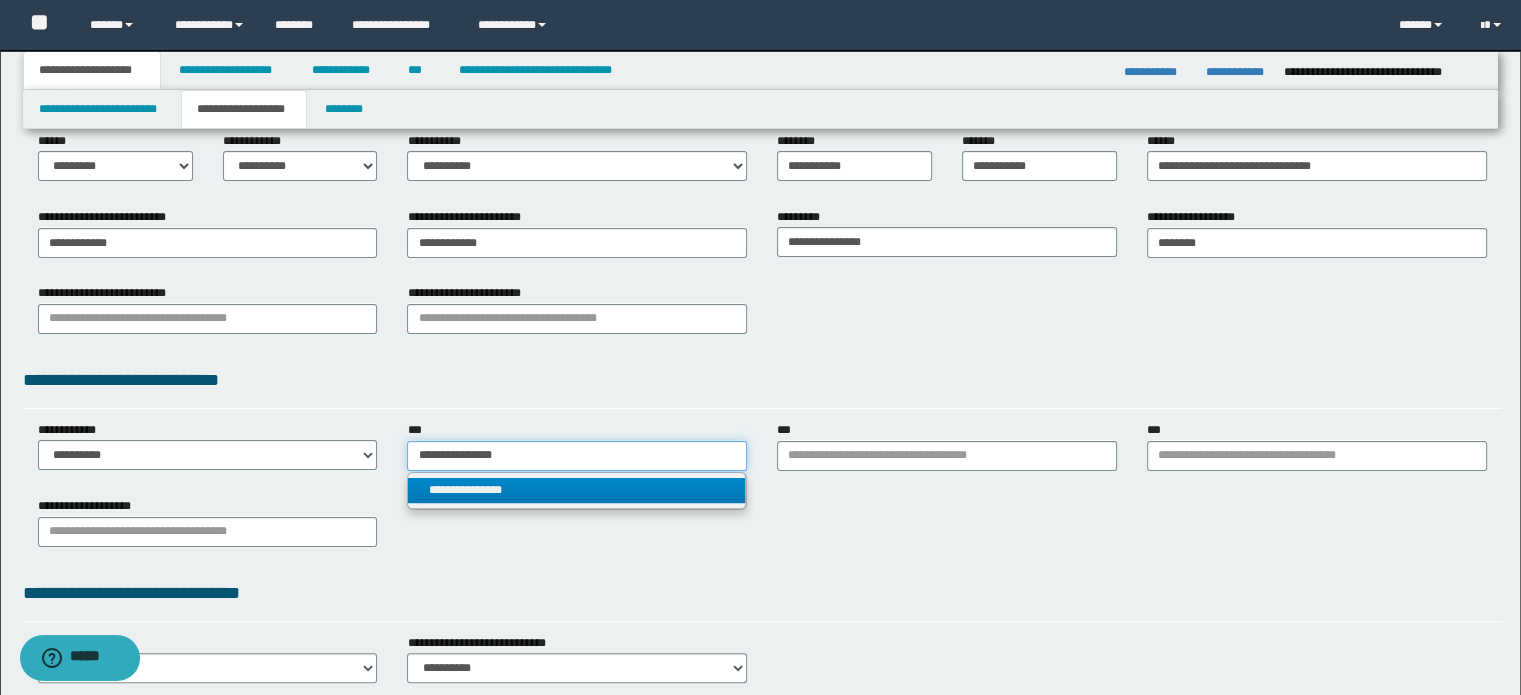 type 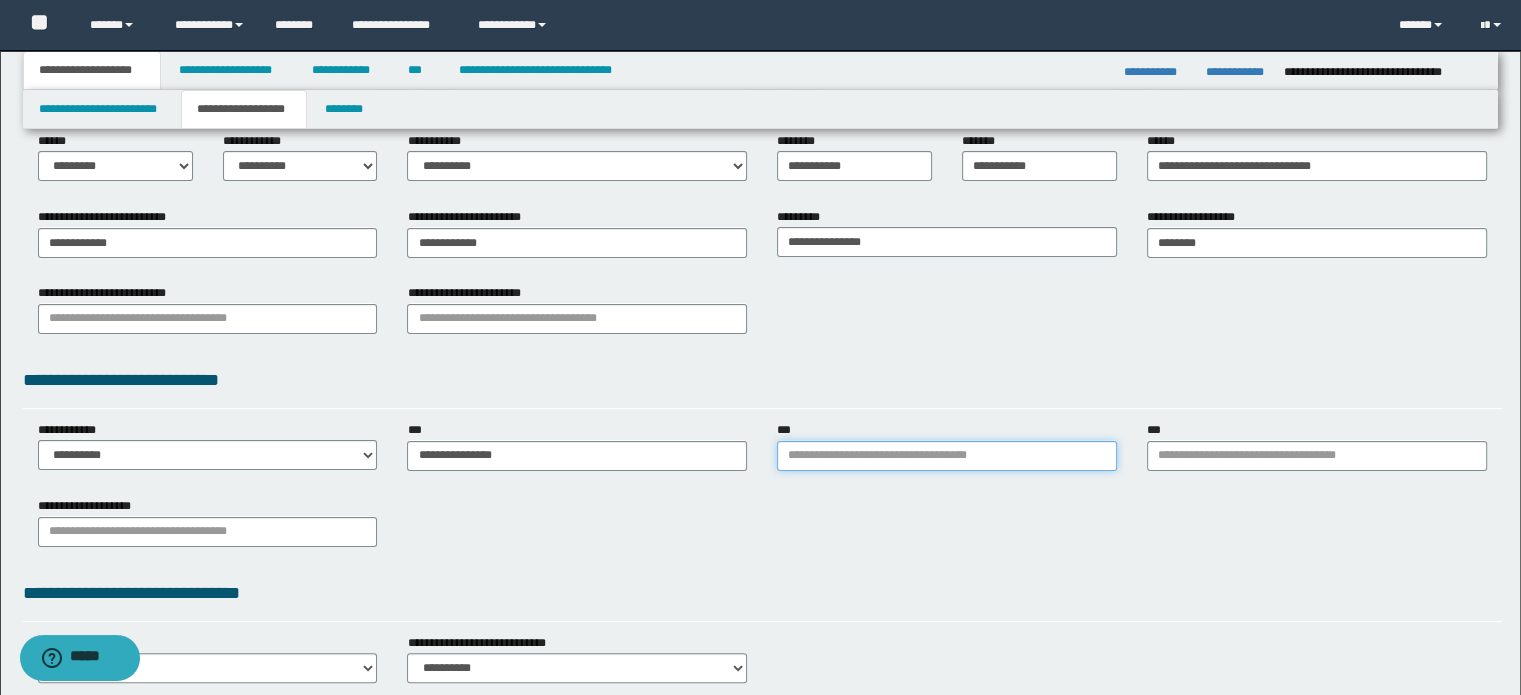 click on "***" at bounding box center [947, 456] 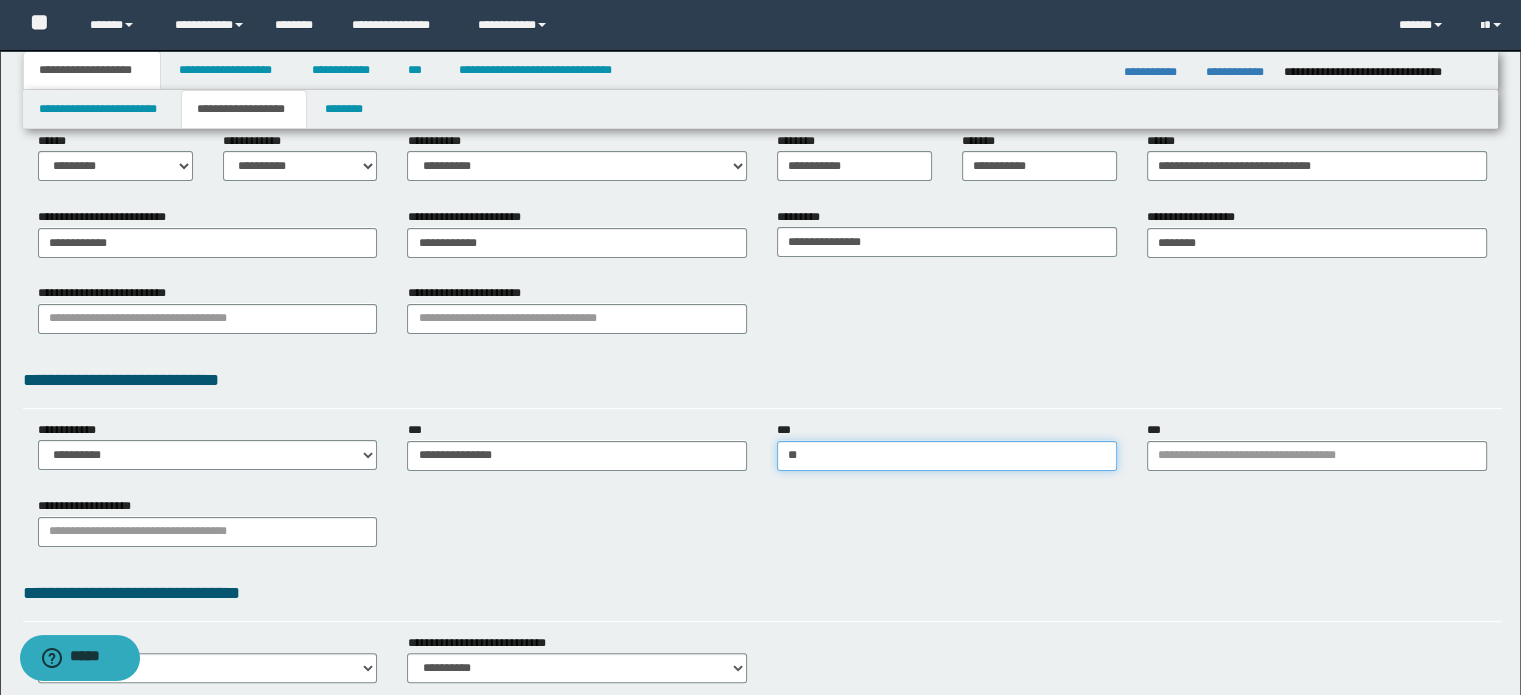 type on "***" 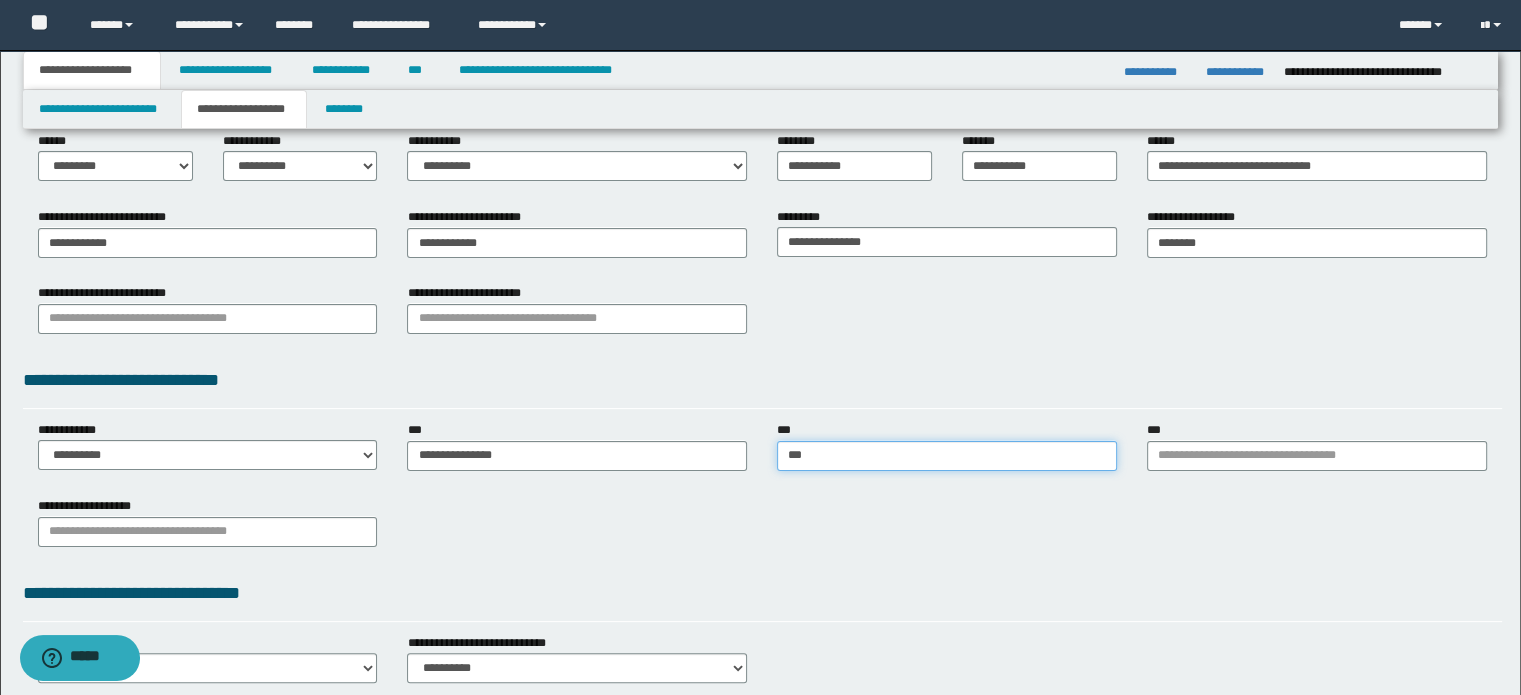 type on "***" 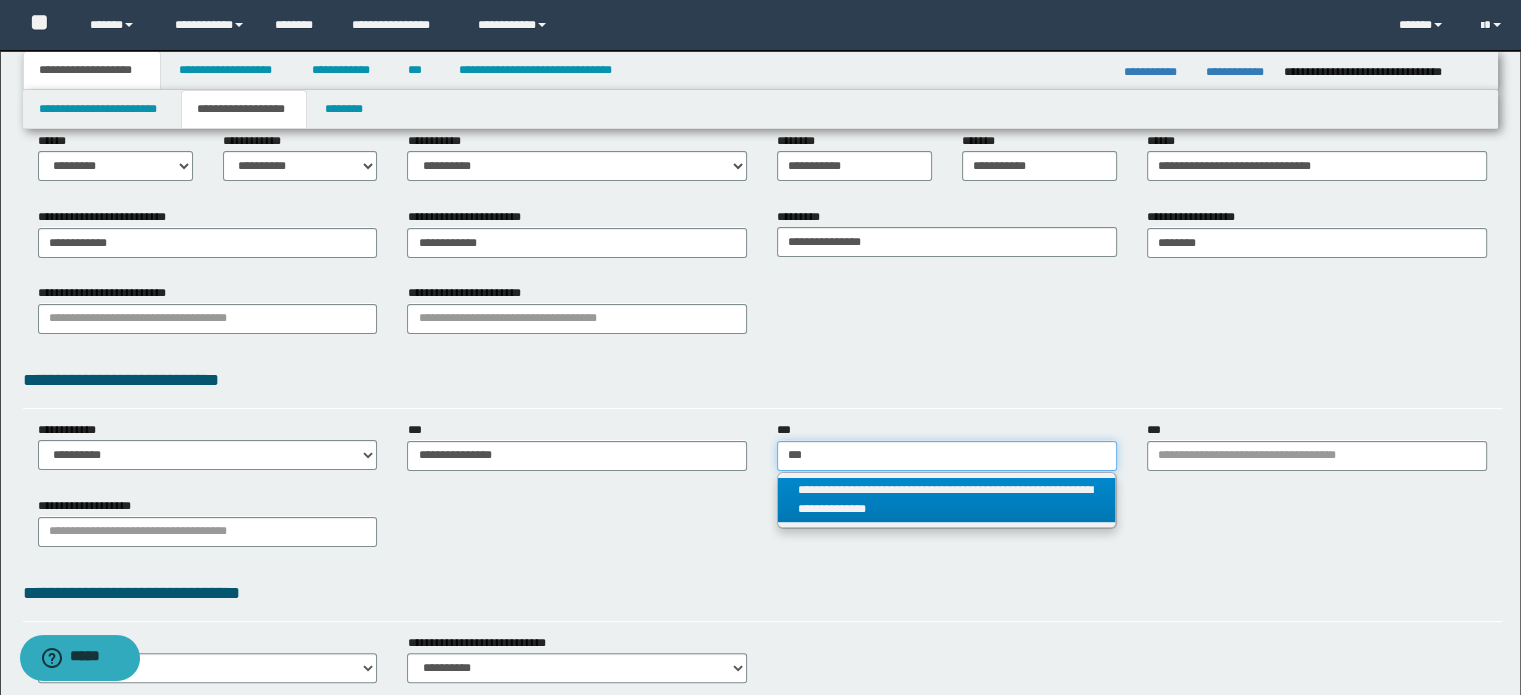 type on "***" 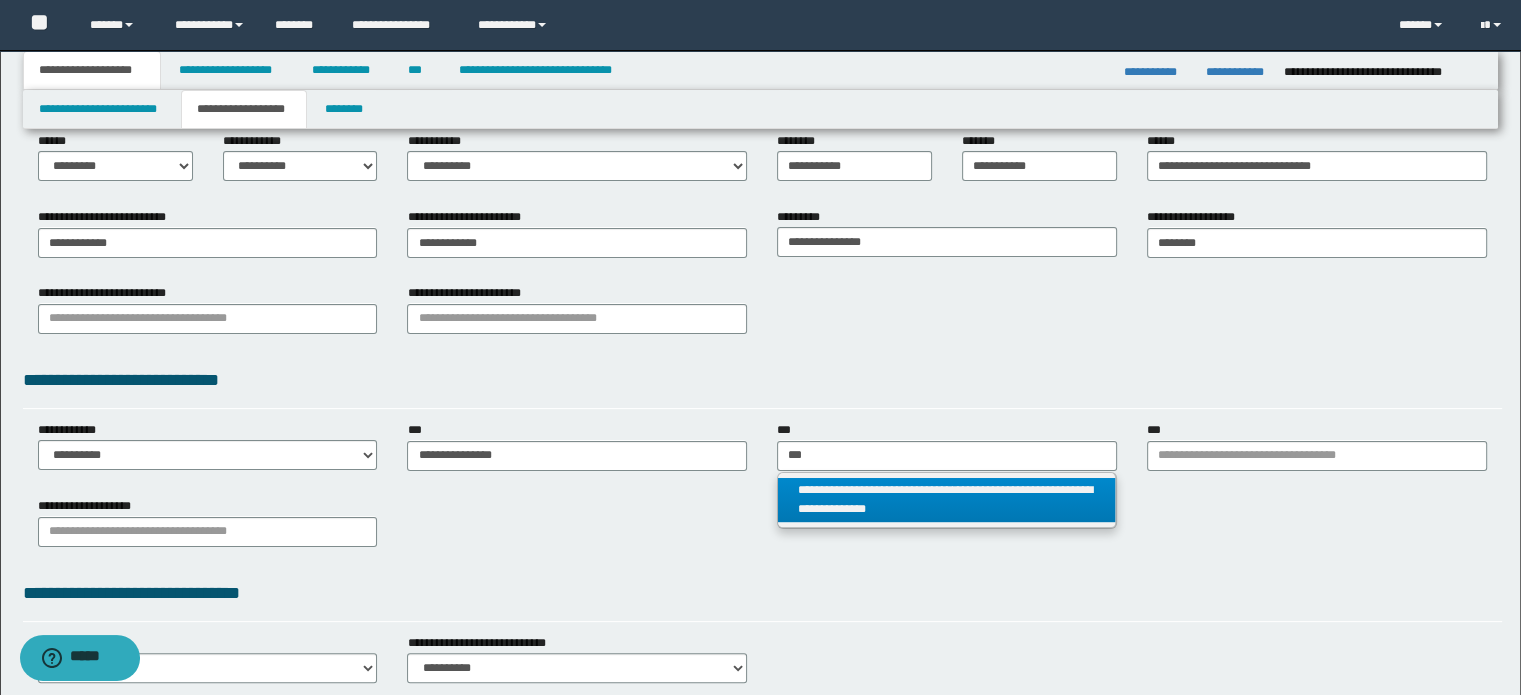 type 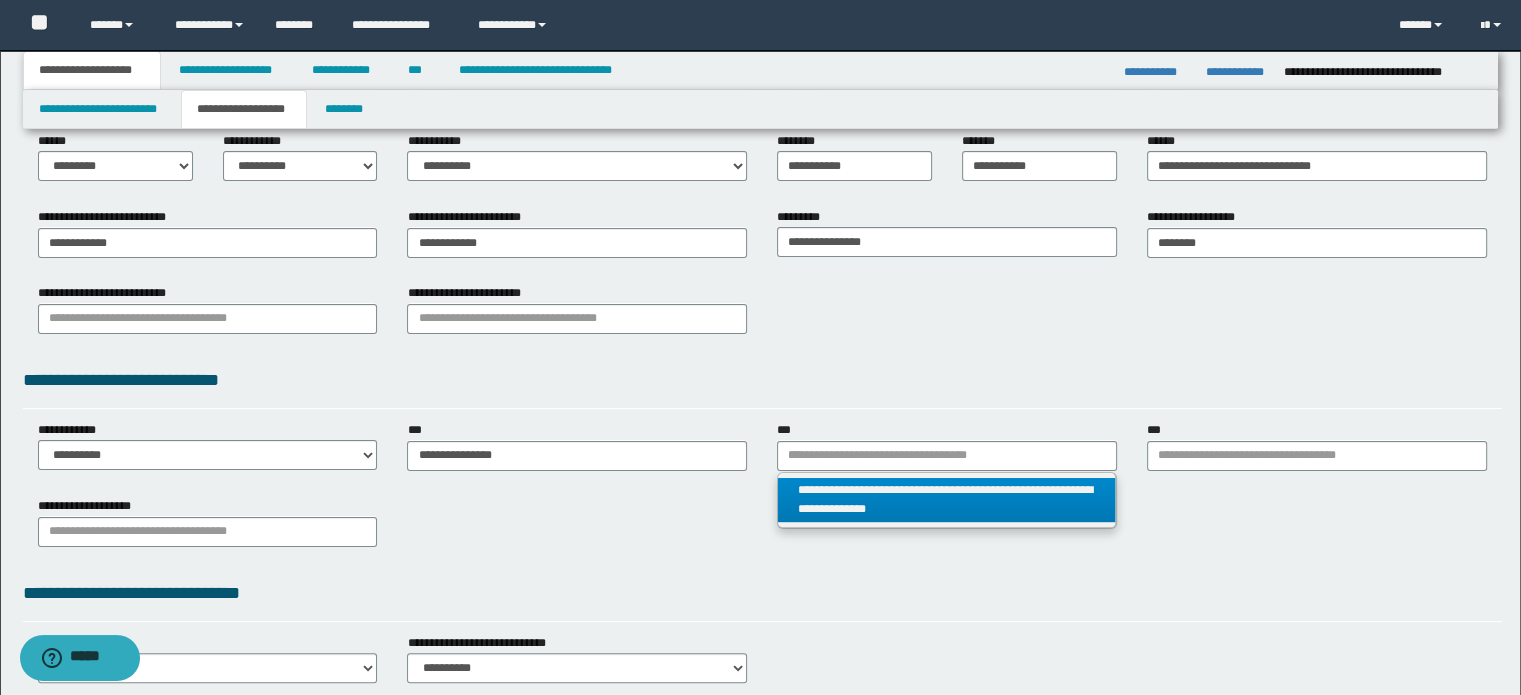 click on "**********" at bounding box center [947, 500] 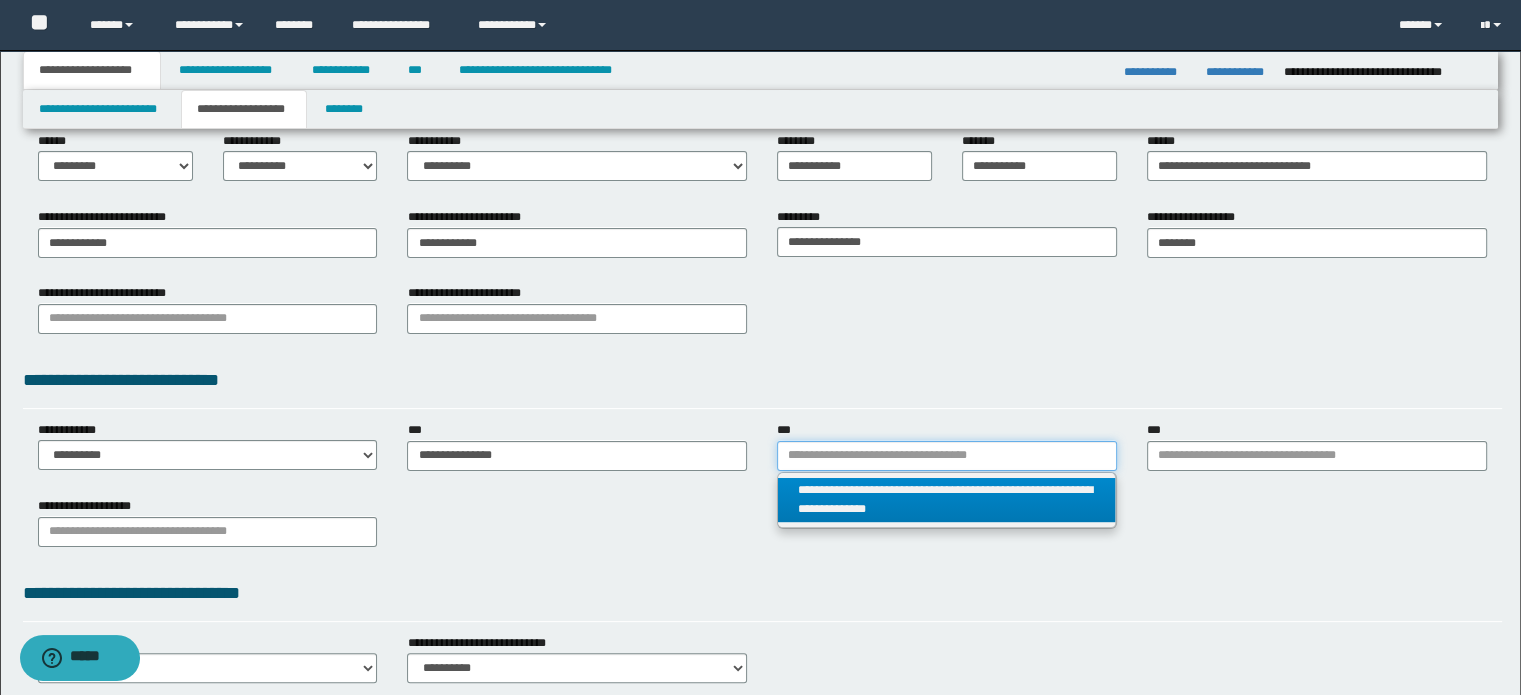 type 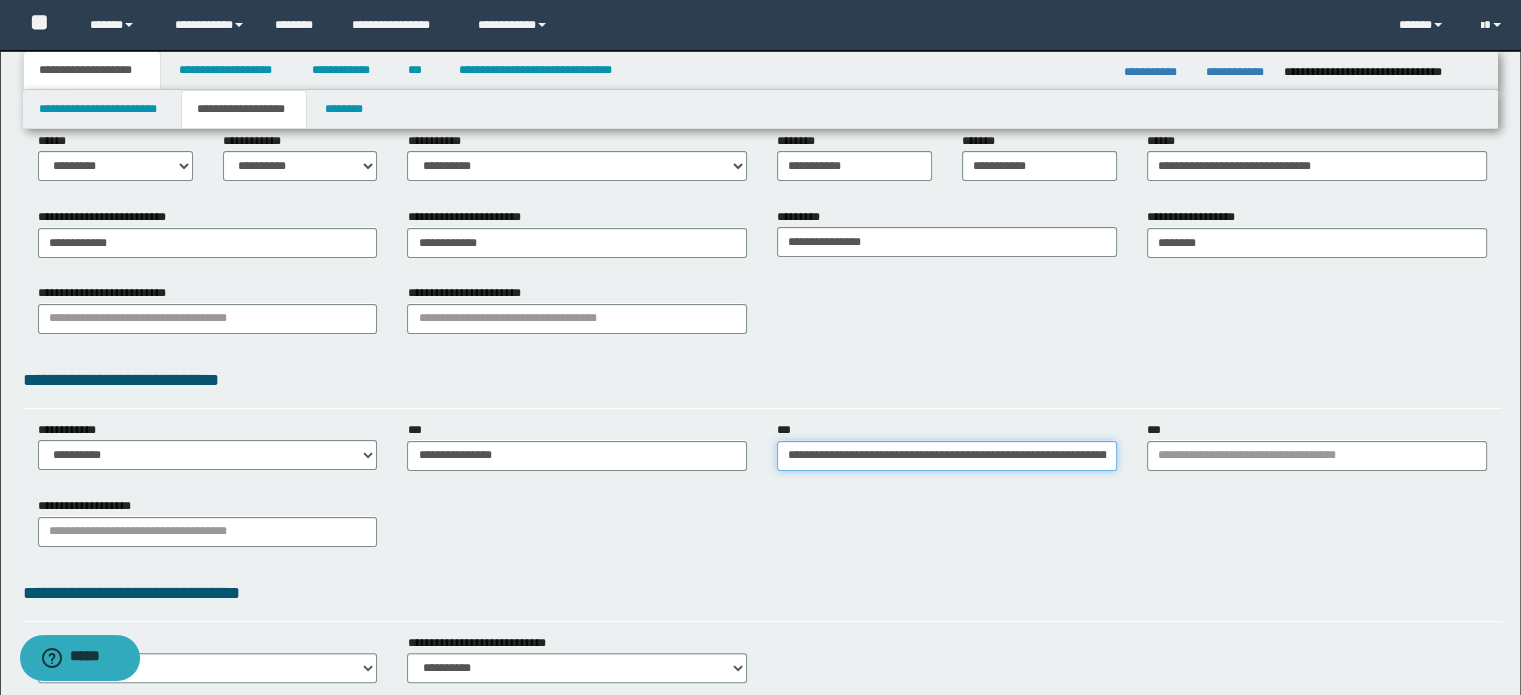 scroll, scrollTop: 0, scrollLeft: 169, axis: horizontal 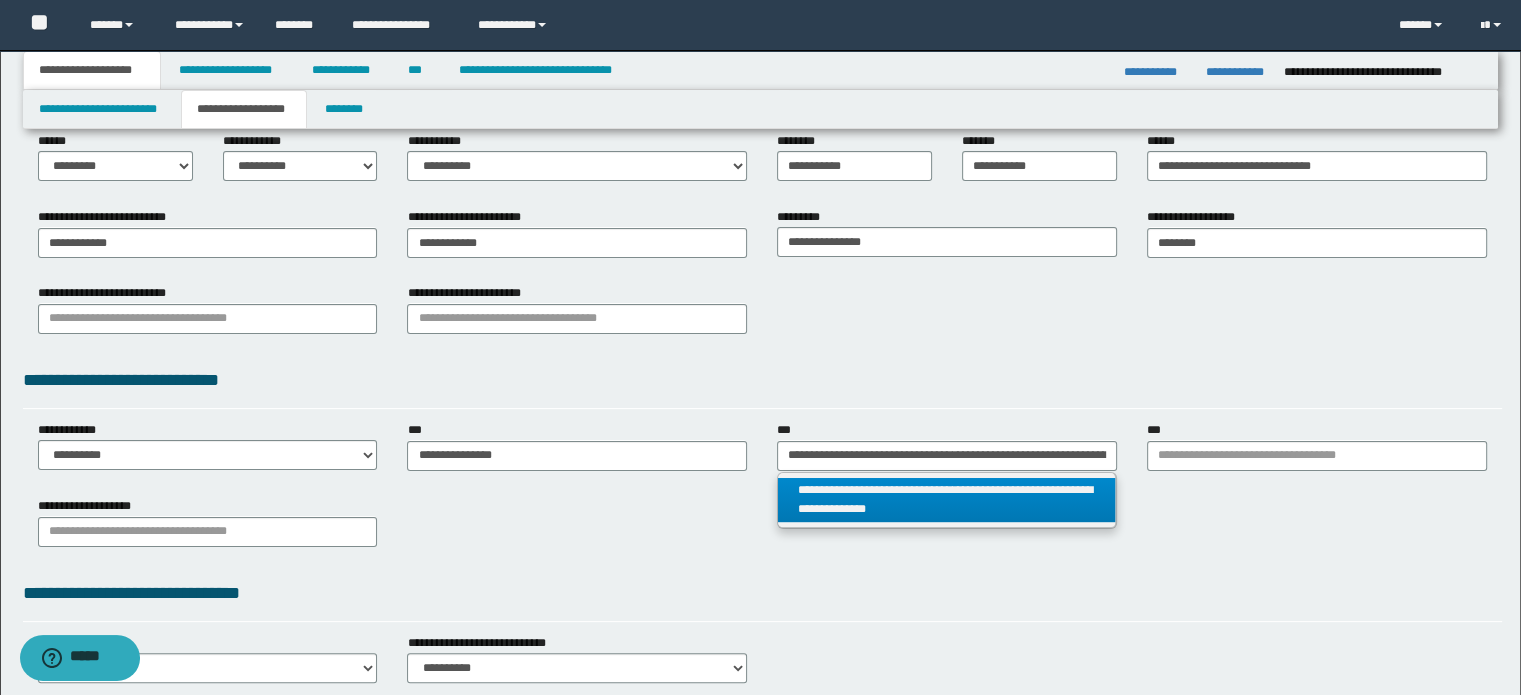 click on "**********" at bounding box center [947, 500] 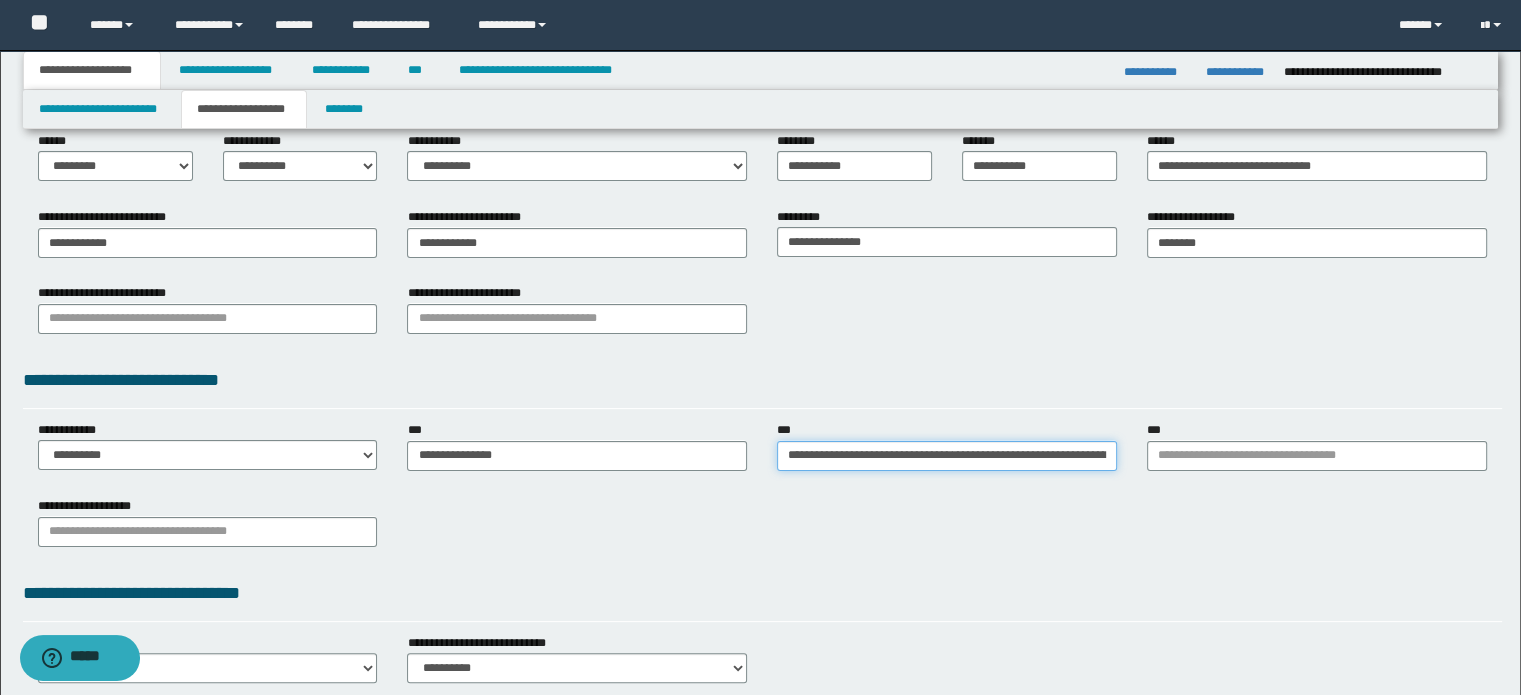 scroll, scrollTop: 0, scrollLeft: 169, axis: horizontal 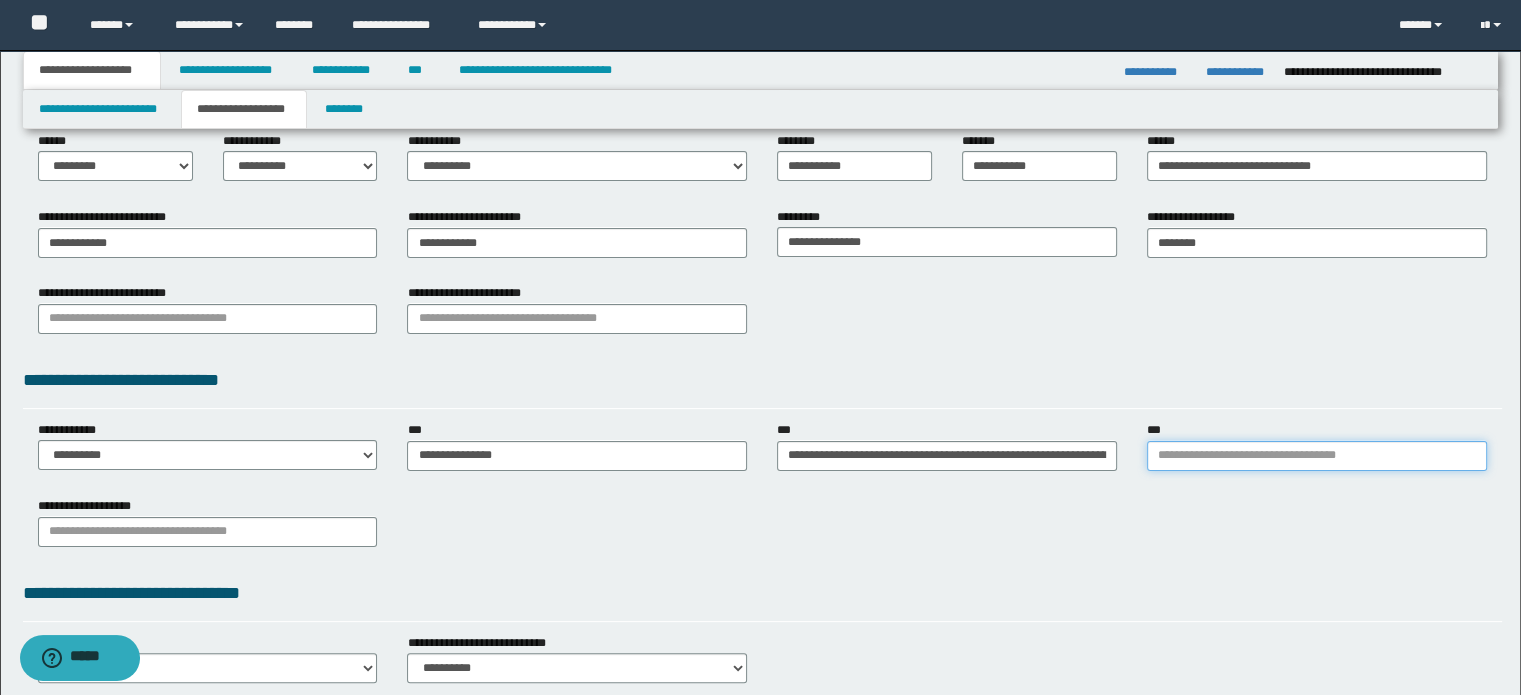 click on "***" at bounding box center (1317, 456) 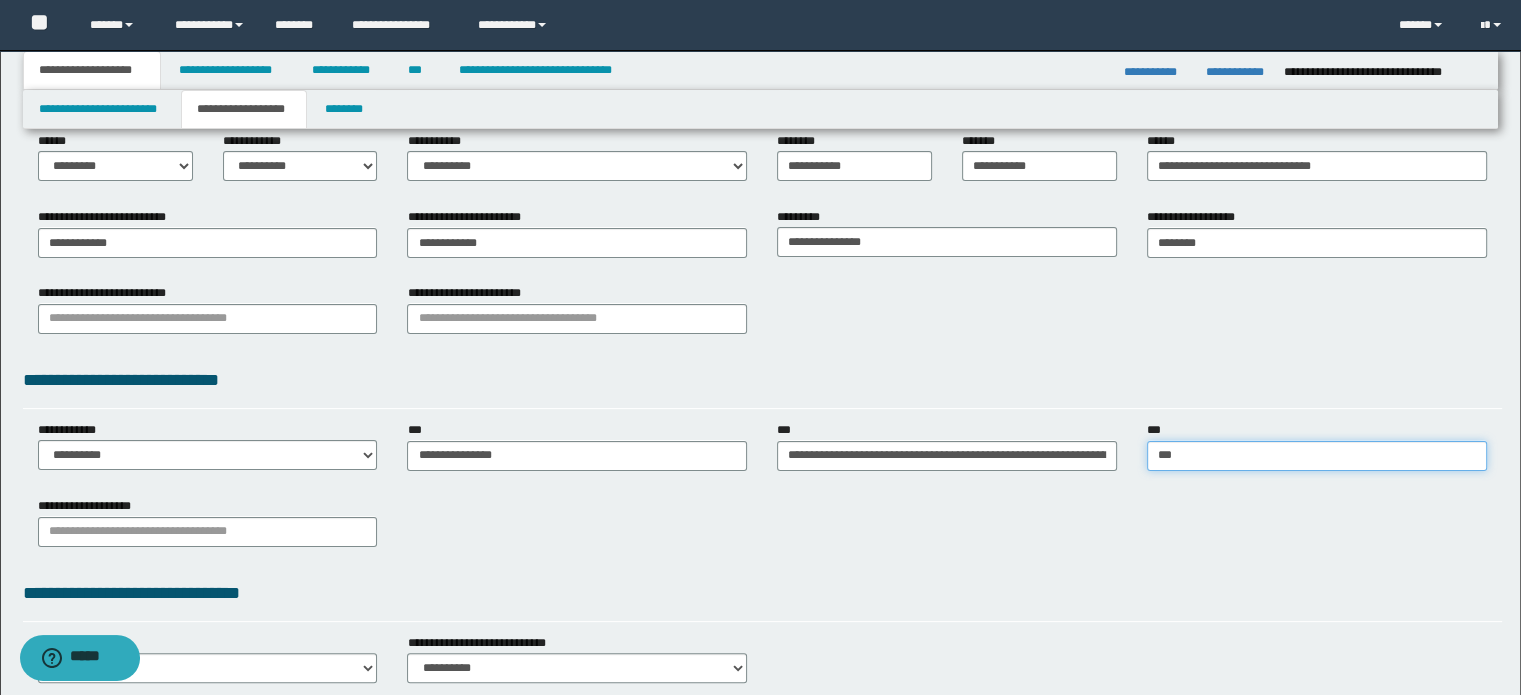type on "****" 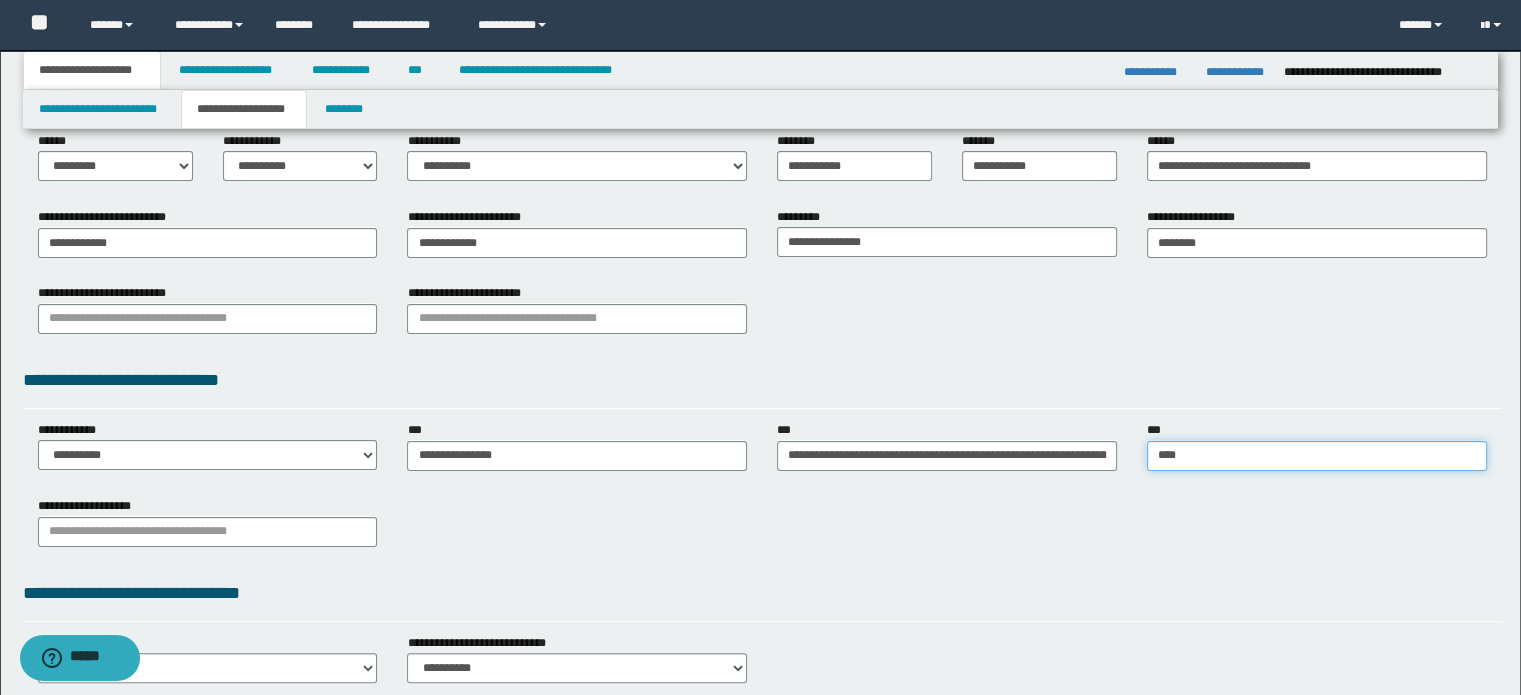 type on "**********" 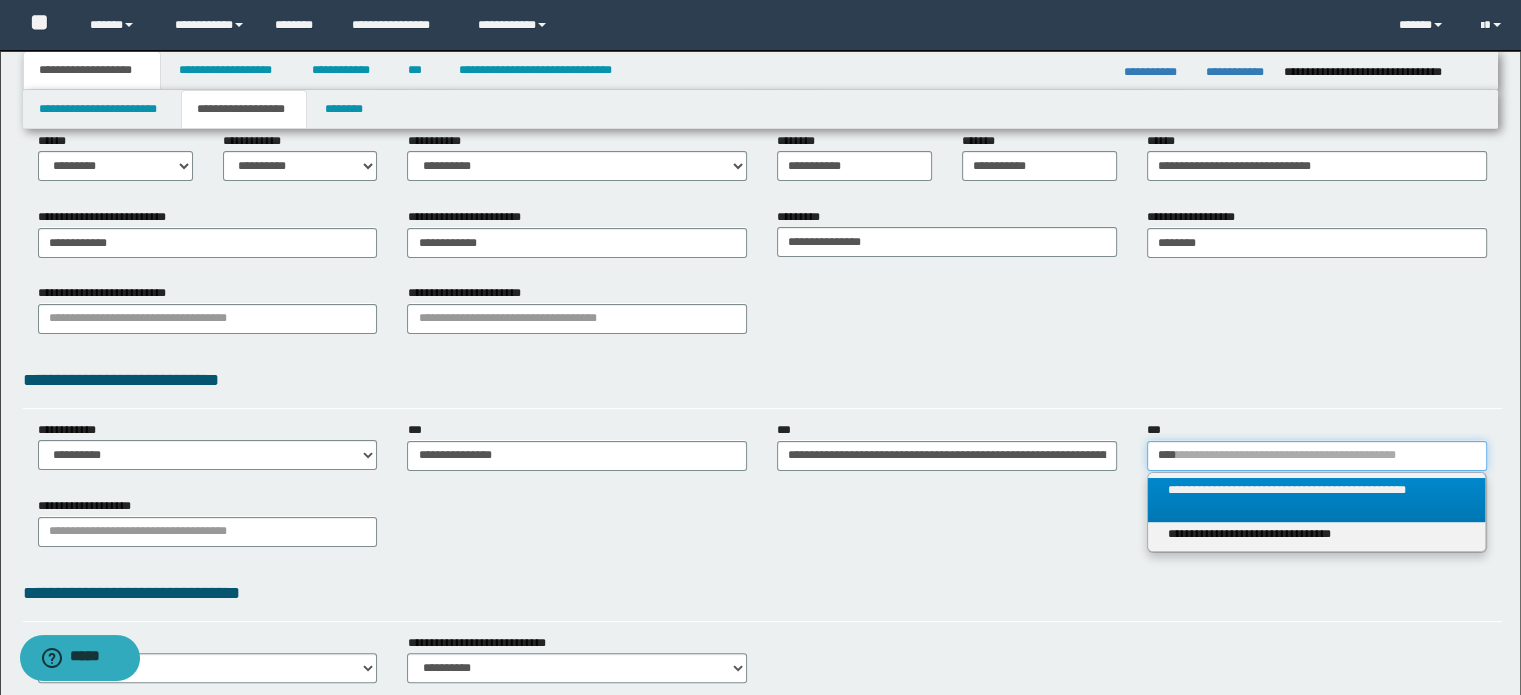 type on "****" 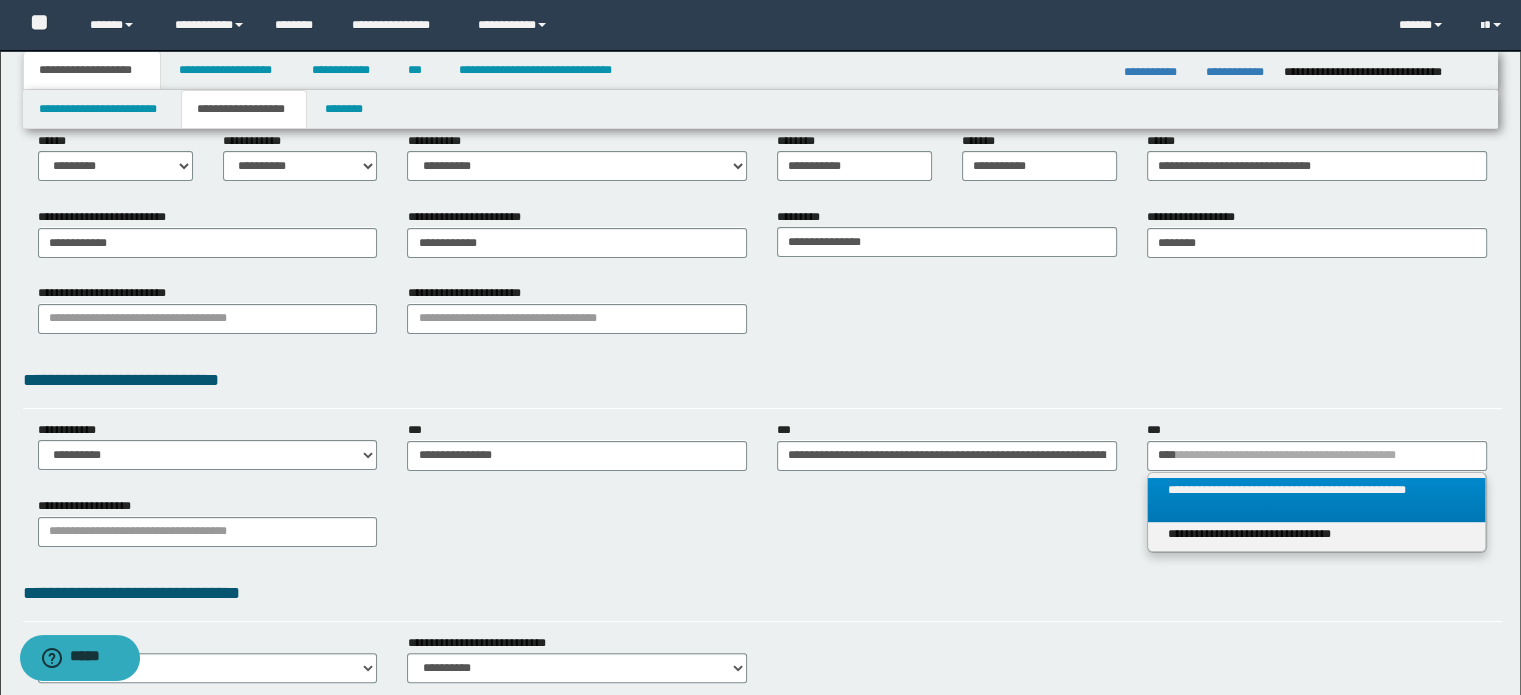 type 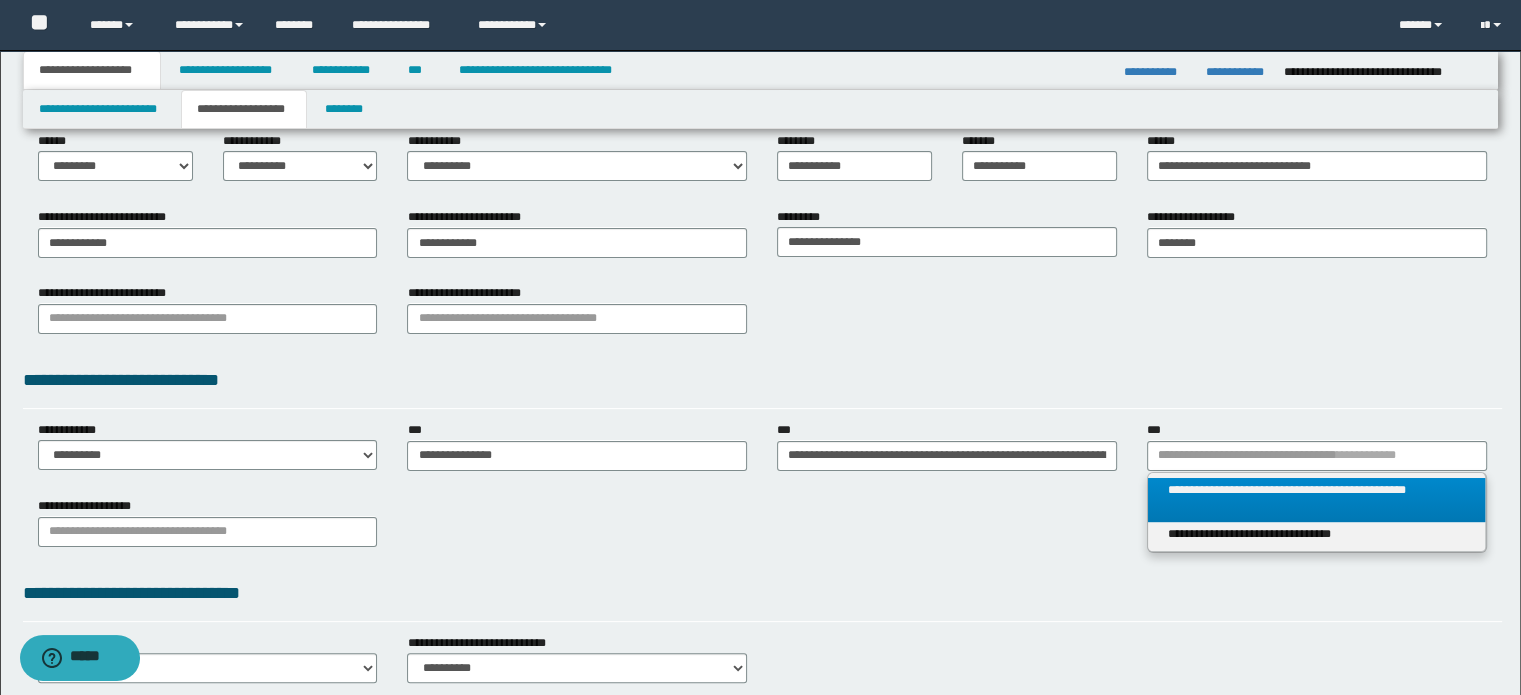 click on "**********" at bounding box center (1317, 500) 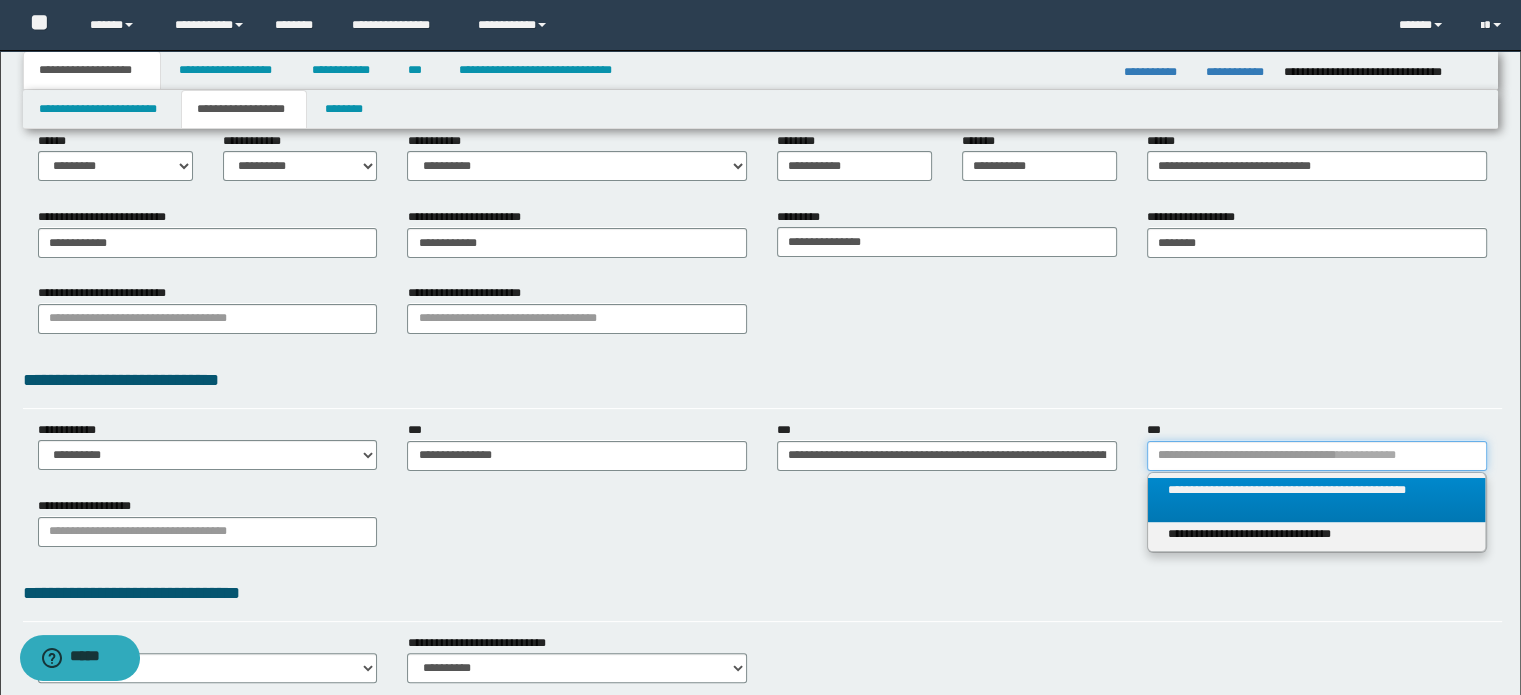 type 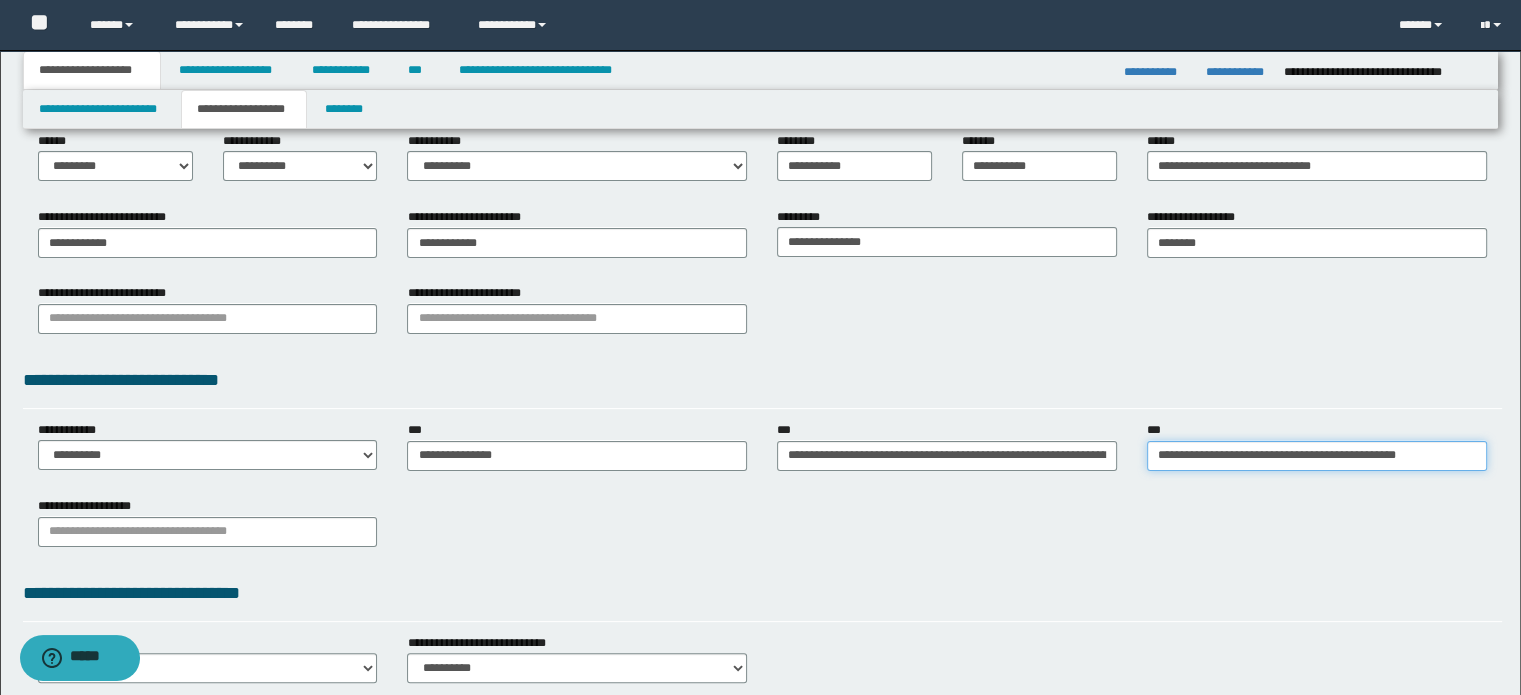 drag, startPoint x: 1416, startPoint y: 452, endPoint x: 1121, endPoint y: 459, distance: 295.08304 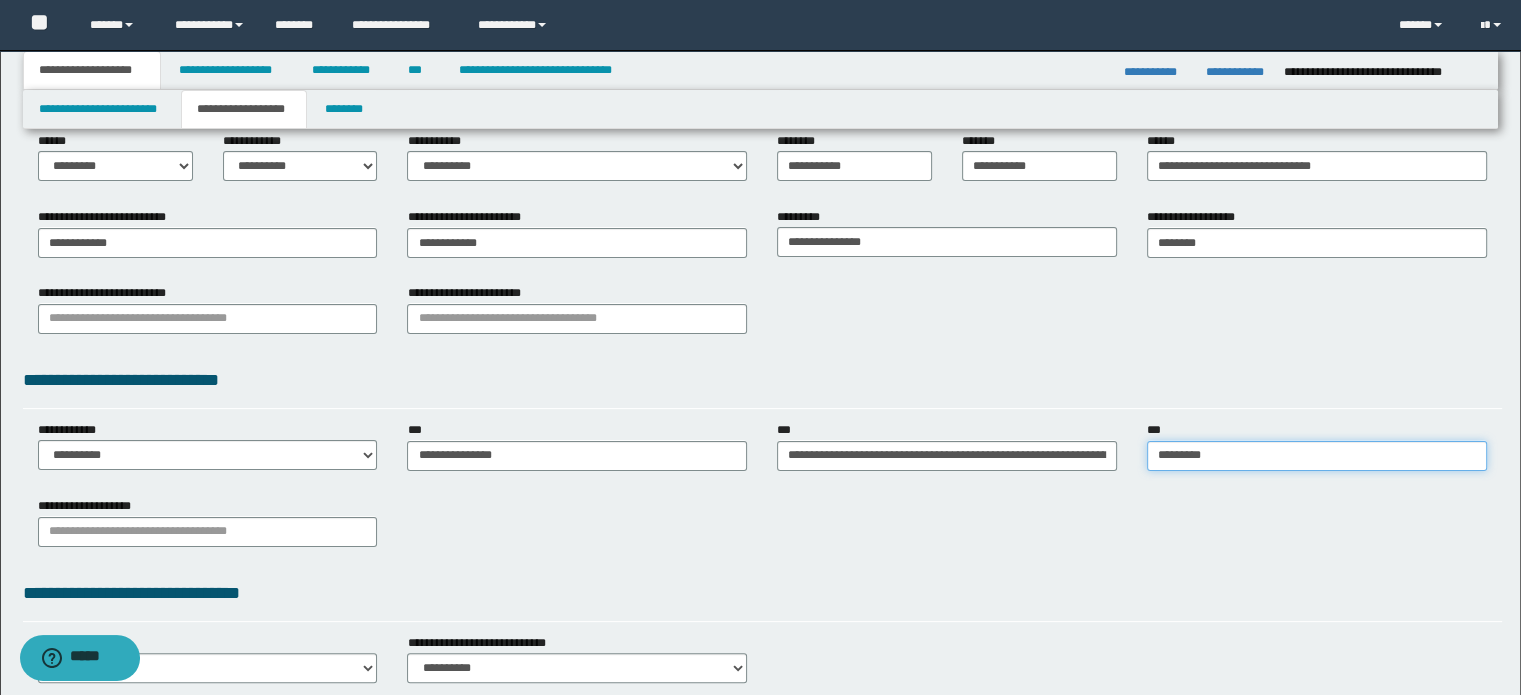 type on "*********" 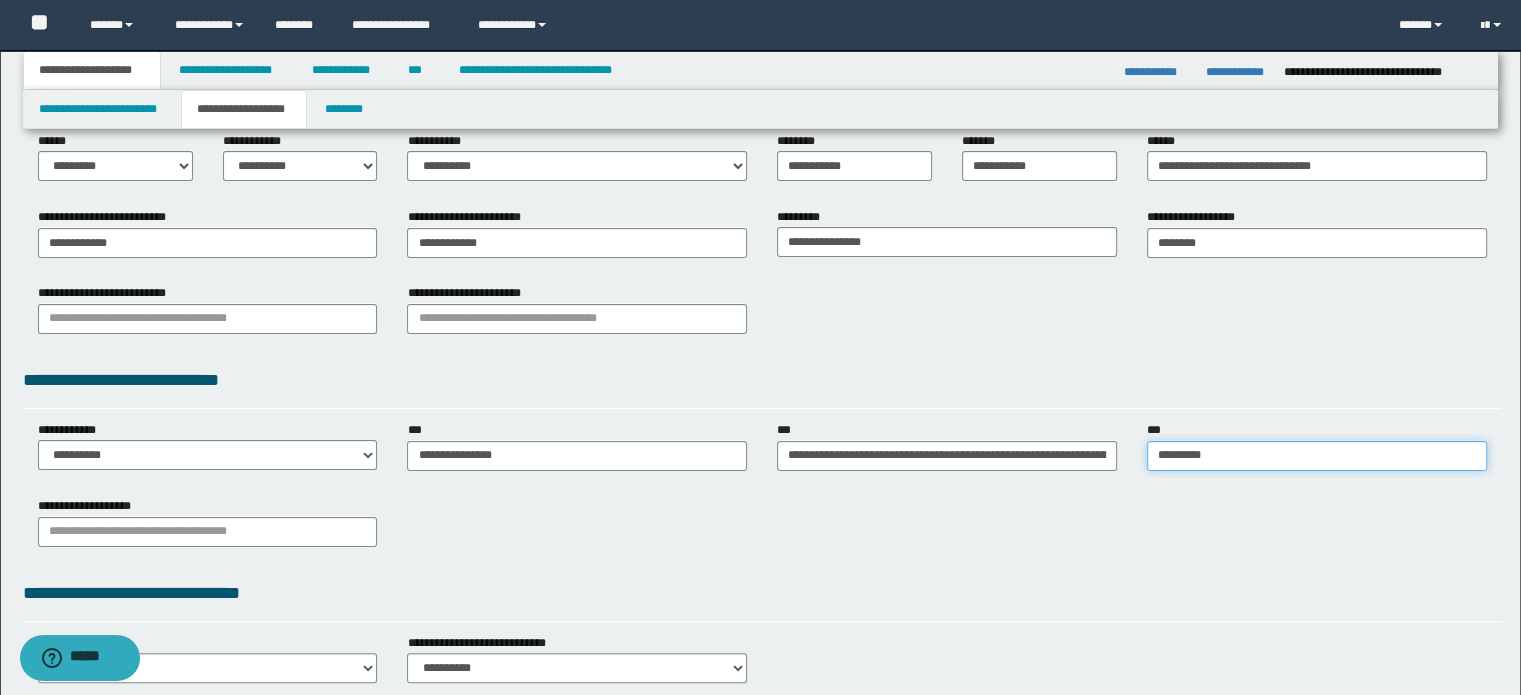 drag, startPoint x: 1312, startPoint y: 460, endPoint x: 1120, endPoint y: 459, distance: 192.00261 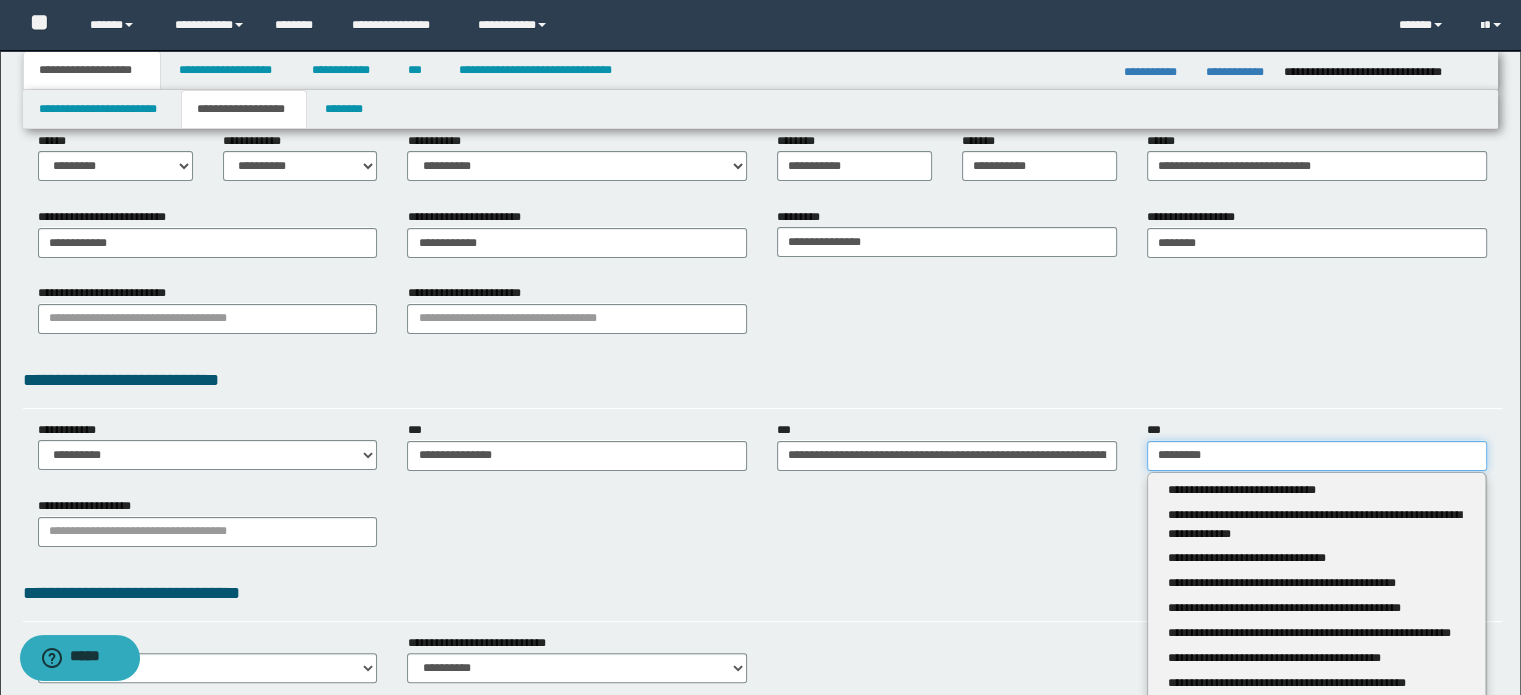 type 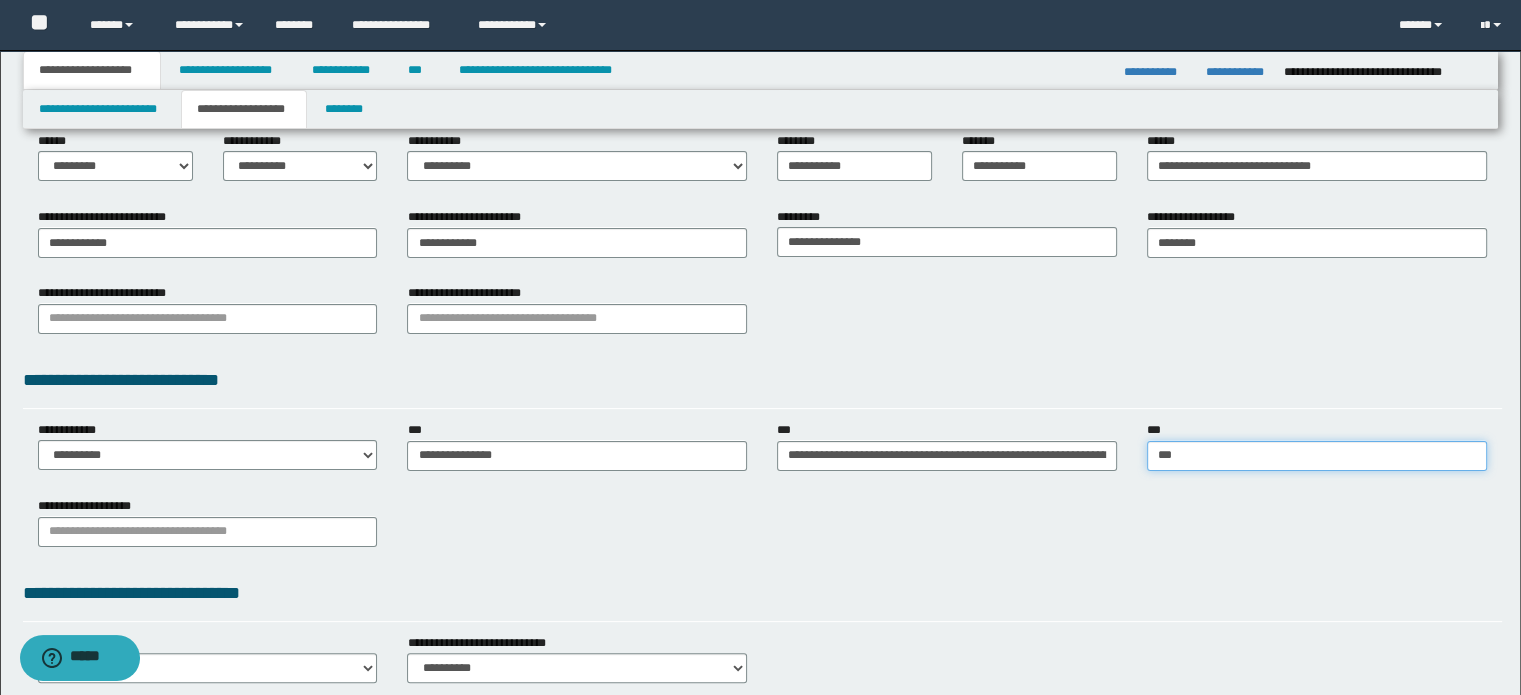 type on "****" 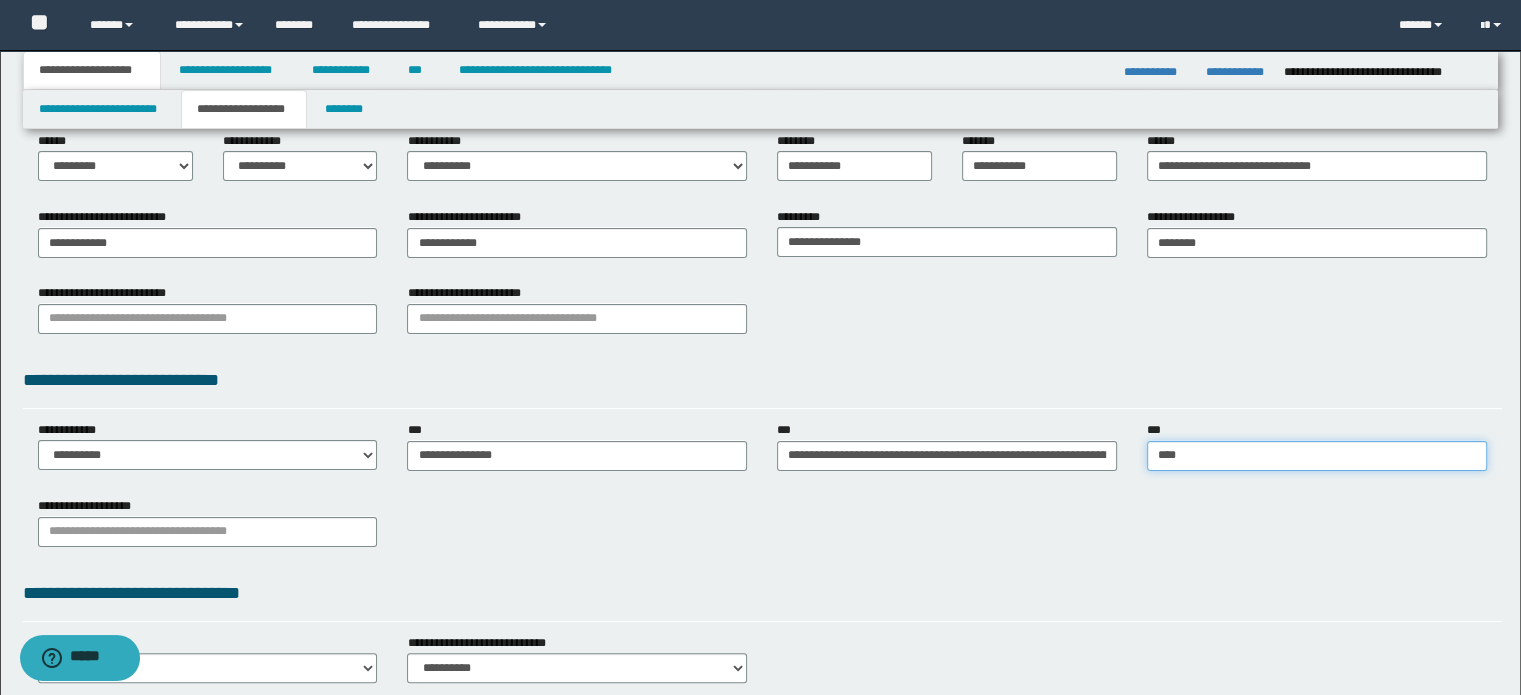 type on "**********" 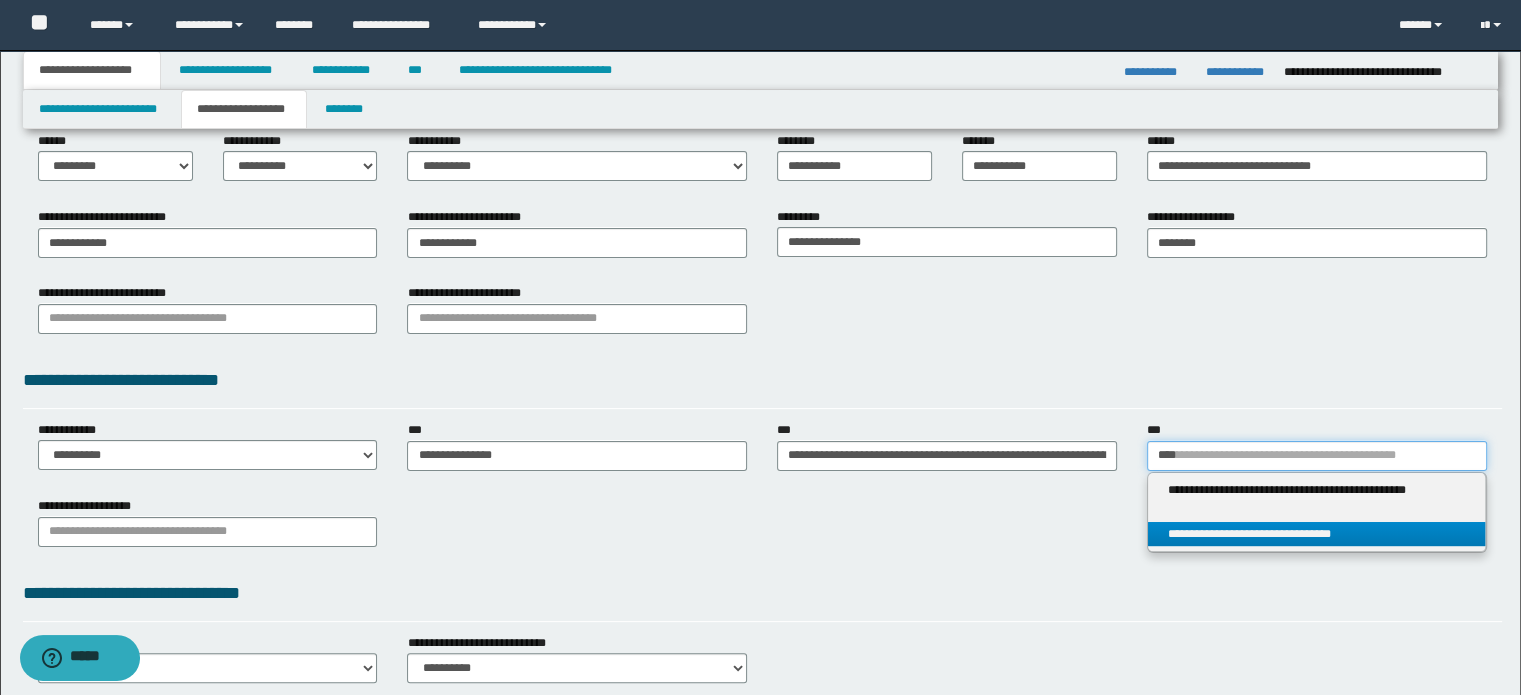 type on "****" 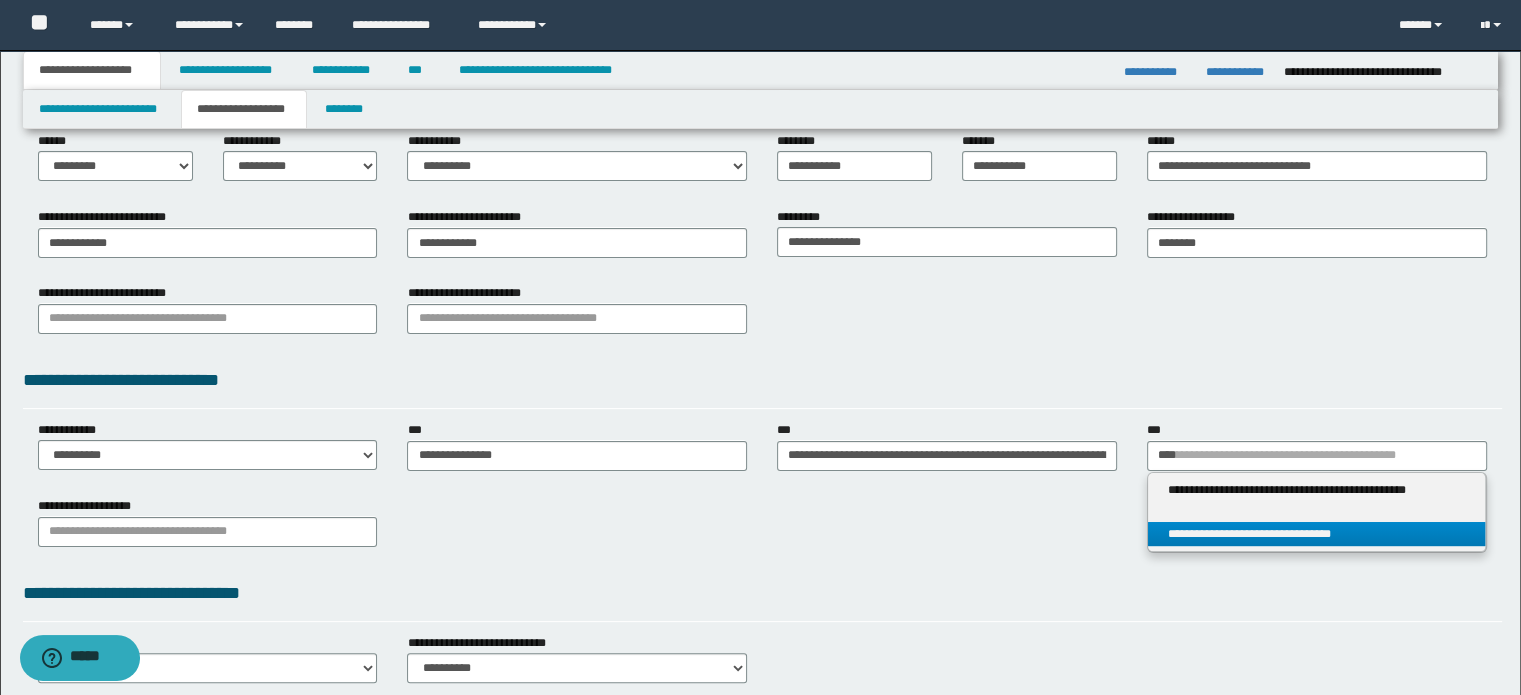 click on "**********" at bounding box center [1317, 534] 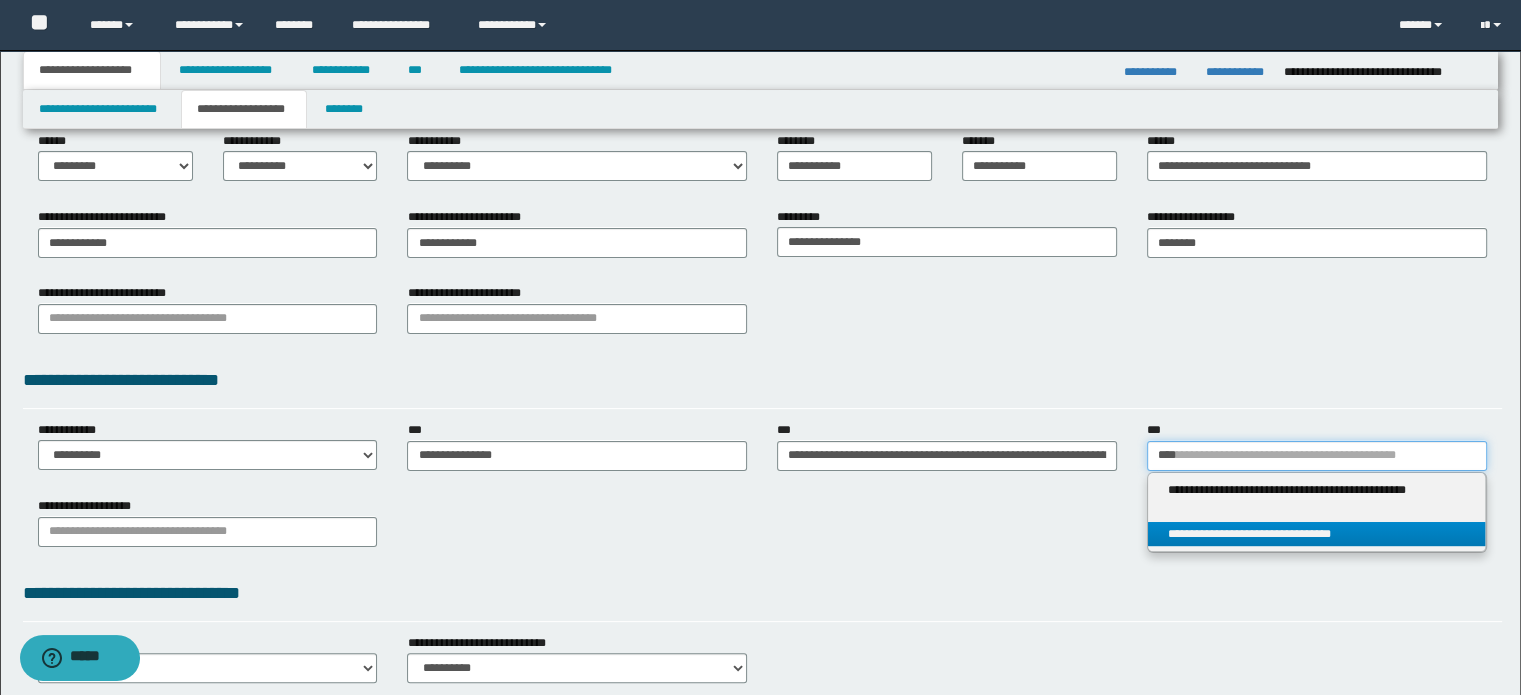 type 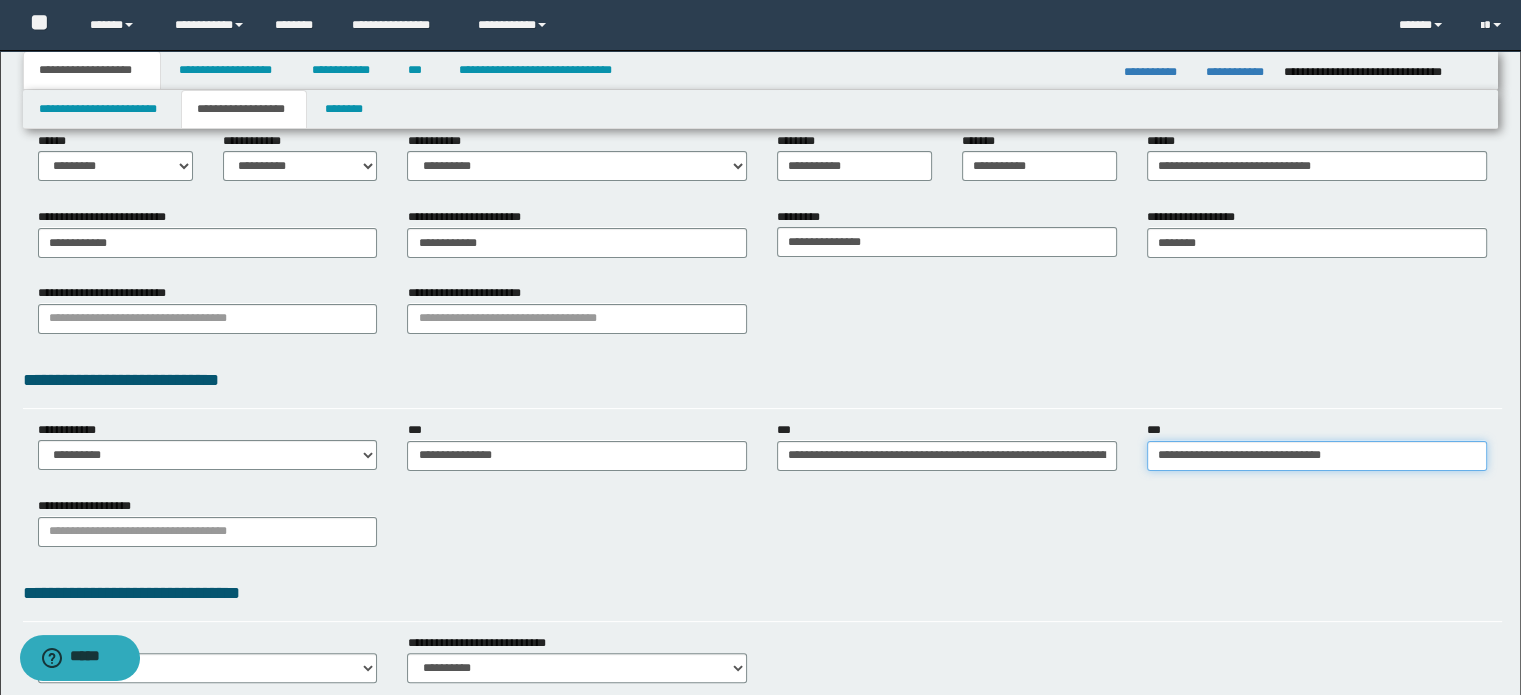 scroll, scrollTop: 0, scrollLeft: 0, axis: both 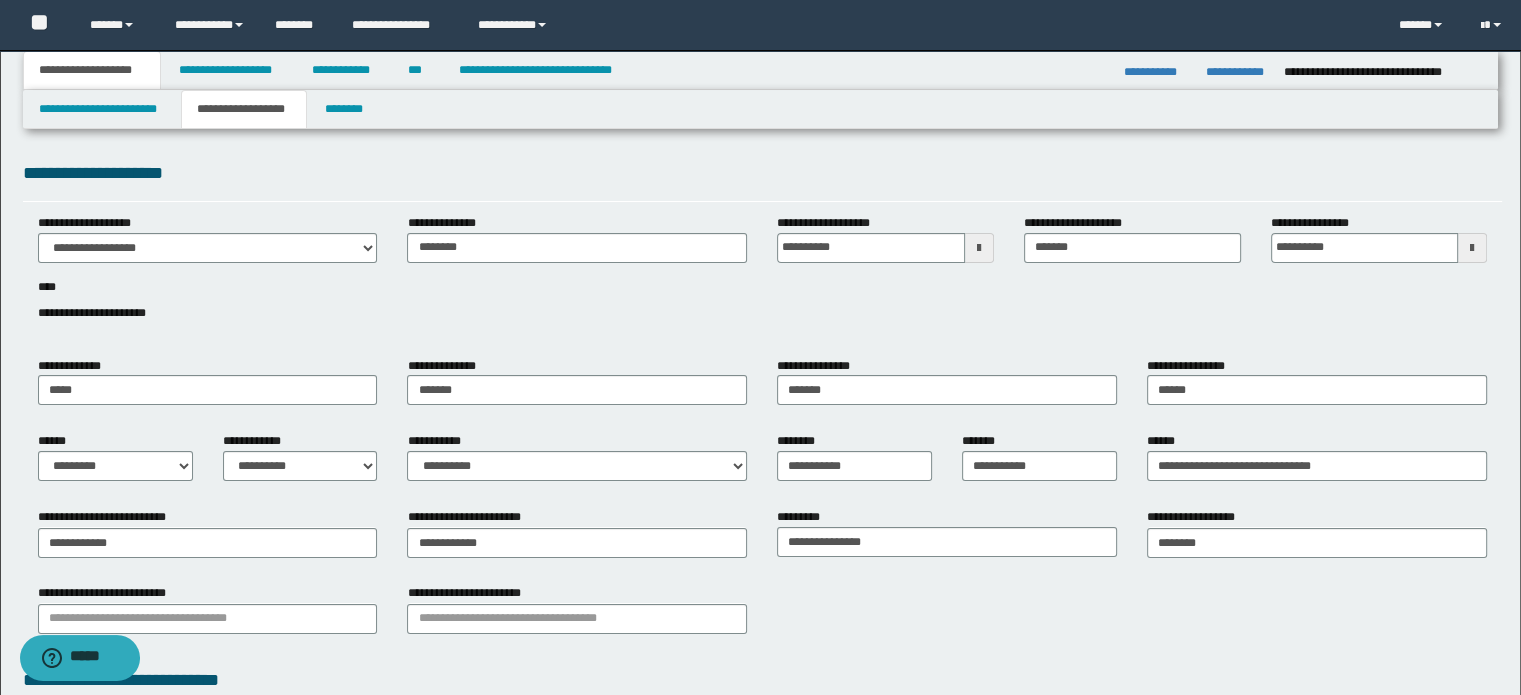 type on "**********" 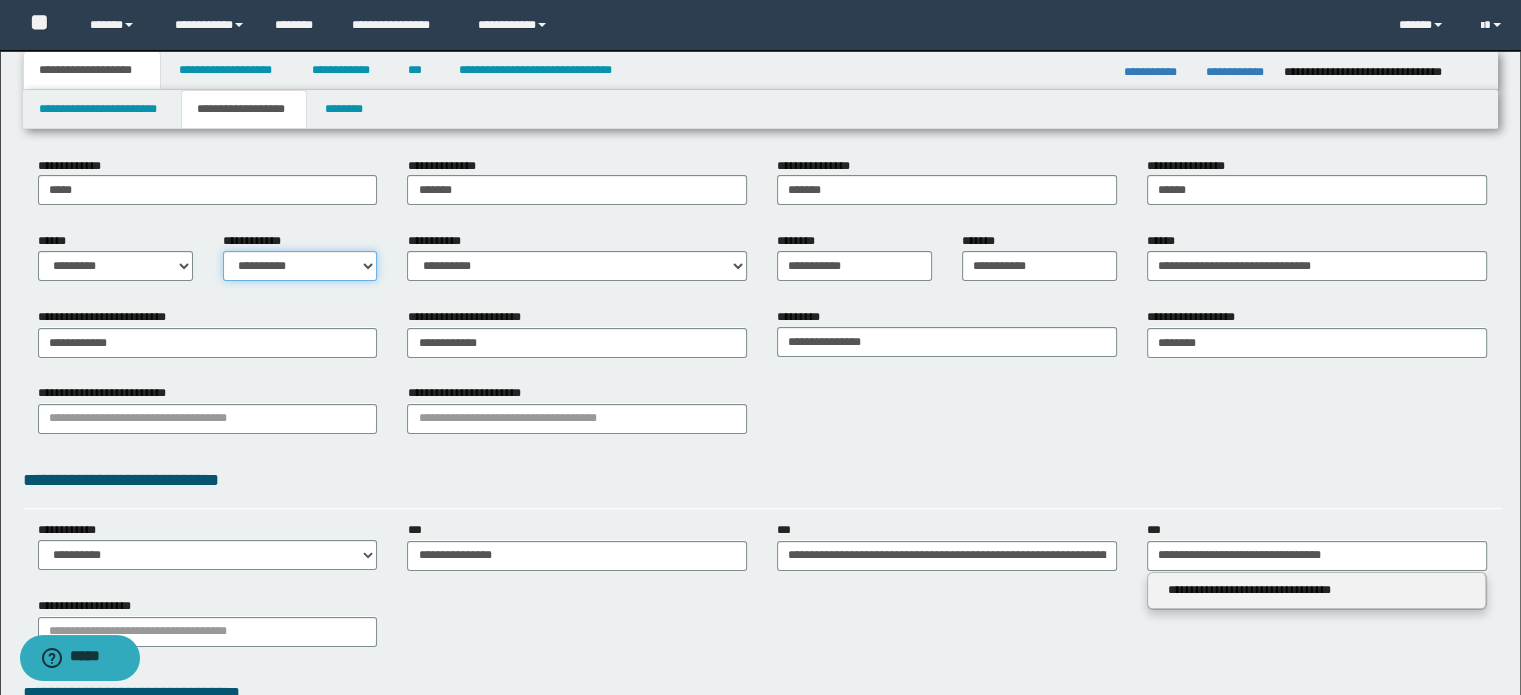 type 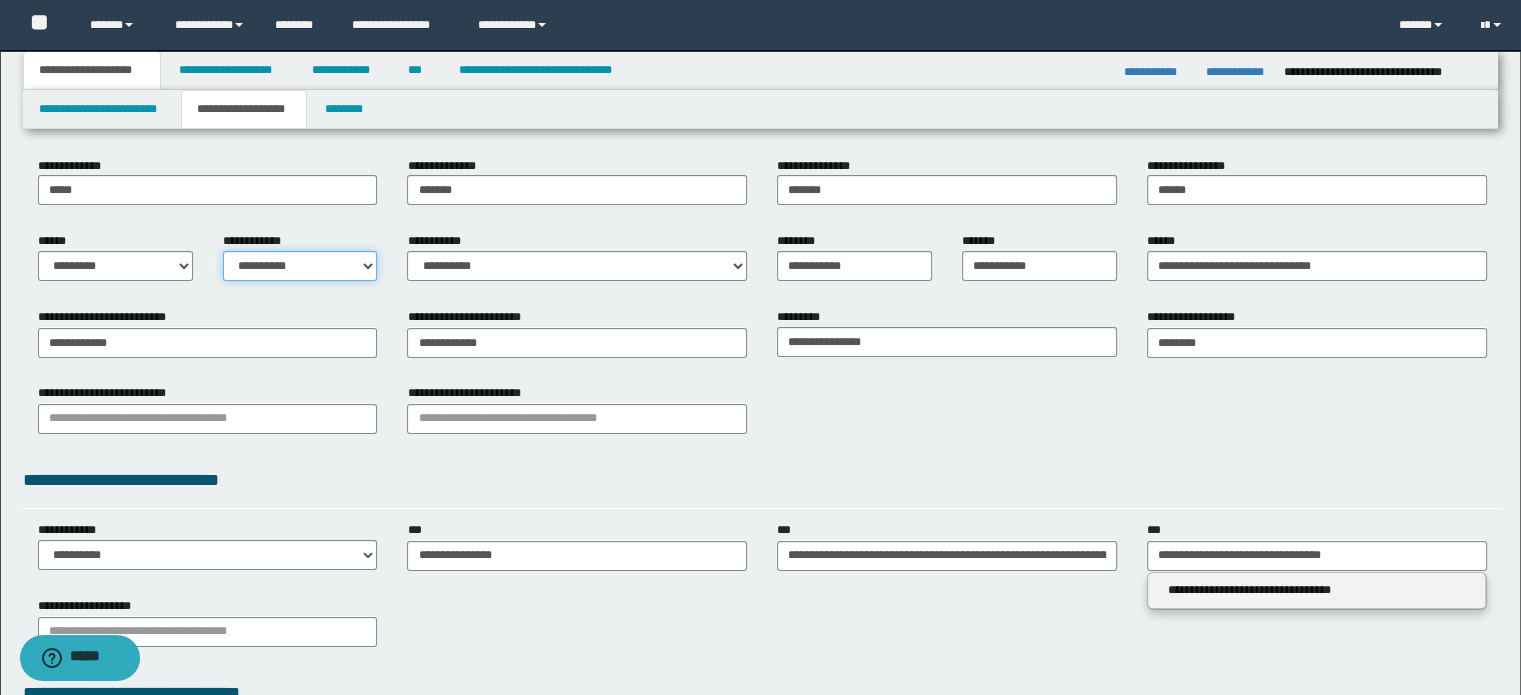 drag, startPoint x: 323, startPoint y: 259, endPoint x: 322, endPoint y: 279, distance: 20.024984 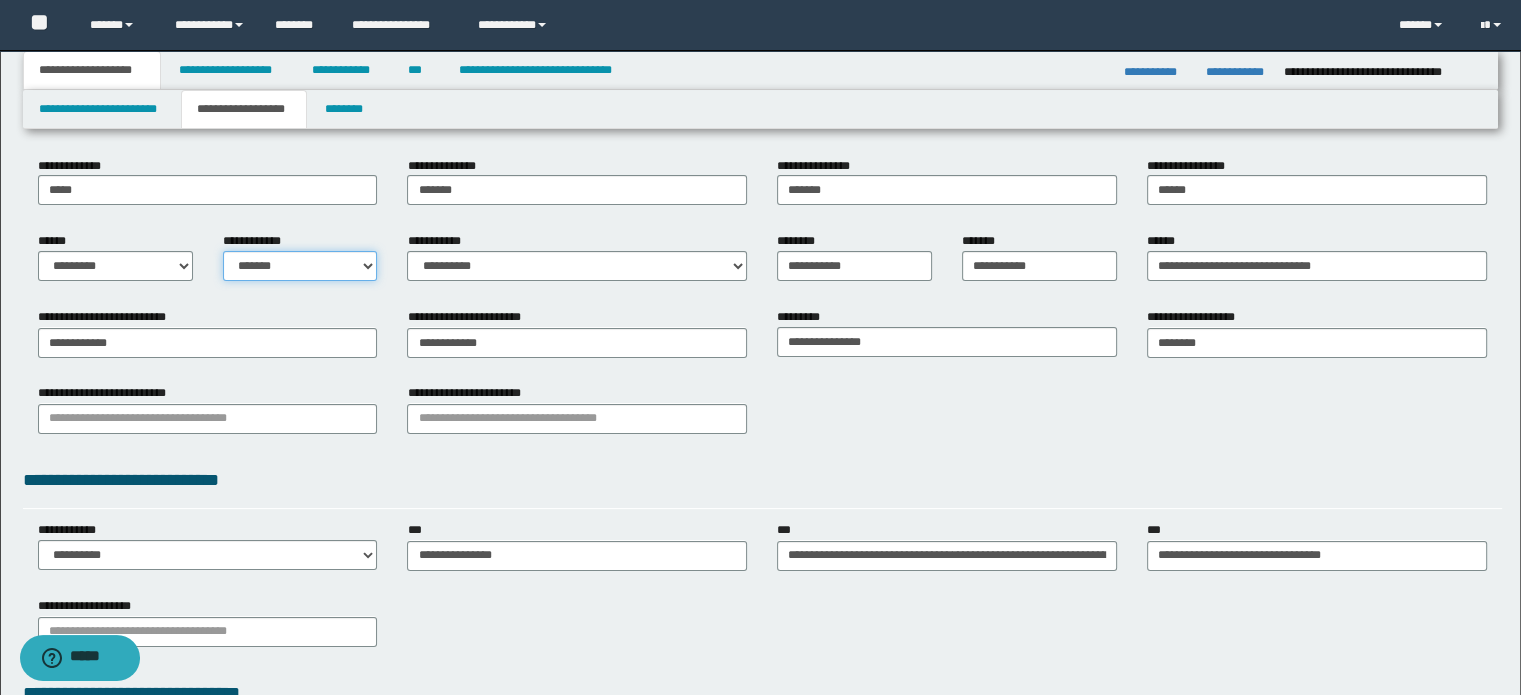 click on "**********" at bounding box center (300, 266) 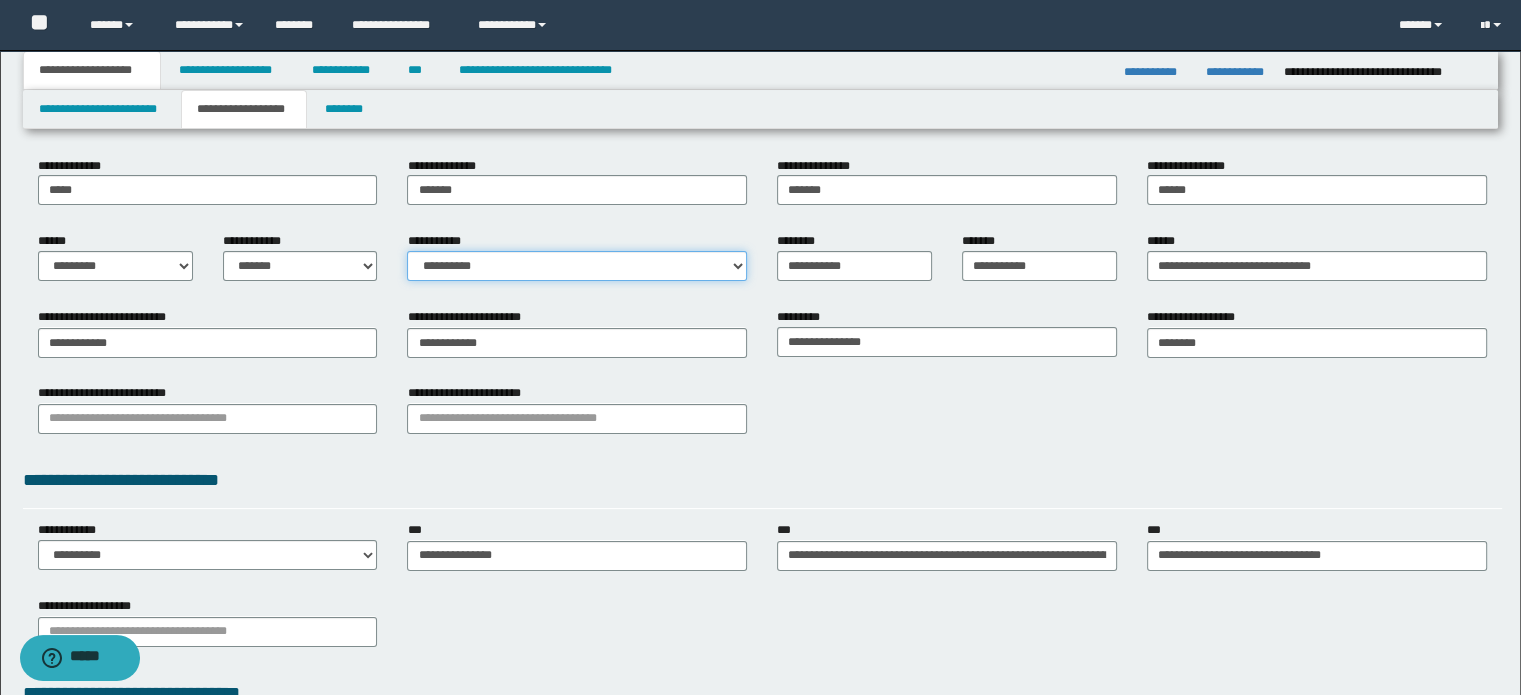 click on "**********" at bounding box center (577, 266) 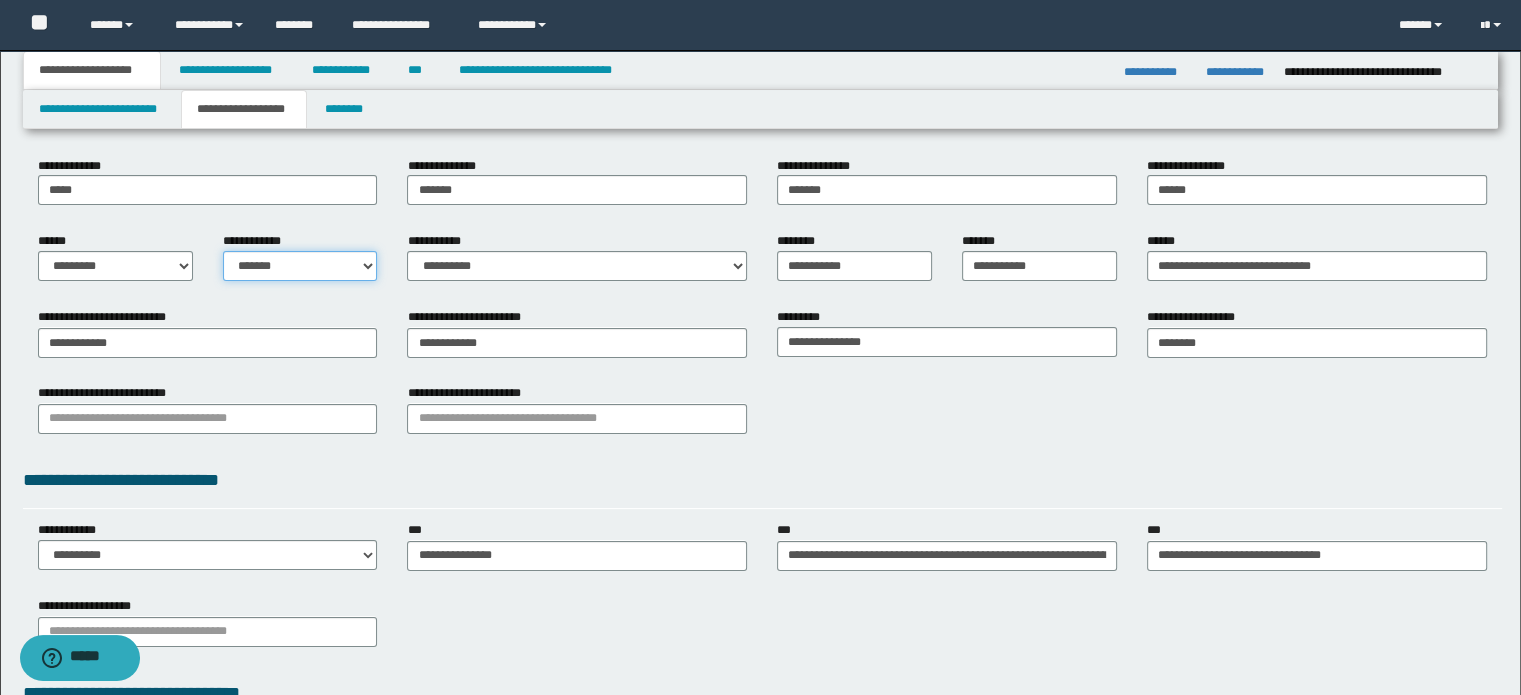 click on "**********" at bounding box center [300, 266] 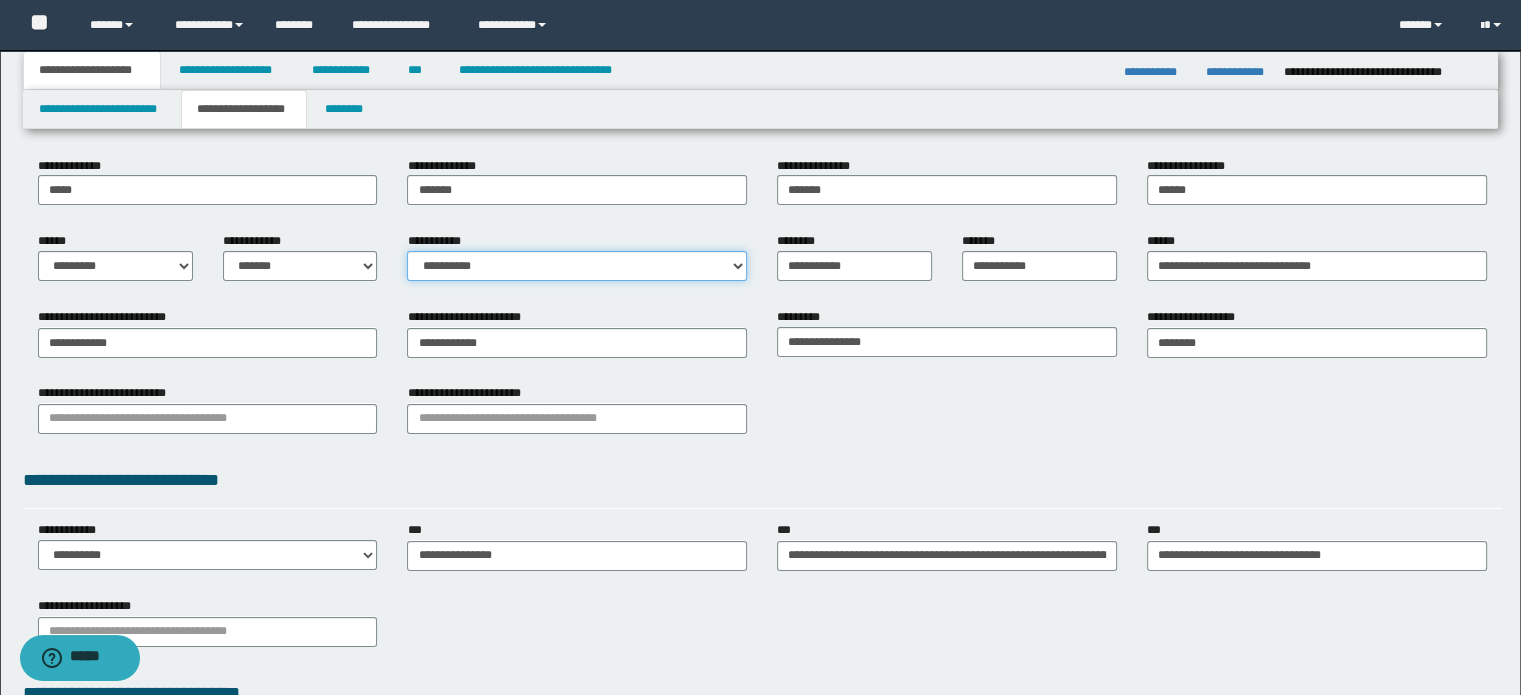 click on "**********" at bounding box center (577, 266) 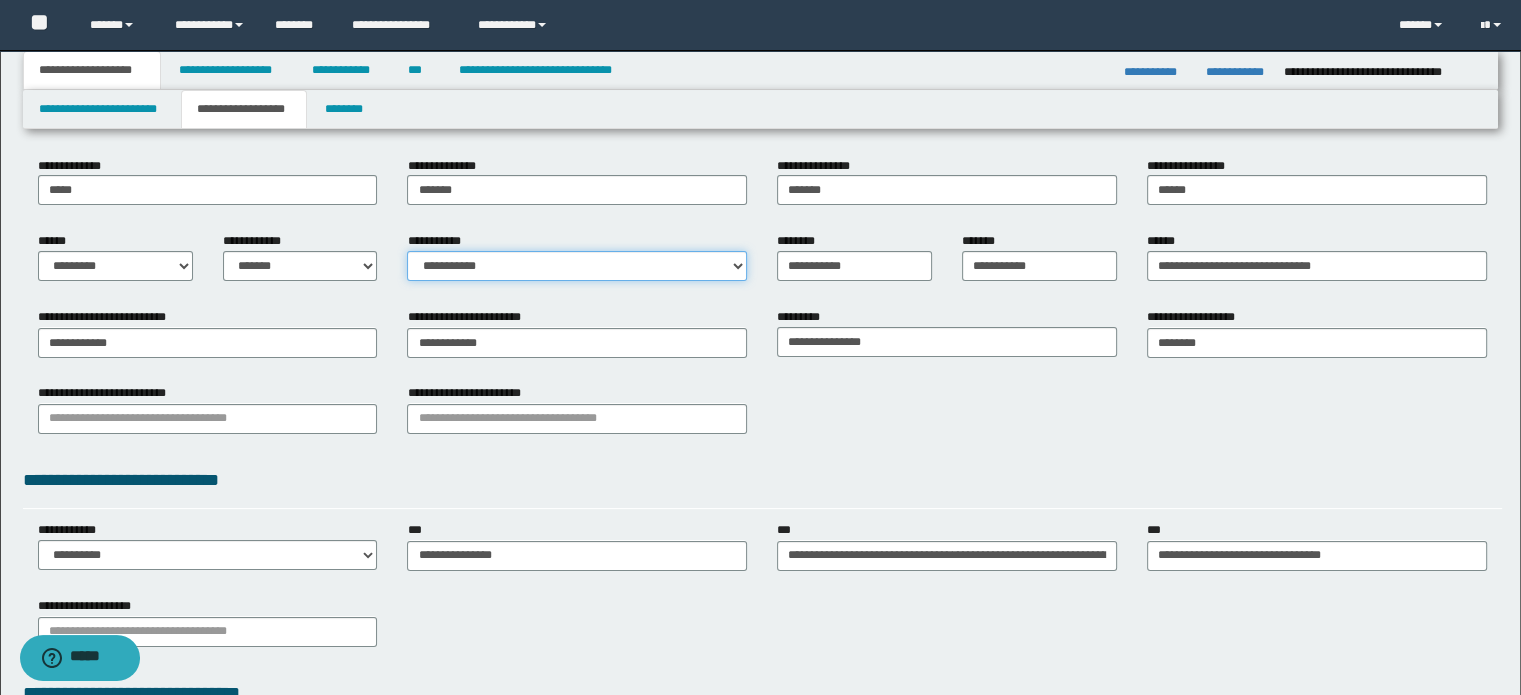 scroll, scrollTop: 0, scrollLeft: 0, axis: both 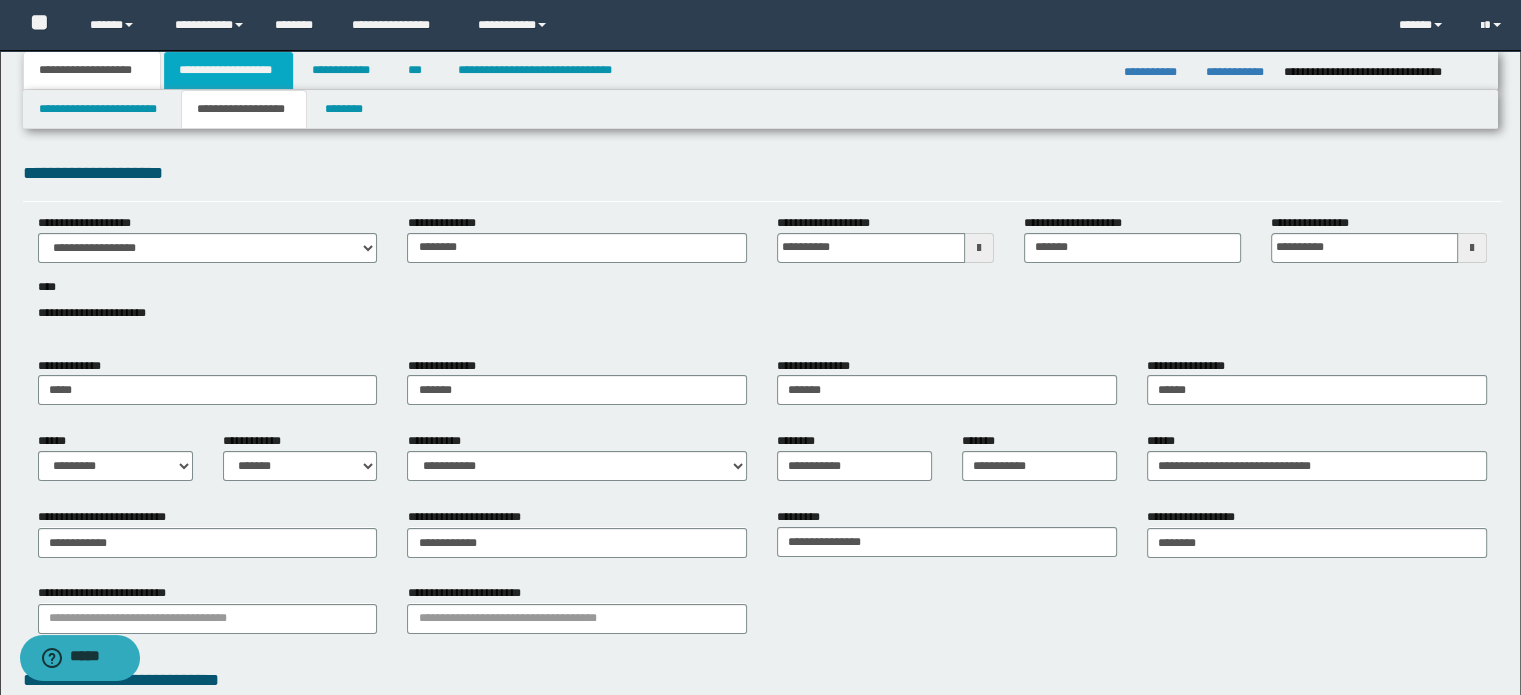 click on "**********" at bounding box center [228, 70] 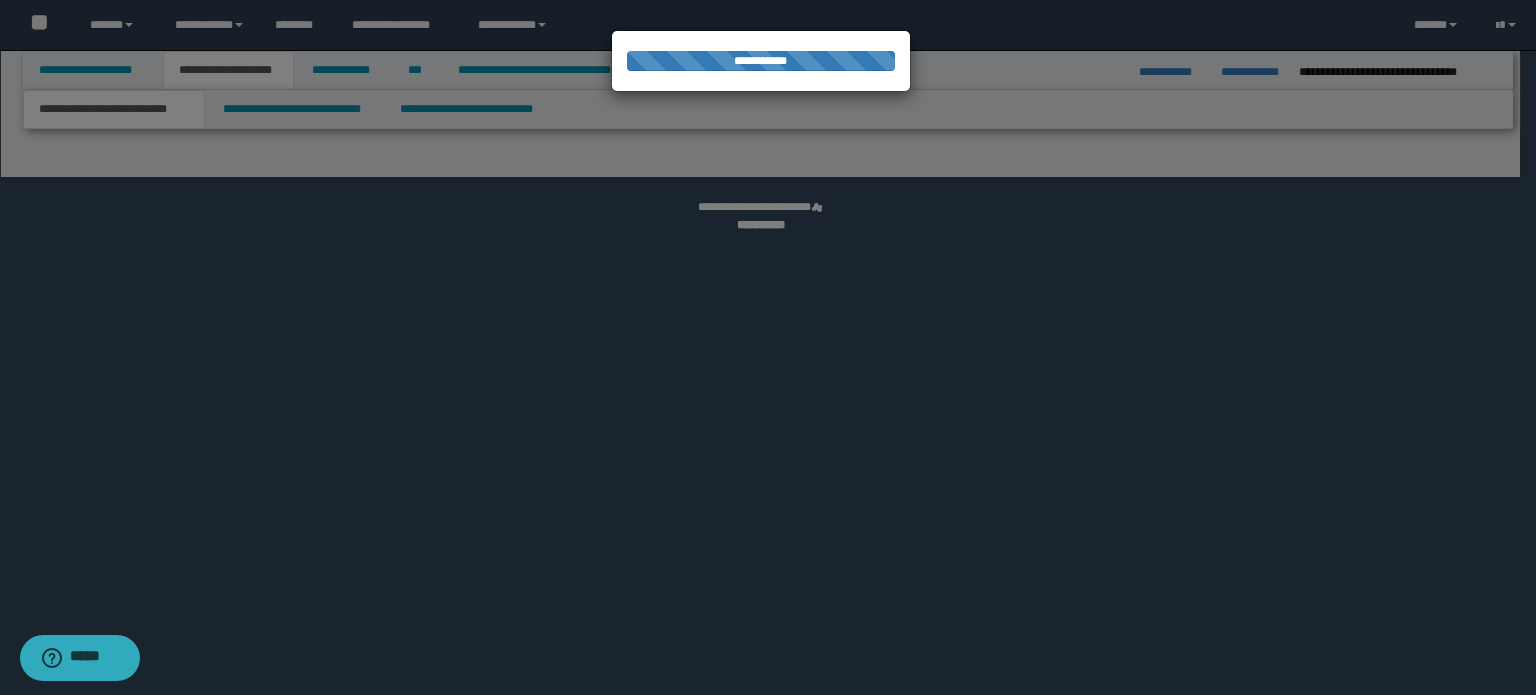 select on "*" 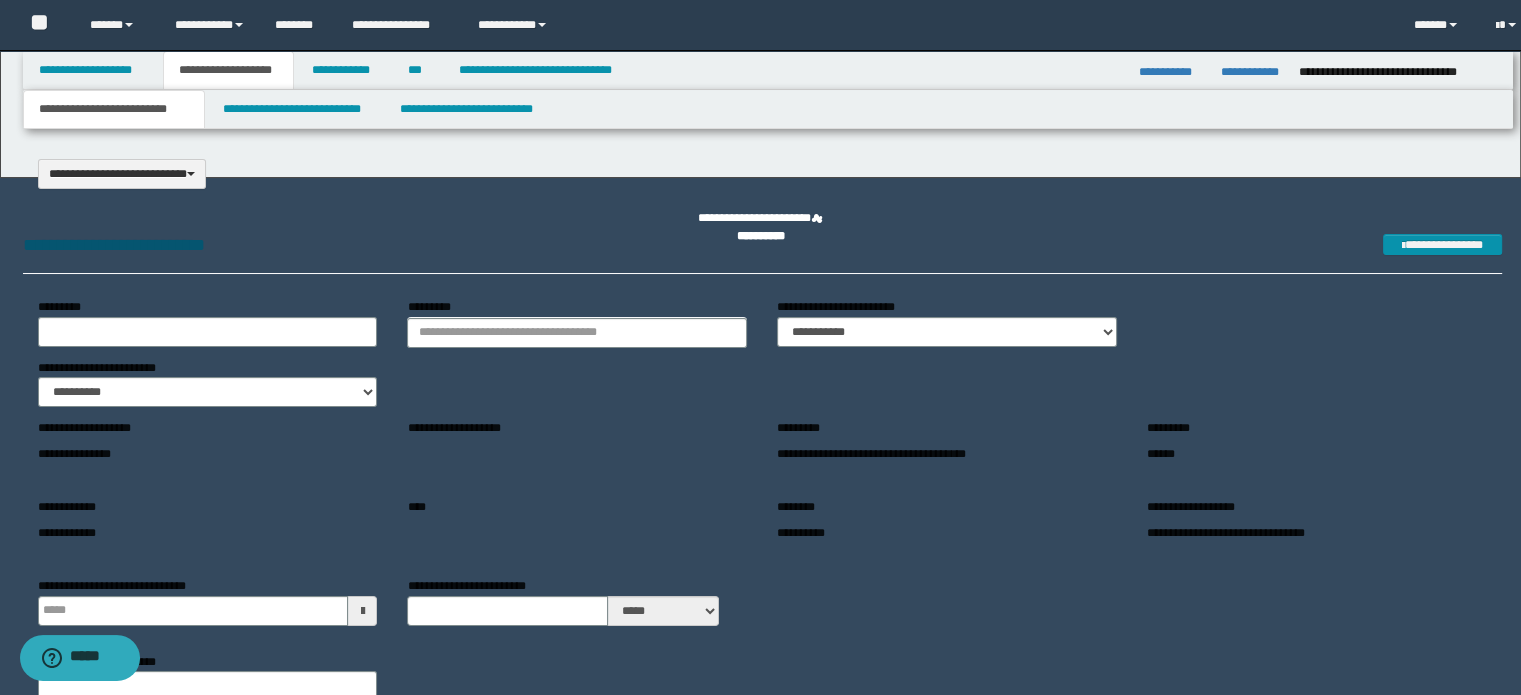 scroll, scrollTop: 0, scrollLeft: 0, axis: both 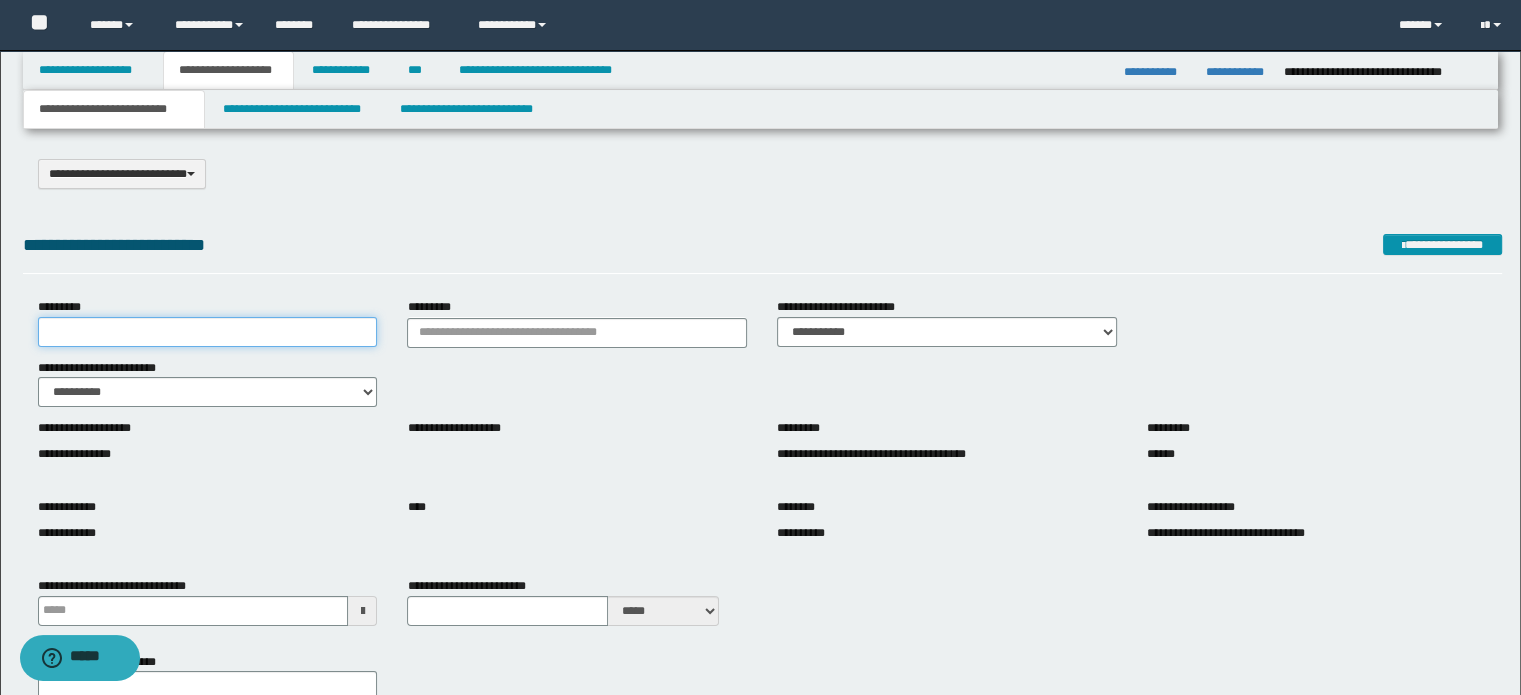drag, startPoint x: 189, startPoint y: 339, endPoint x: 96, endPoint y: 337, distance: 93.0215 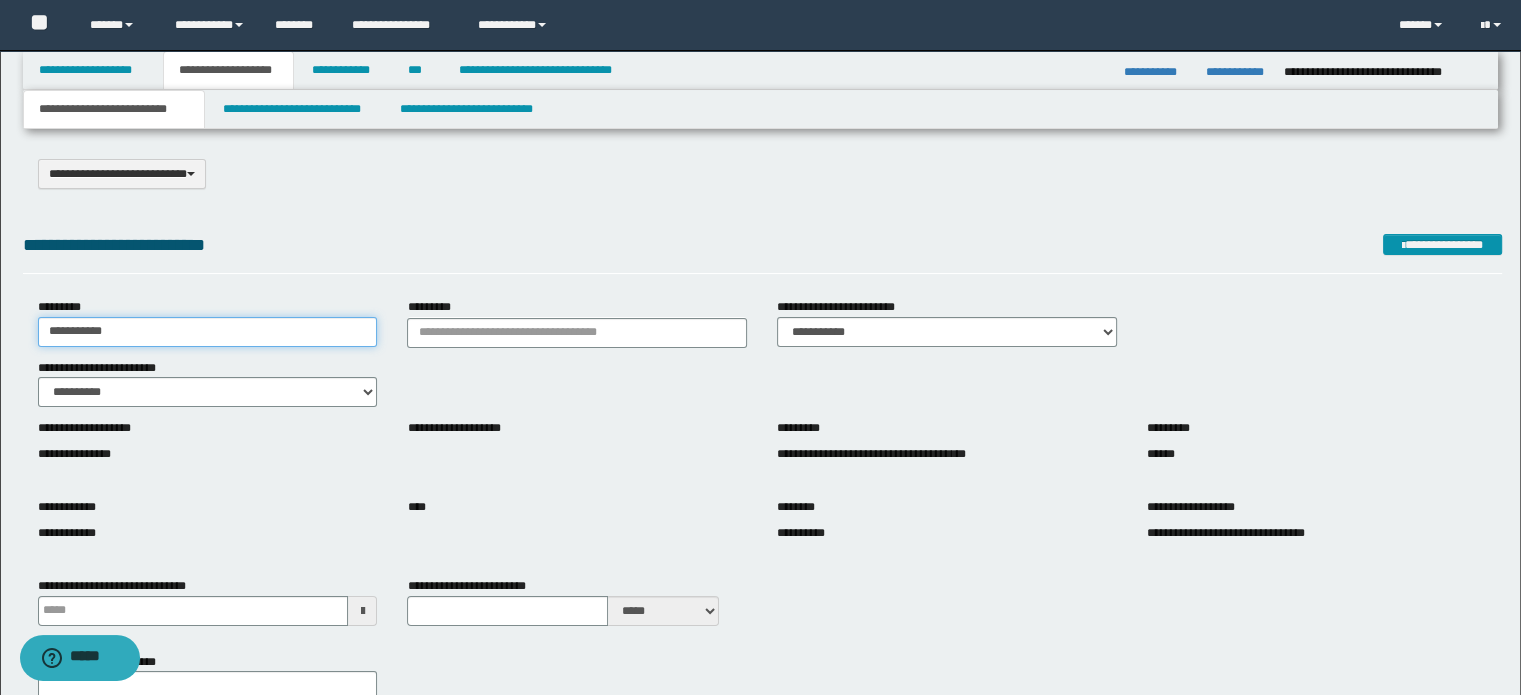click on "**********" at bounding box center (208, 332) 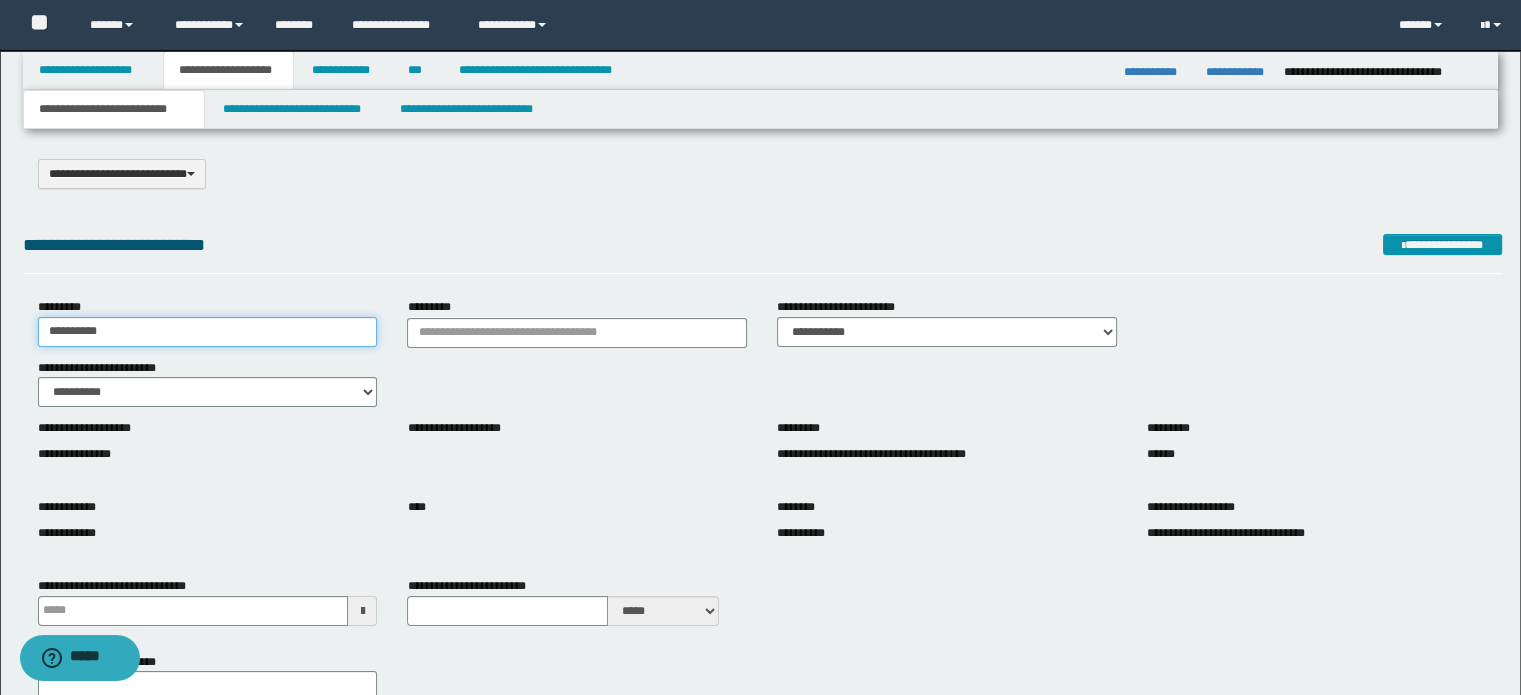 drag, startPoint x: 141, startPoint y: 337, endPoint x: 1, endPoint y: 331, distance: 140.12851 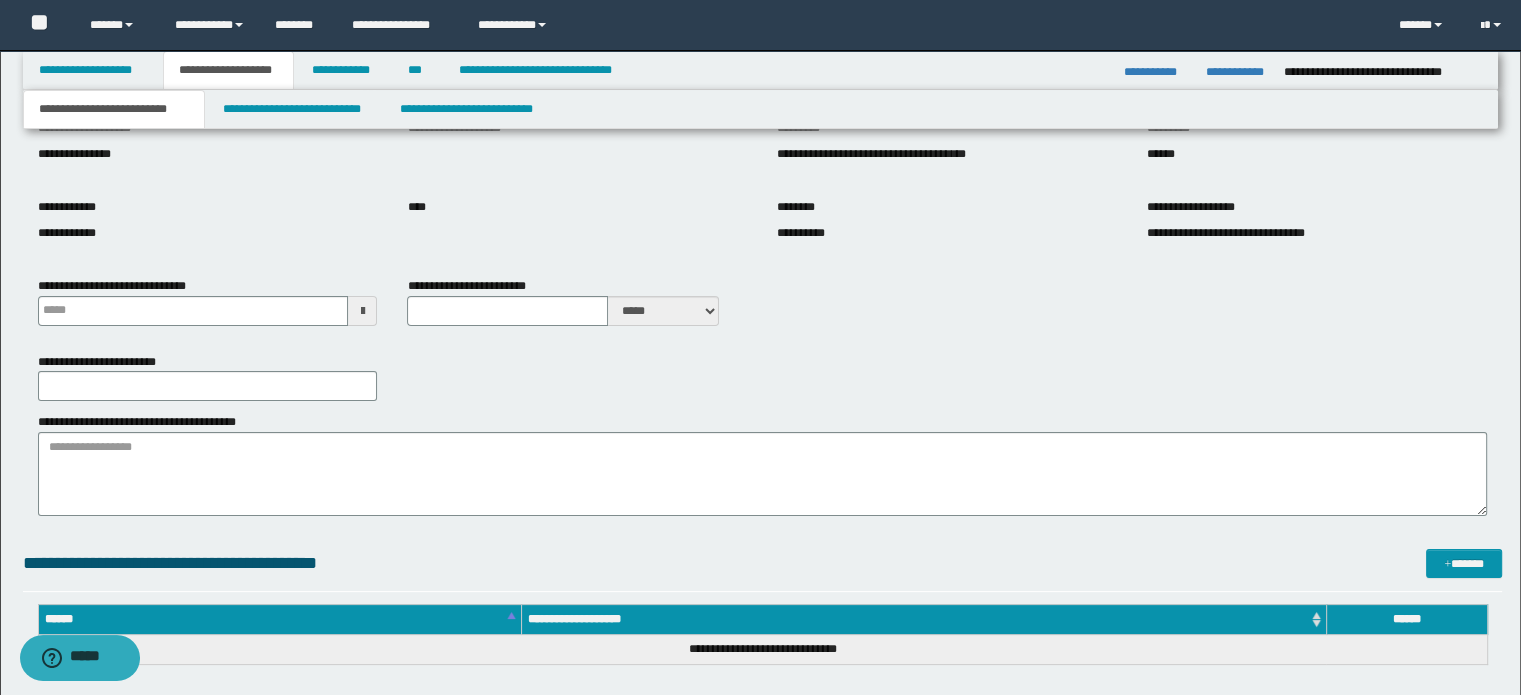type on "**********" 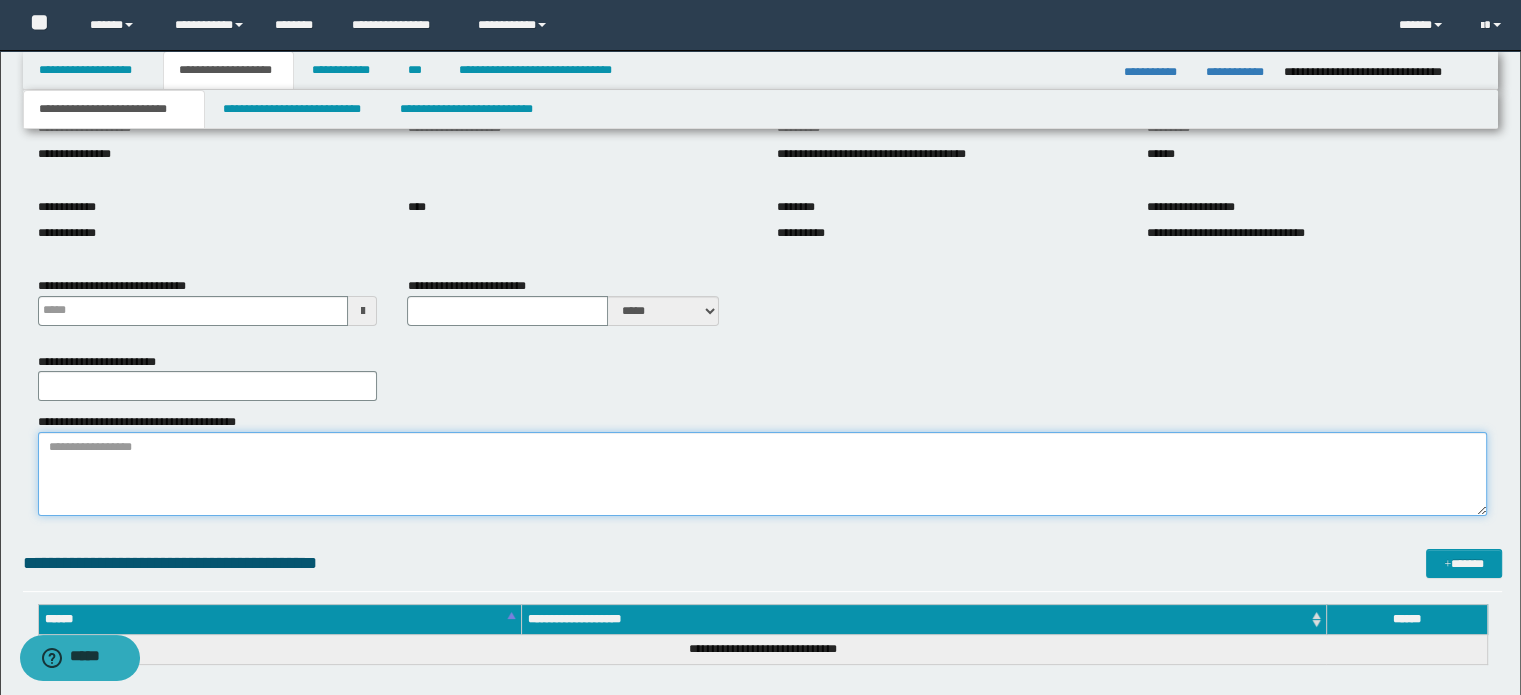 drag, startPoint x: 263, startPoint y: 498, endPoint x: 272, endPoint y: 379, distance: 119.33985 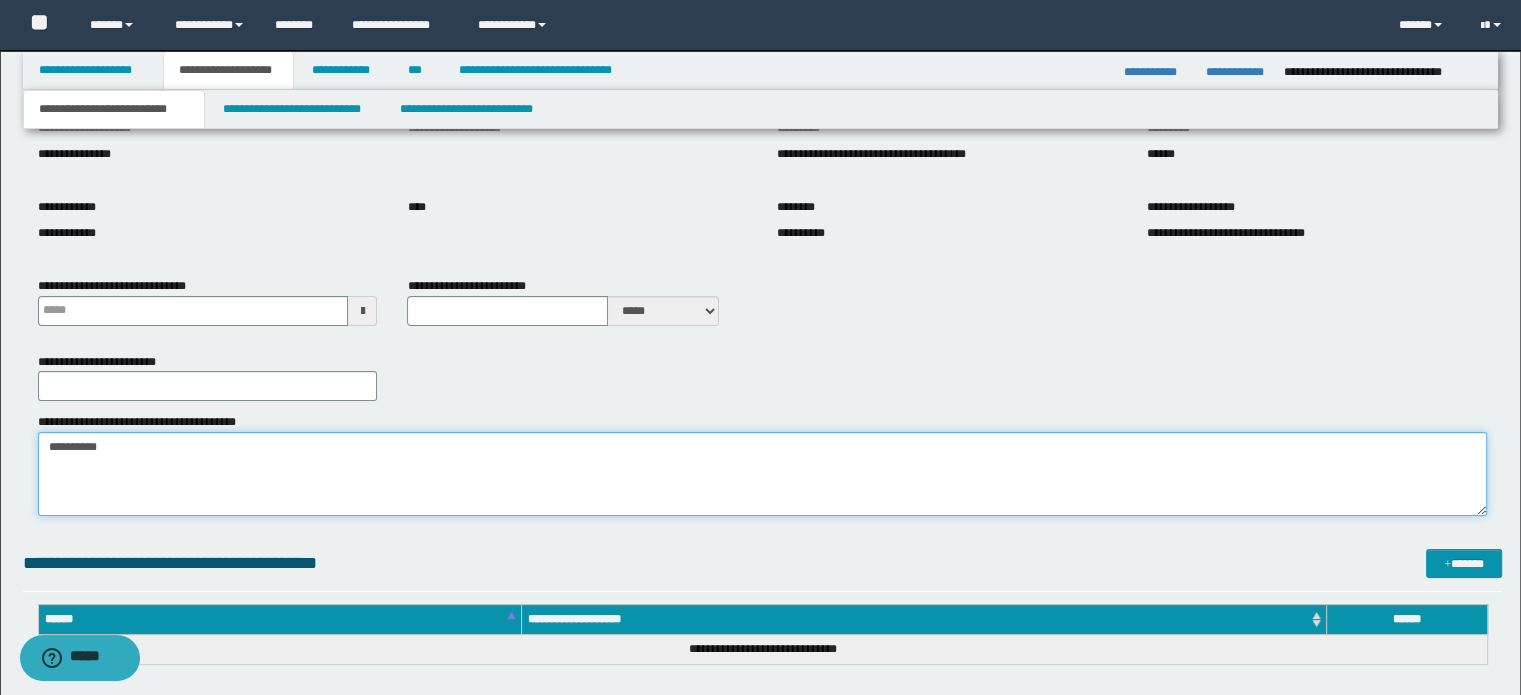 type on "**********" 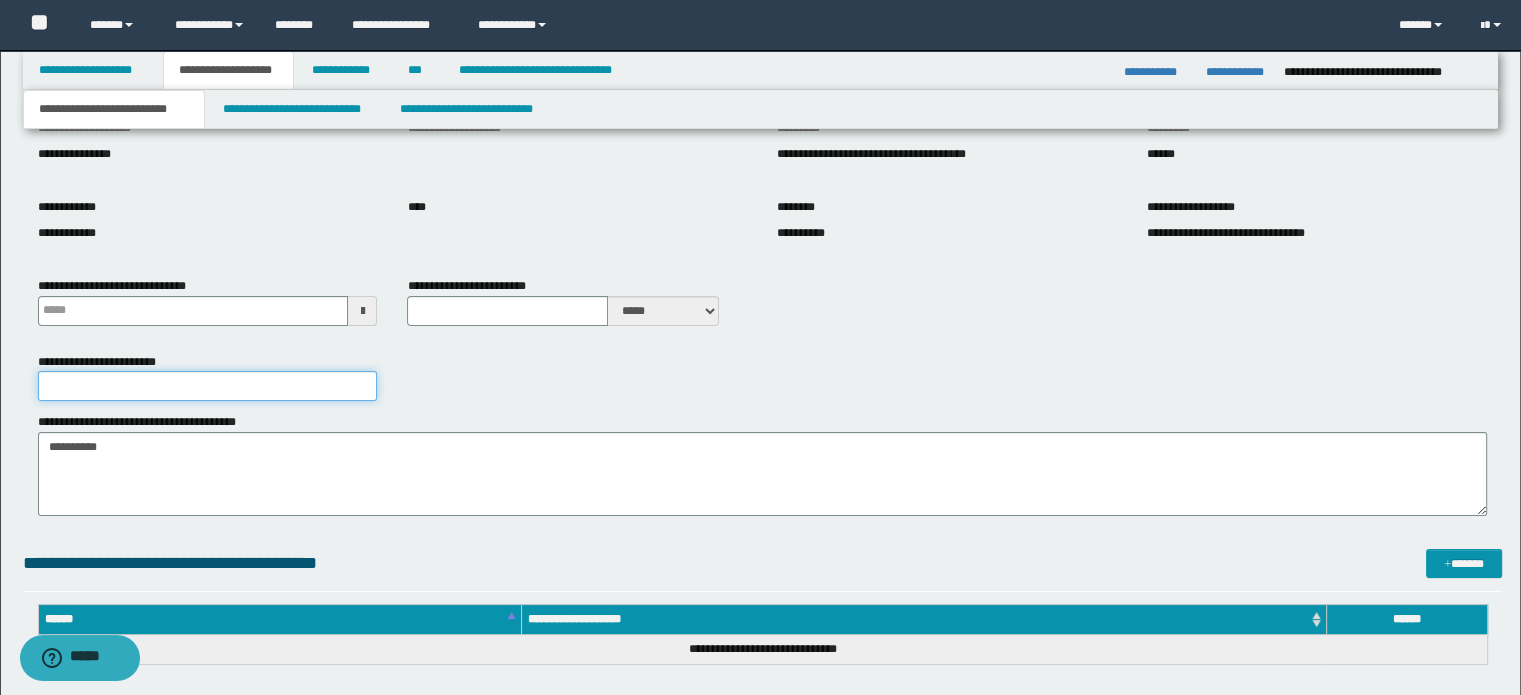 click on "**********" at bounding box center [208, 386] 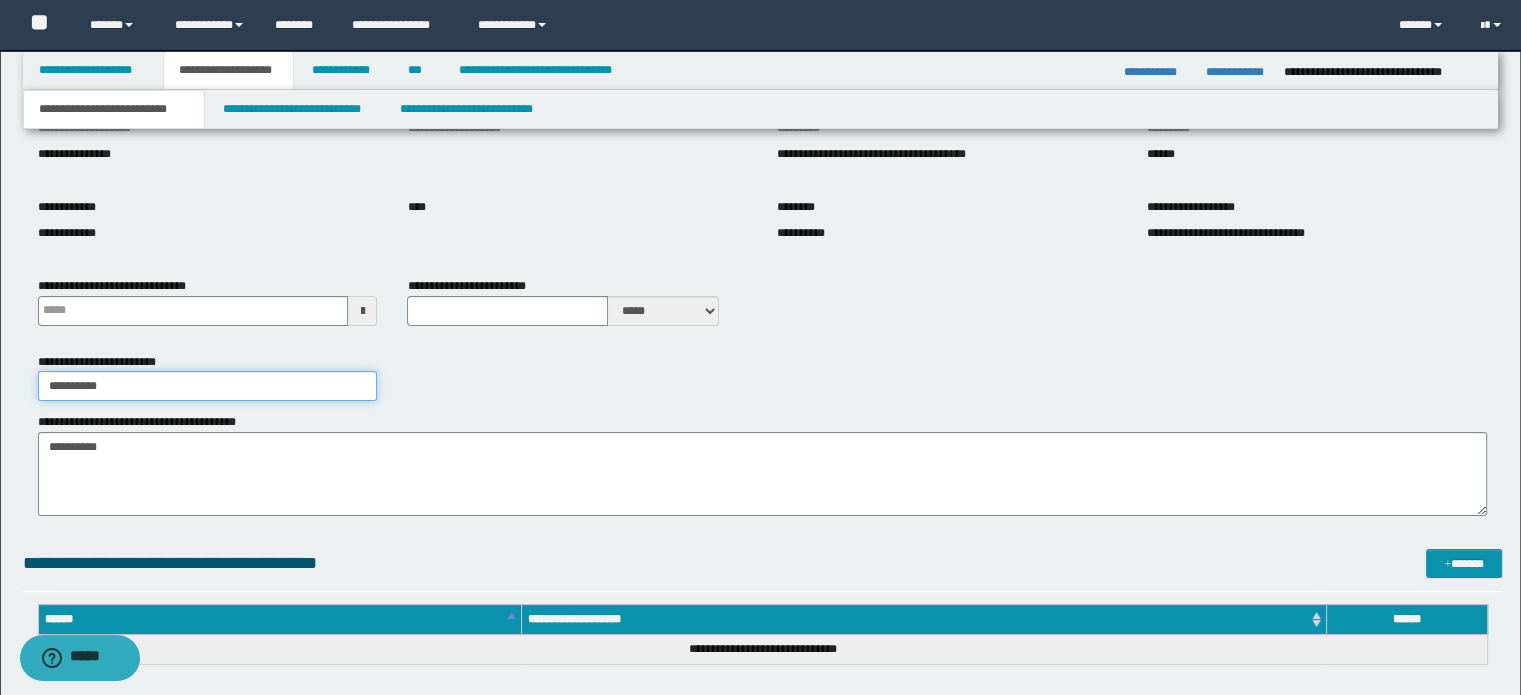 type on "**********" 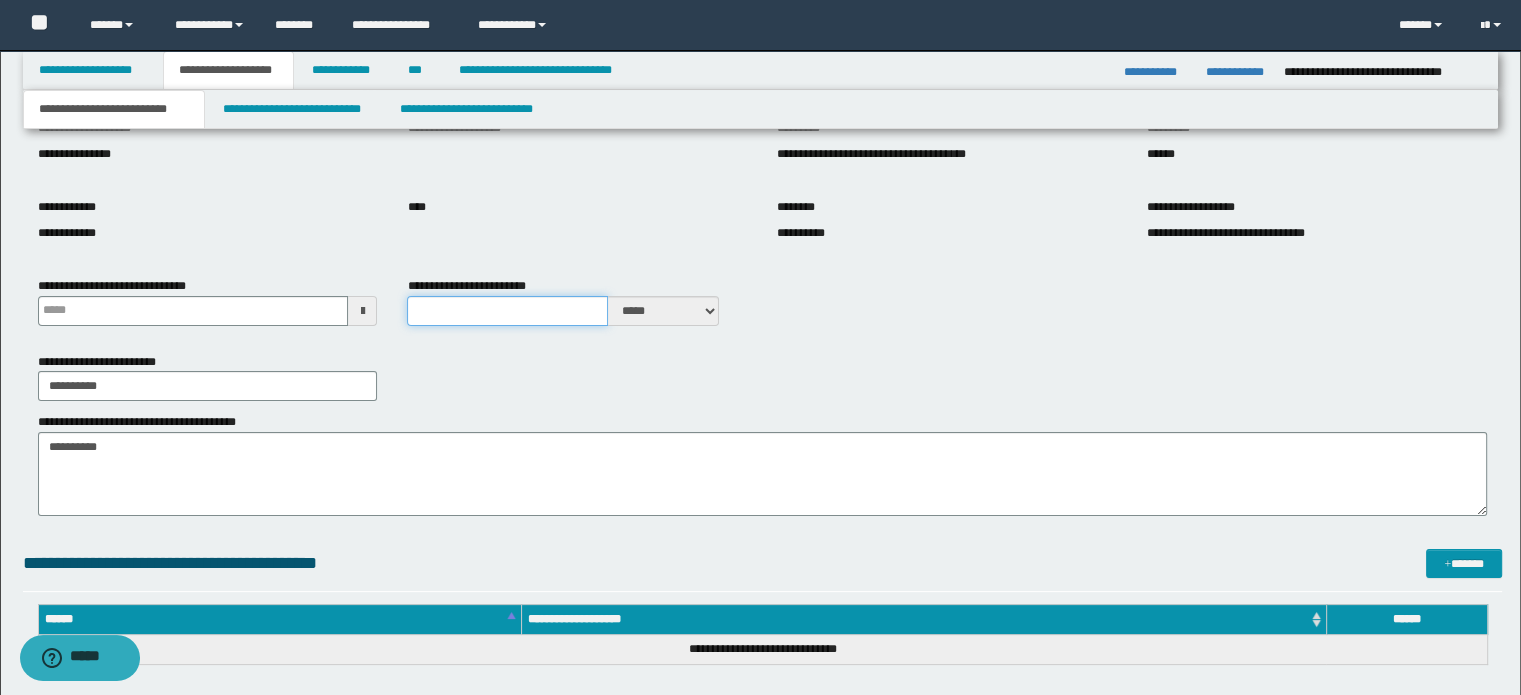 click on "**********" at bounding box center [507, 311] 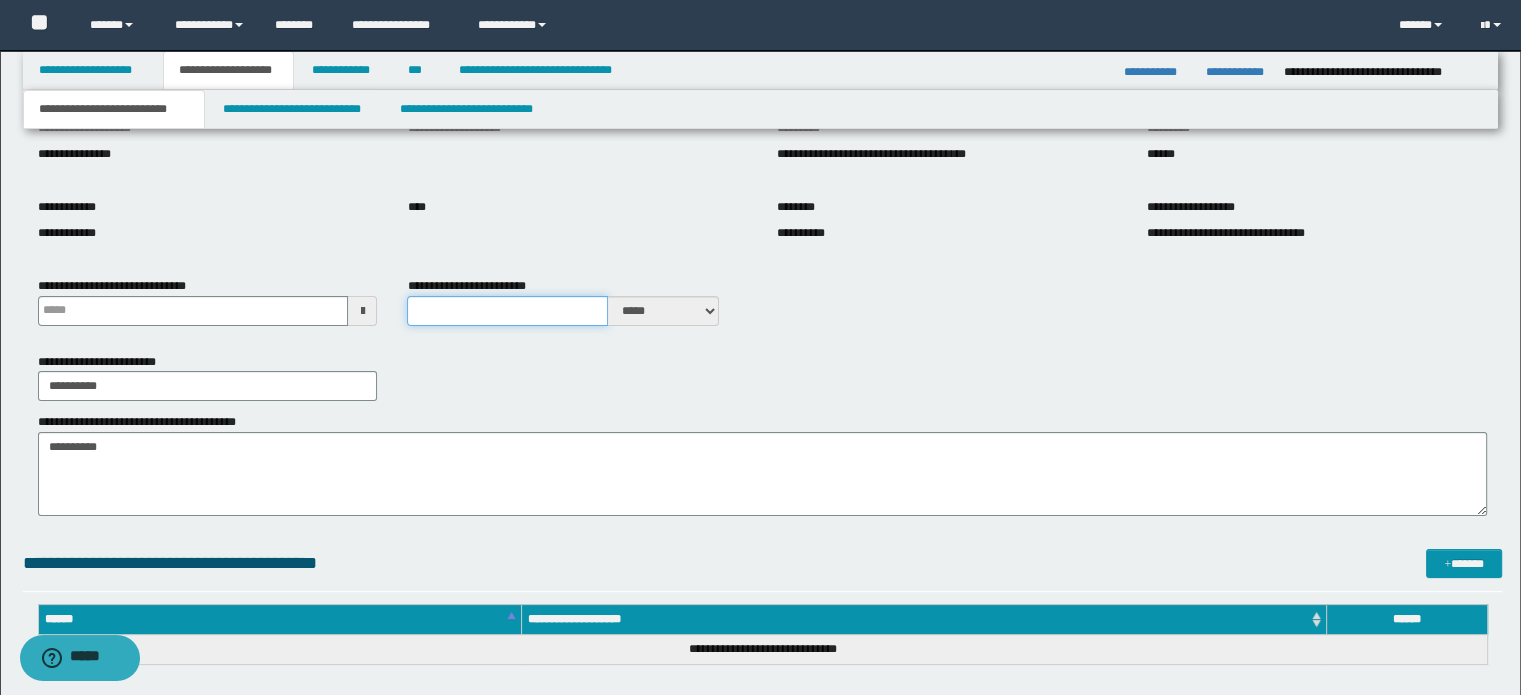type on "*" 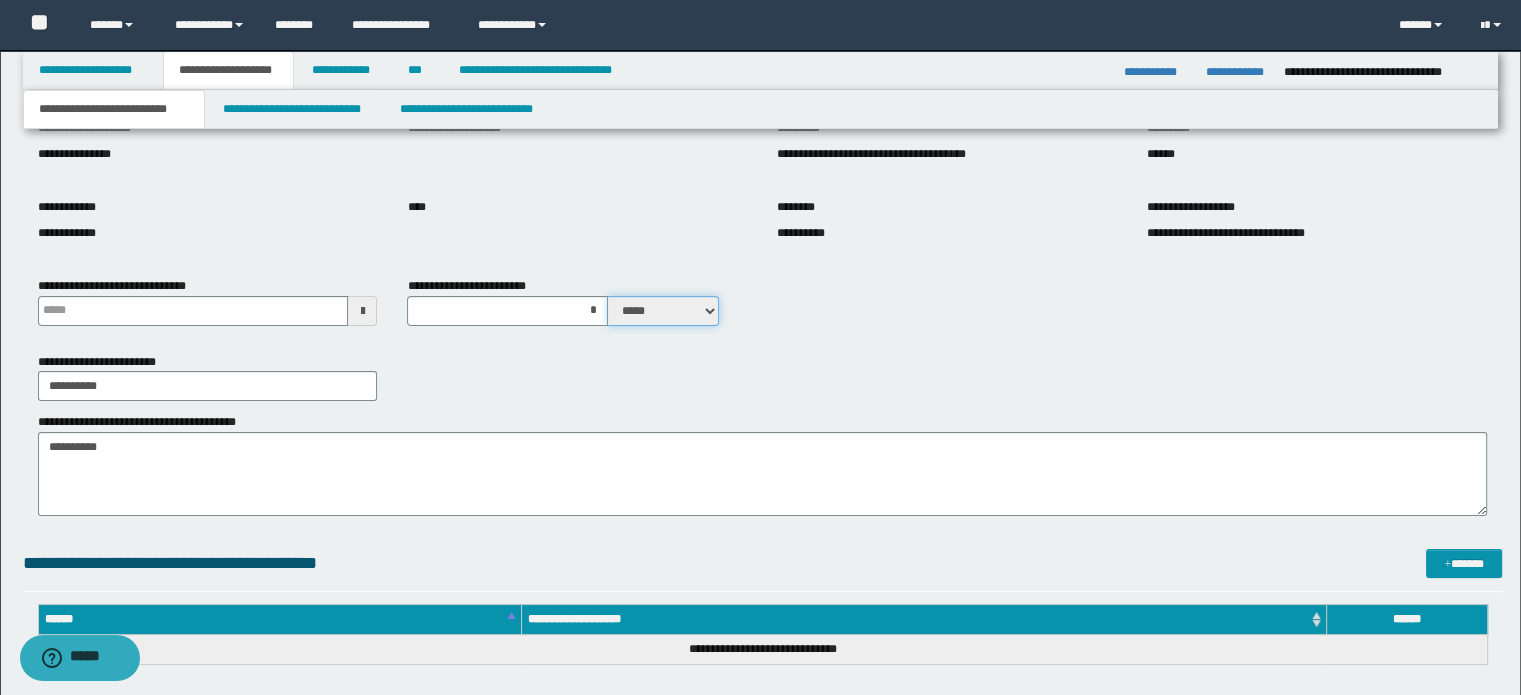 click on "*****
****" at bounding box center [663, 311] 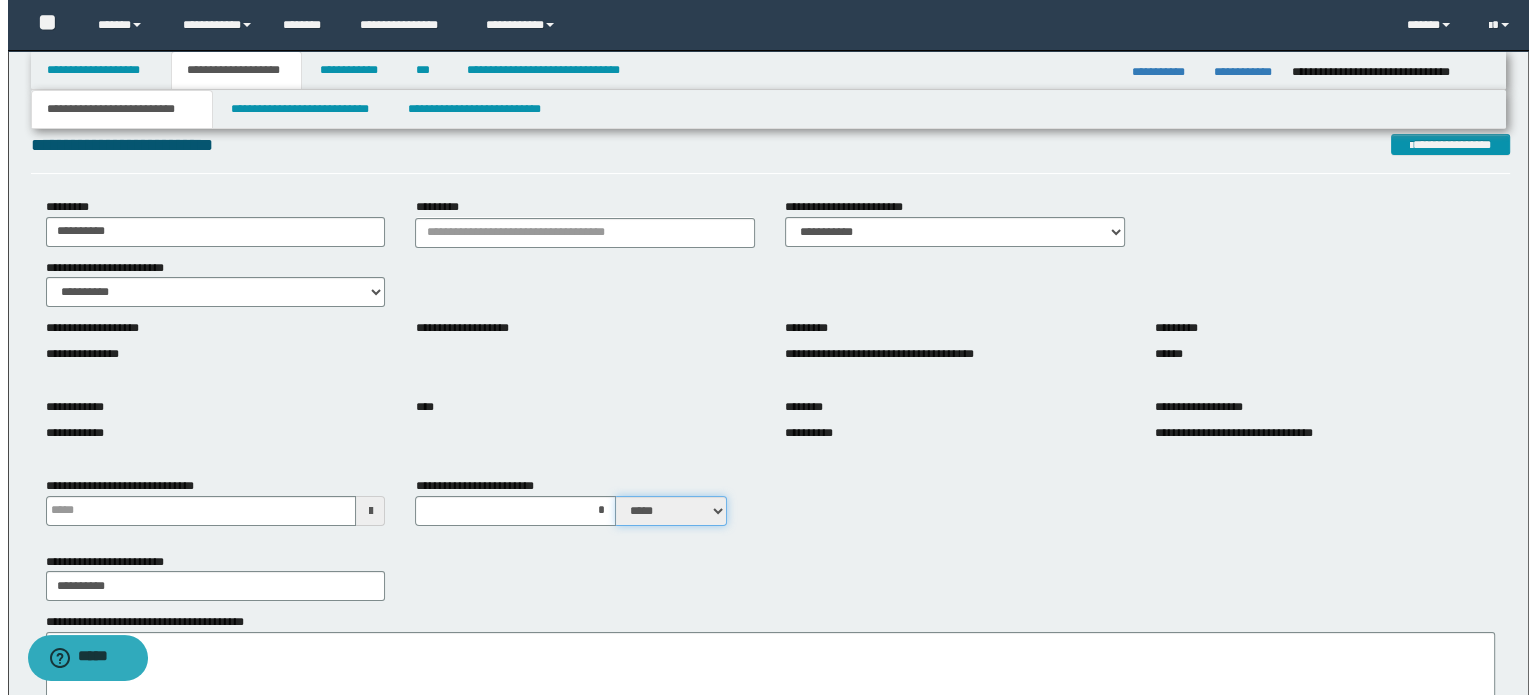 scroll, scrollTop: 0, scrollLeft: 0, axis: both 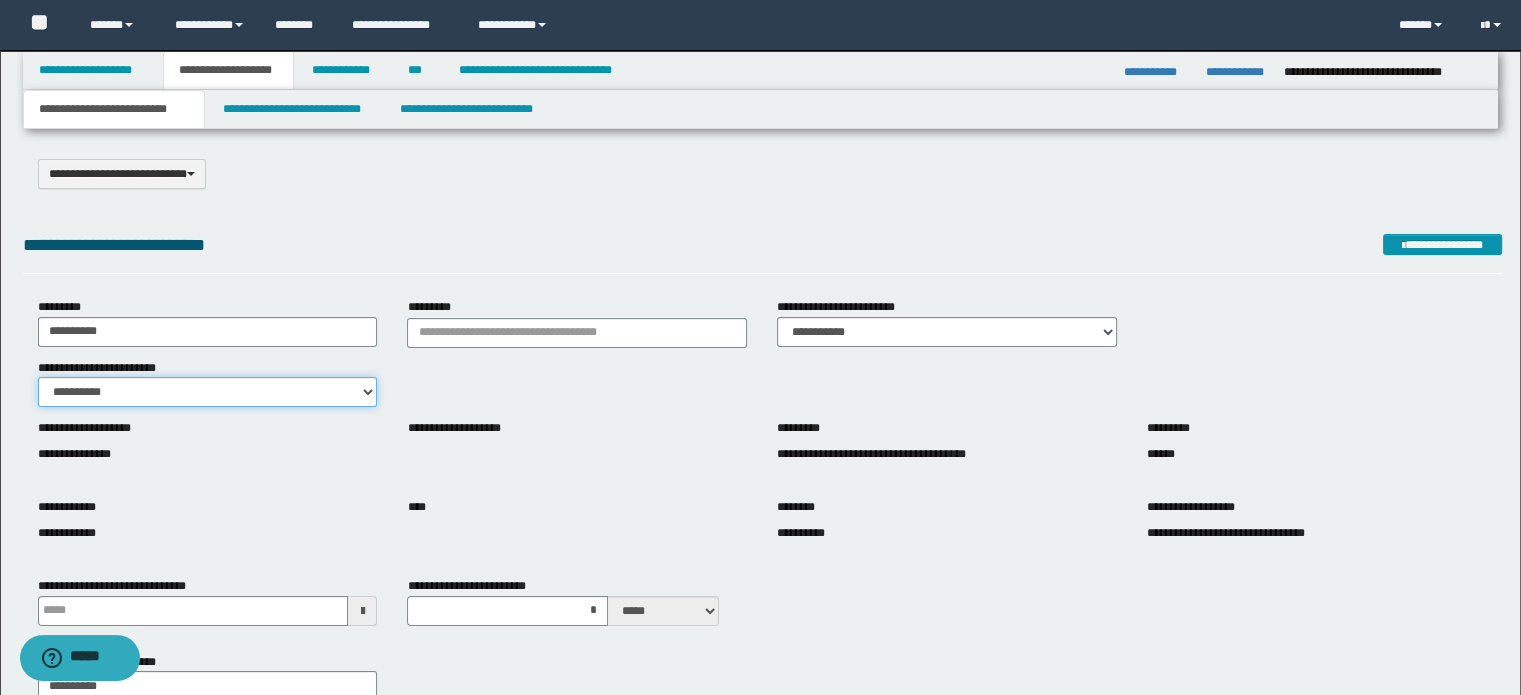 click on "**********" at bounding box center (208, 392) 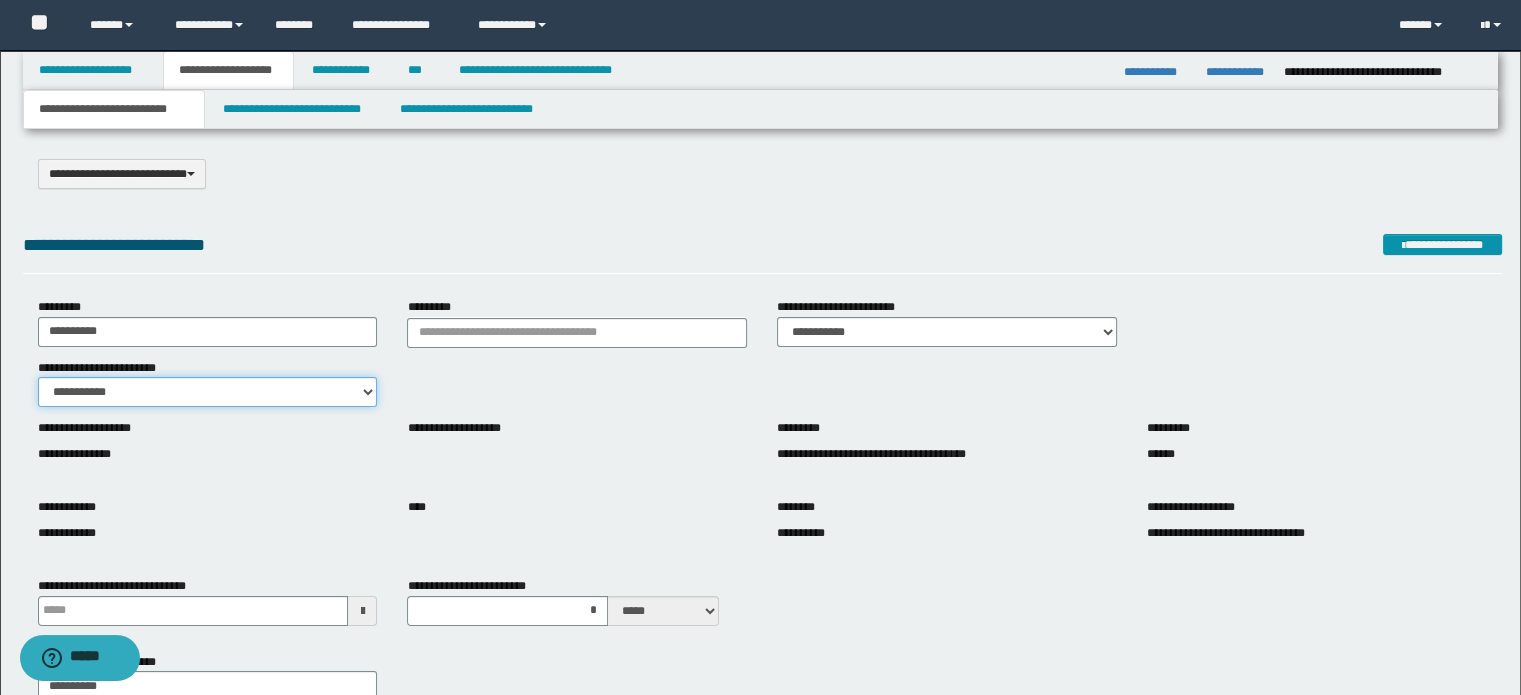 click on "**********" at bounding box center (208, 392) 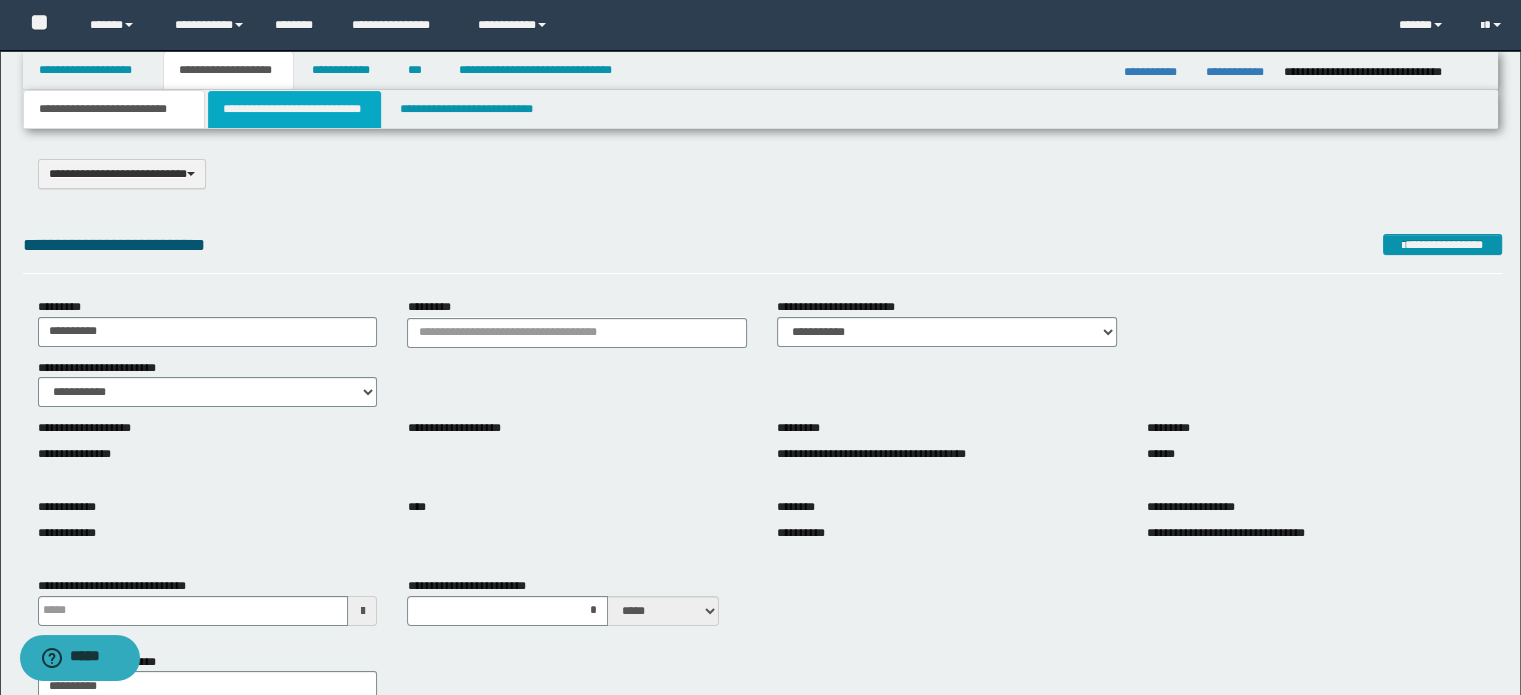 click on "**********" at bounding box center [294, 109] 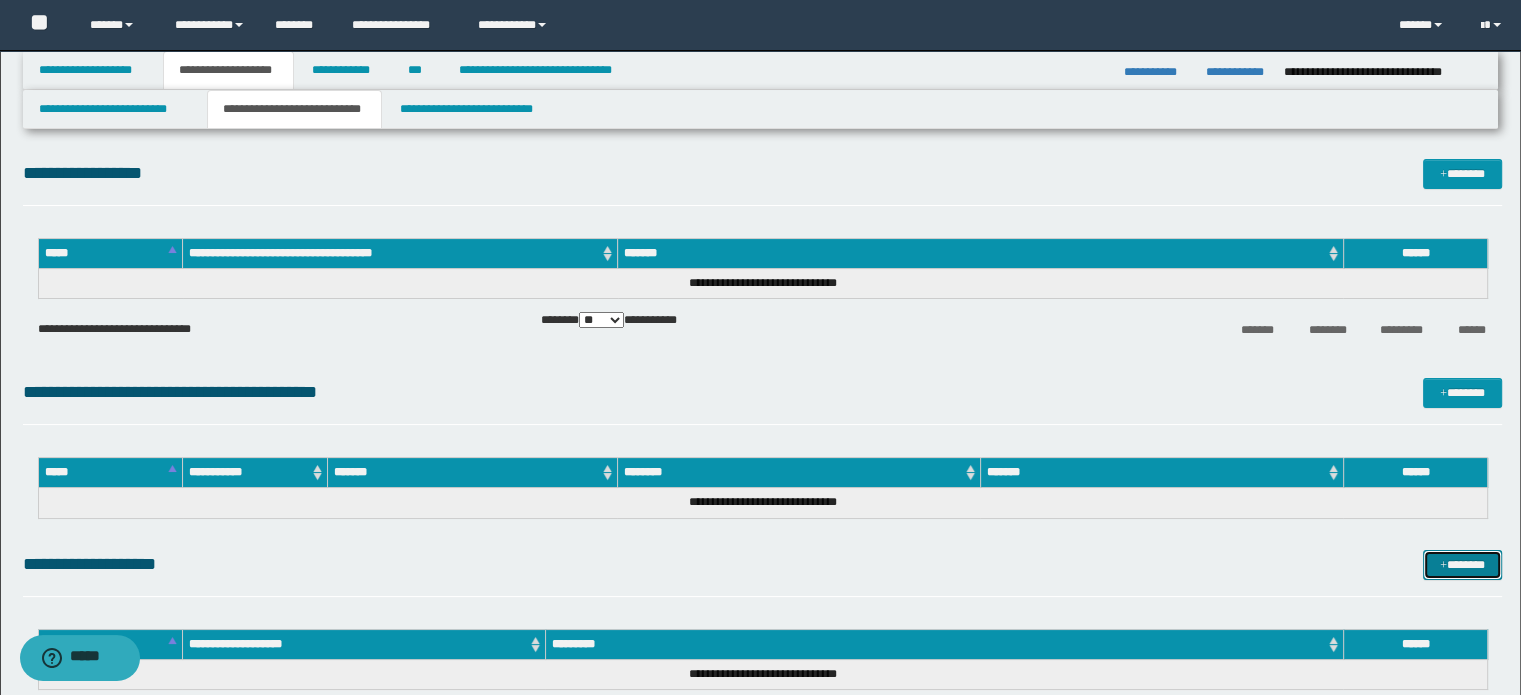 click on "*******" at bounding box center [1462, 565] 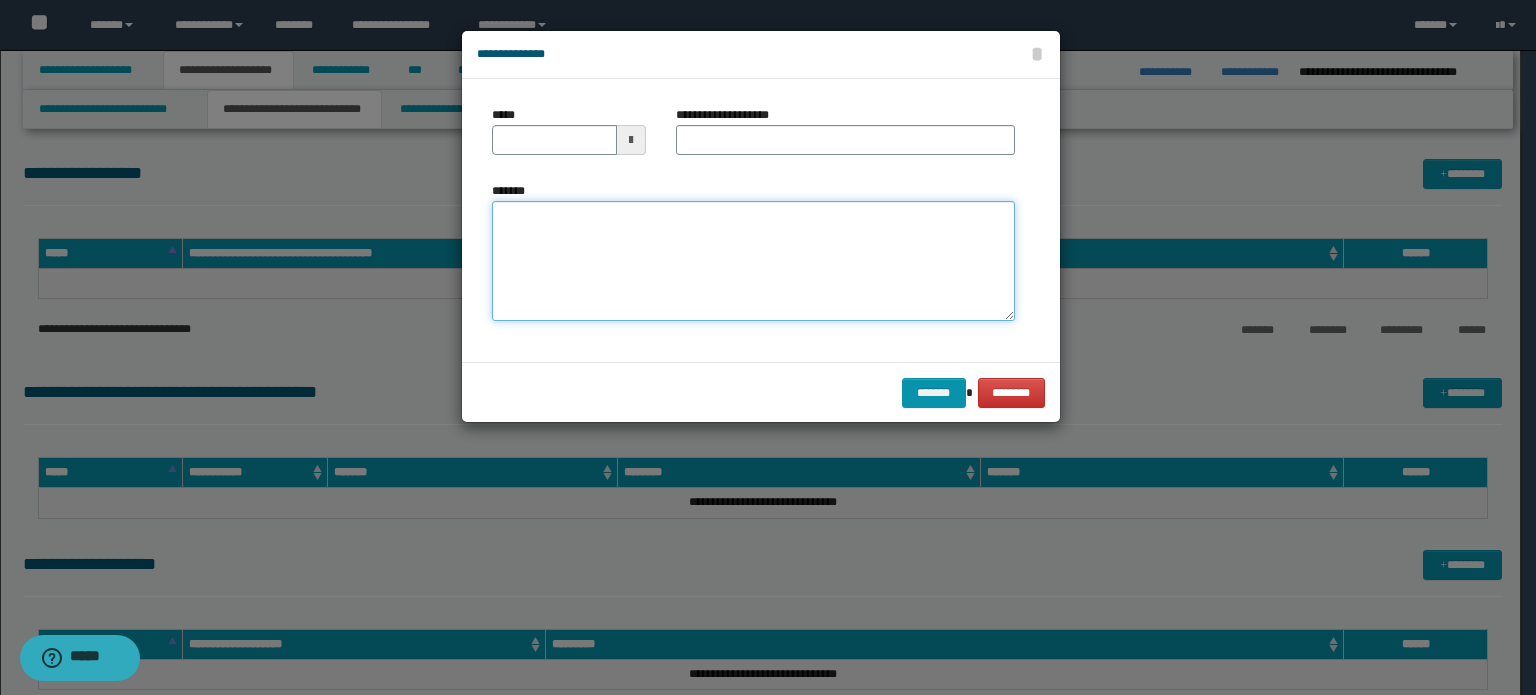 click on "*******" at bounding box center [753, 261] 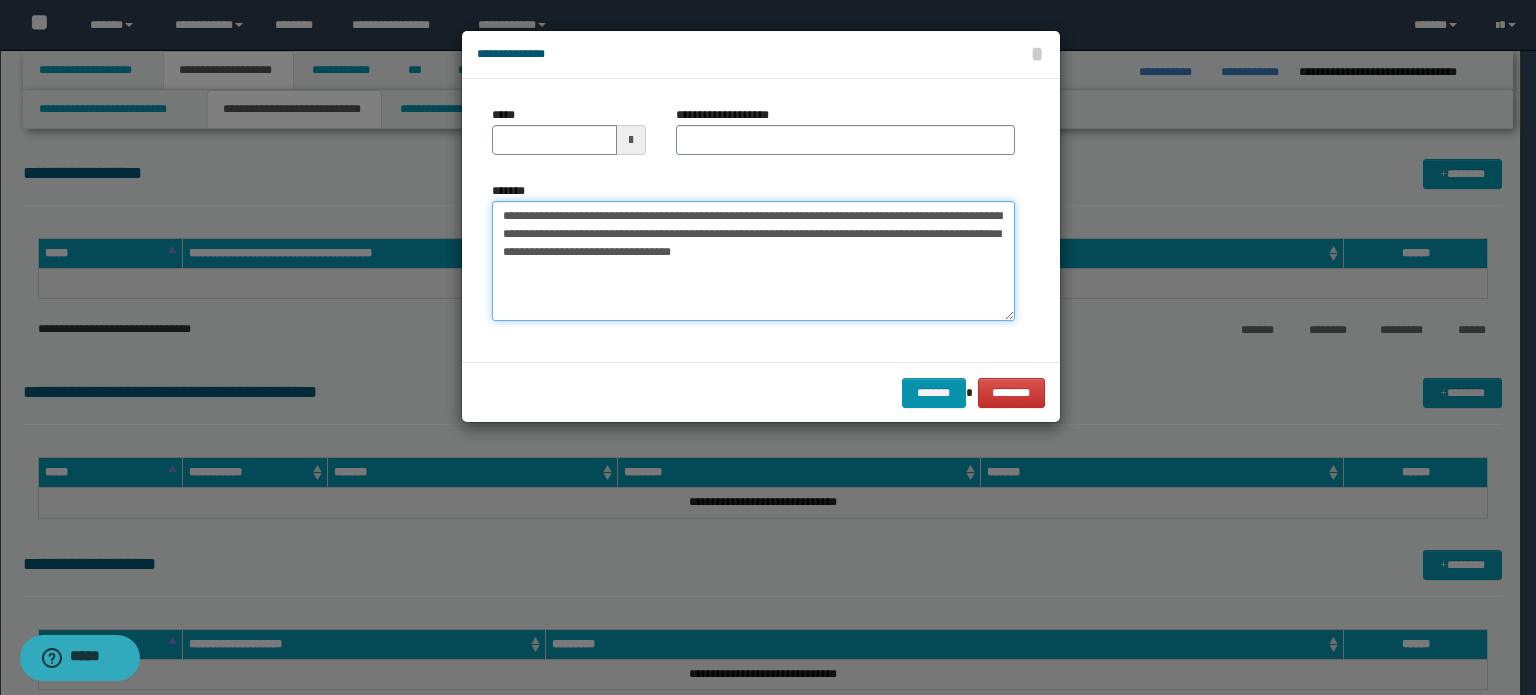type on "**********" 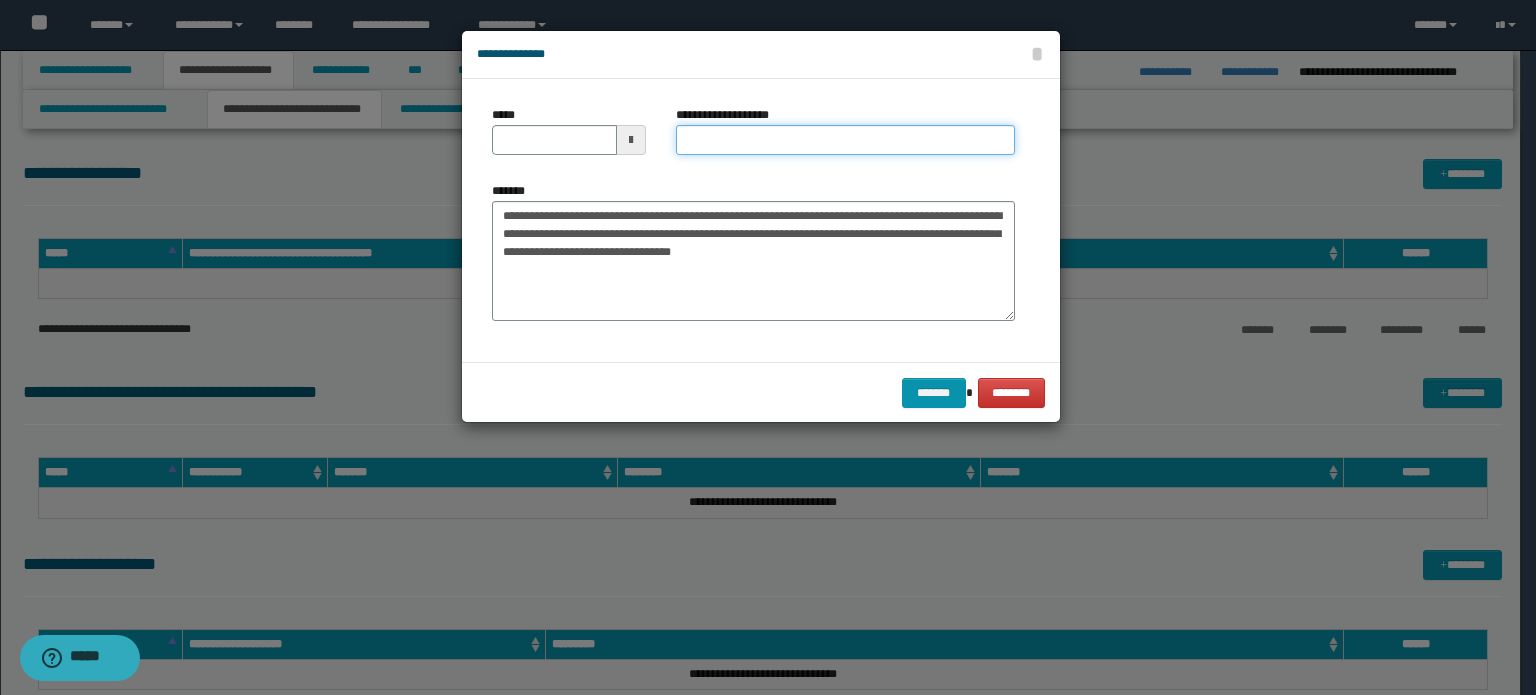drag, startPoint x: 708, startPoint y: 135, endPoint x: 768, endPoint y: 161, distance: 65.39113 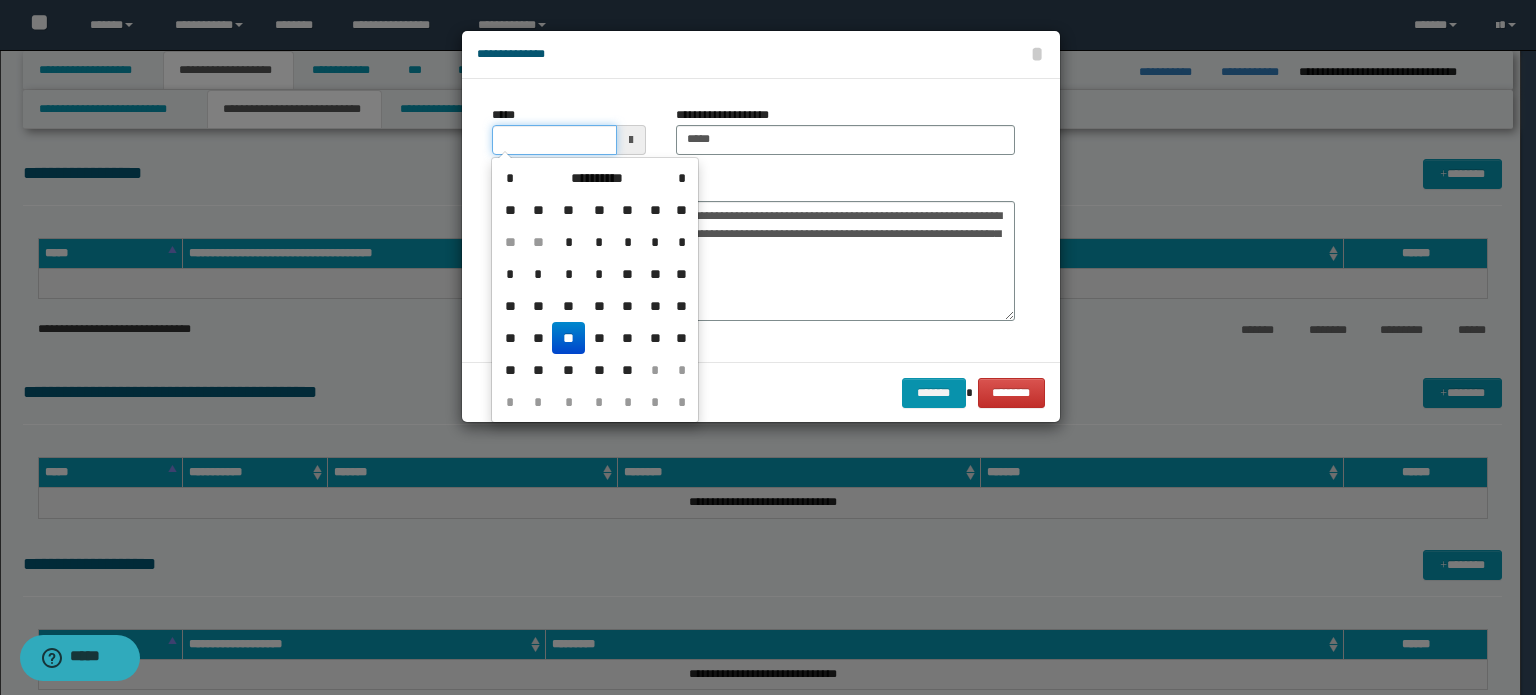 click on "*****" at bounding box center [554, 140] 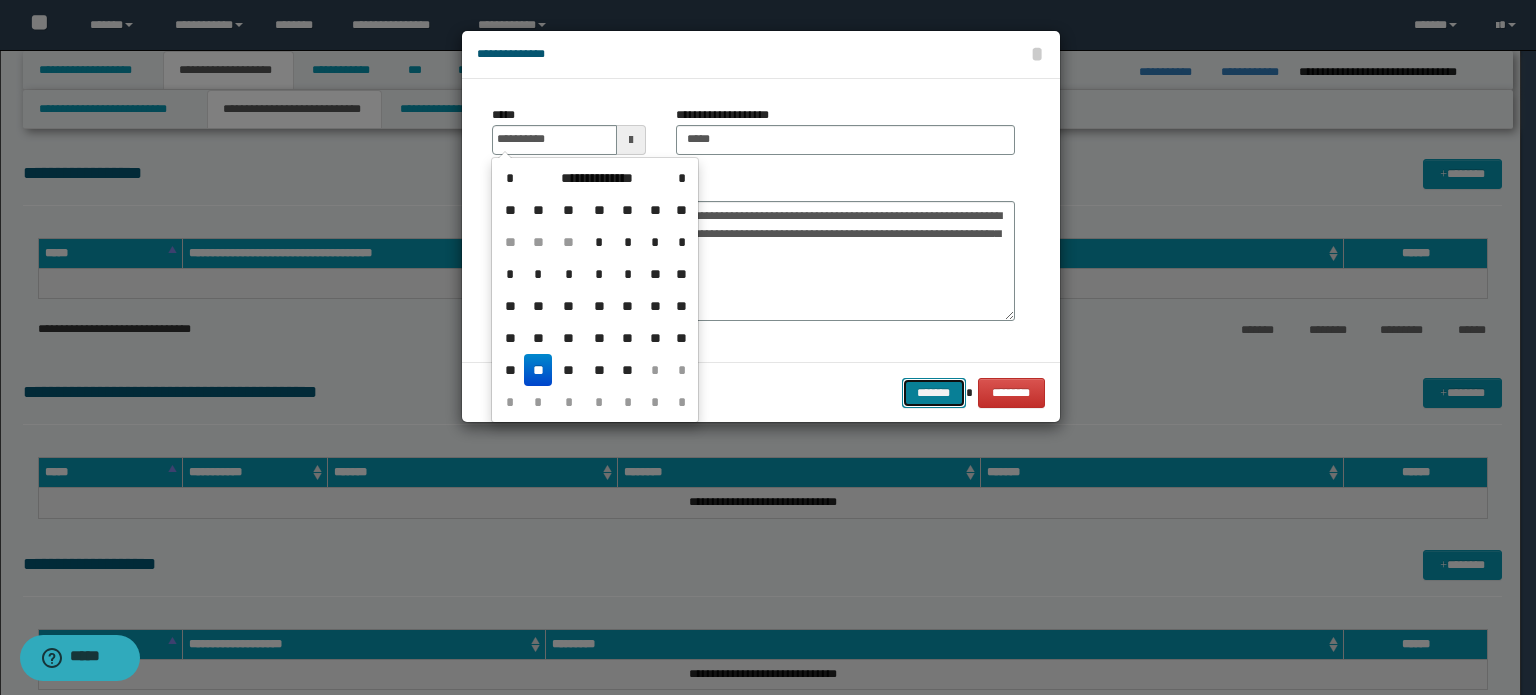 type on "**********" 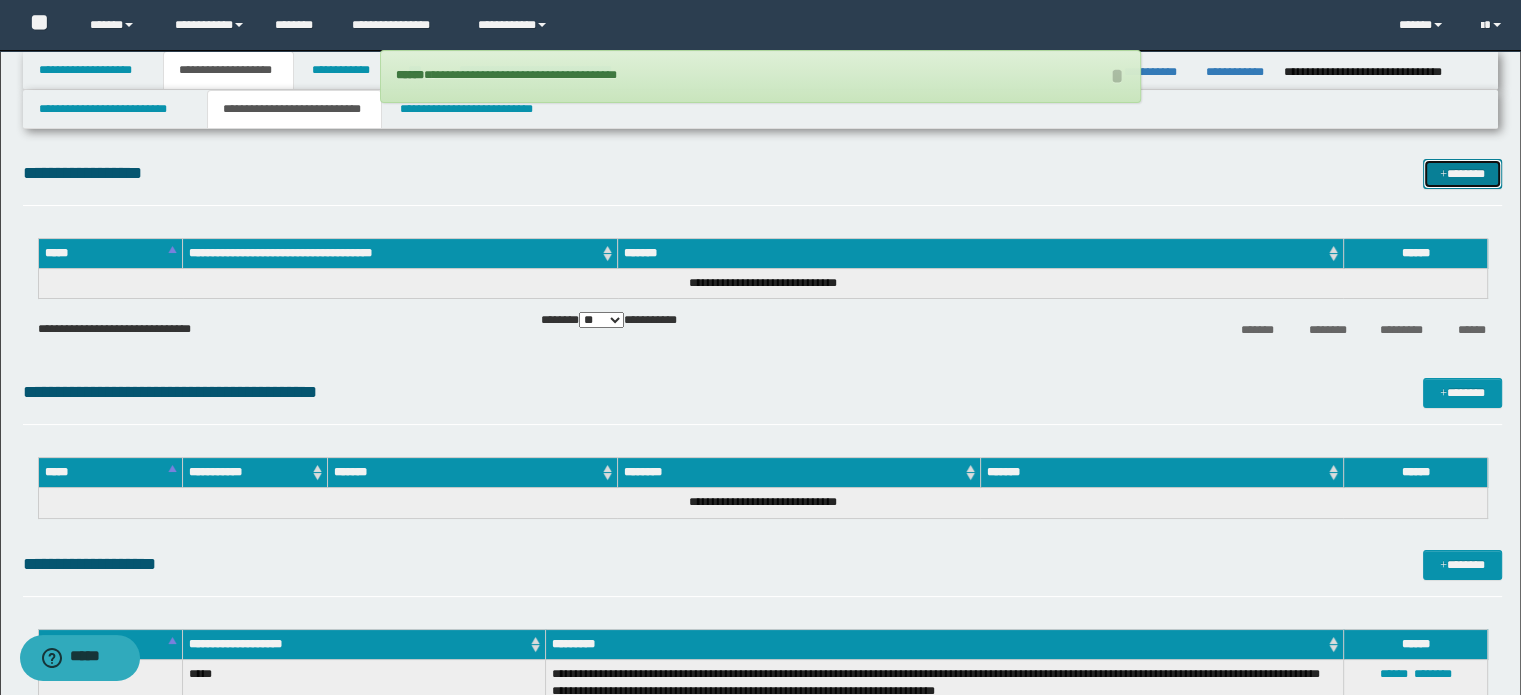 click on "*******" at bounding box center [1462, 174] 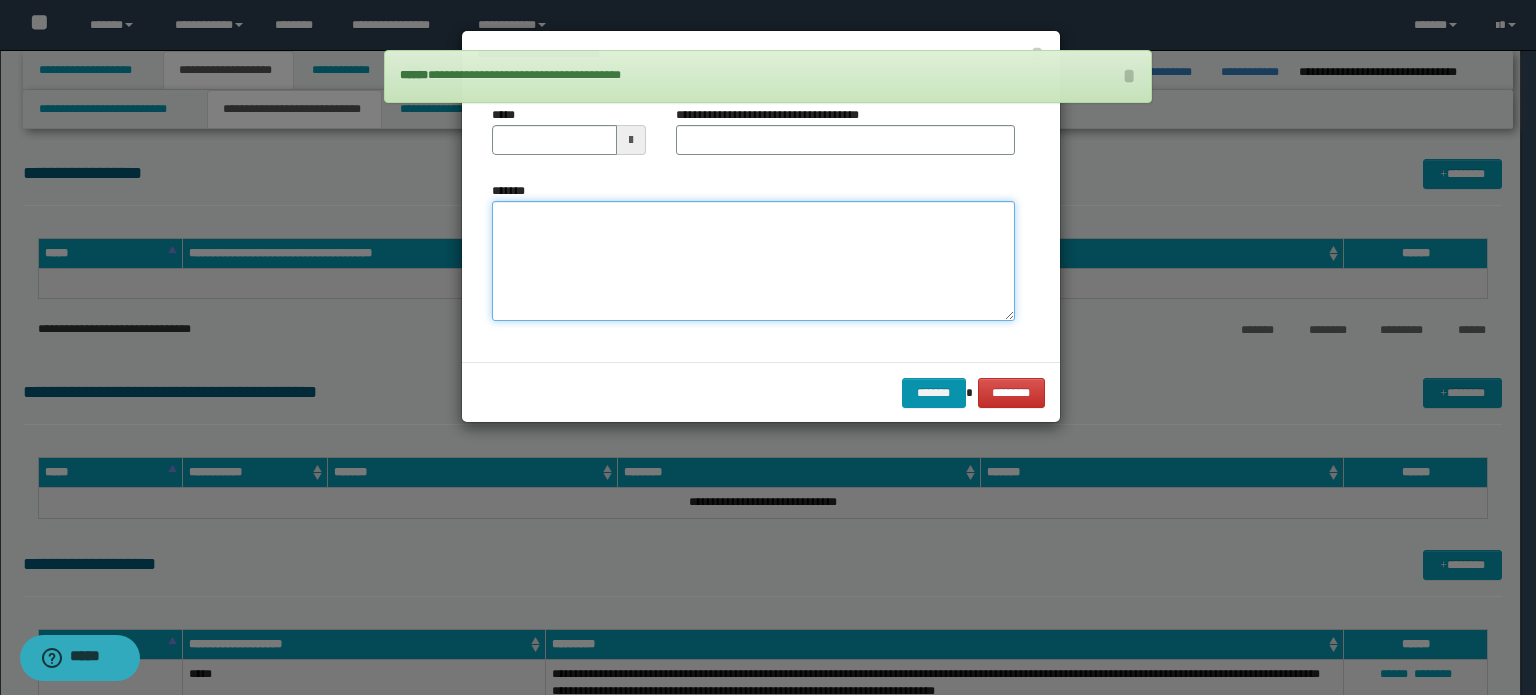 click on "*******" at bounding box center [753, 261] 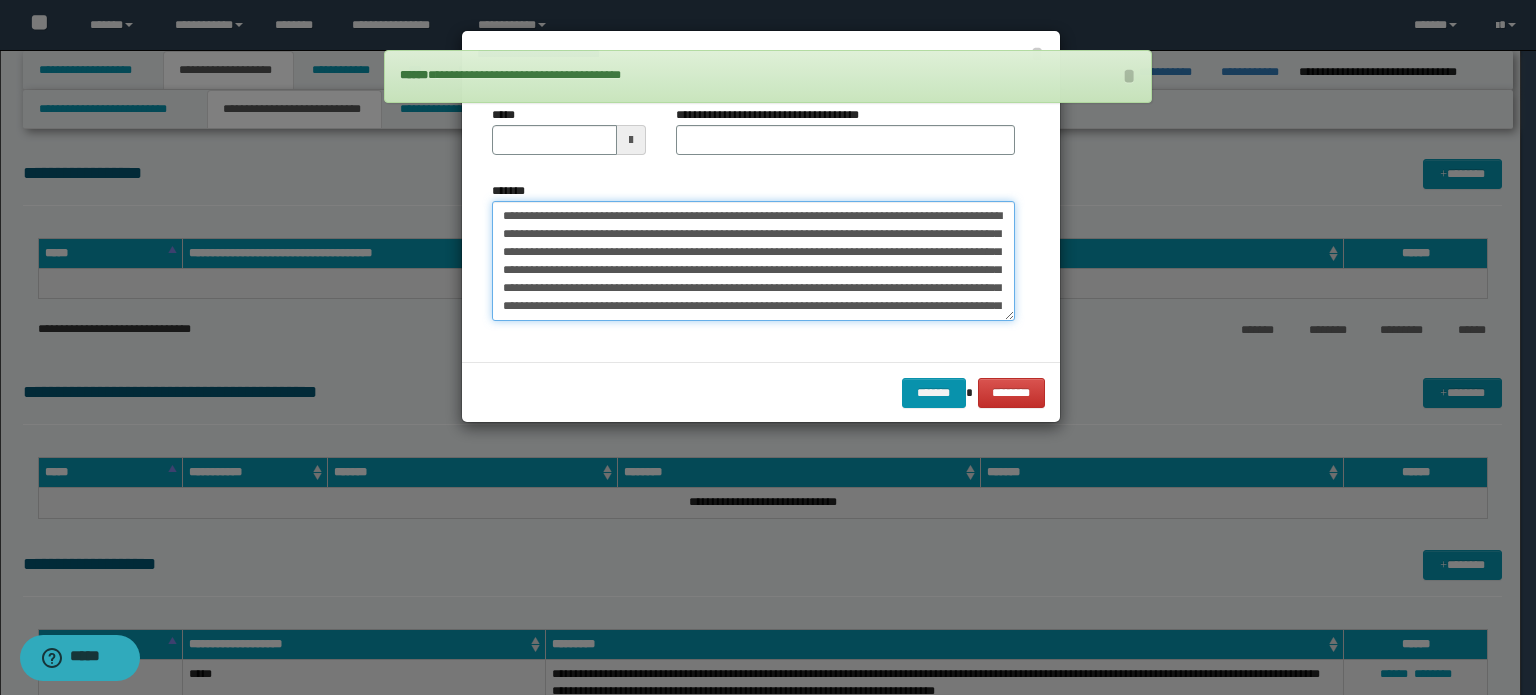 scroll, scrollTop: 48, scrollLeft: 0, axis: vertical 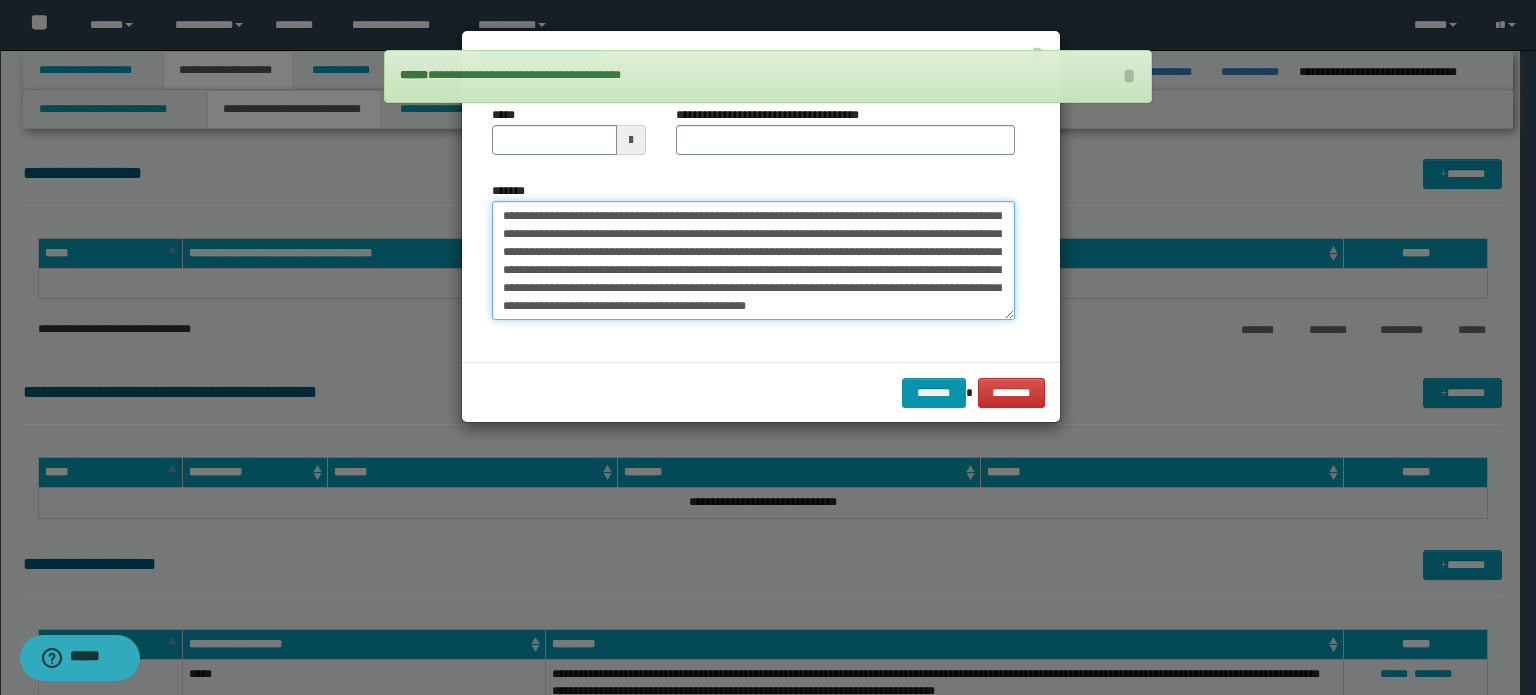 type on "**********" 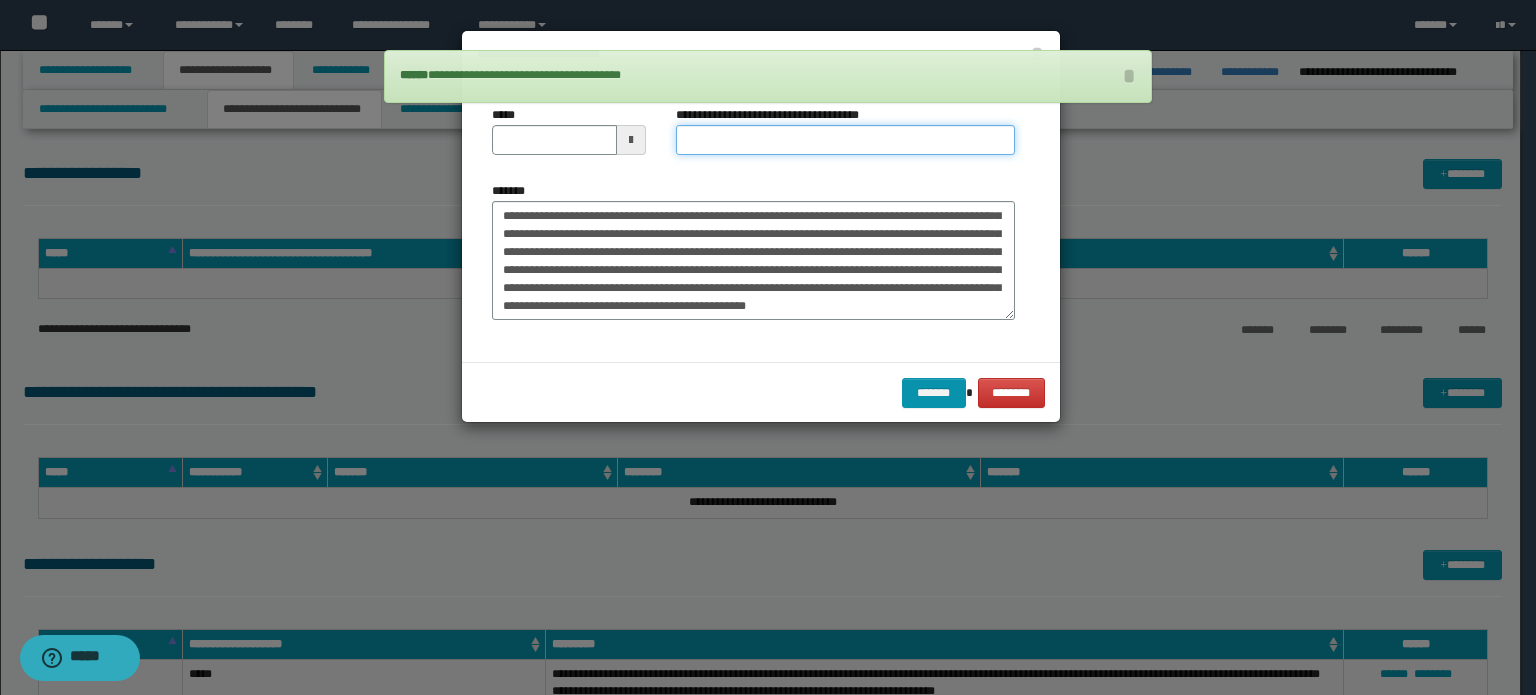 click on "**********" at bounding box center (845, 140) 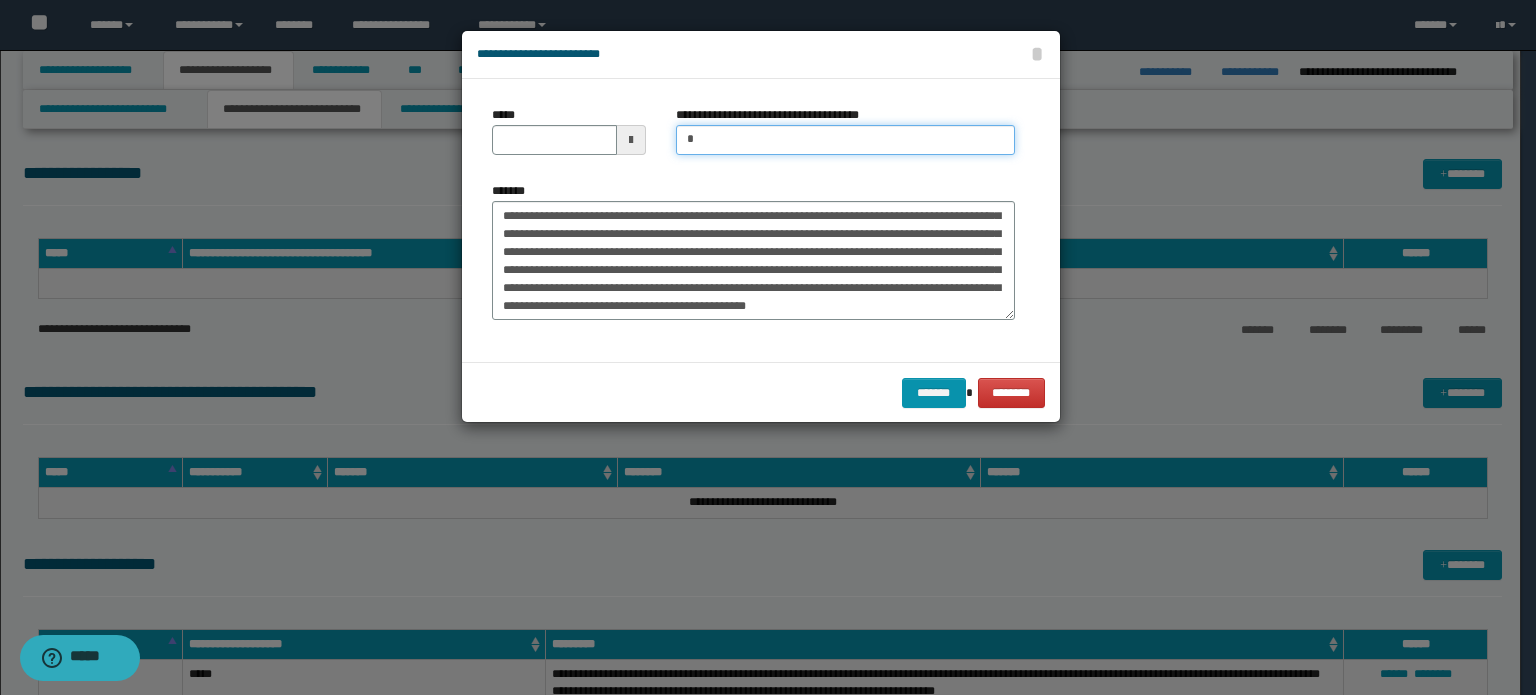 type on "**********" 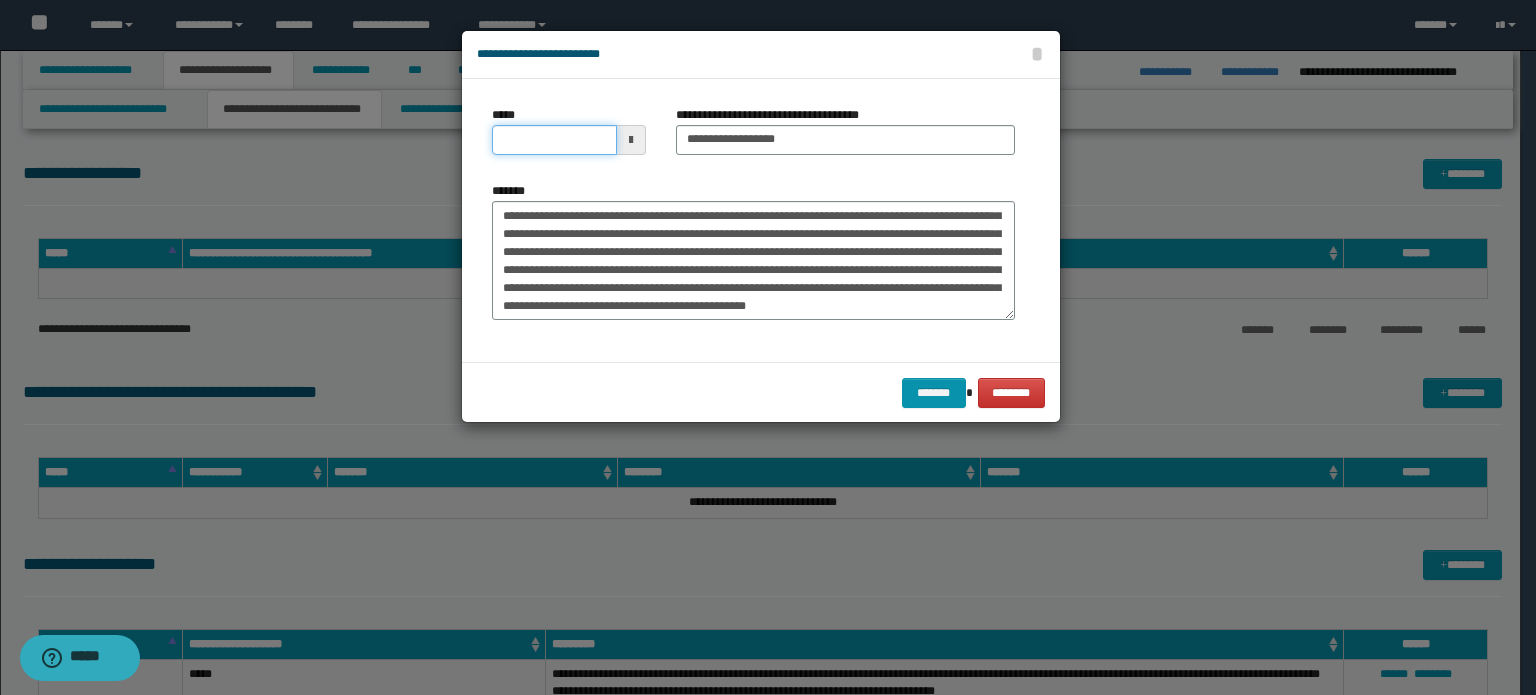 click on "*****" at bounding box center (554, 140) 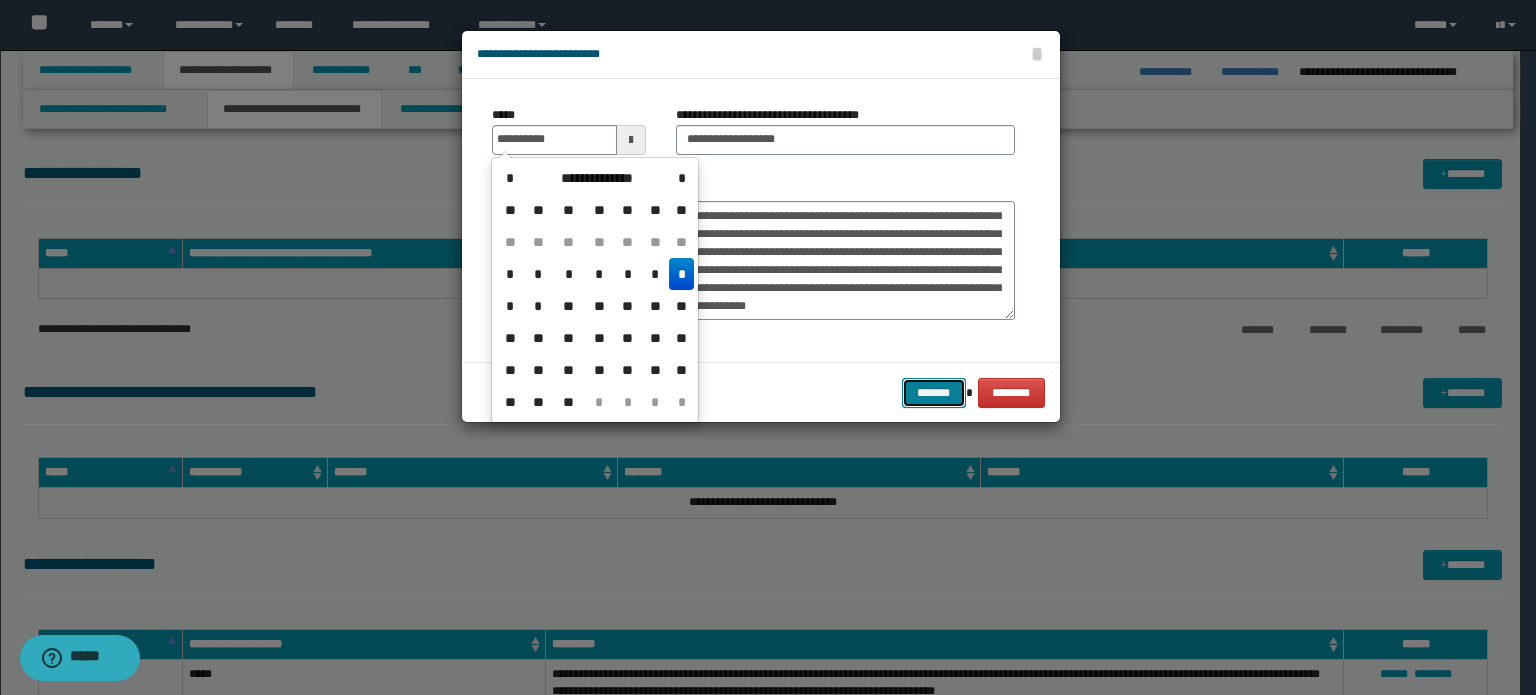 type on "**********" 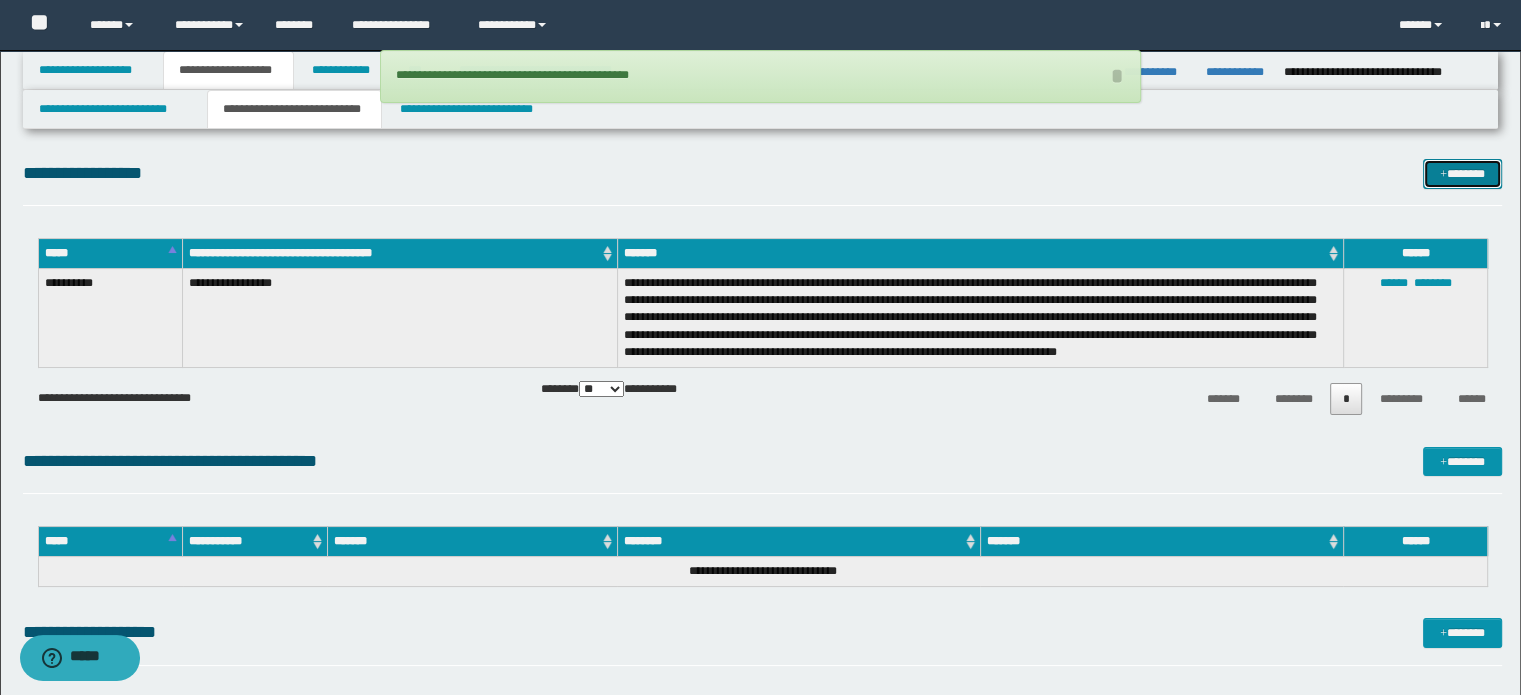 click on "*******" at bounding box center (1462, 174) 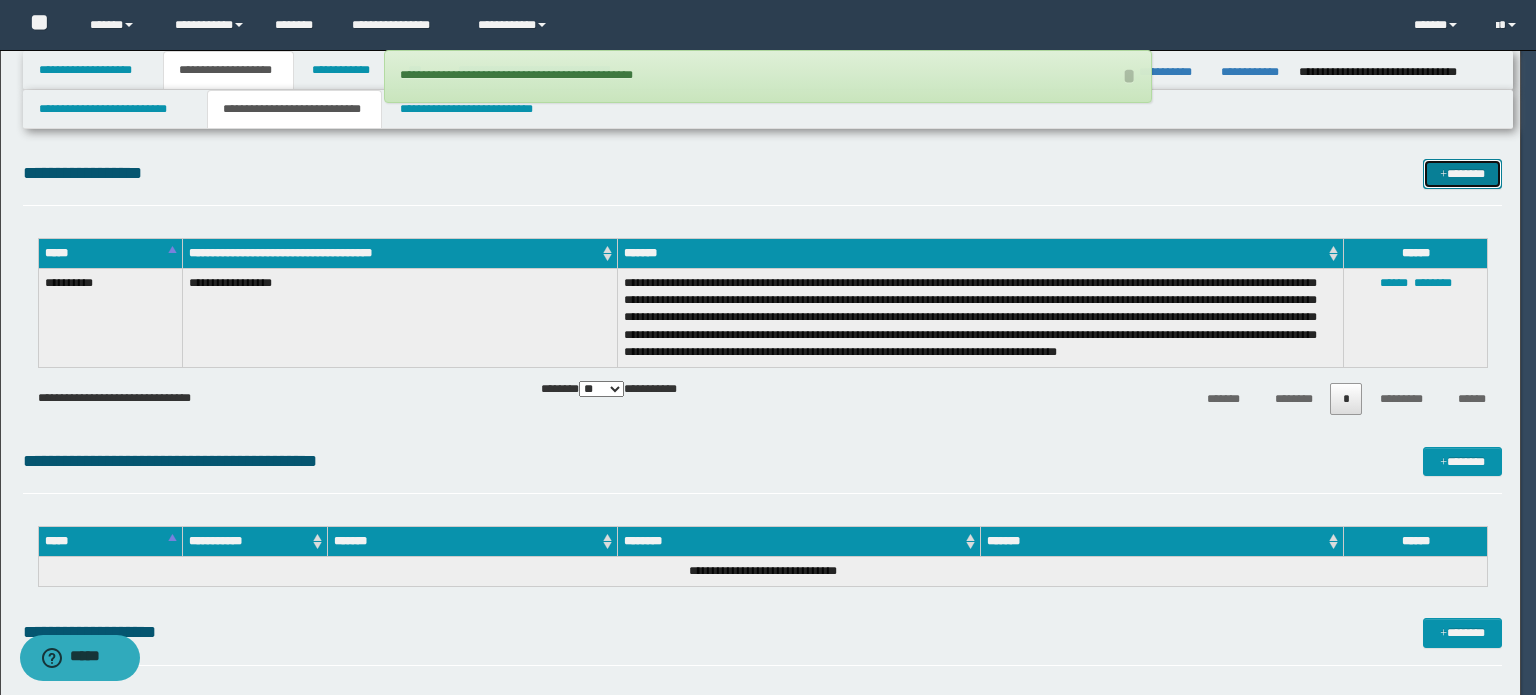 scroll, scrollTop: 0, scrollLeft: 0, axis: both 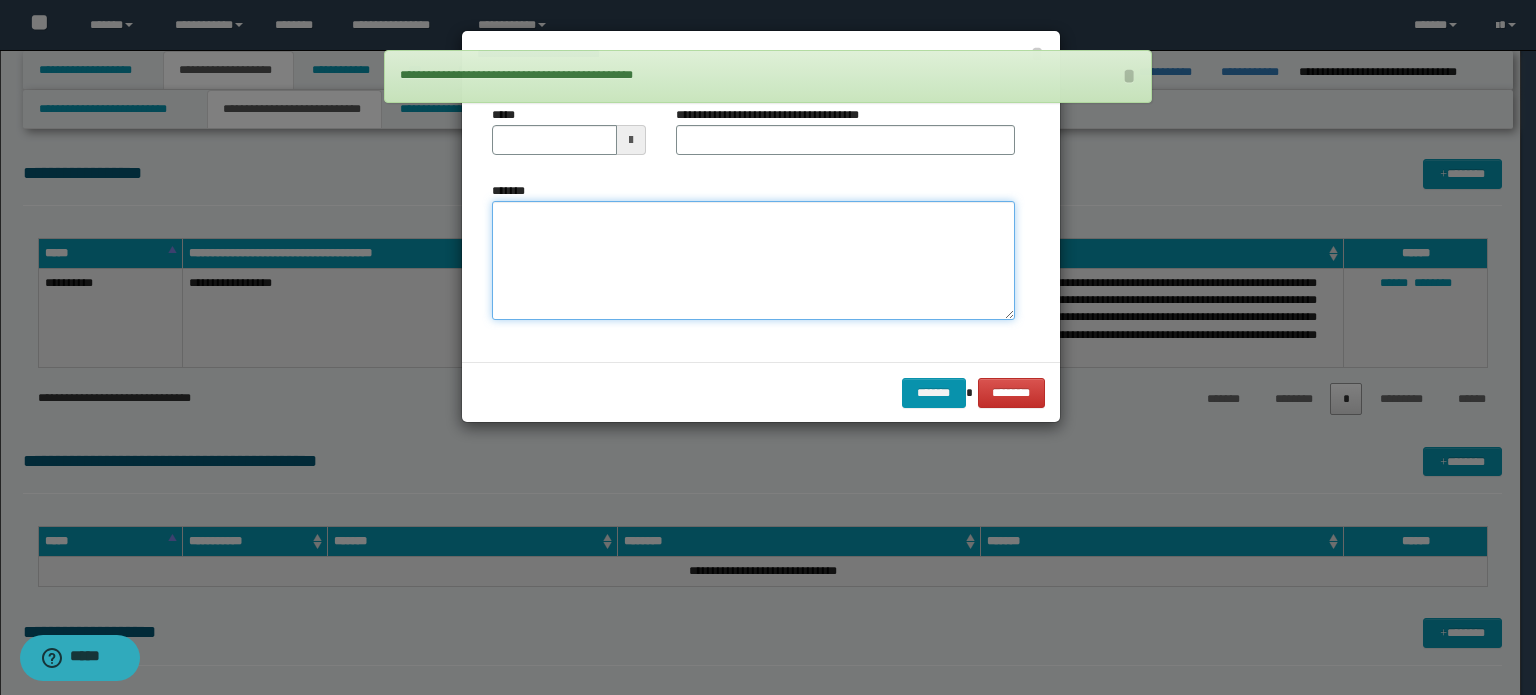 drag, startPoint x: 713, startPoint y: 279, endPoint x: 736, endPoint y: 167, distance: 114.33722 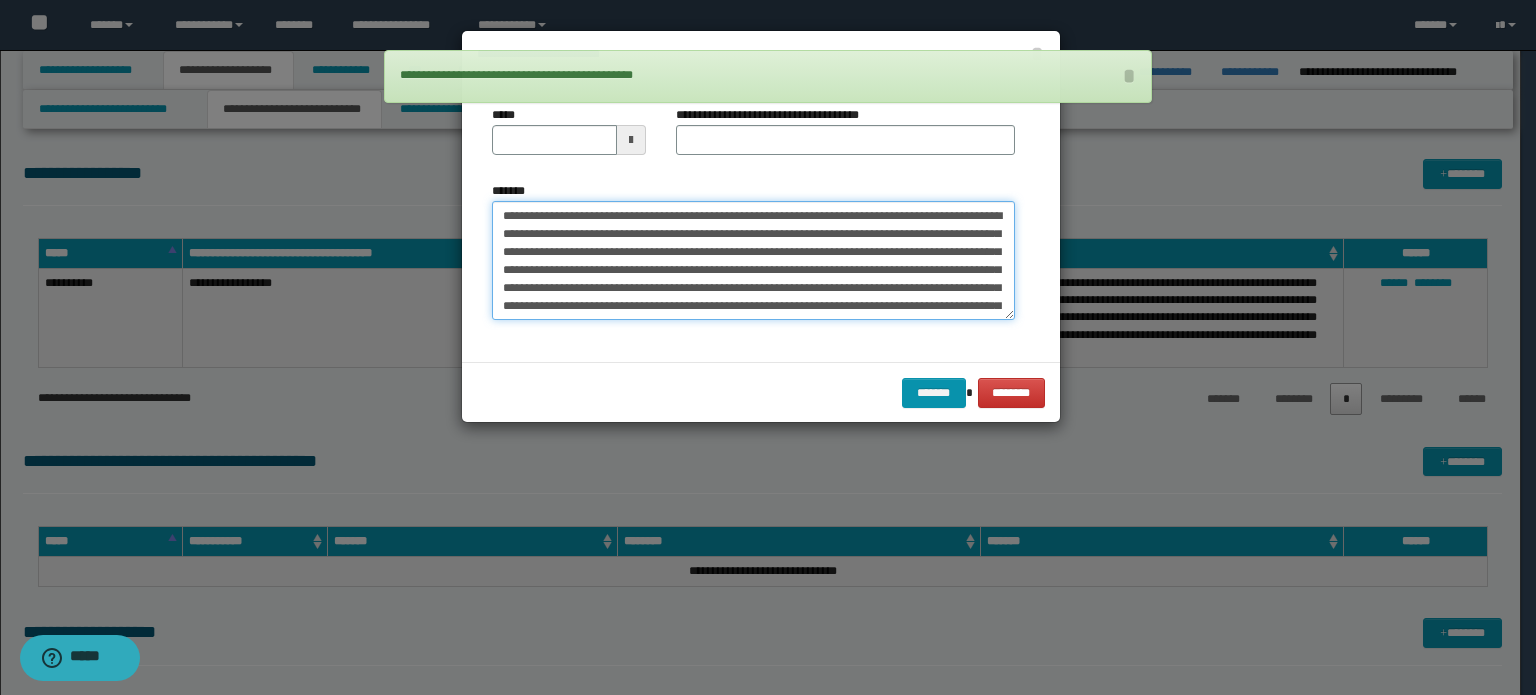 scroll, scrollTop: 120, scrollLeft: 0, axis: vertical 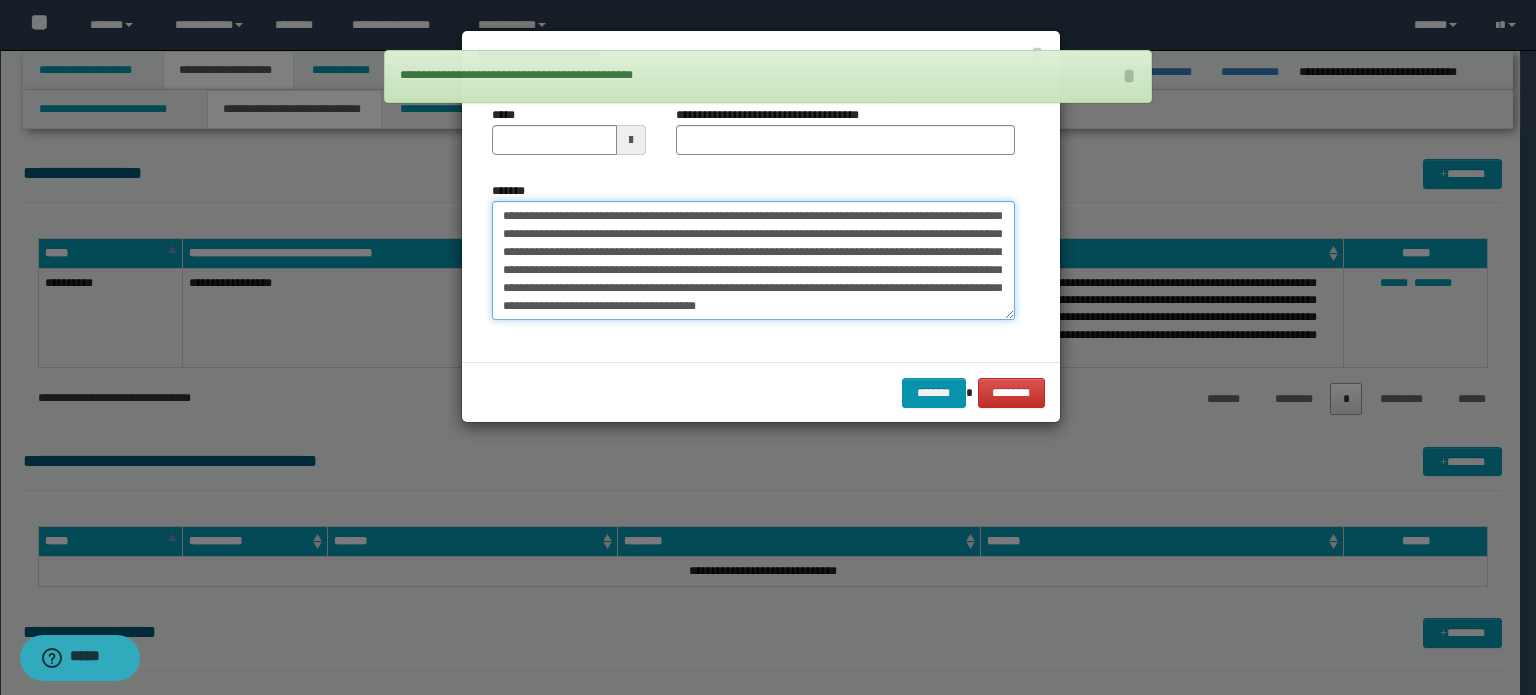 type on "**********" 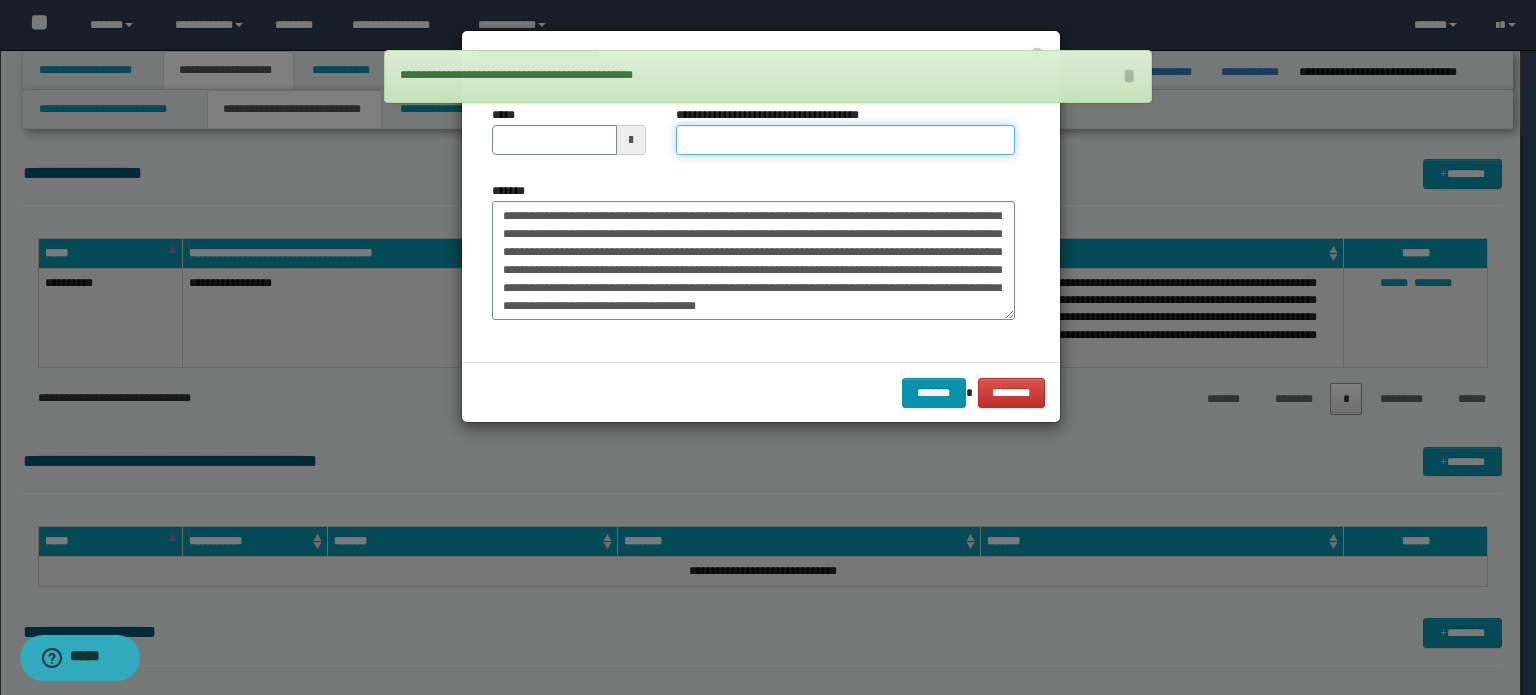 click on "**********" at bounding box center [845, 140] 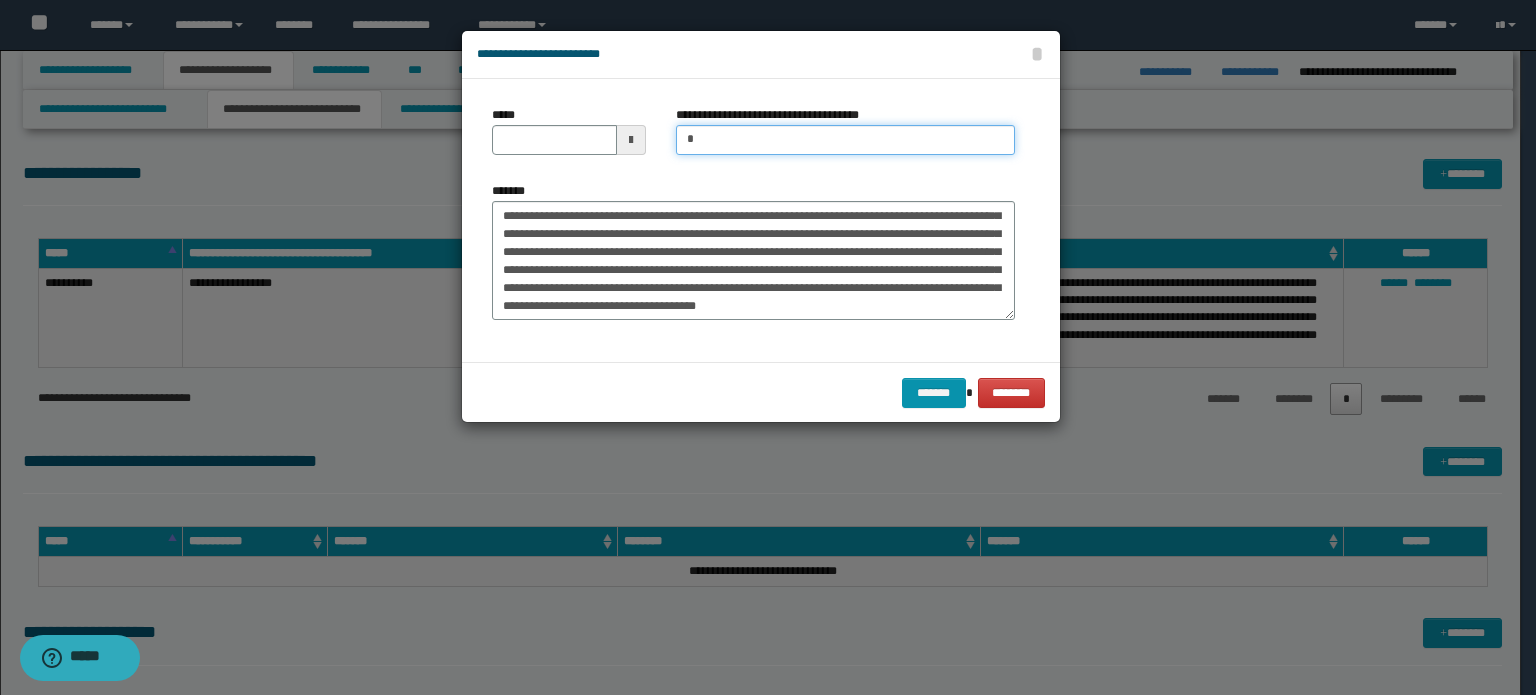 type on "**********" 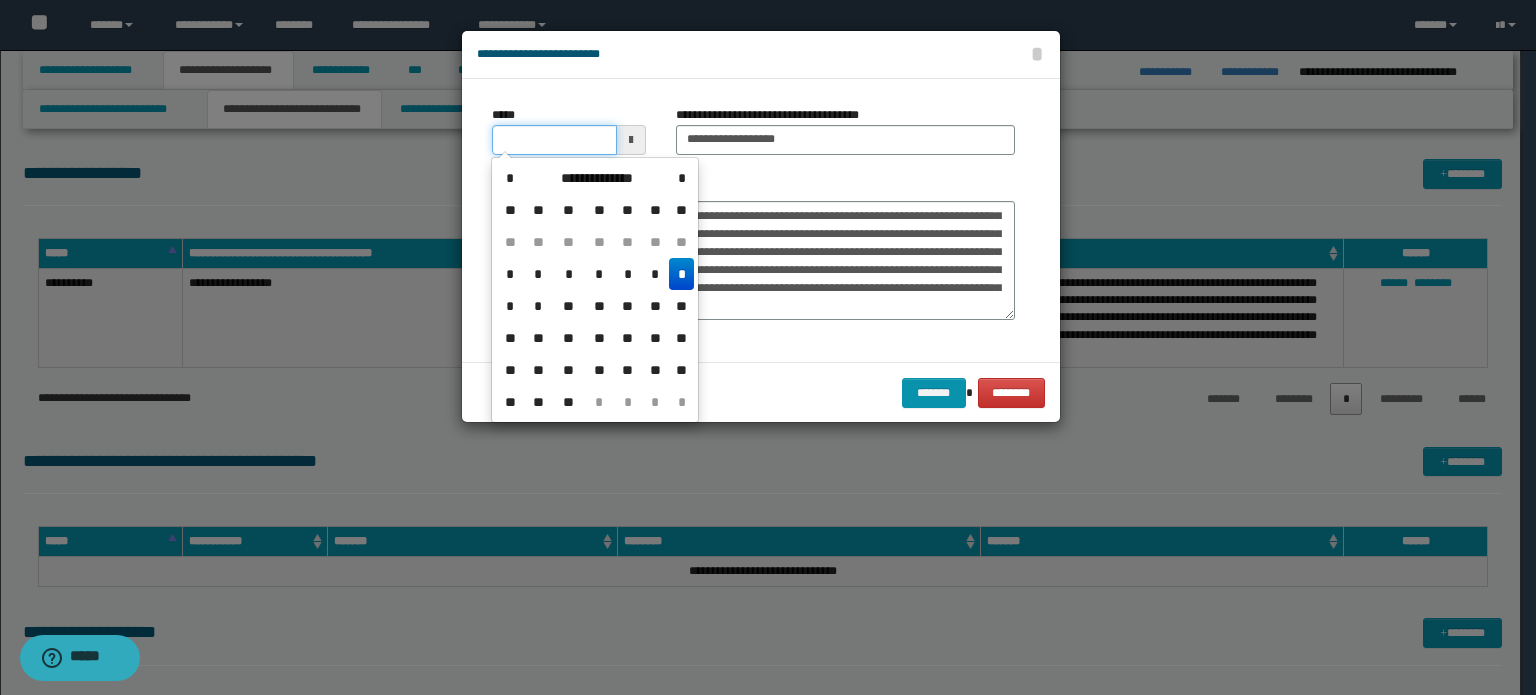 click on "*****" at bounding box center (554, 140) 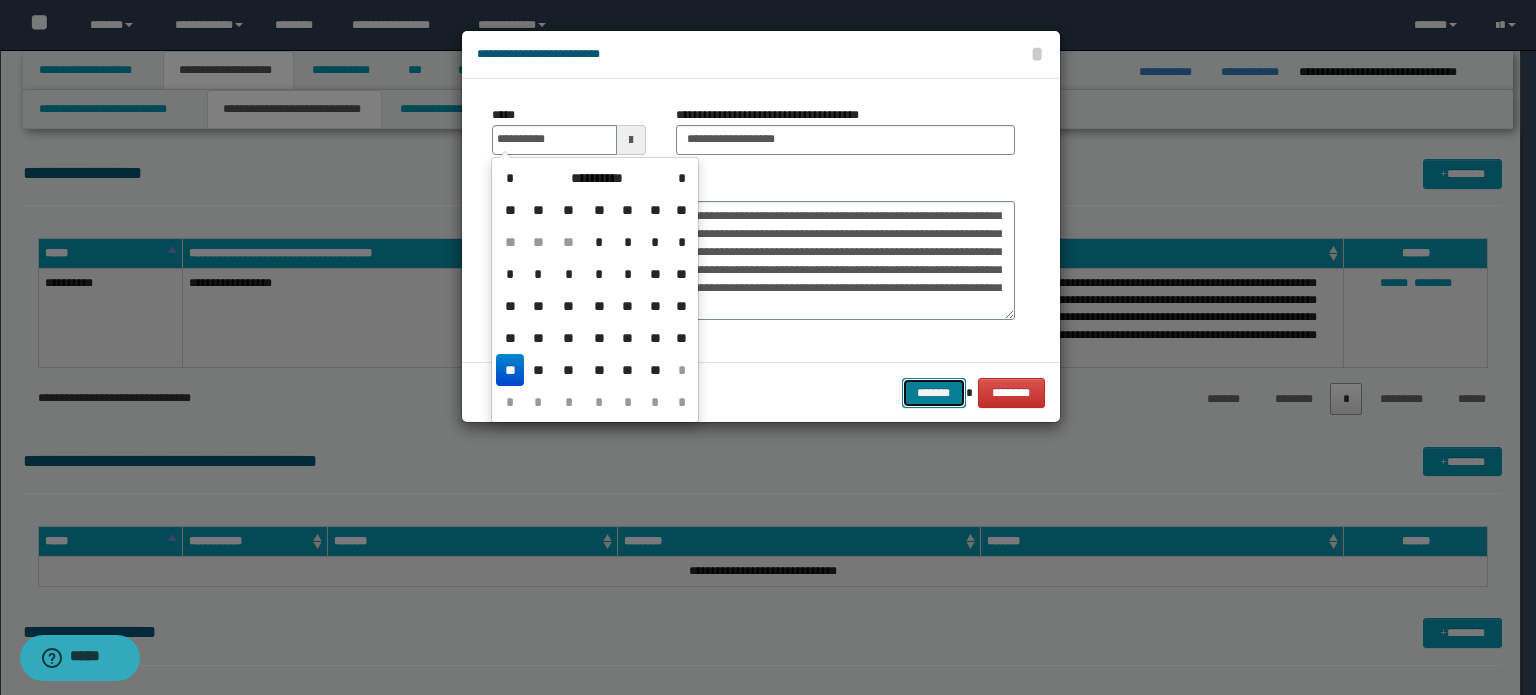type on "**********" 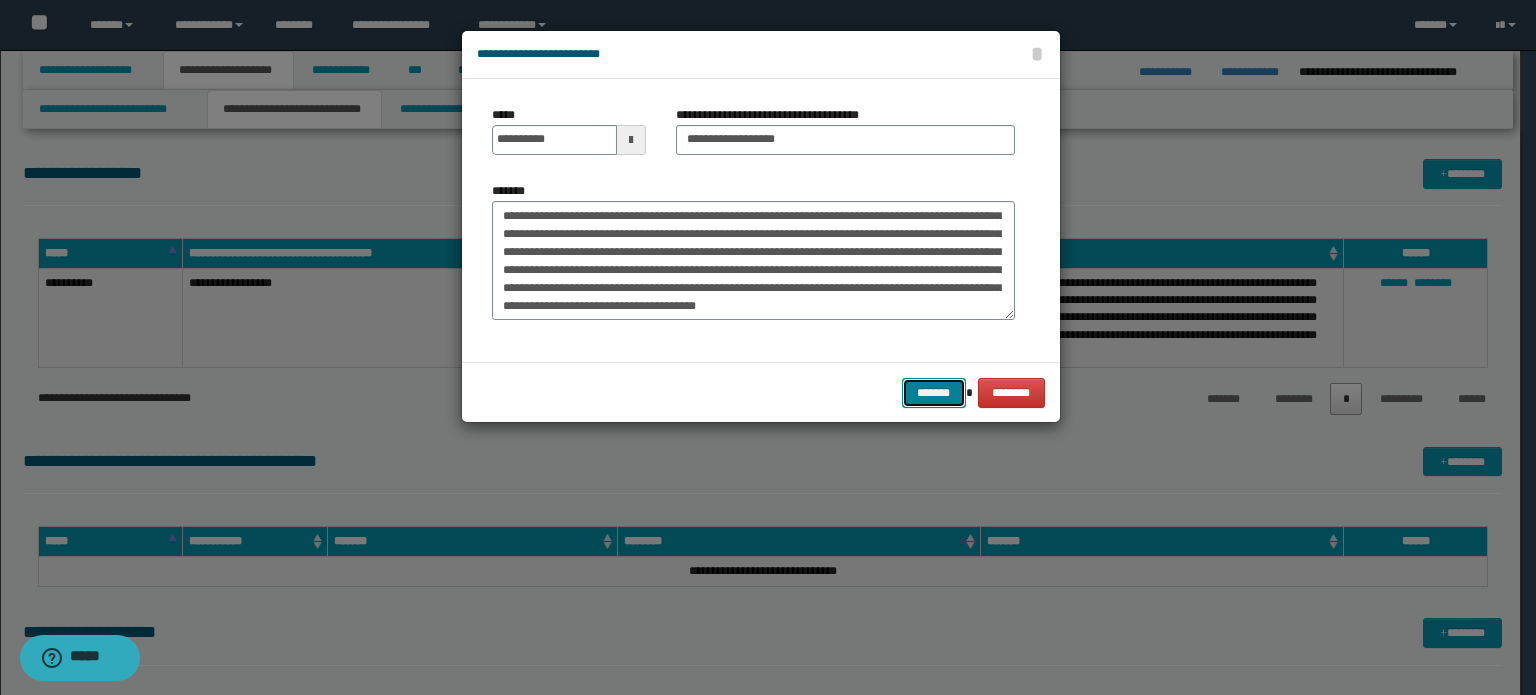 click on "*******" at bounding box center [934, 393] 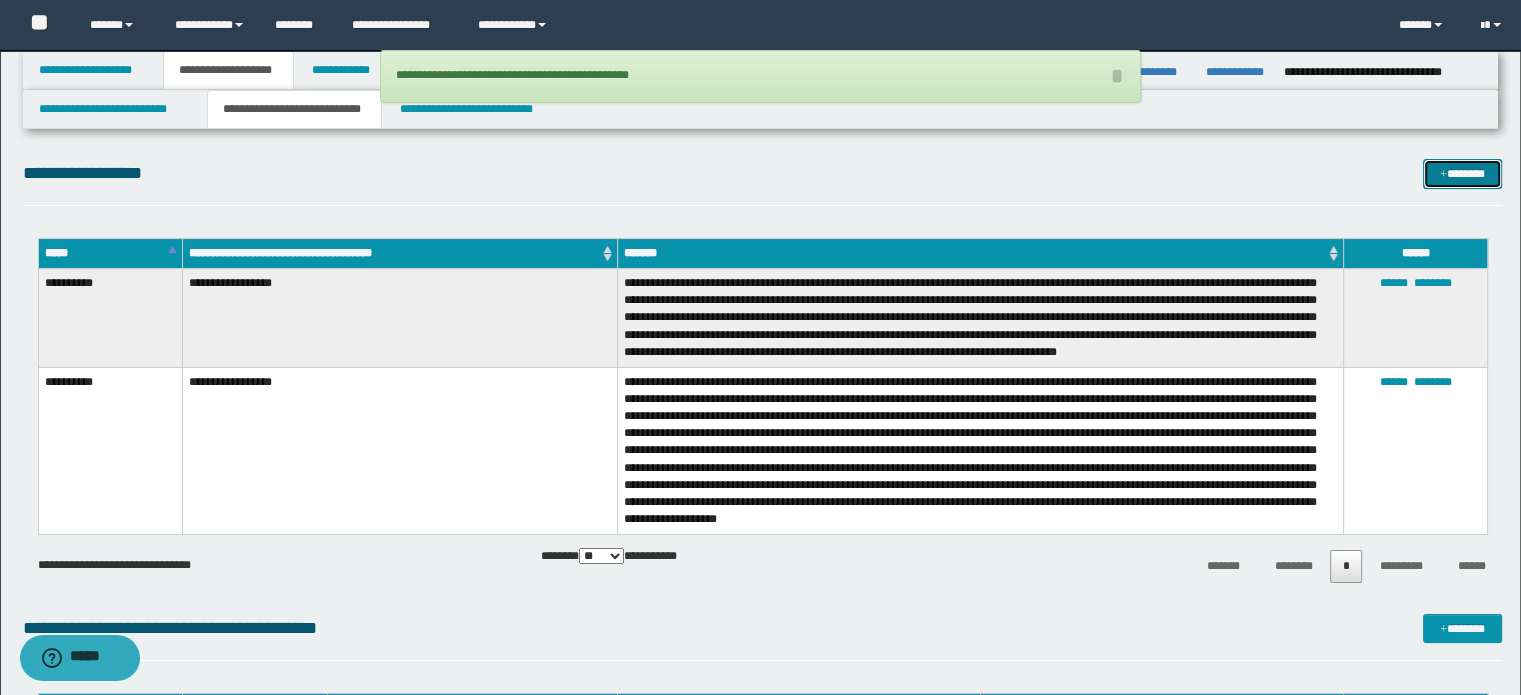 click on "*******" at bounding box center (1462, 174) 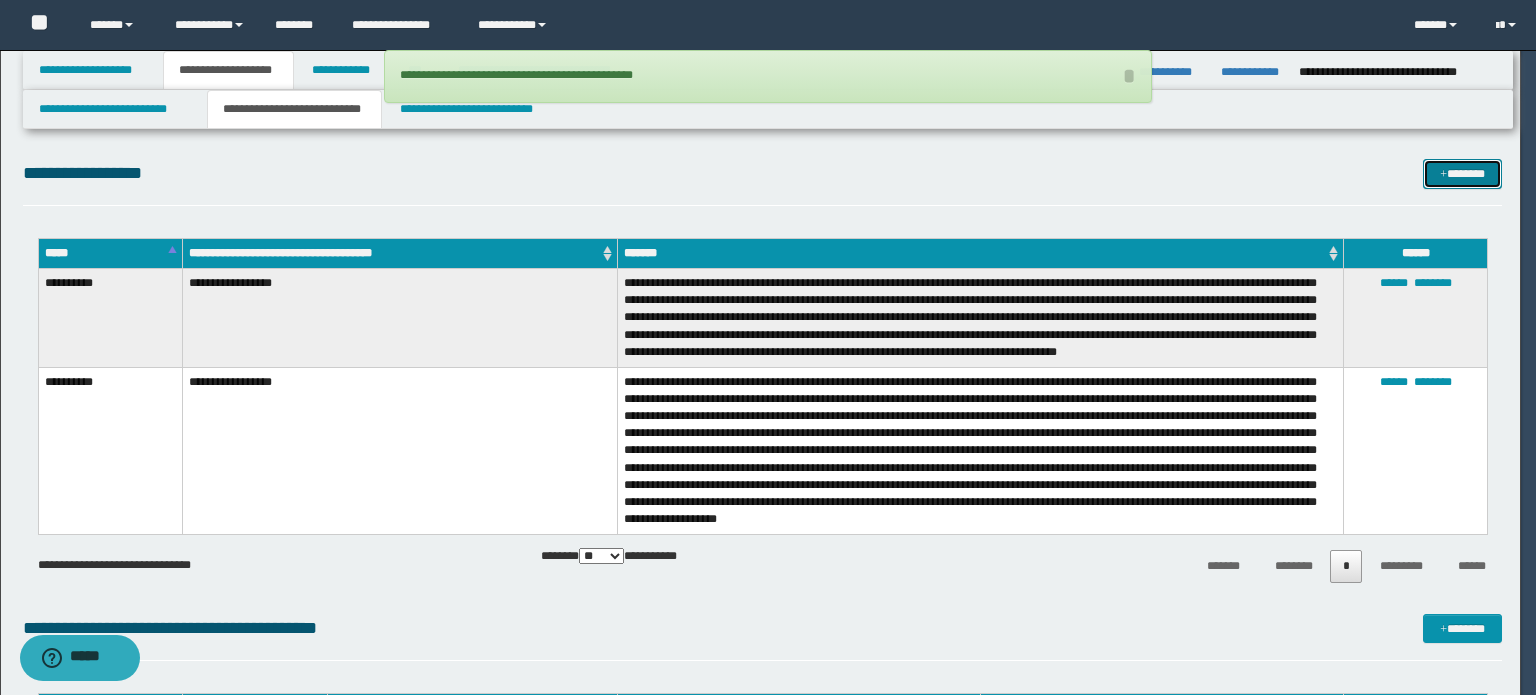 scroll, scrollTop: 0, scrollLeft: 0, axis: both 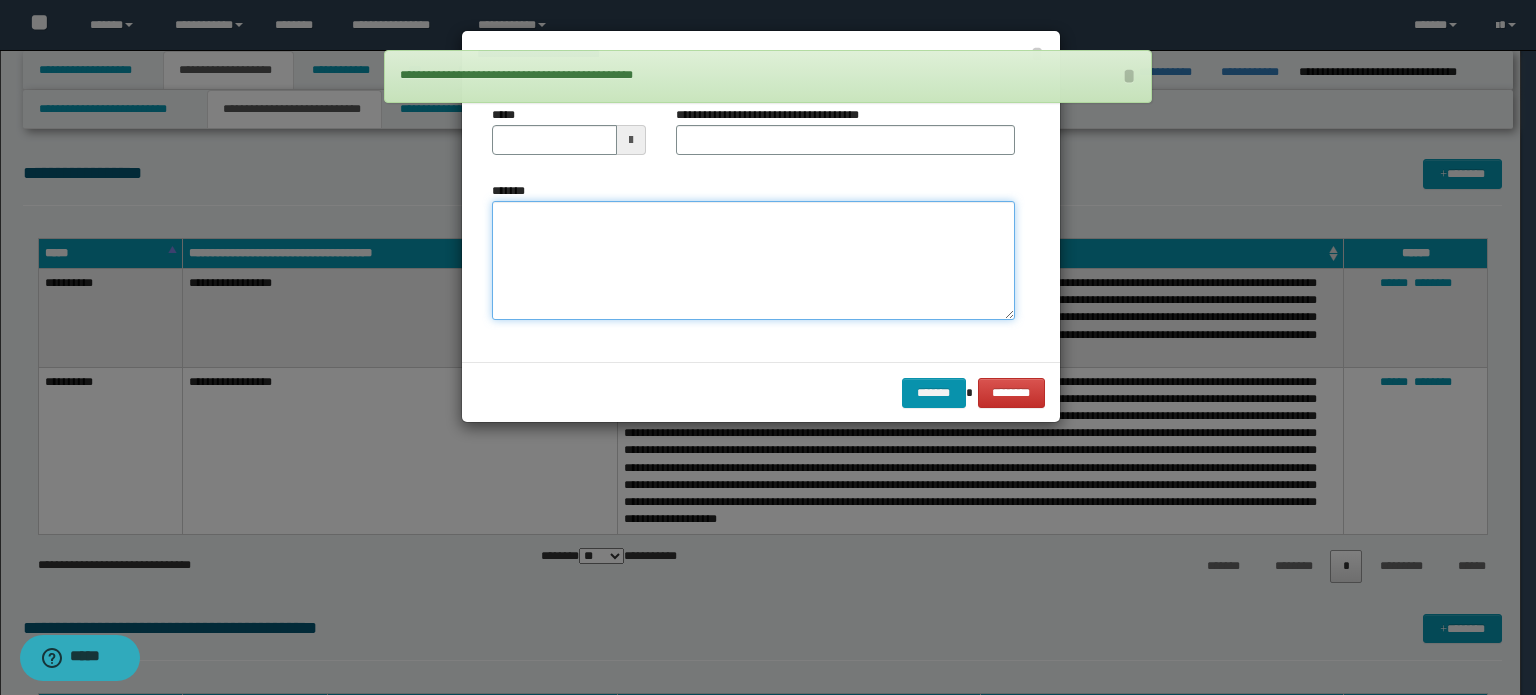 drag, startPoint x: 729, startPoint y: 267, endPoint x: 732, endPoint y: 256, distance: 11.401754 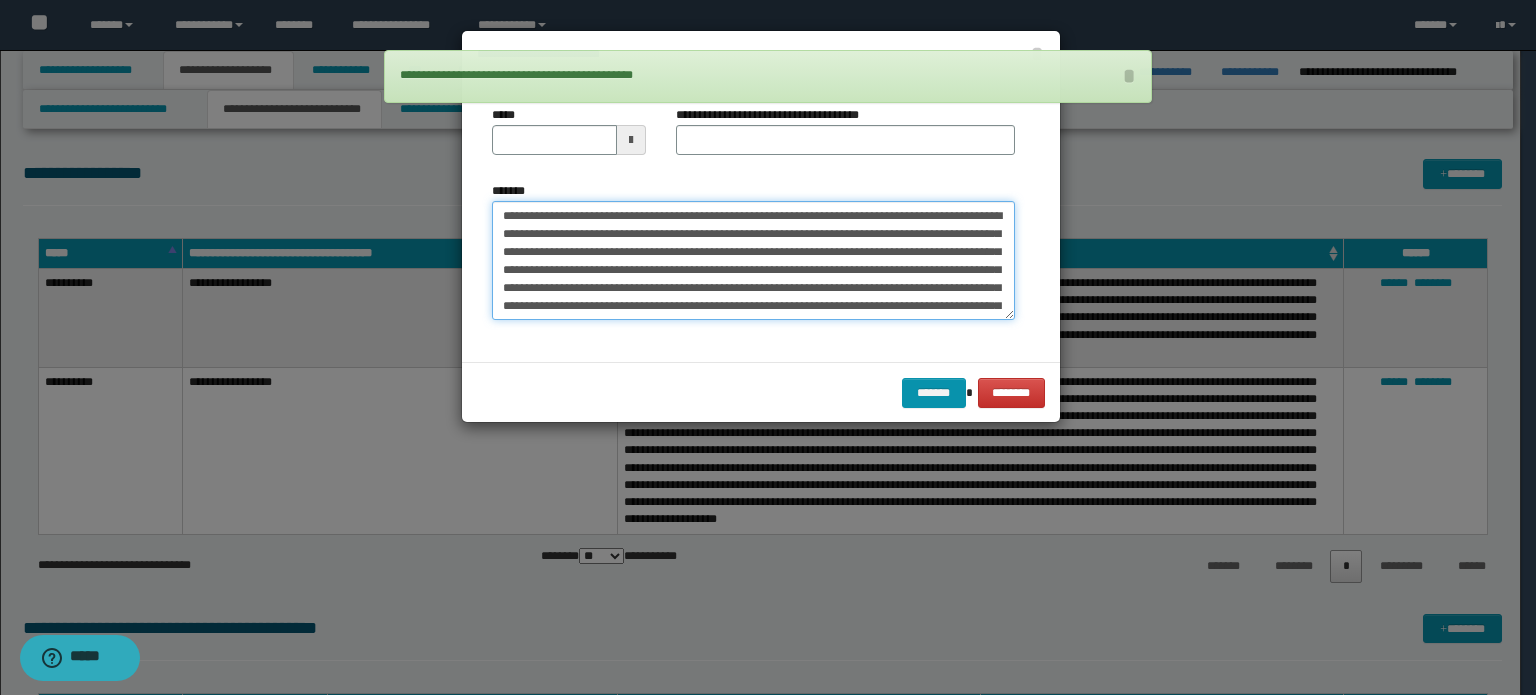 scroll, scrollTop: 624, scrollLeft: 0, axis: vertical 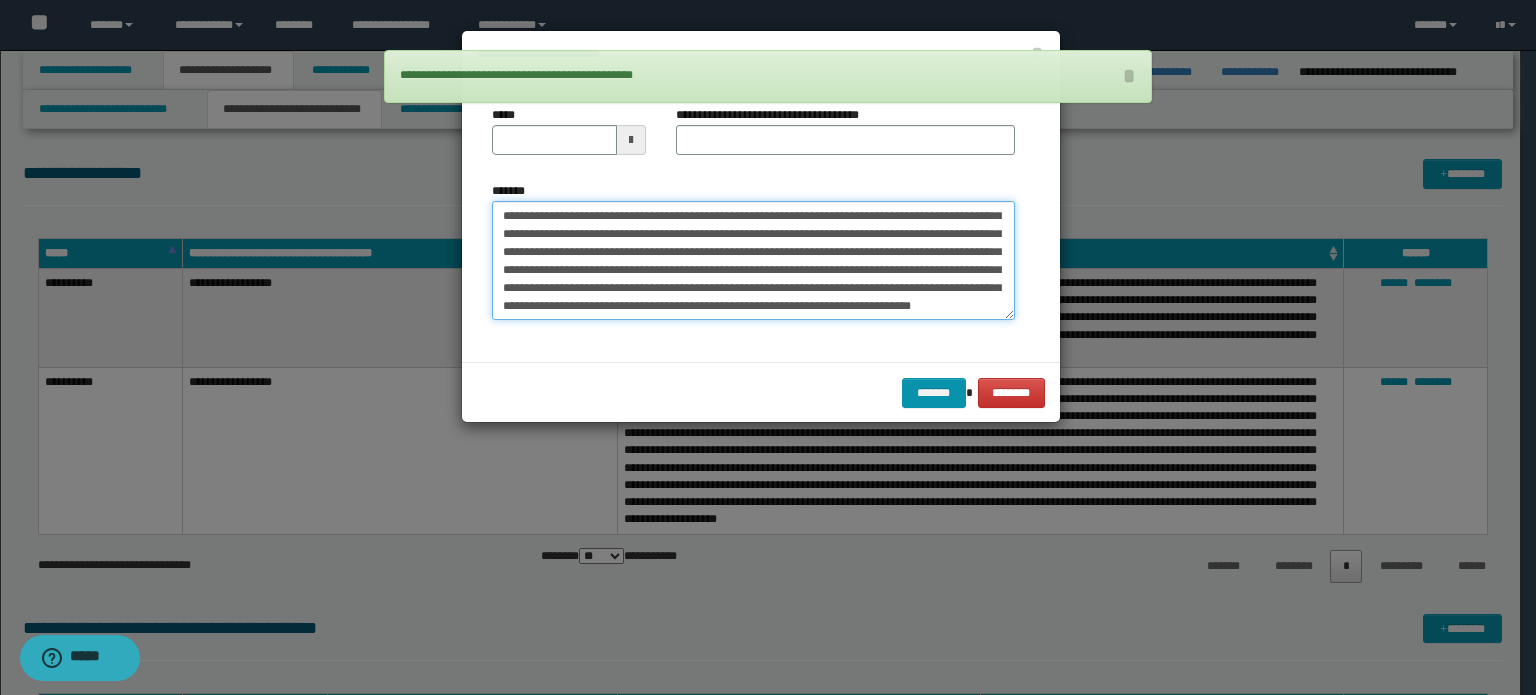 type on "**********" 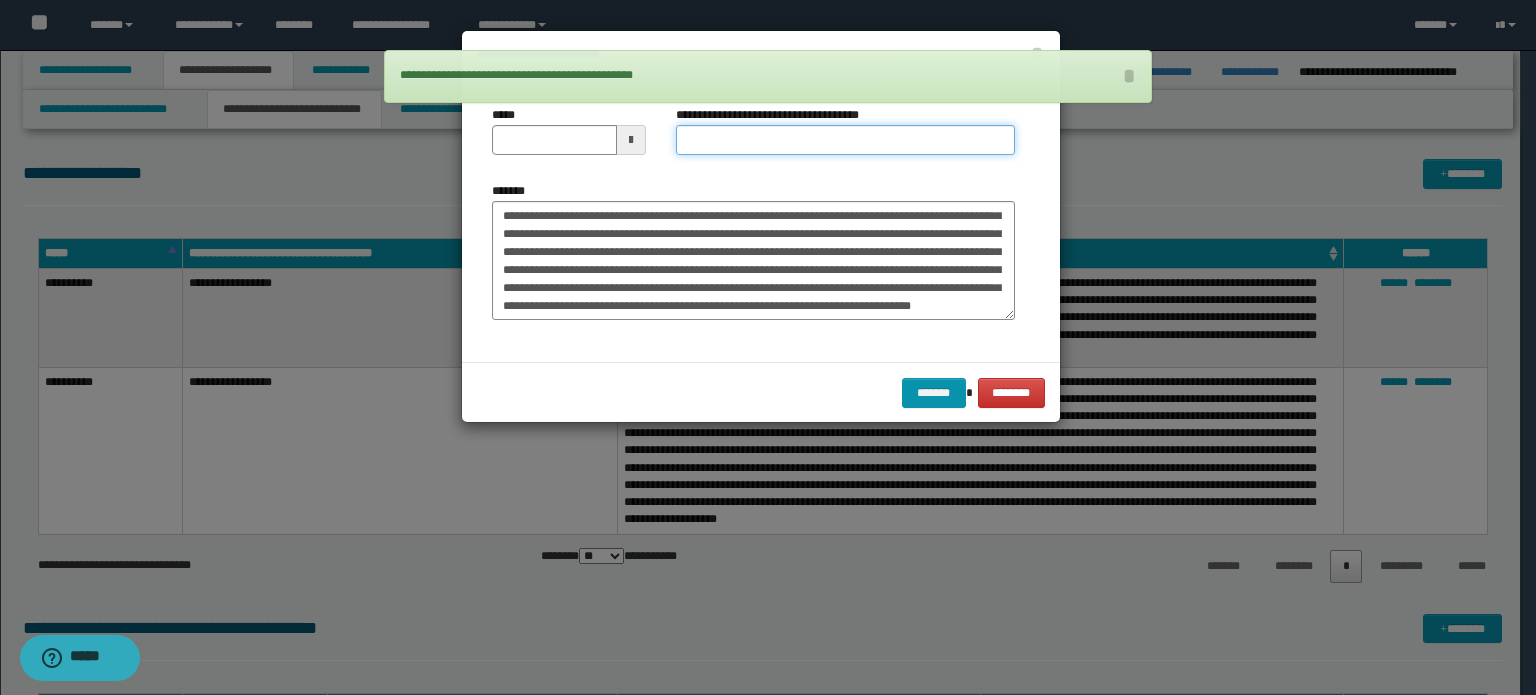 click on "**********" at bounding box center [845, 140] 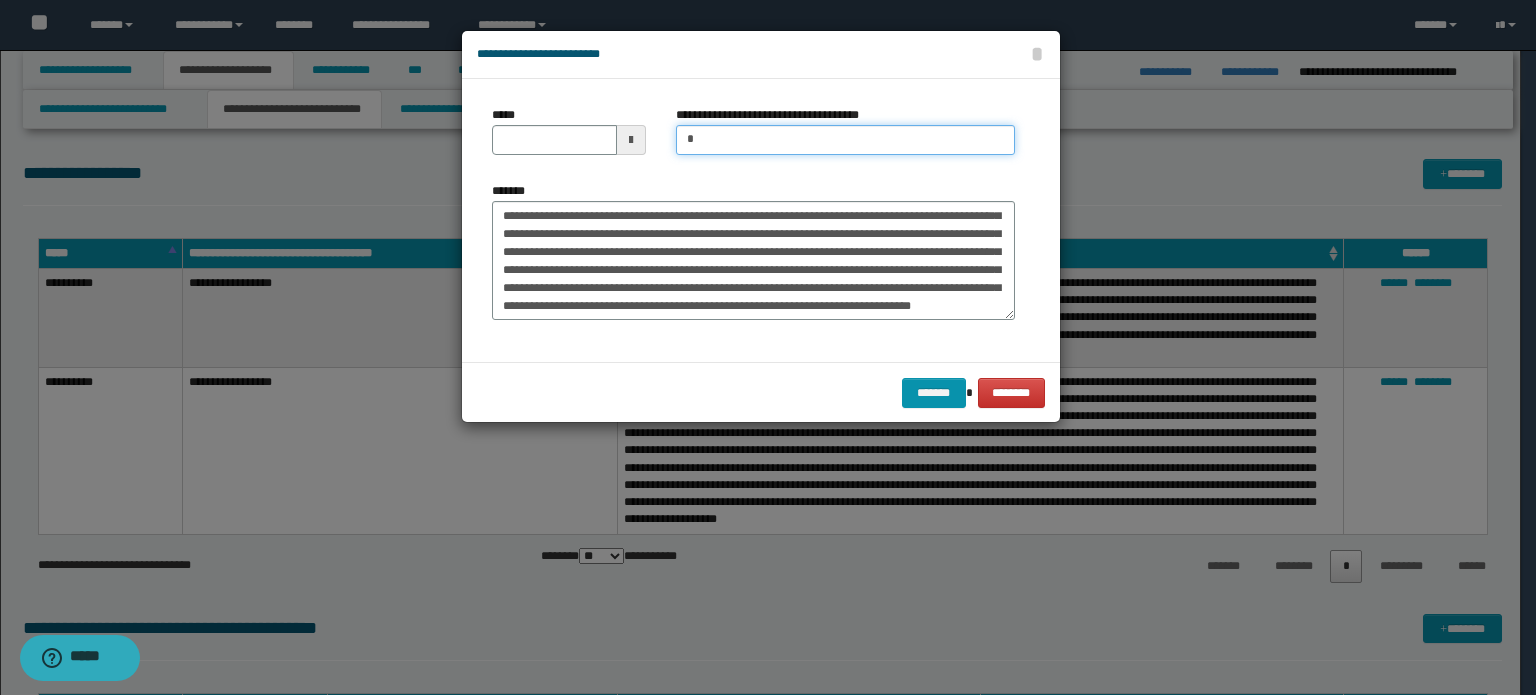 type on "**********" 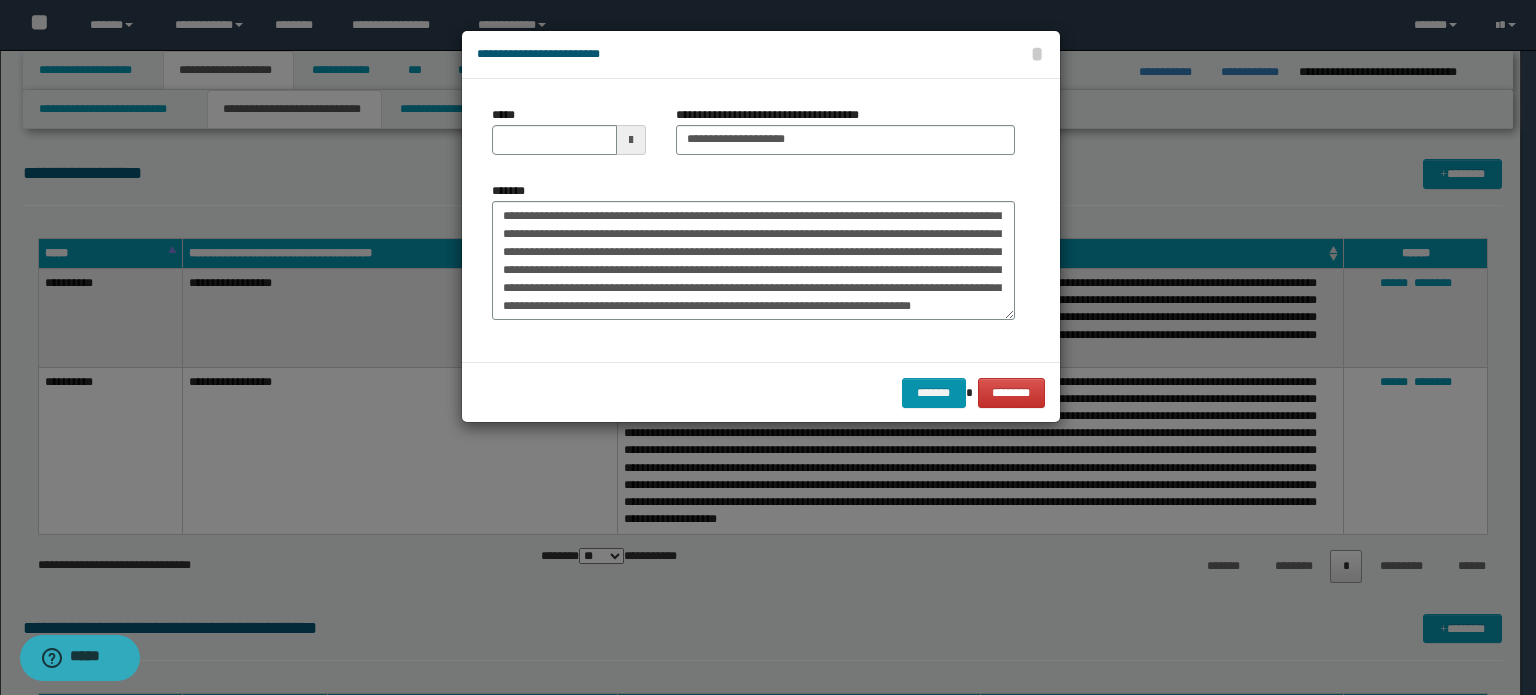 click on "*****" at bounding box center (569, 130) 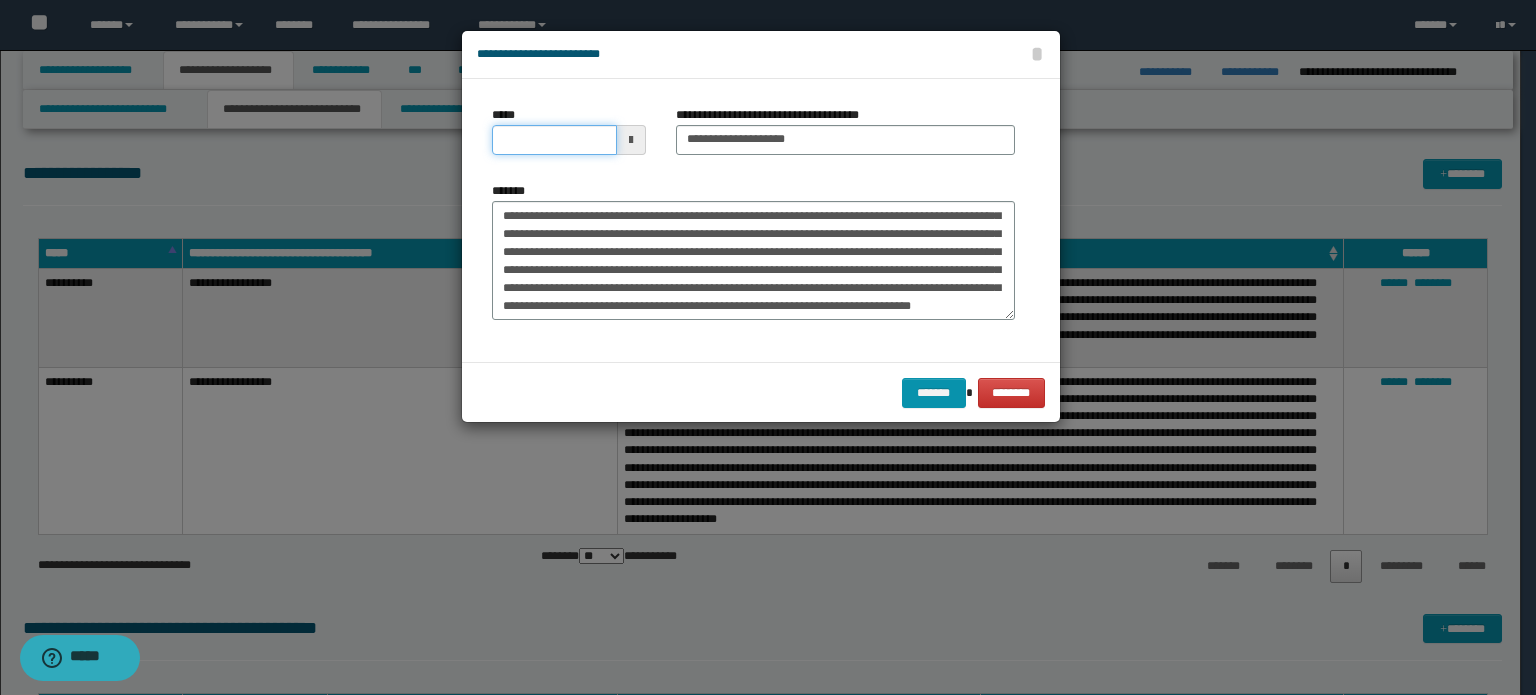 click on "*****" at bounding box center (554, 140) 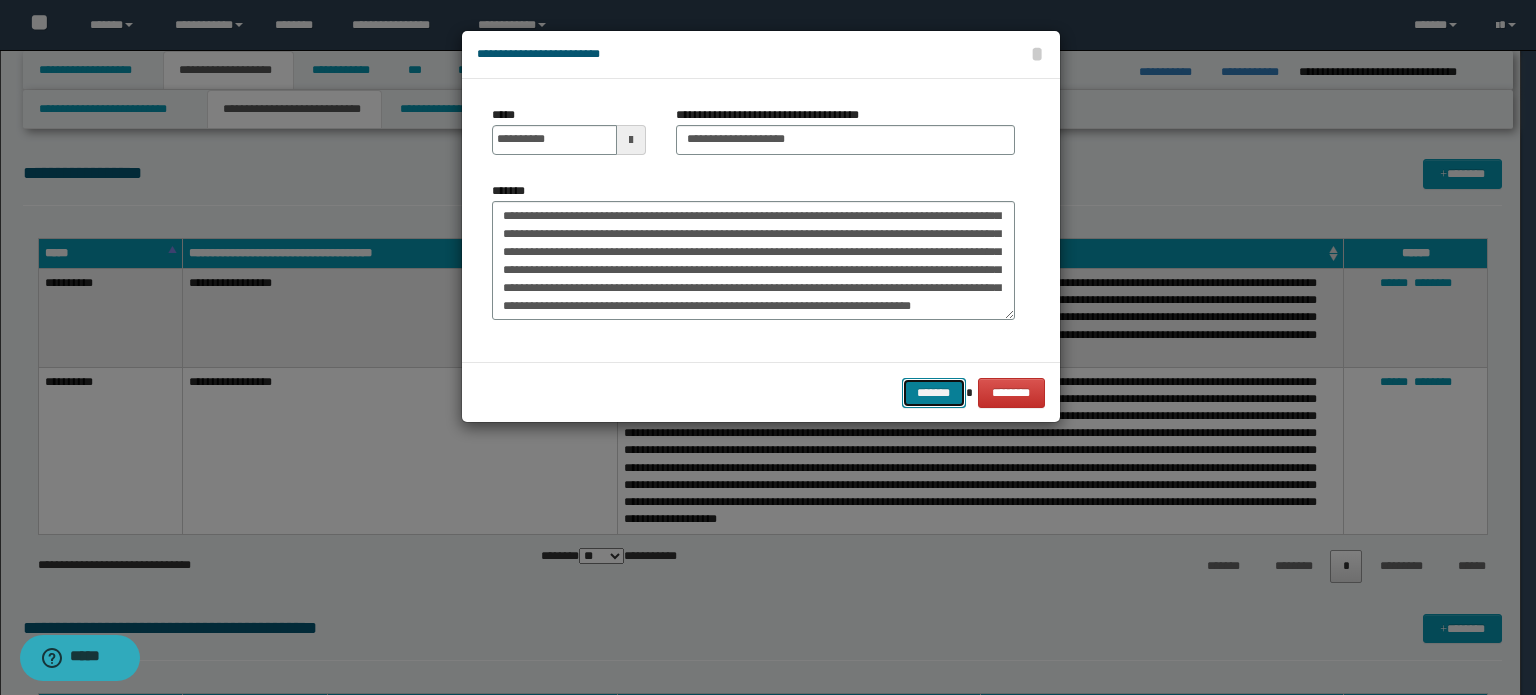 type on "**********" 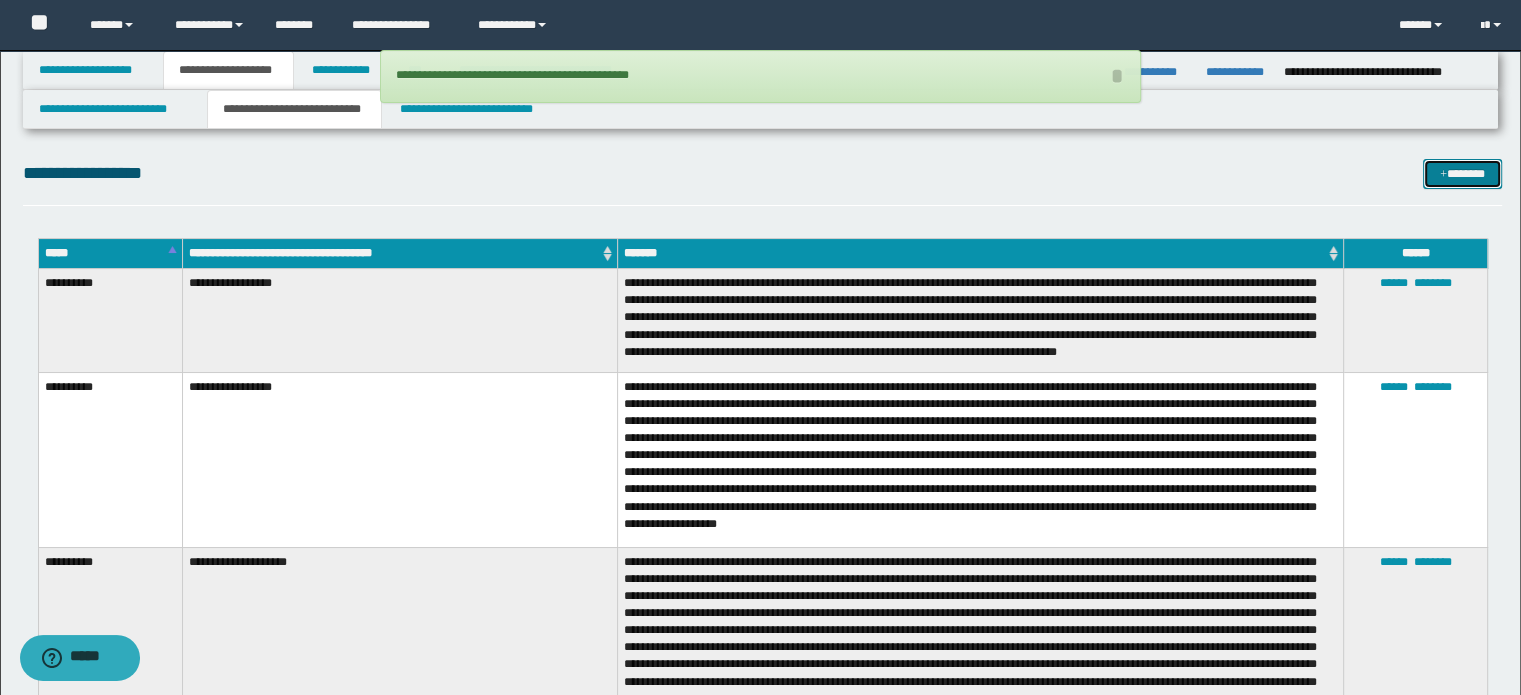click on "*******" at bounding box center [1462, 174] 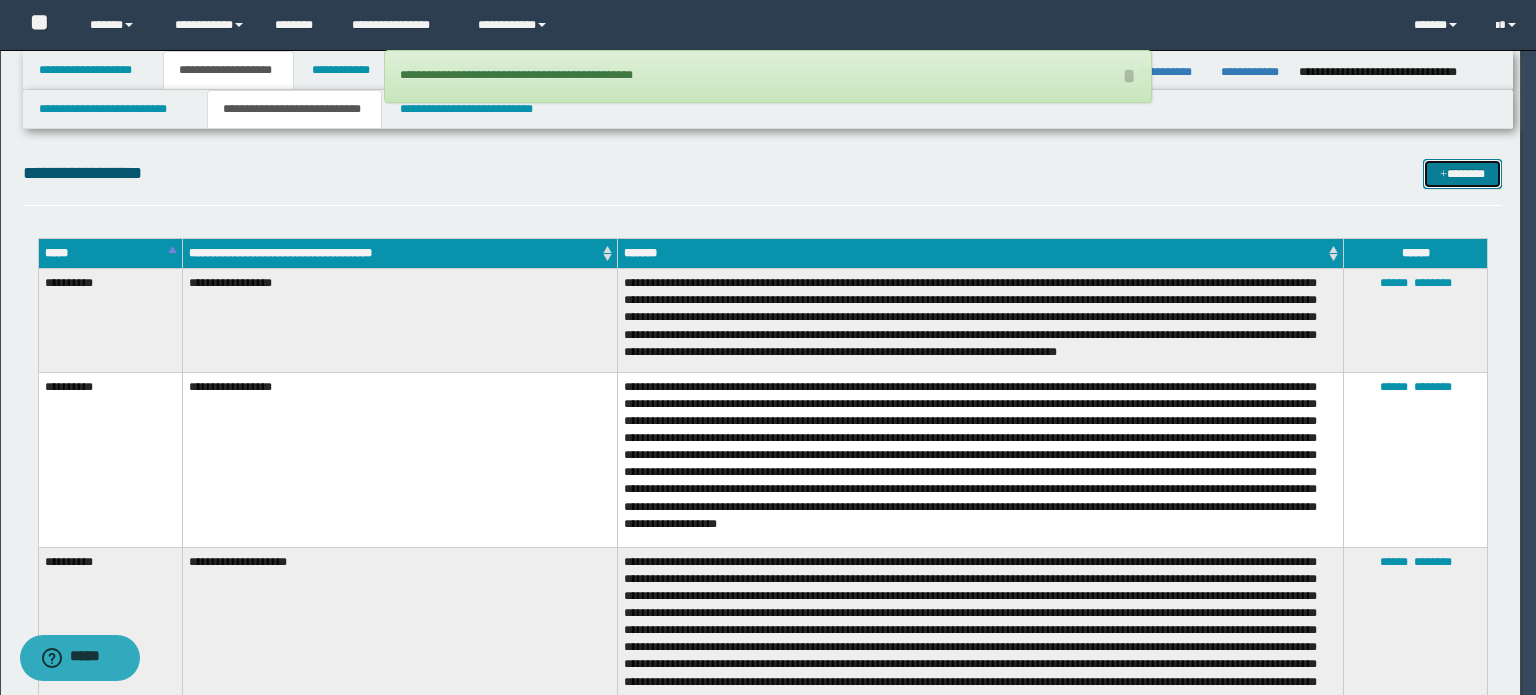 scroll, scrollTop: 0, scrollLeft: 0, axis: both 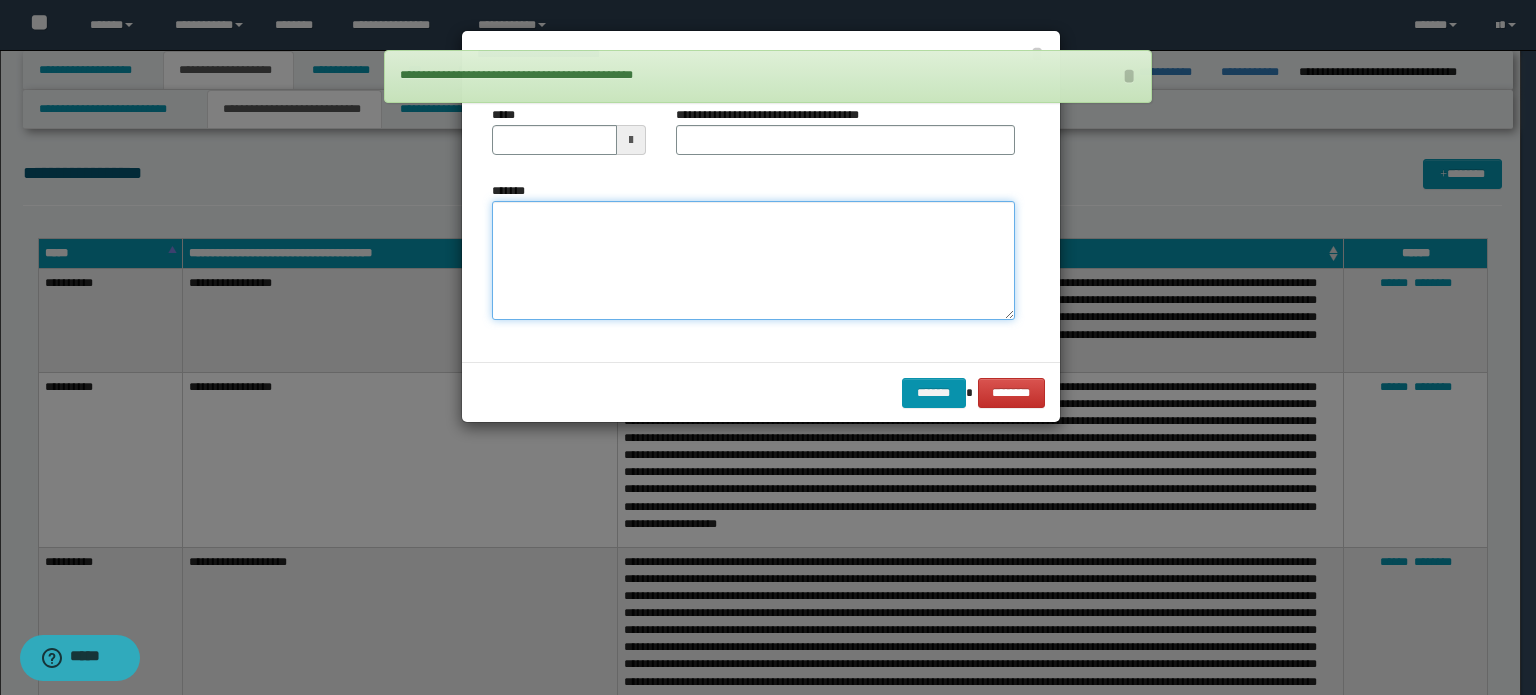 click on "*******" at bounding box center (753, 261) 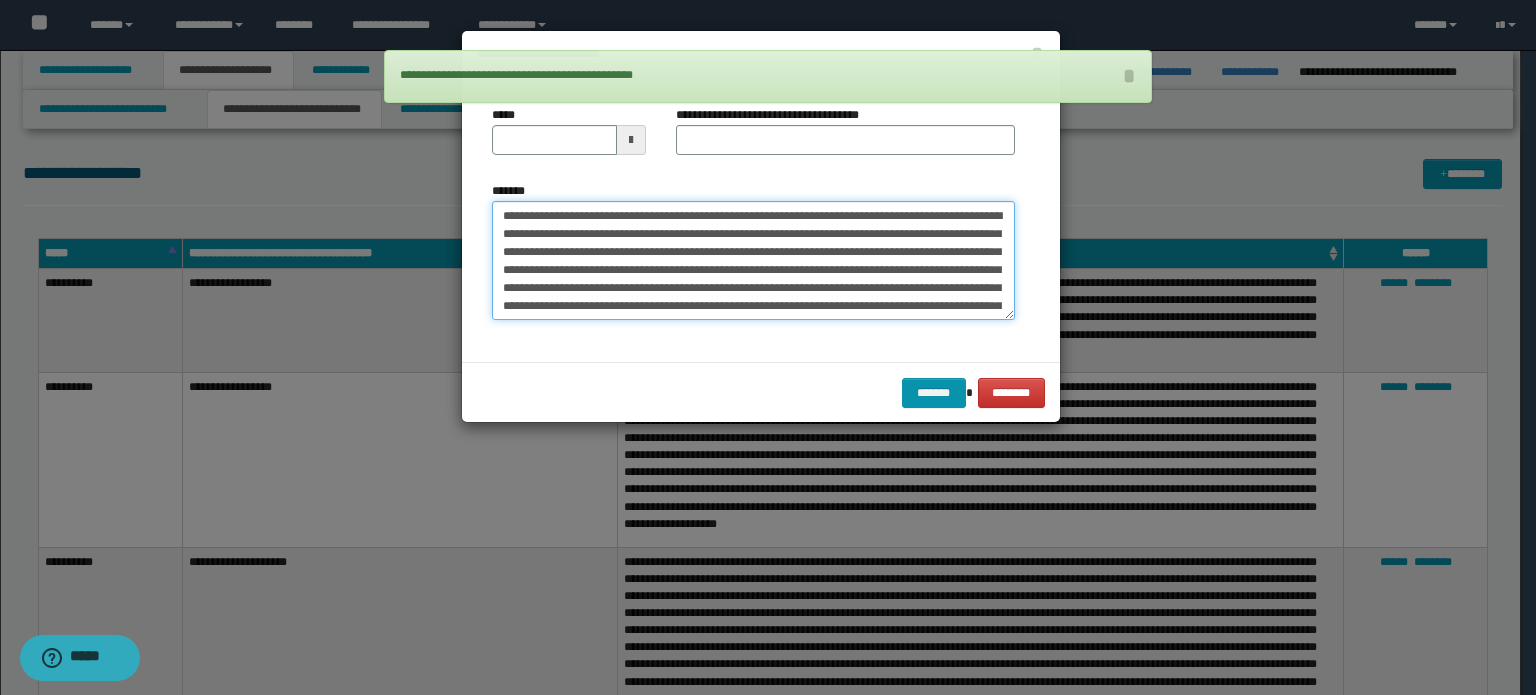 scroll, scrollTop: 210, scrollLeft: 0, axis: vertical 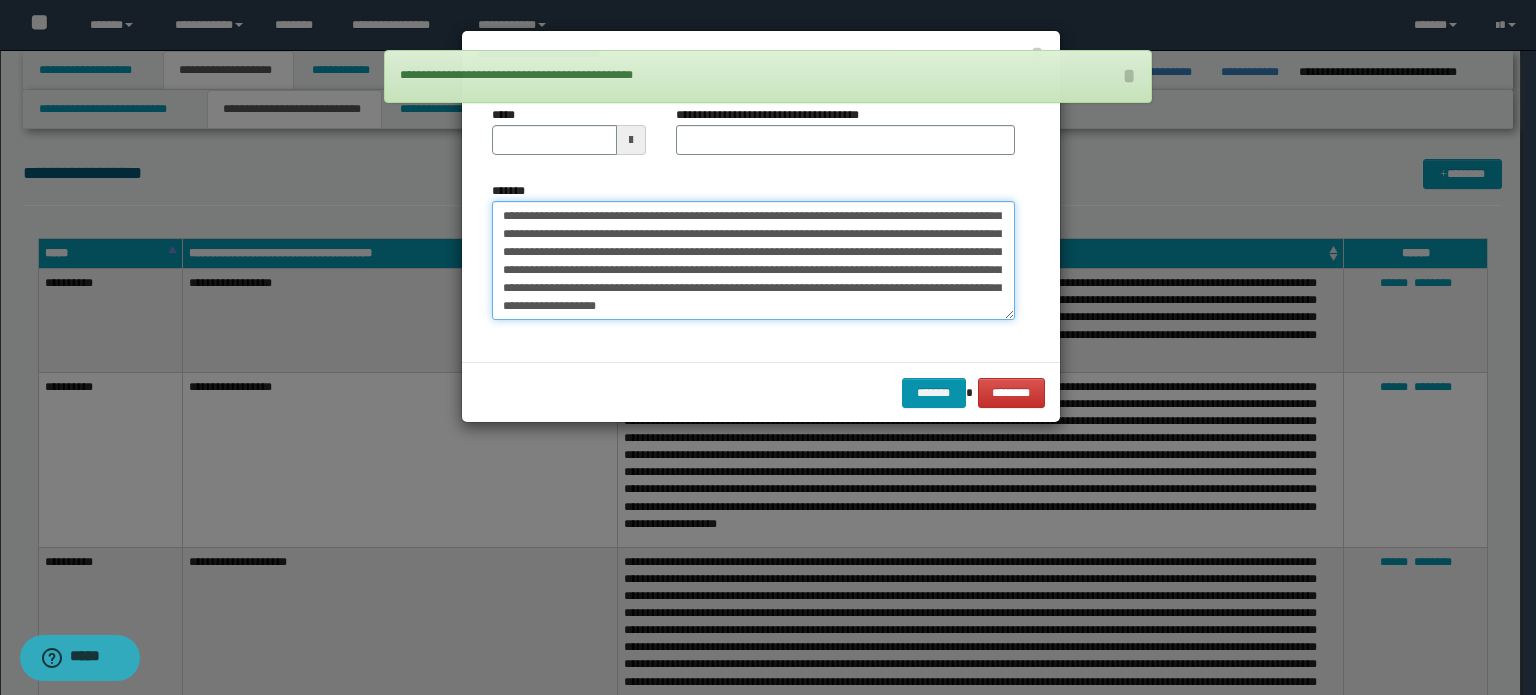 type on "**********" 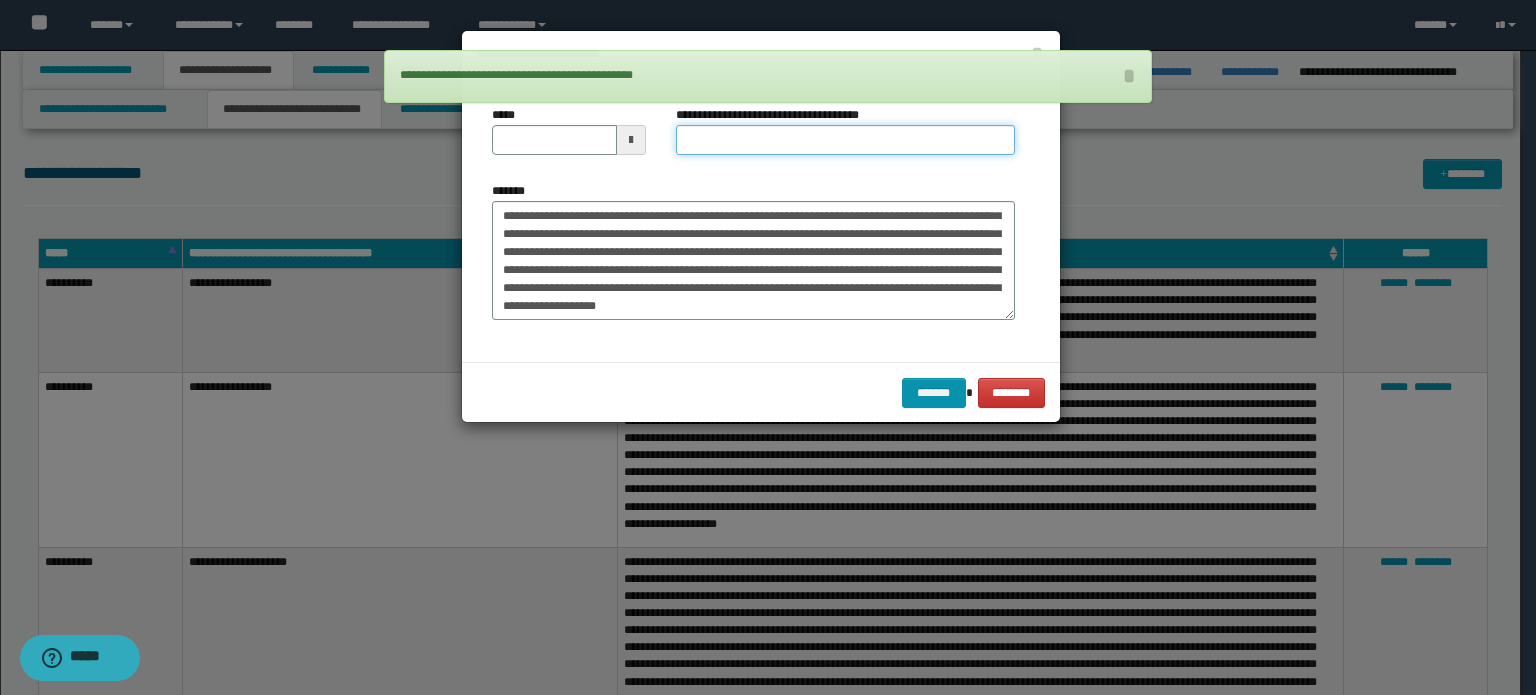 click on "**********" at bounding box center [845, 140] 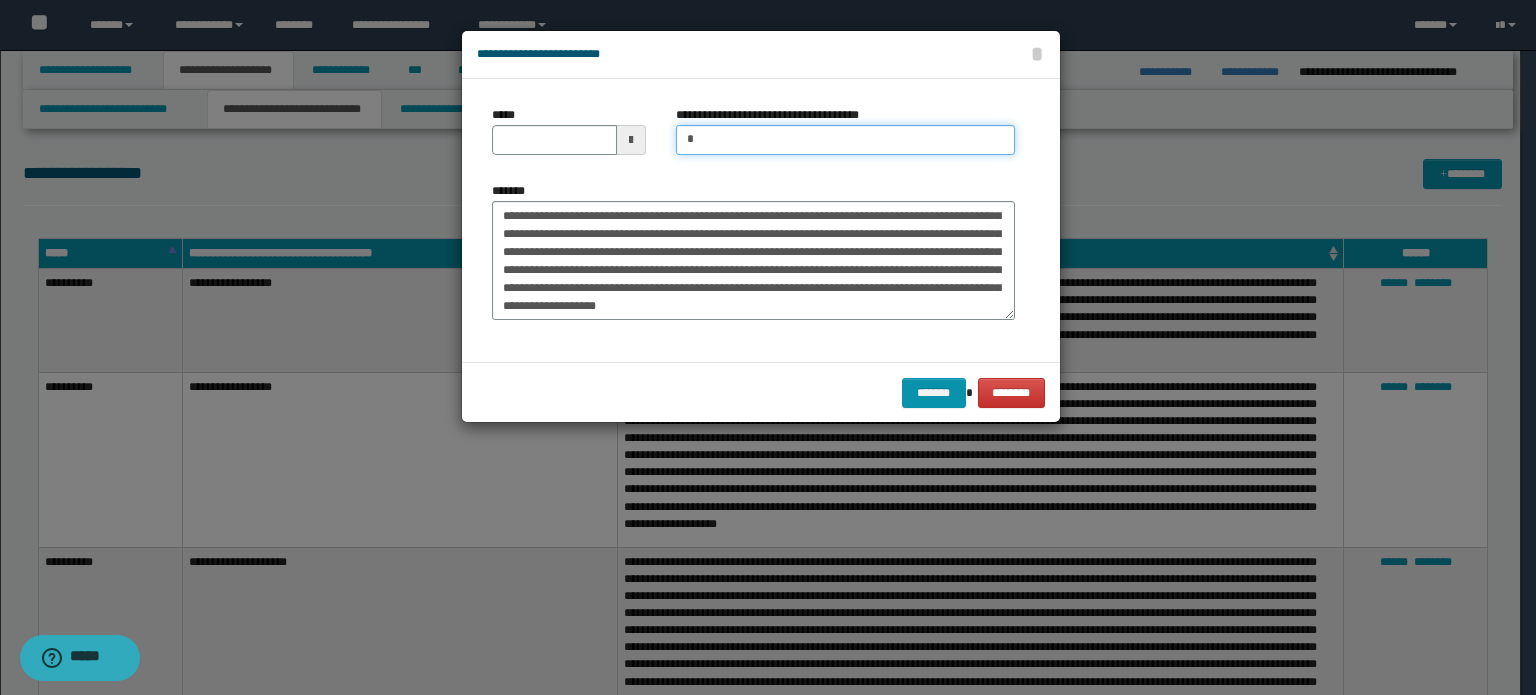 type on "**********" 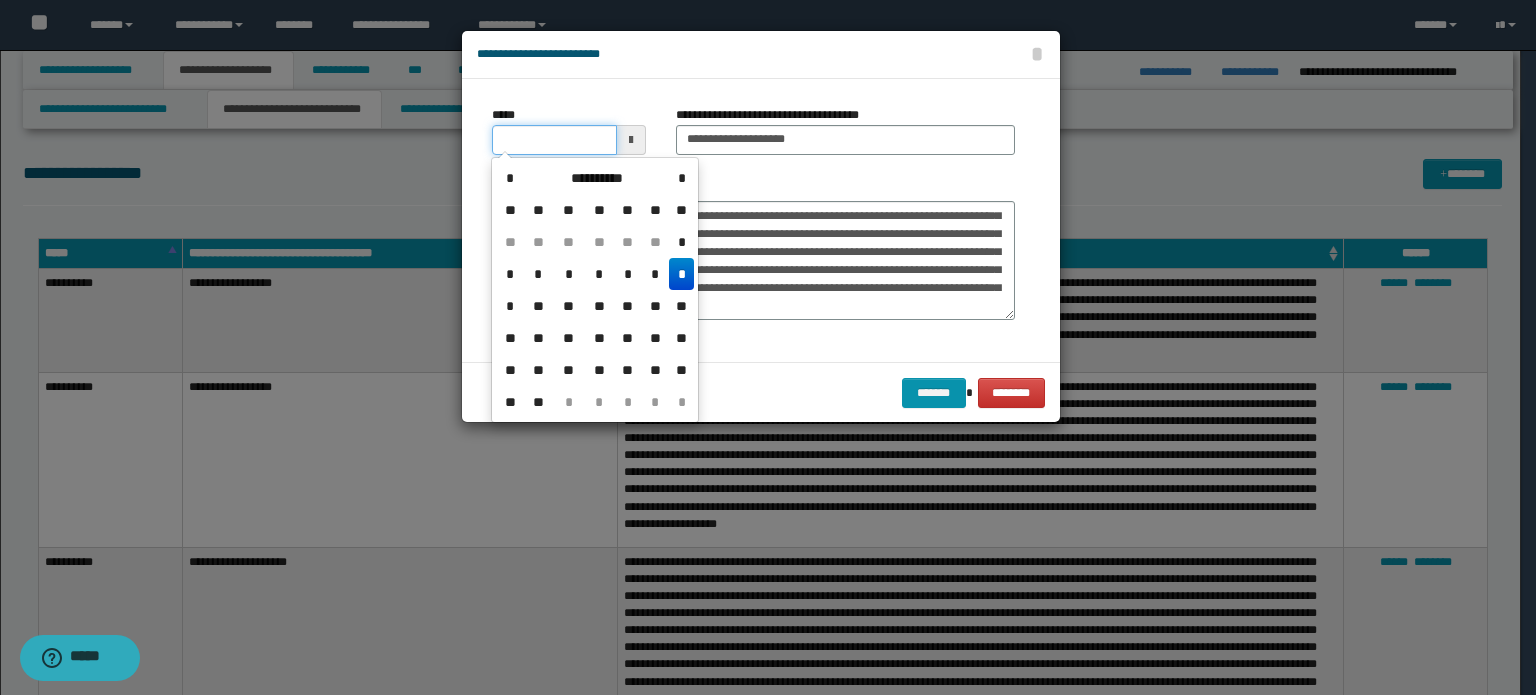 click on "*****" at bounding box center (554, 140) 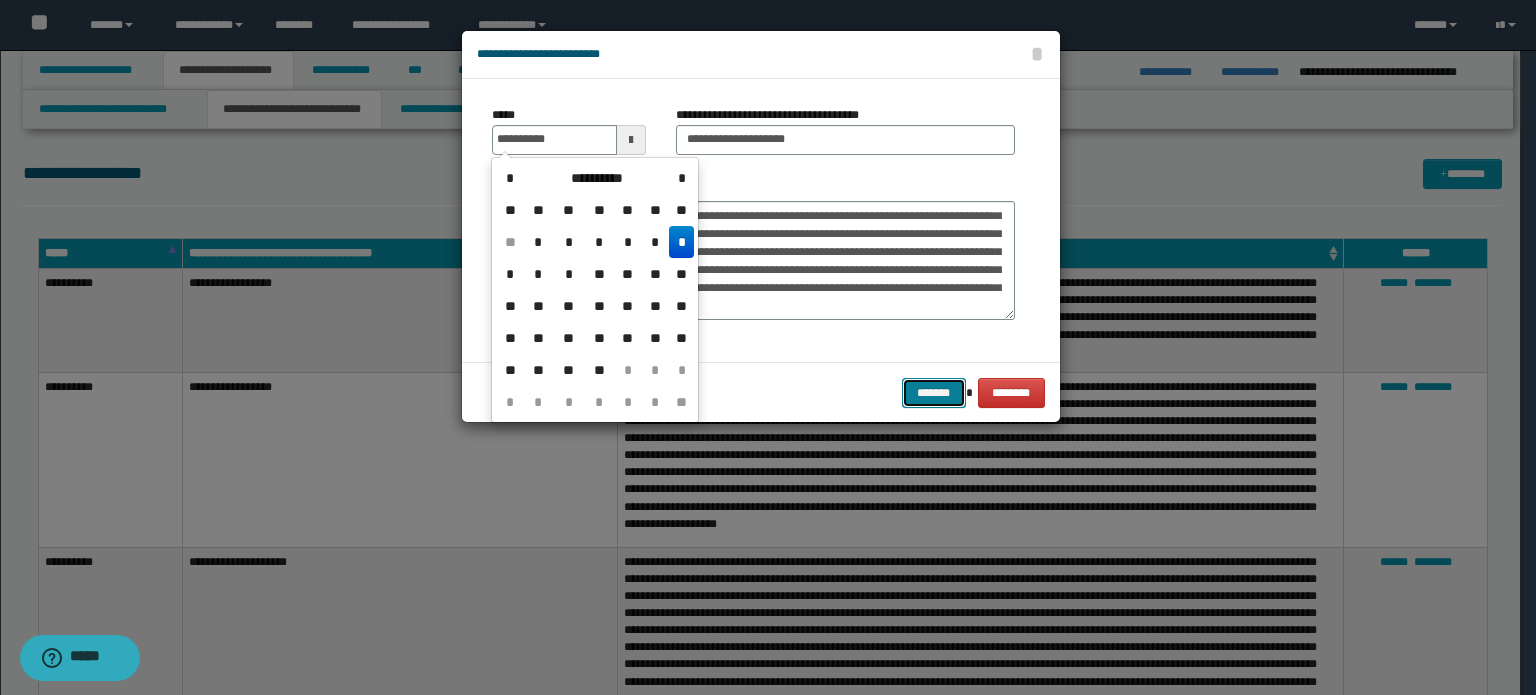 type on "**********" 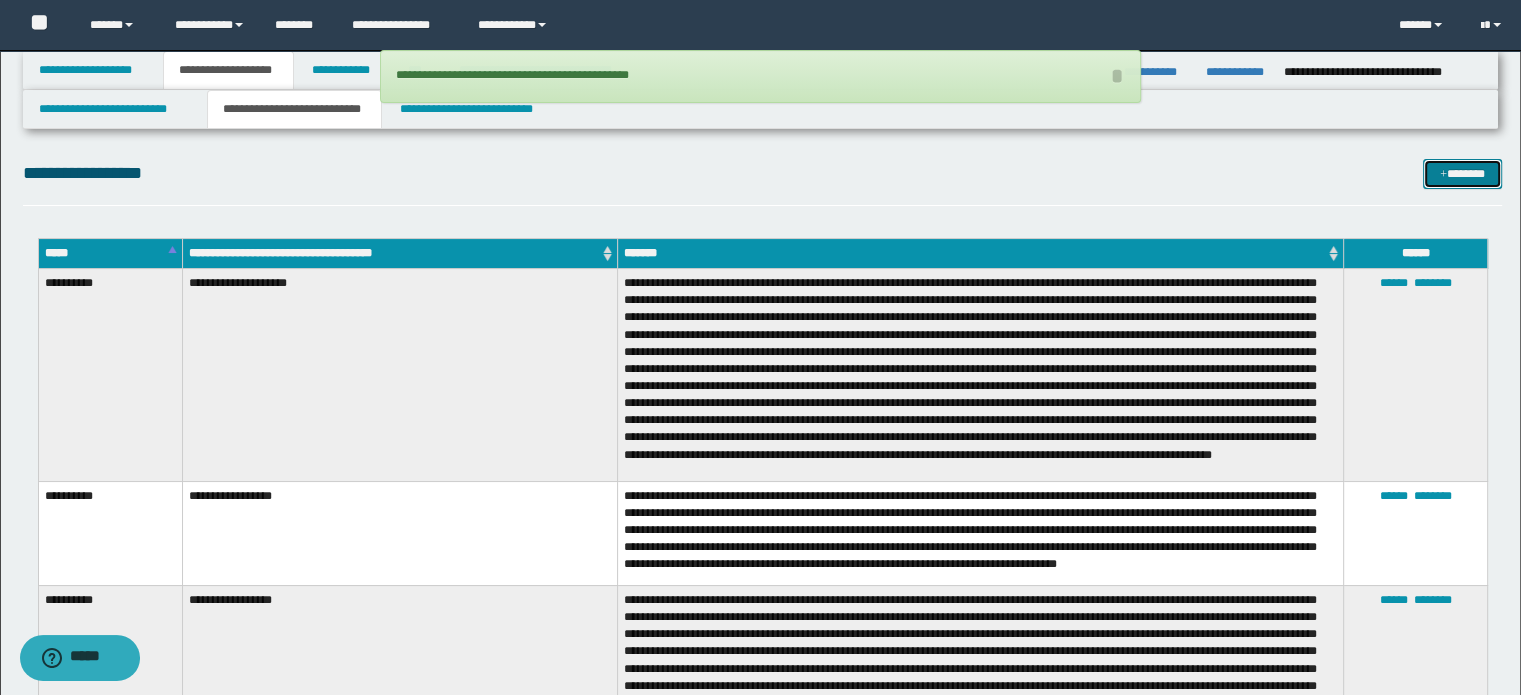 click on "*******" at bounding box center (1462, 174) 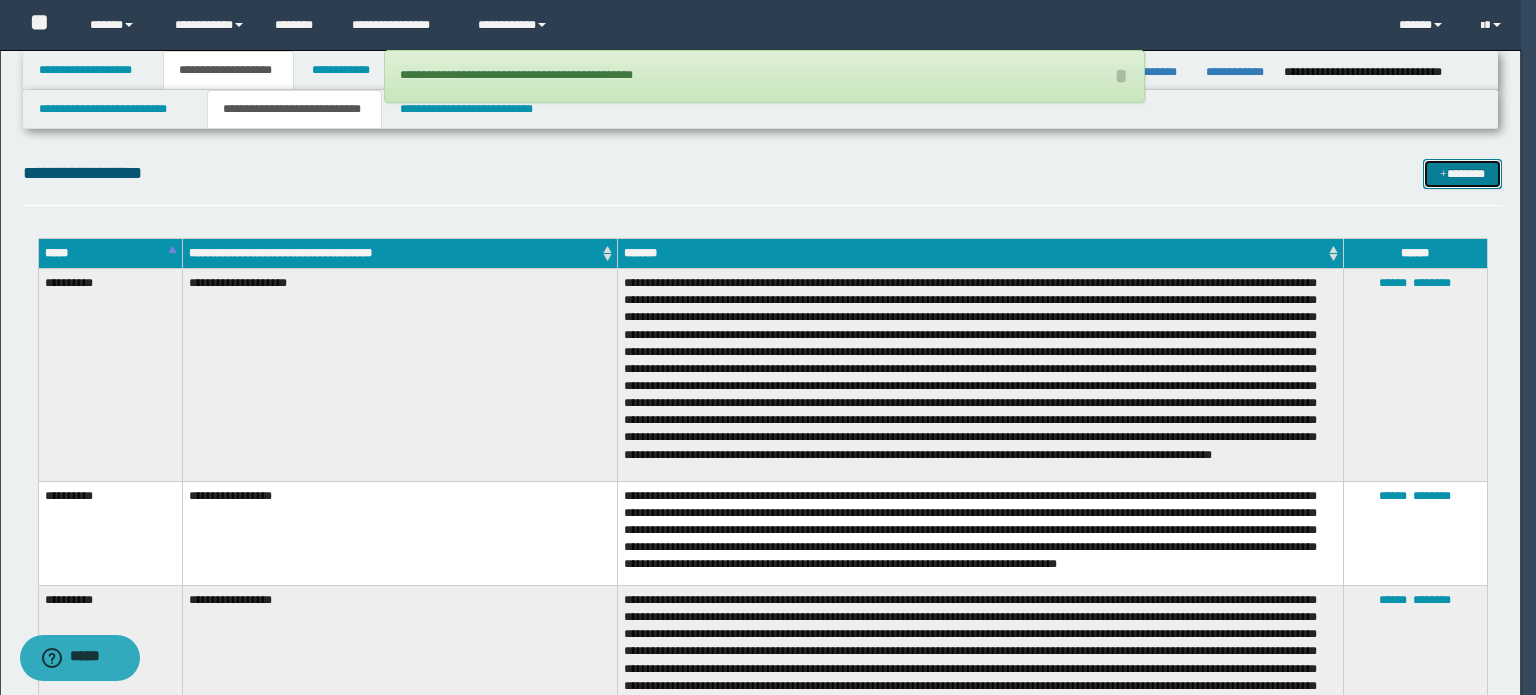scroll, scrollTop: 0, scrollLeft: 0, axis: both 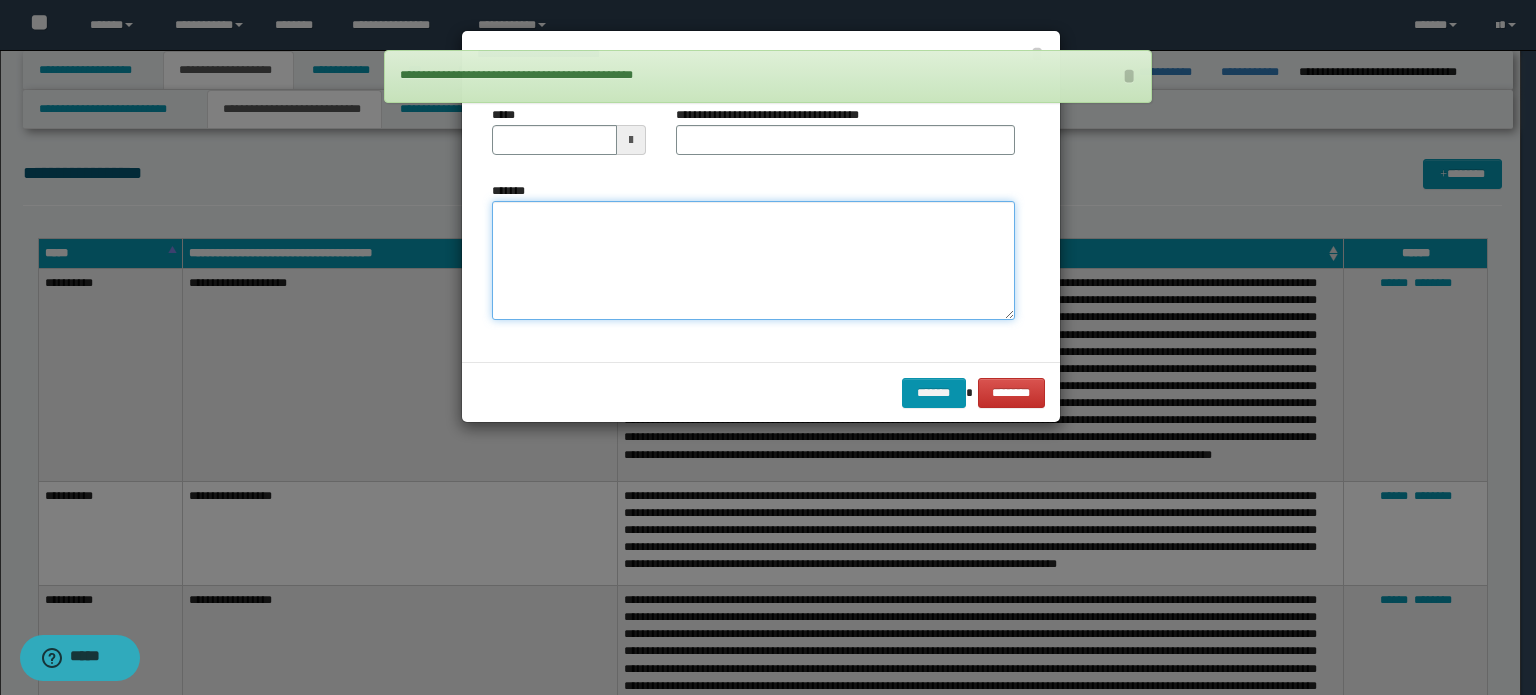 drag, startPoint x: 782, startPoint y: 262, endPoint x: 768, endPoint y: 188, distance: 75.31268 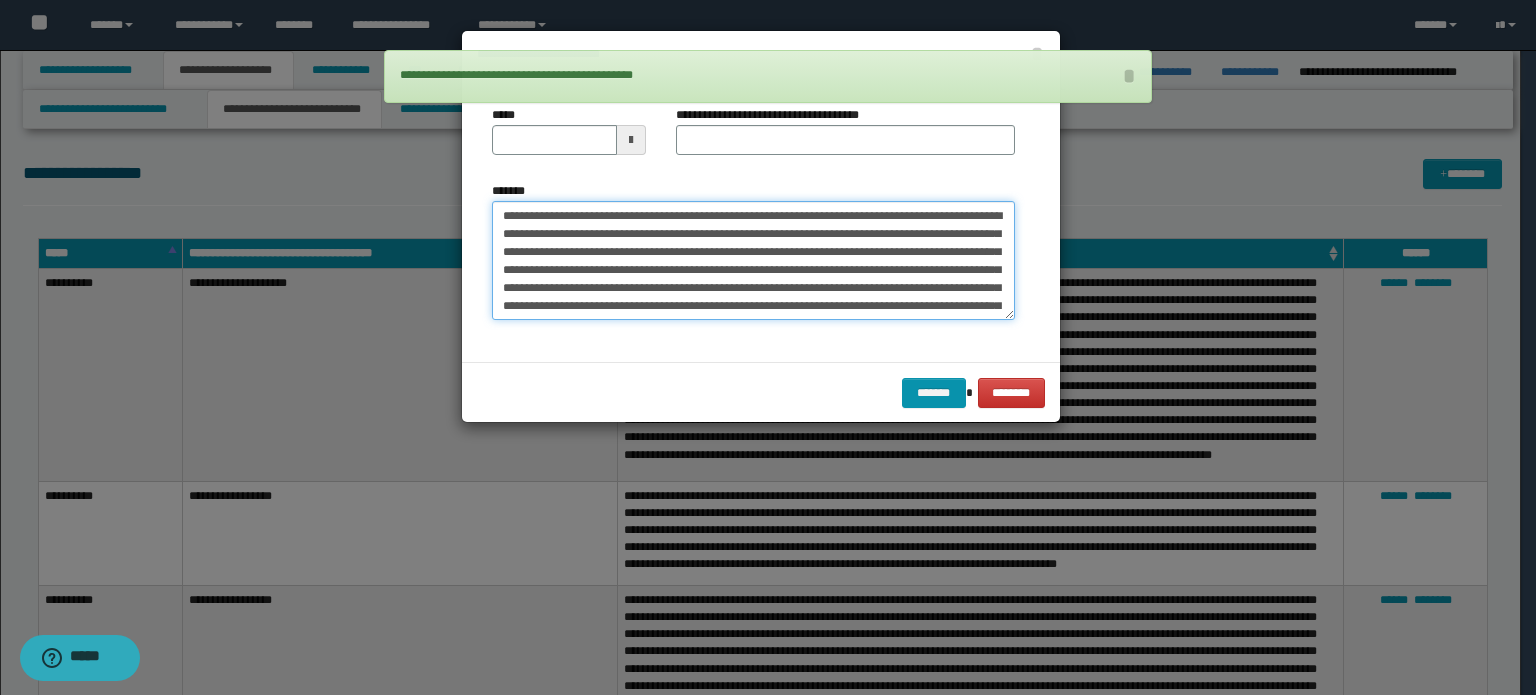 scroll, scrollTop: 516, scrollLeft: 0, axis: vertical 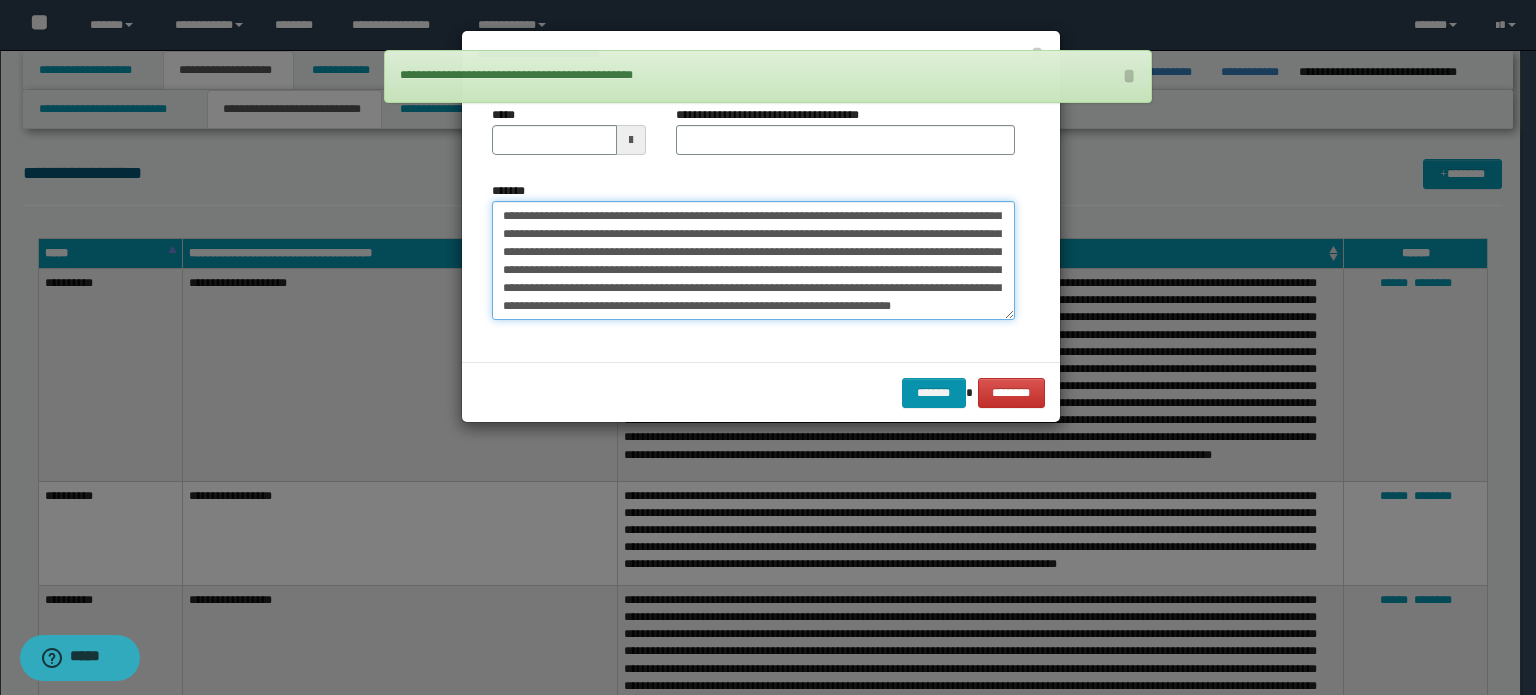 type on "**********" 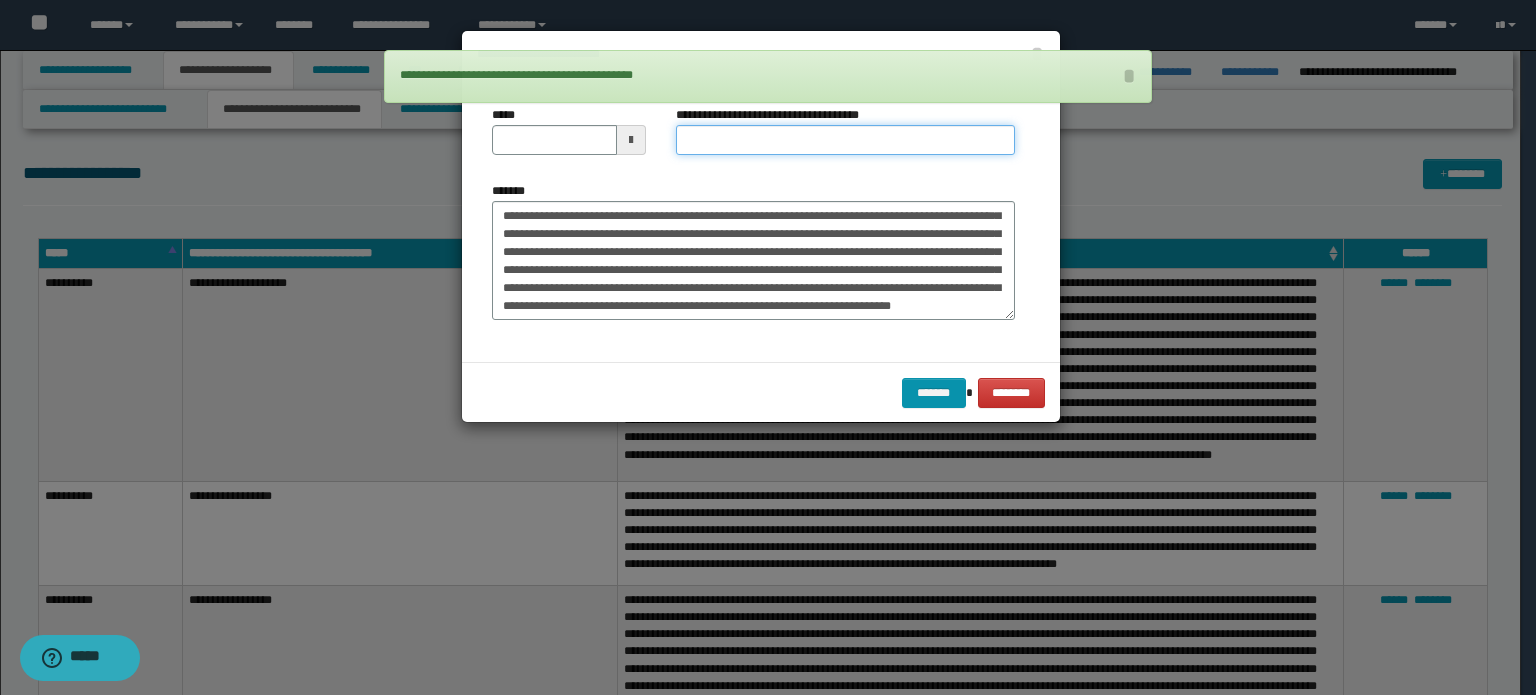 click on "**********" at bounding box center (845, 138) 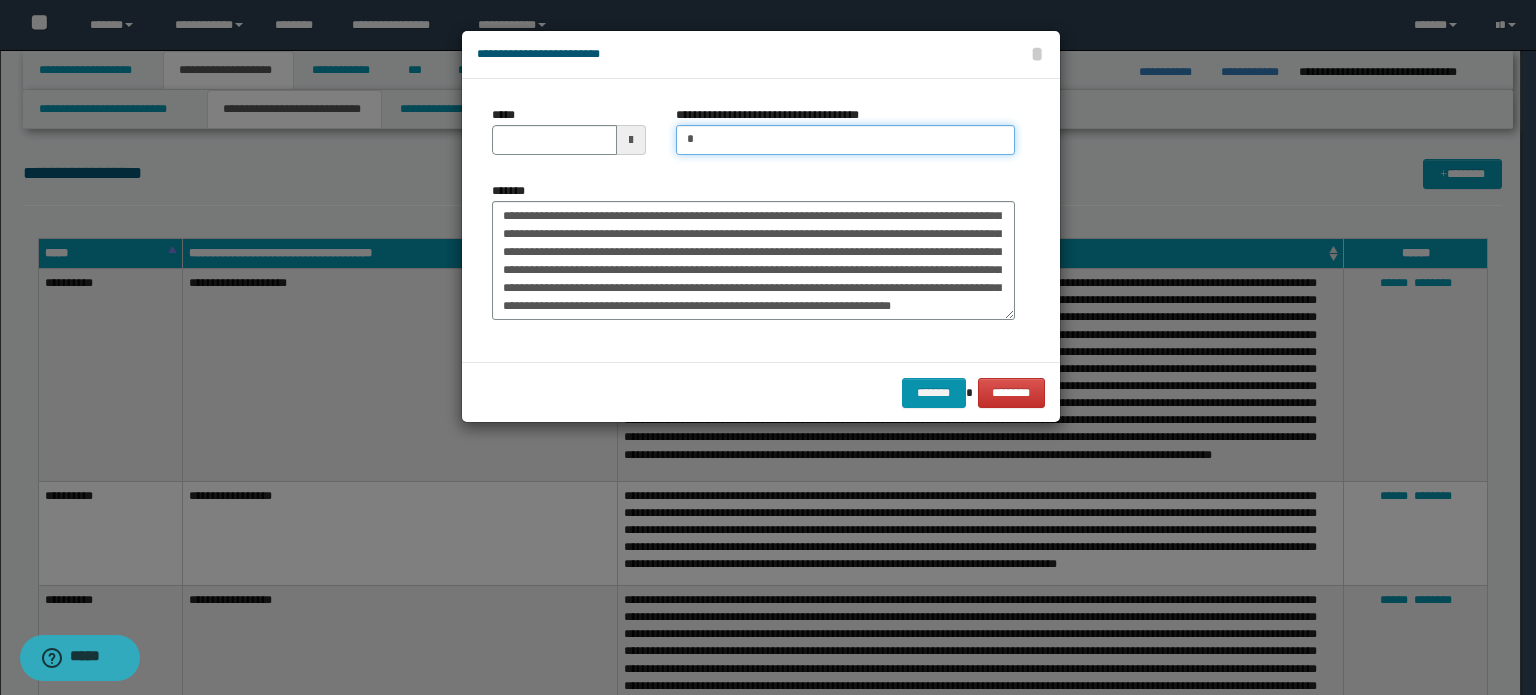 type on "**********" 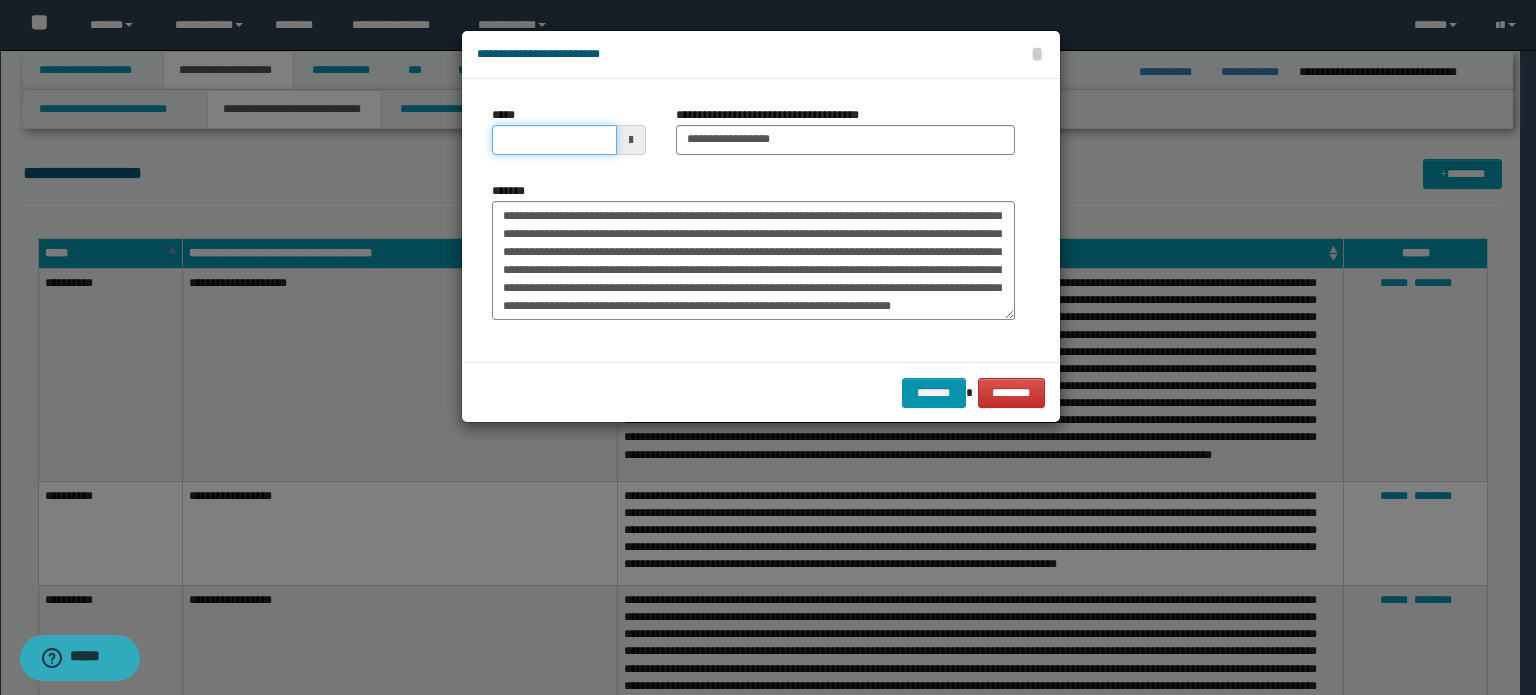 drag, startPoint x: 586, startPoint y: 152, endPoint x: 708, endPoint y: 271, distance: 170.42593 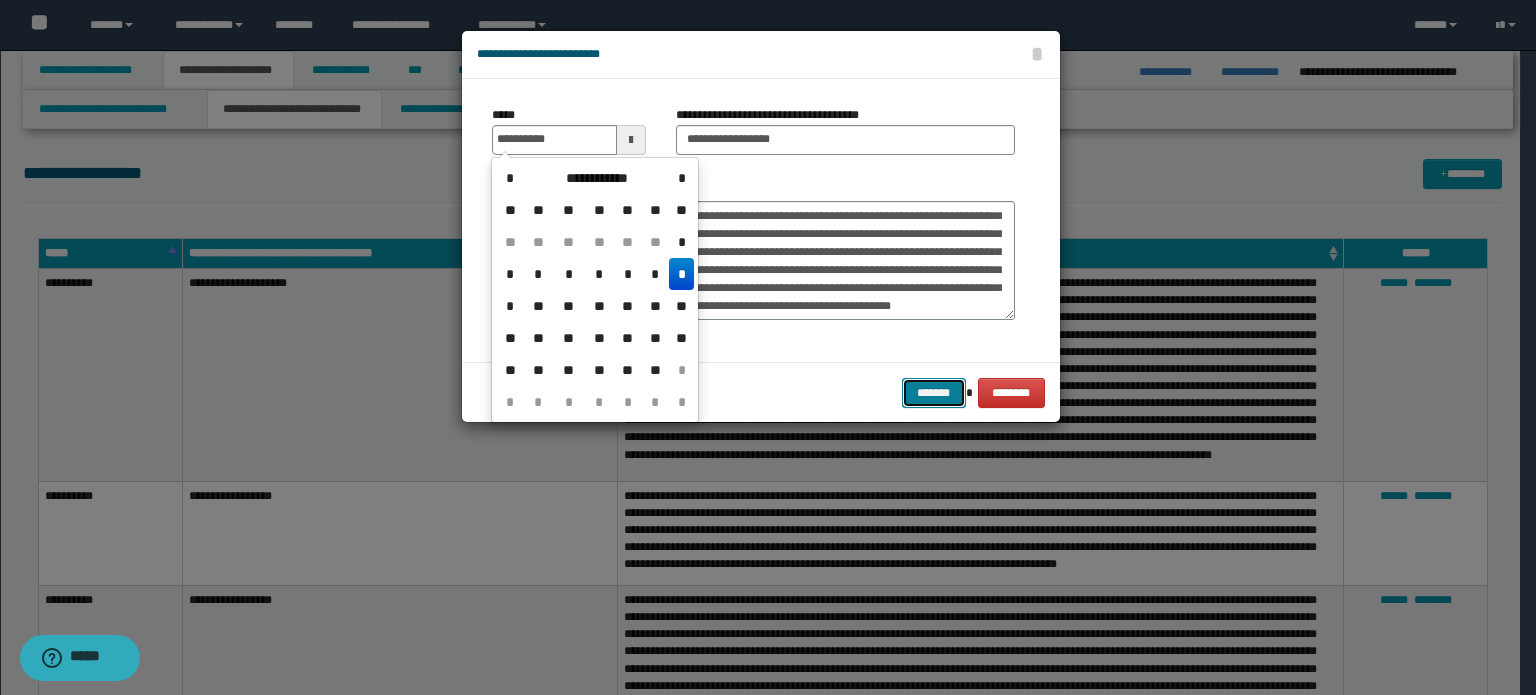 type on "**********" 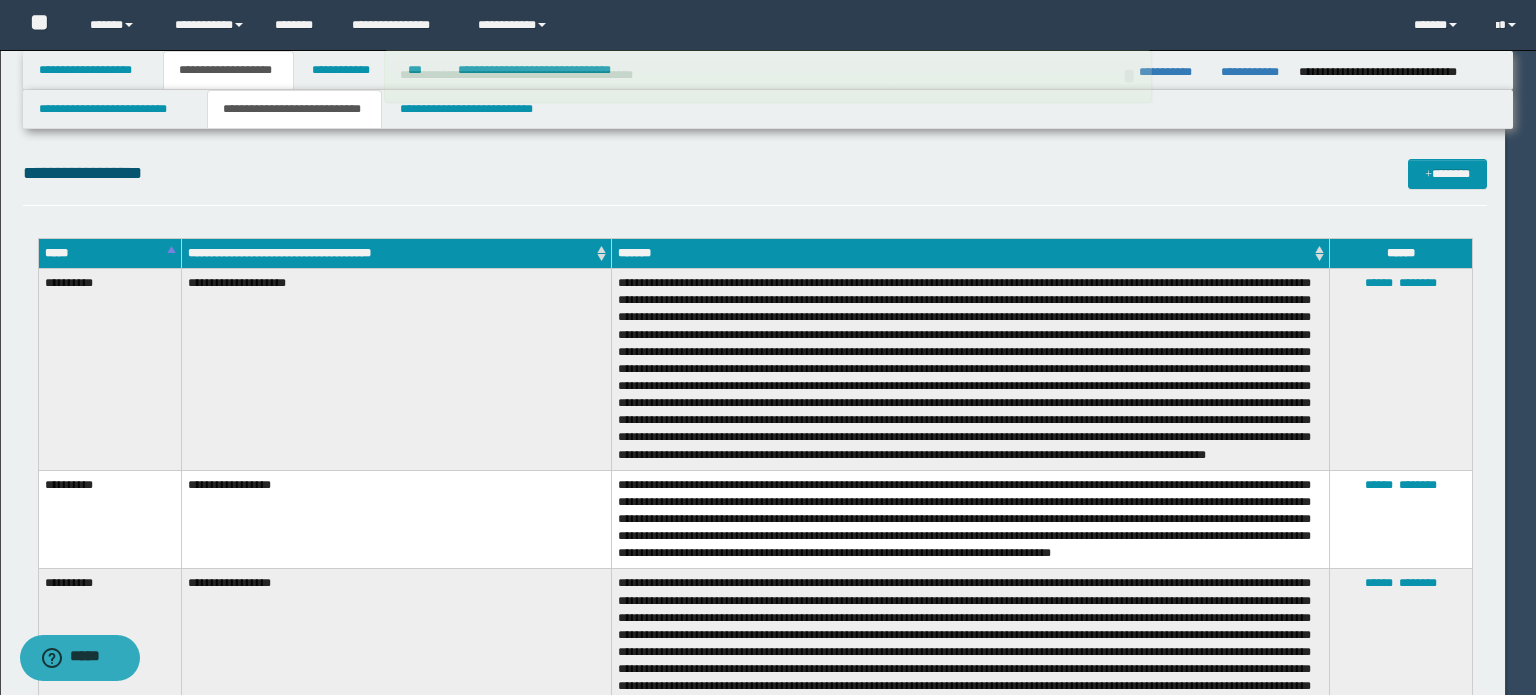 type 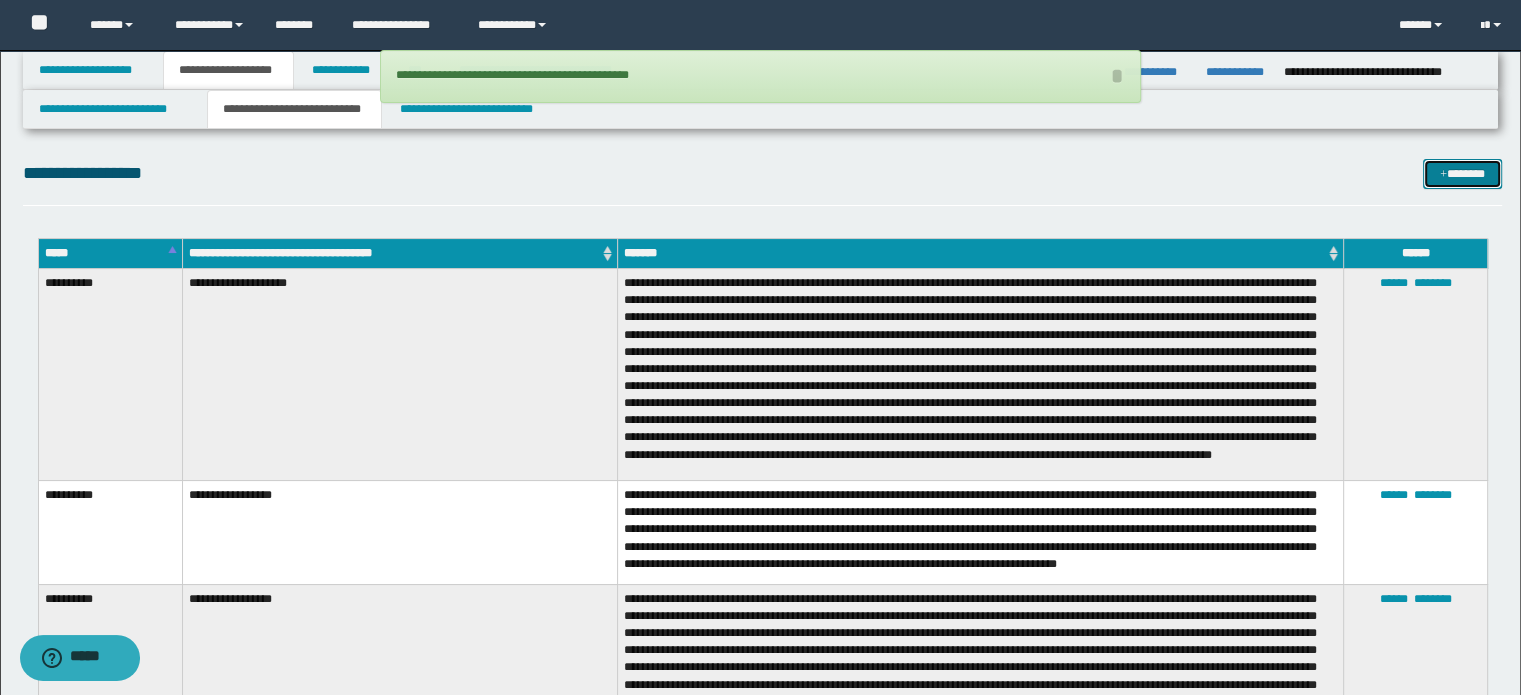 click on "*******" at bounding box center (1462, 174) 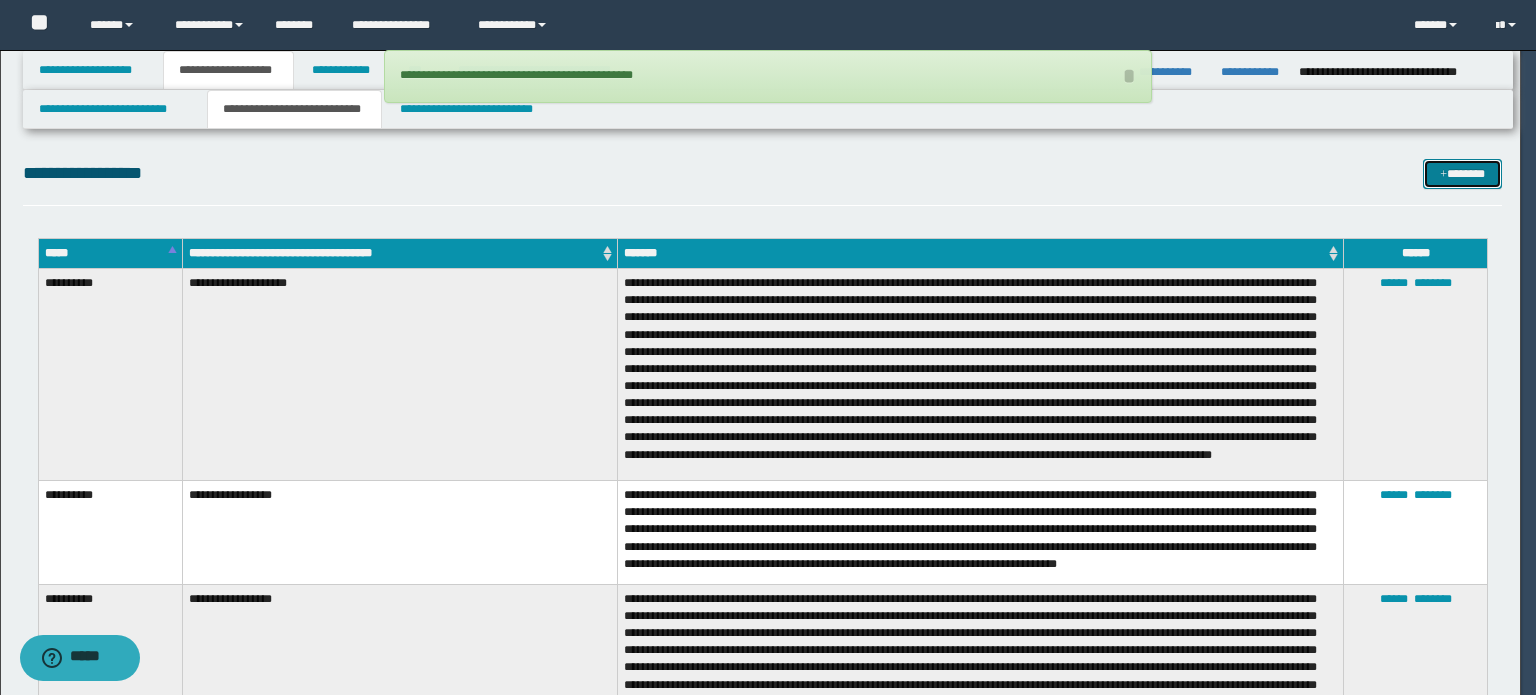 scroll, scrollTop: 0, scrollLeft: 0, axis: both 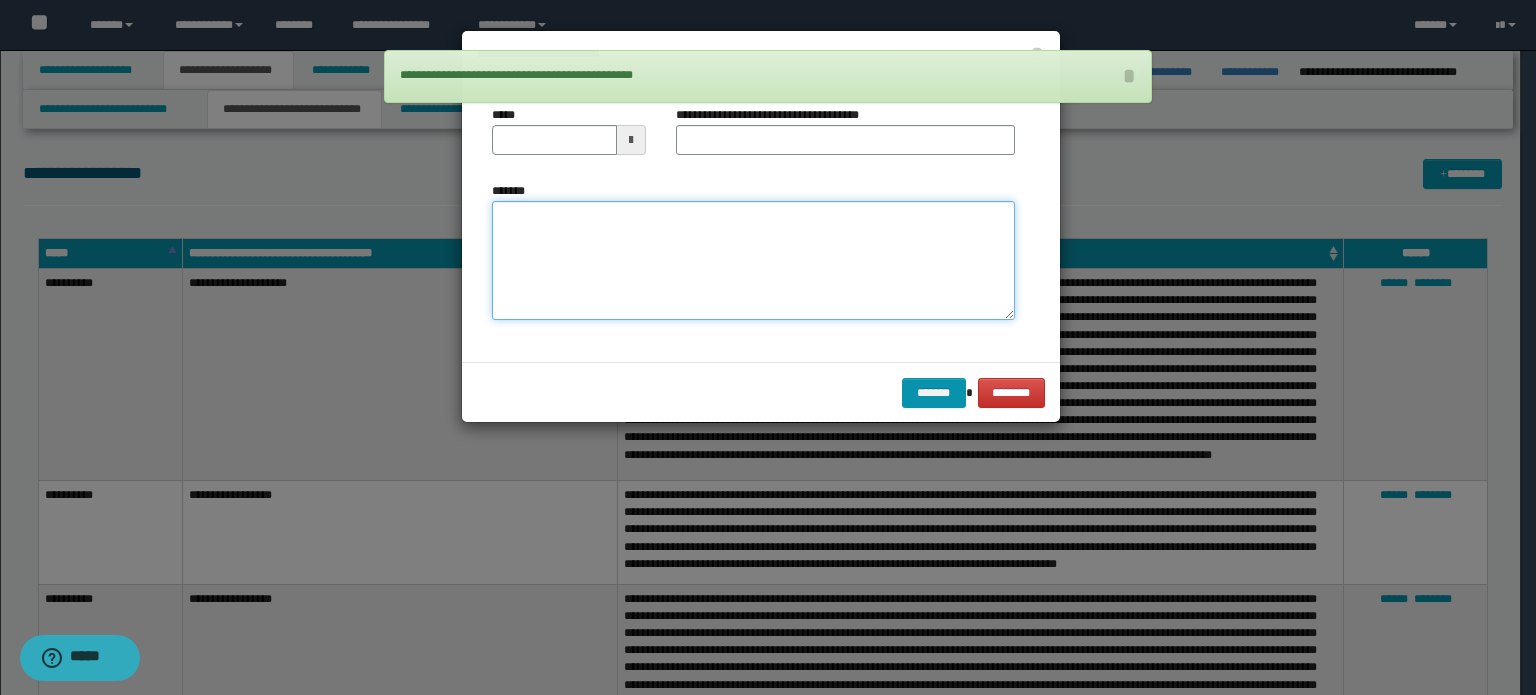 click on "*******" at bounding box center [753, 261] 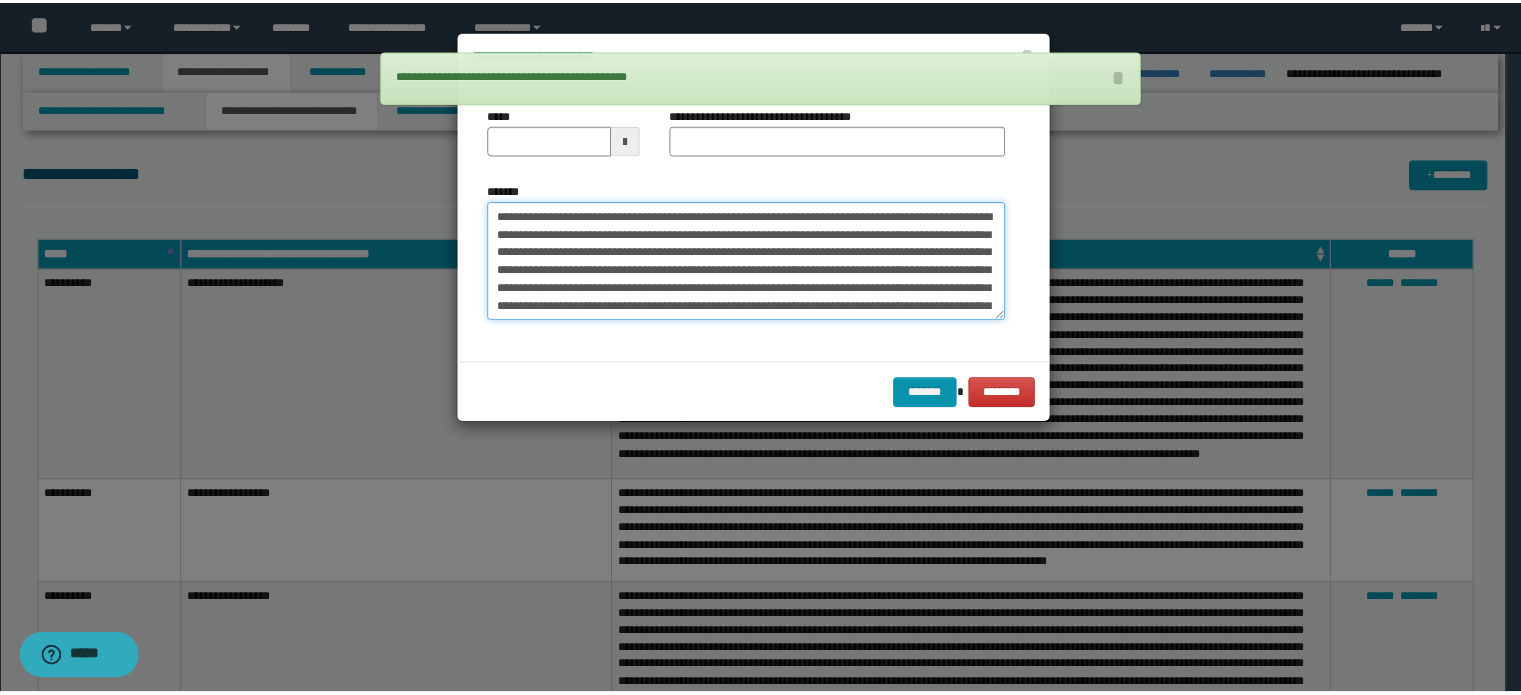 scroll, scrollTop: 156, scrollLeft: 0, axis: vertical 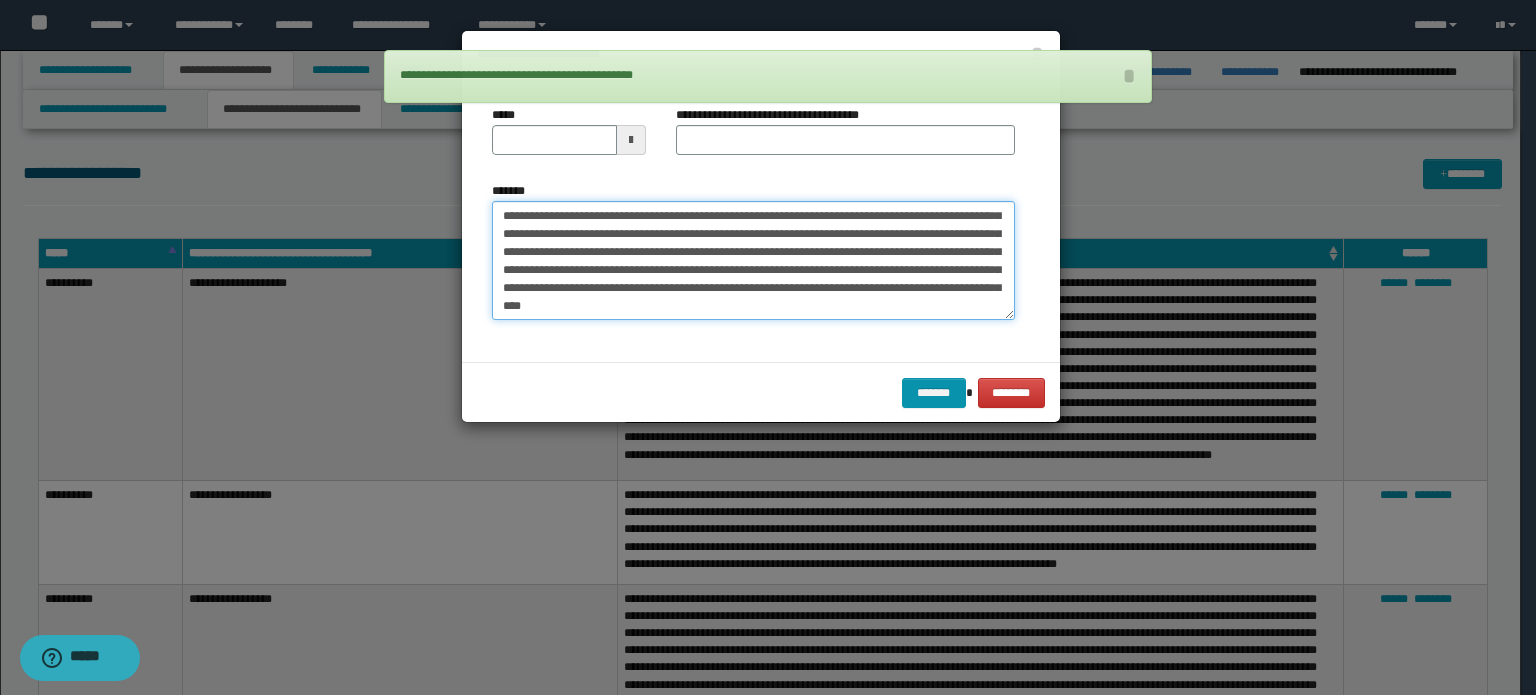 type on "**********" 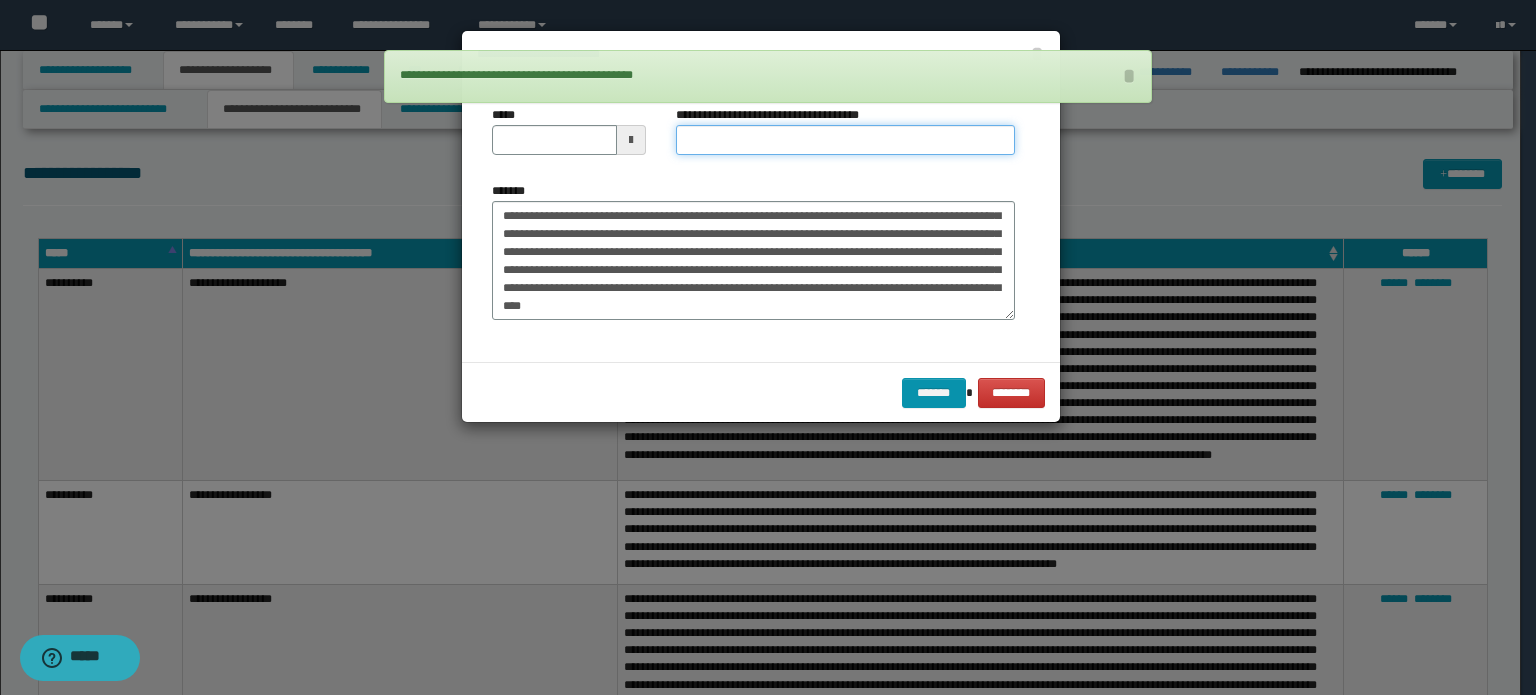 click on "**********" at bounding box center (845, 140) 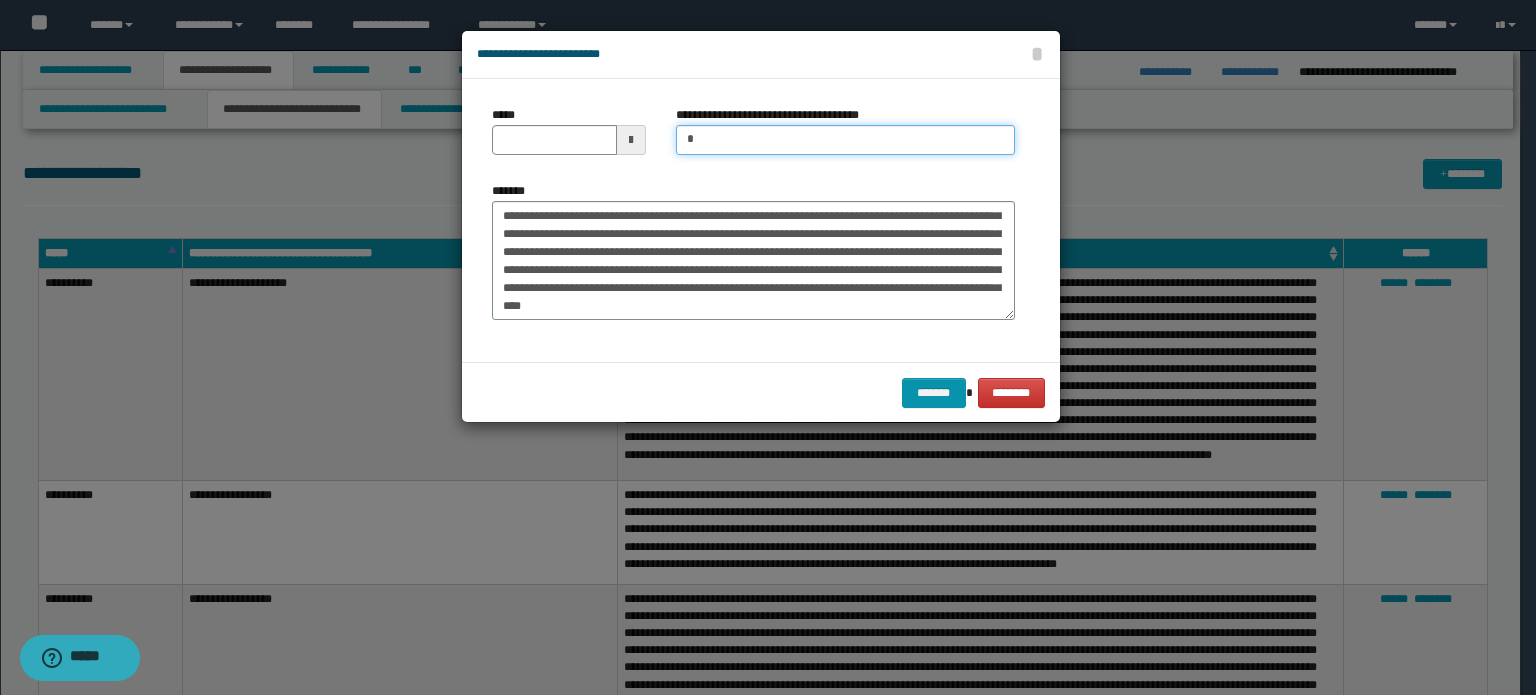 type on "**********" 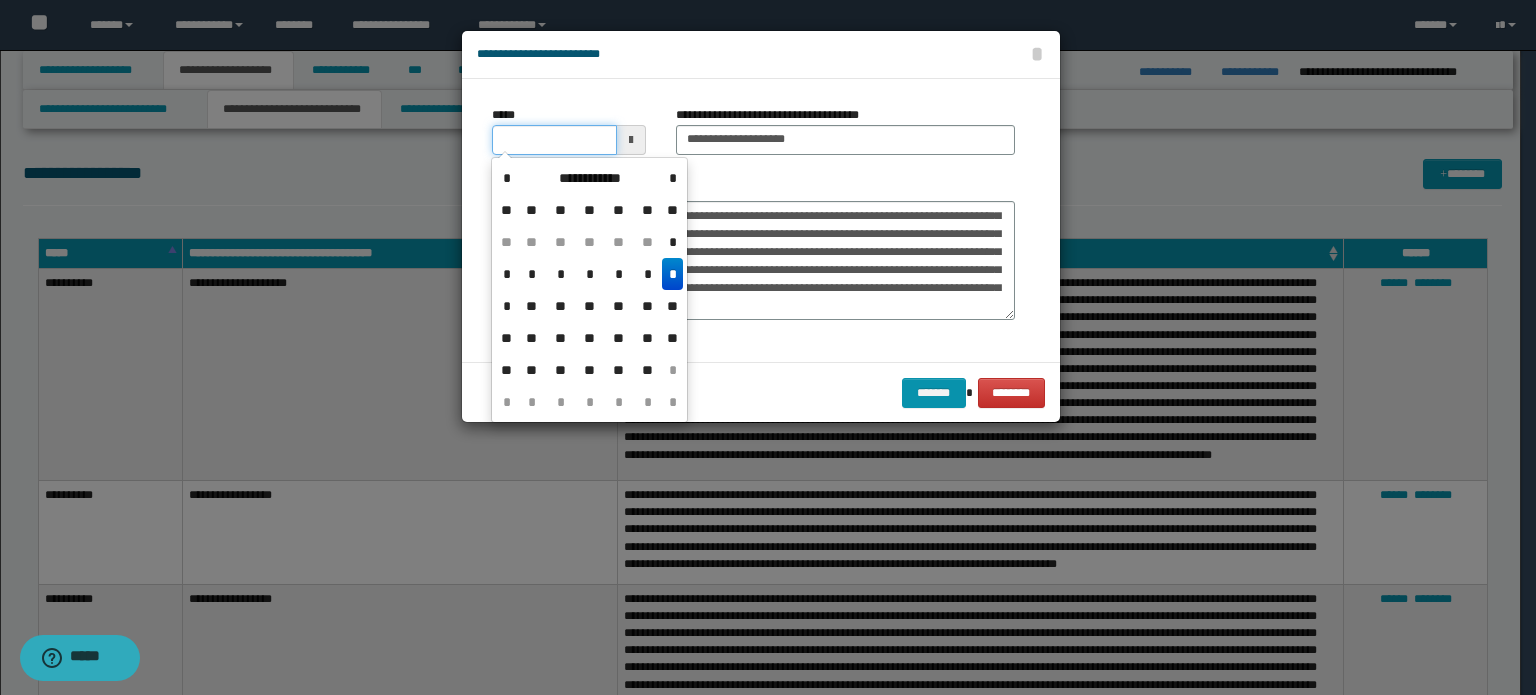 click on "*****" at bounding box center (554, 140) 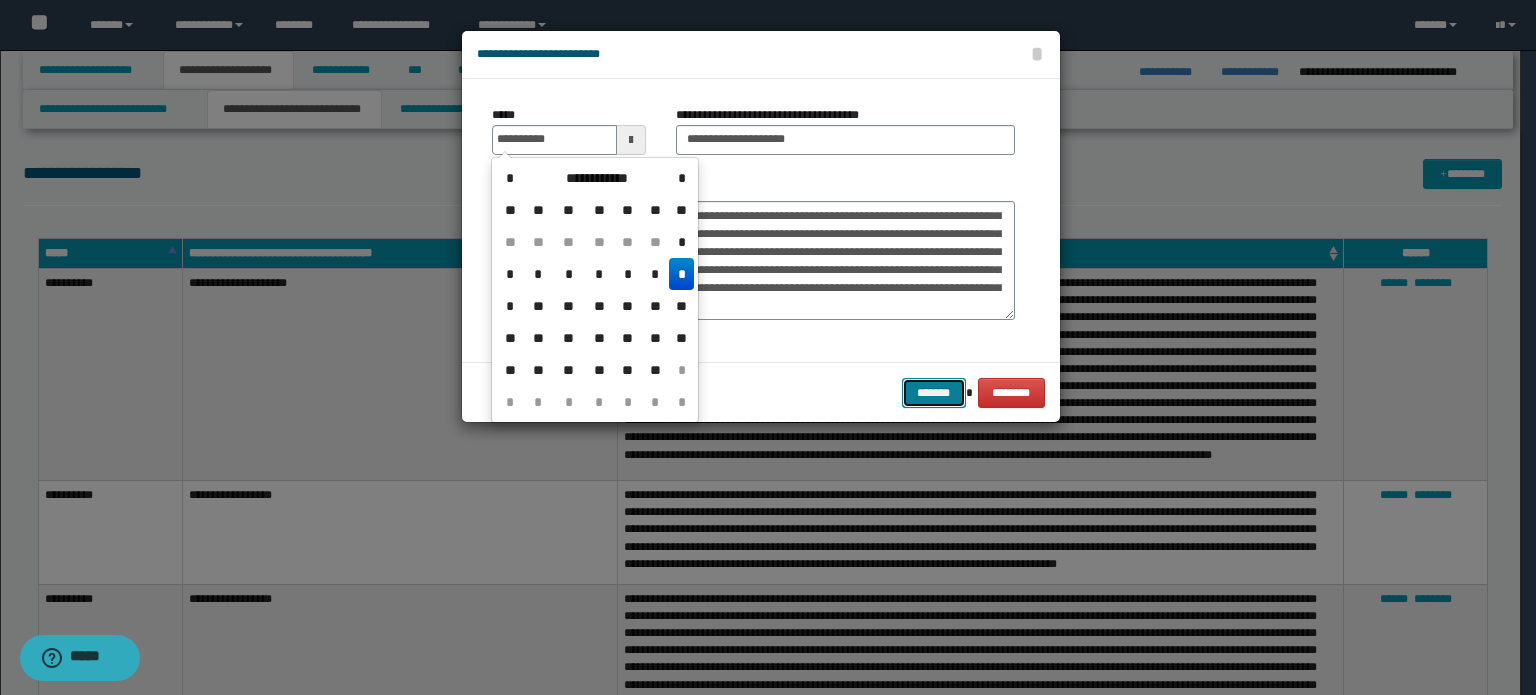 type on "**********" 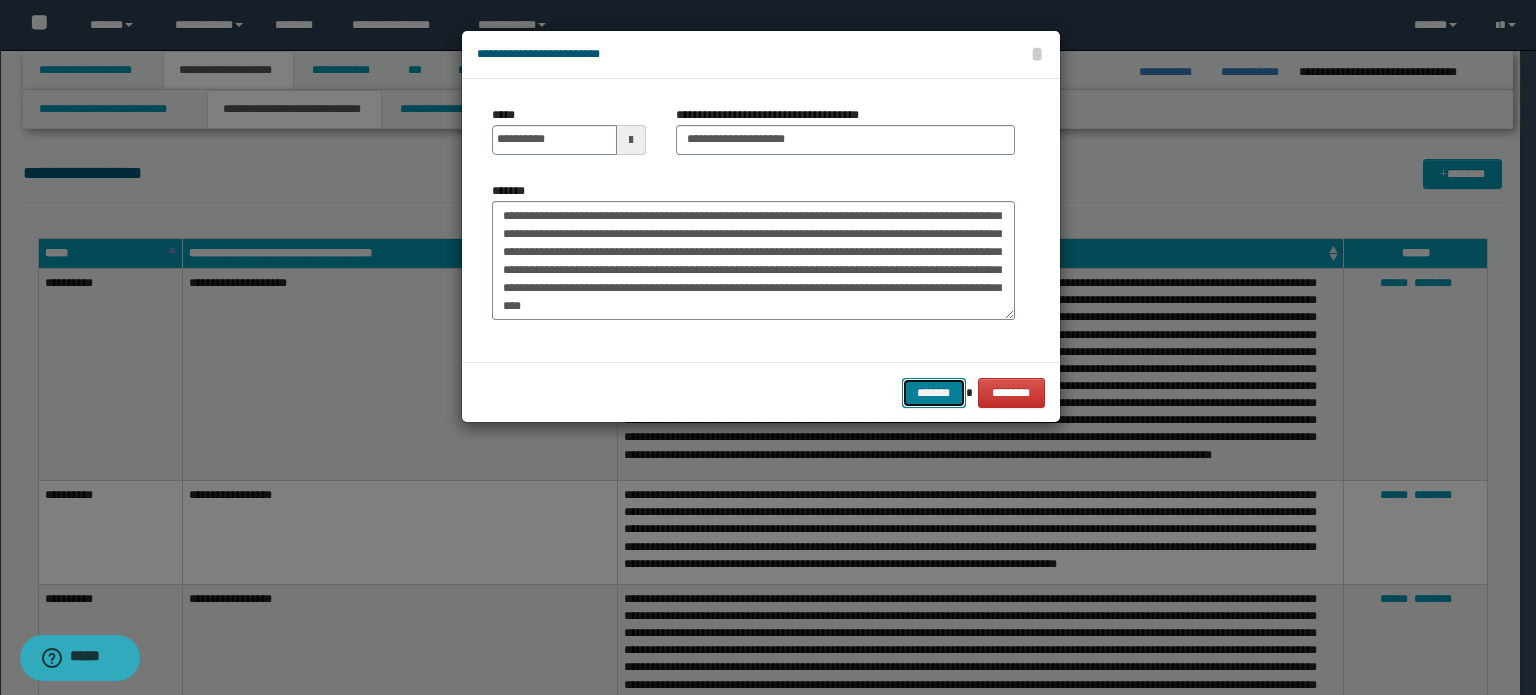 click on "*******" at bounding box center (934, 393) 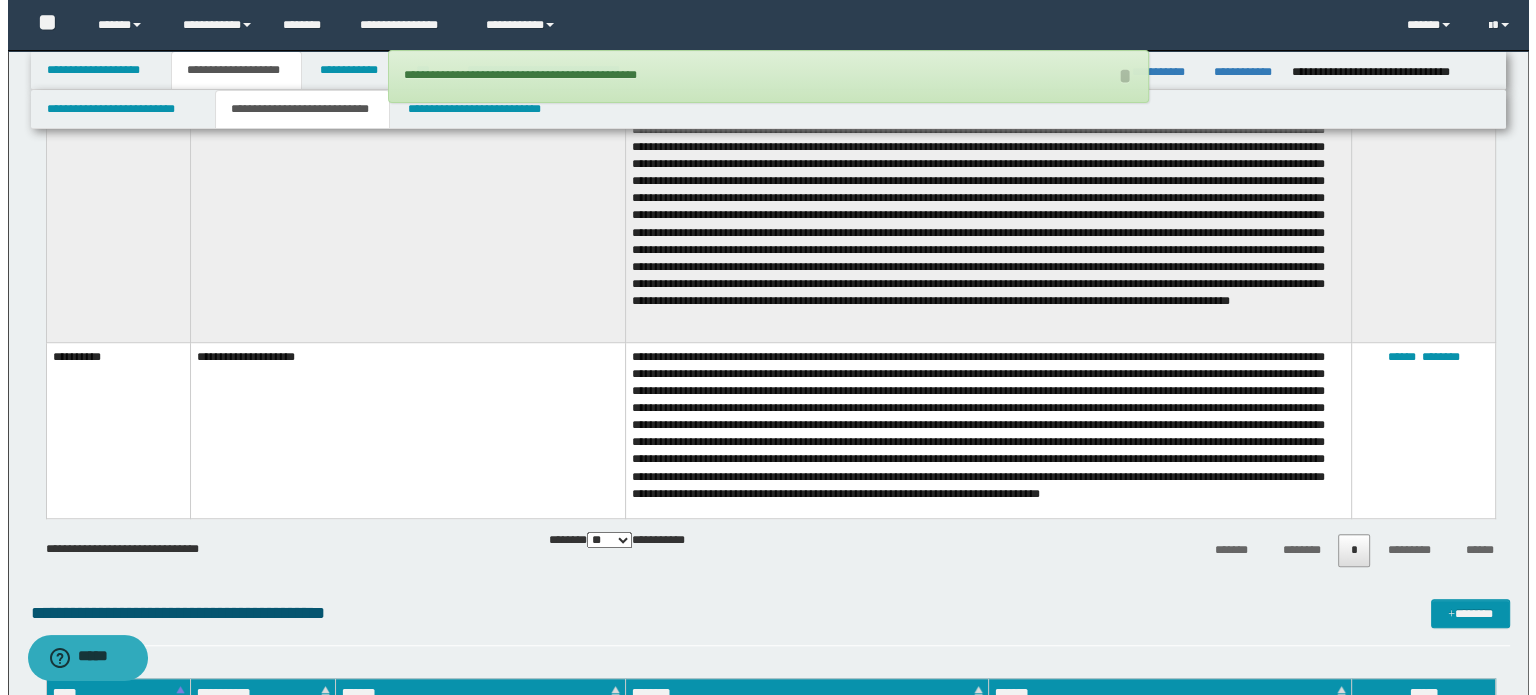 scroll, scrollTop: 1700, scrollLeft: 0, axis: vertical 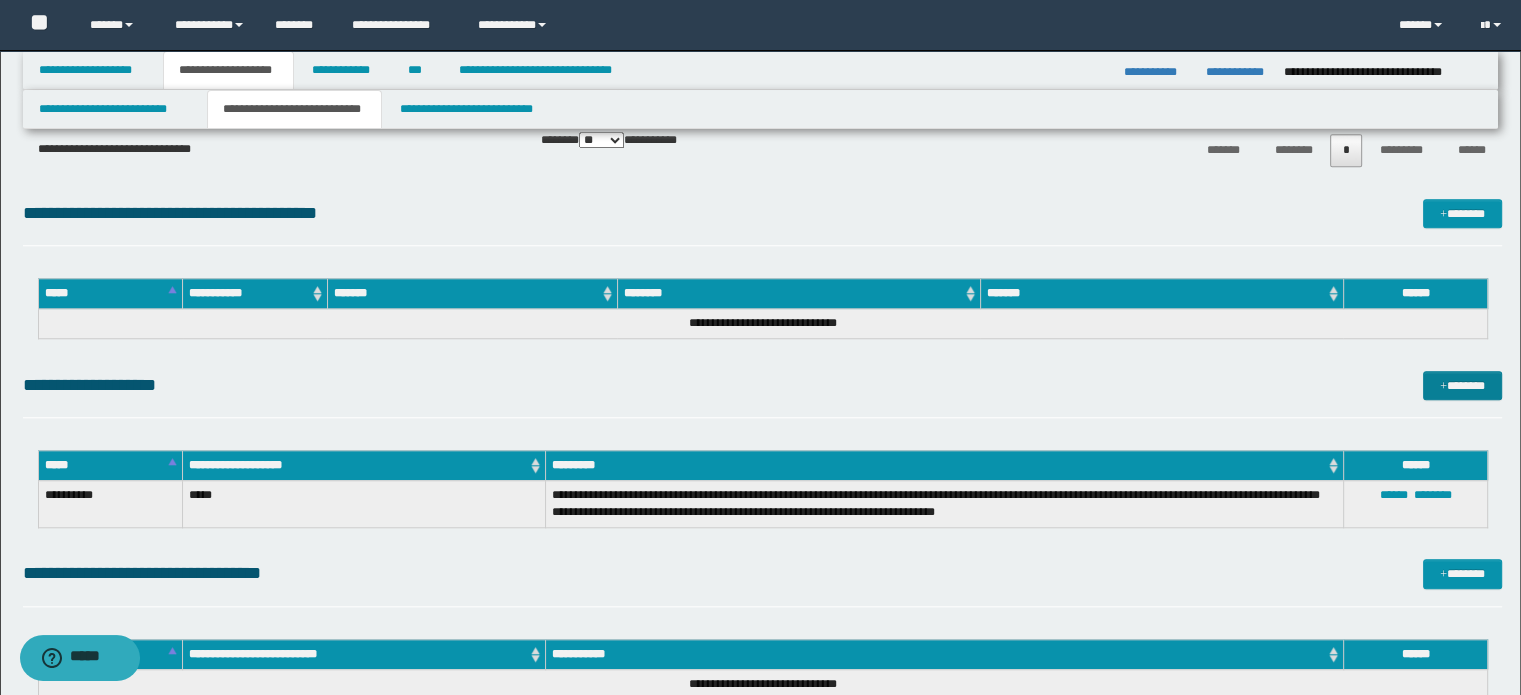 click on "**********" at bounding box center (763, 394) 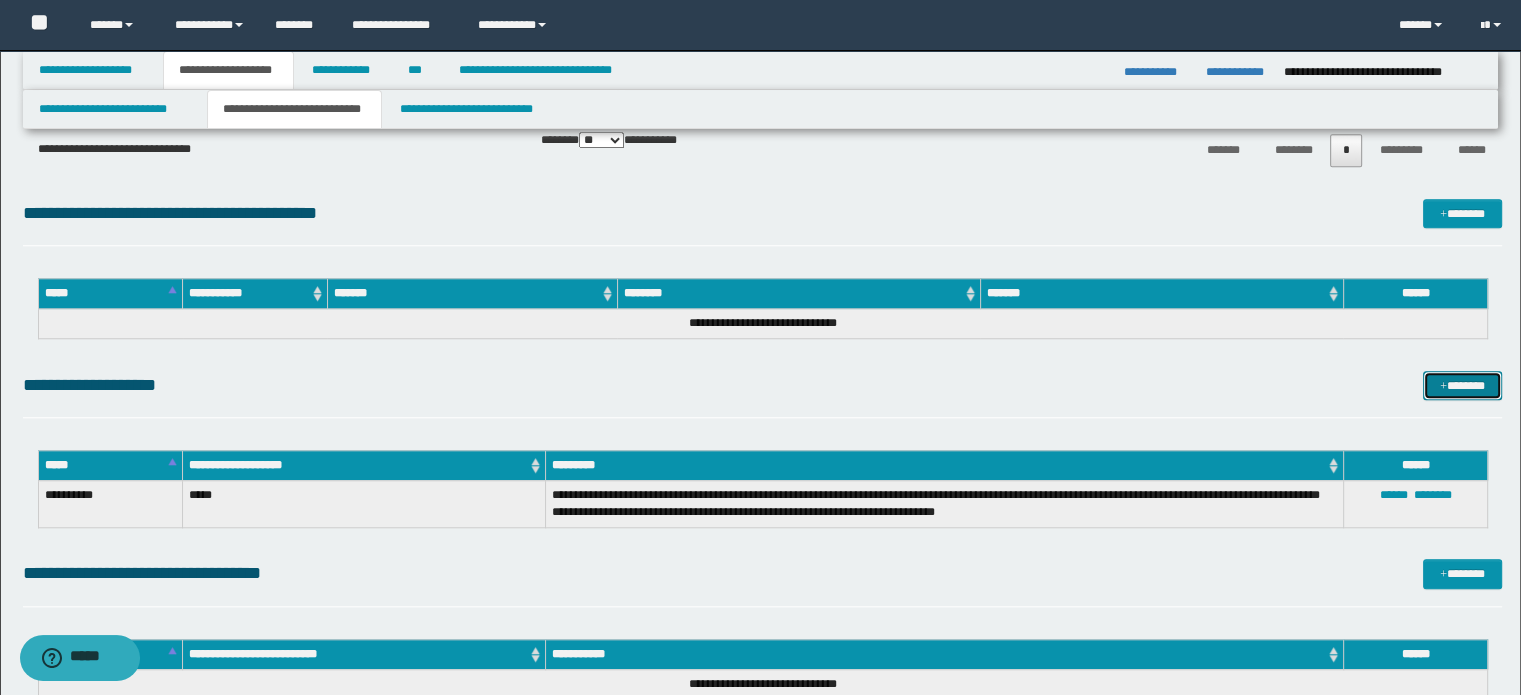 click on "*******" at bounding box center (1462, 386) 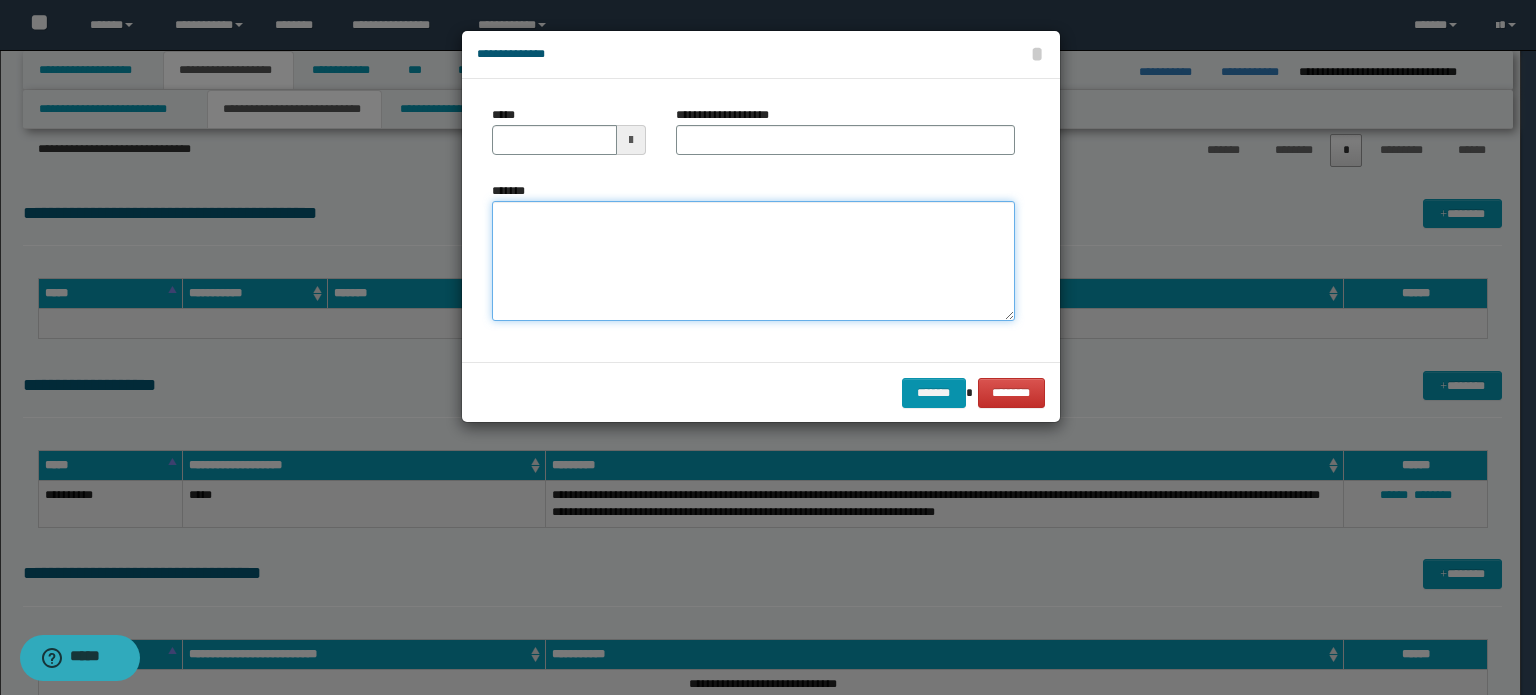 click on "*******" at bounding box center [753, 261] 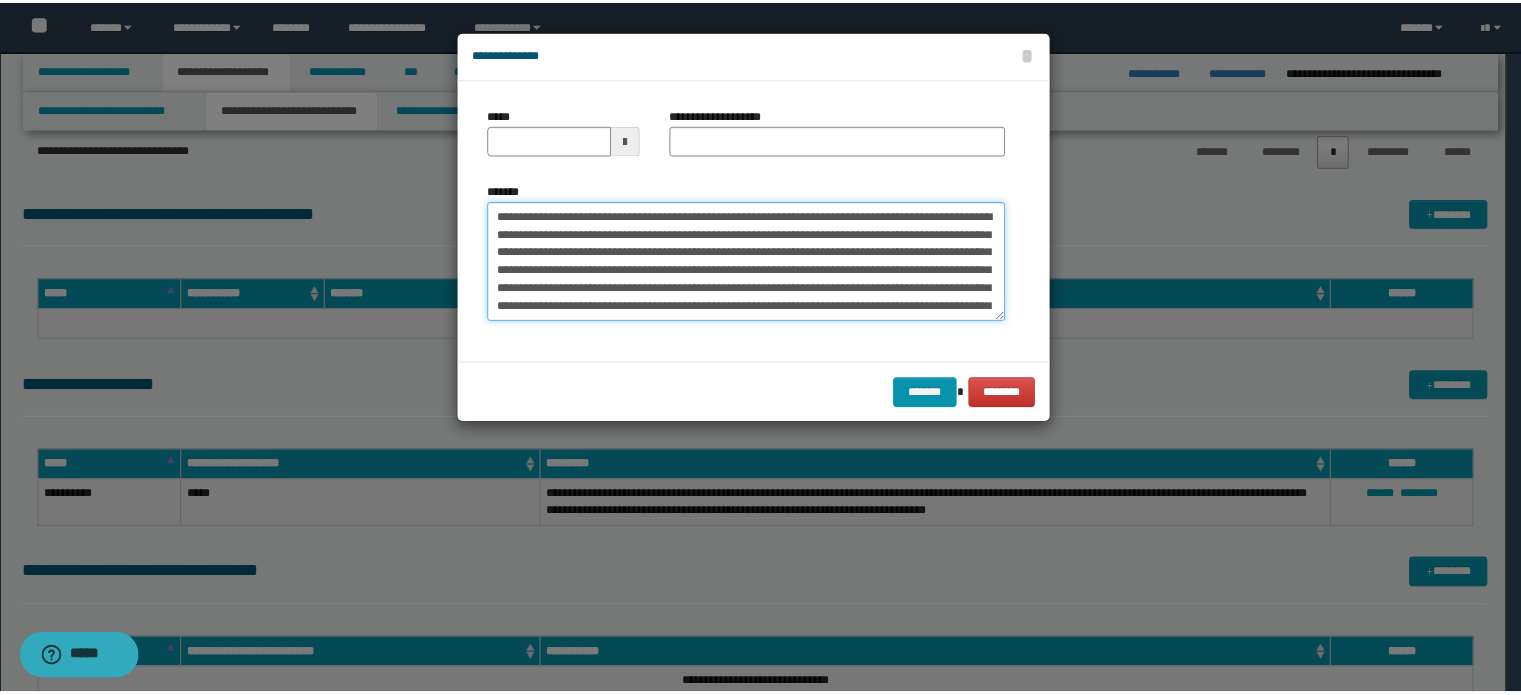 scroll, scrollTop: 66, scrollLeft: 0, axis: vertical 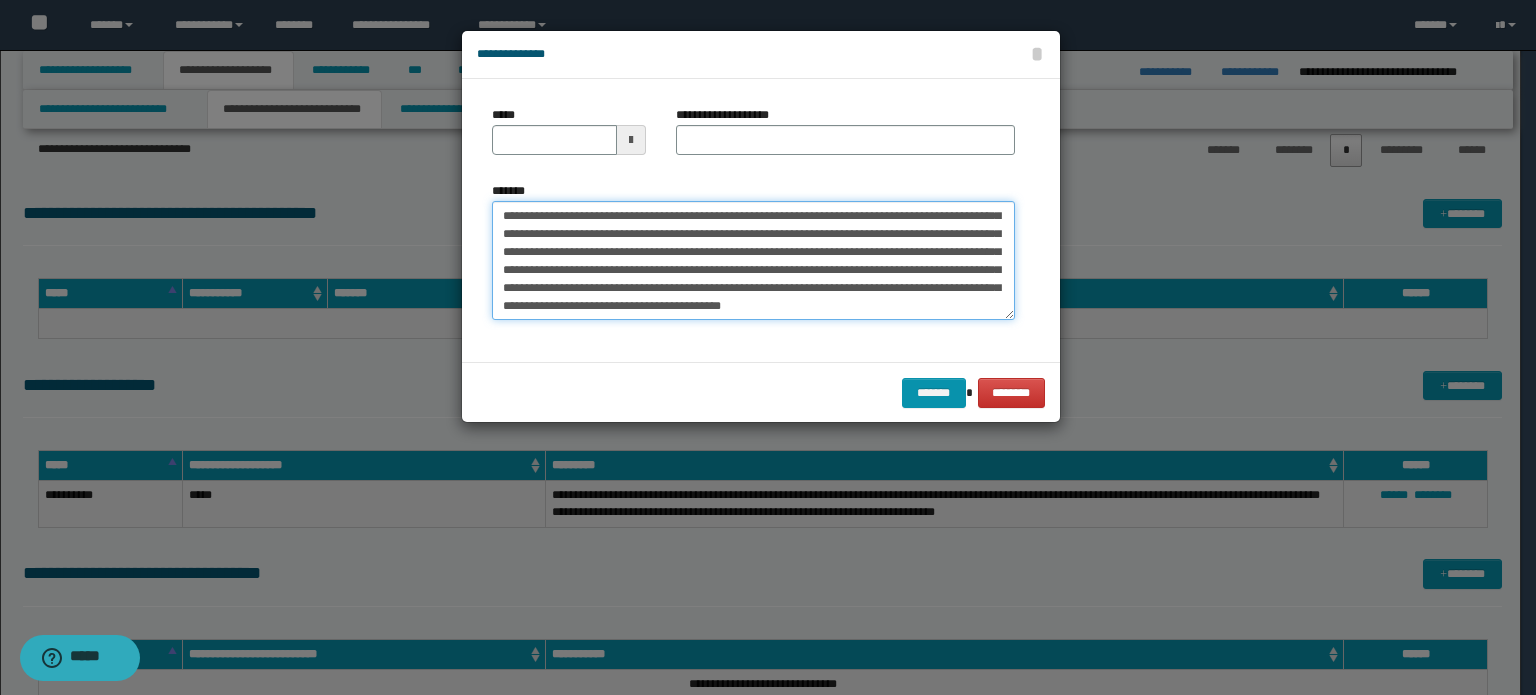 type on "**********" 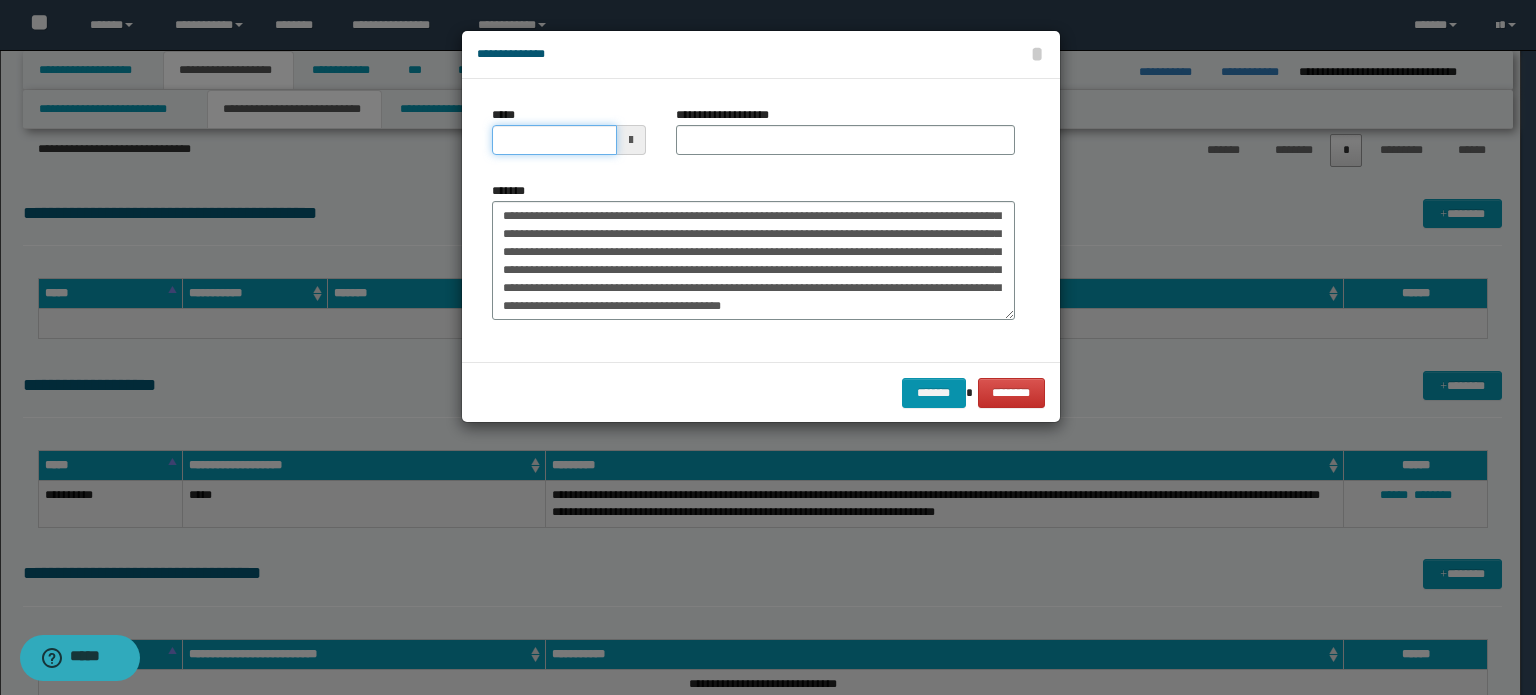drag, startPoint x: 563, startPoint y: 135, endPoint x: 604, endPoint y: 152, distance: 44.38468 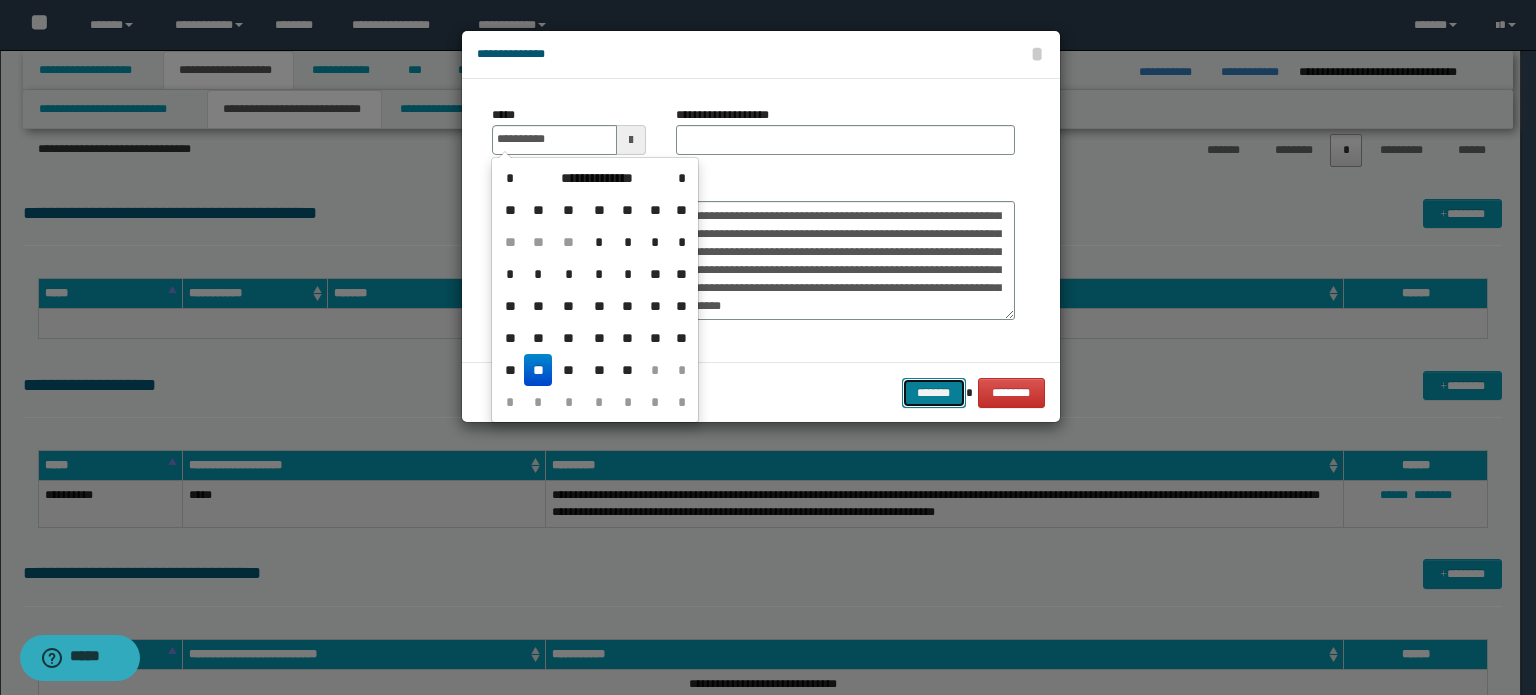 type on "**********" 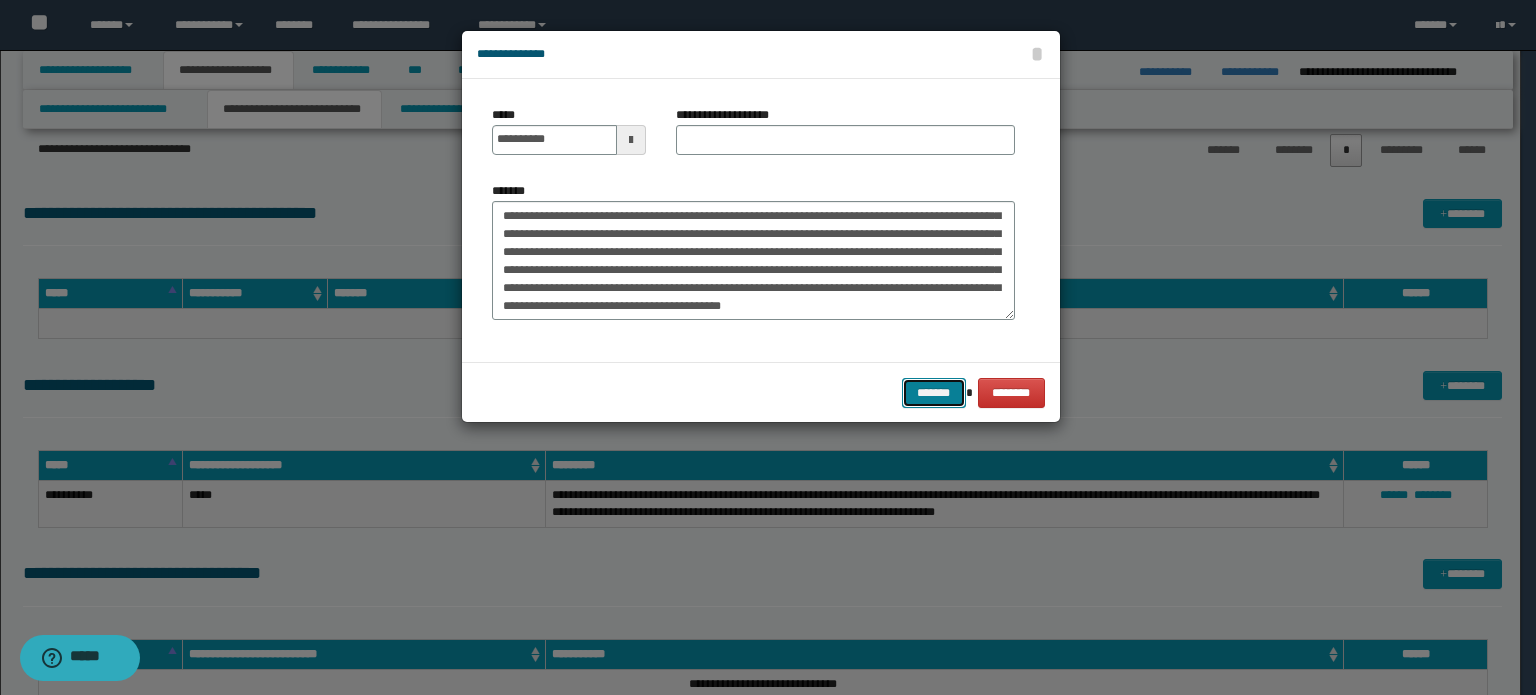 click on "*******" at bounding box center [934, 393] 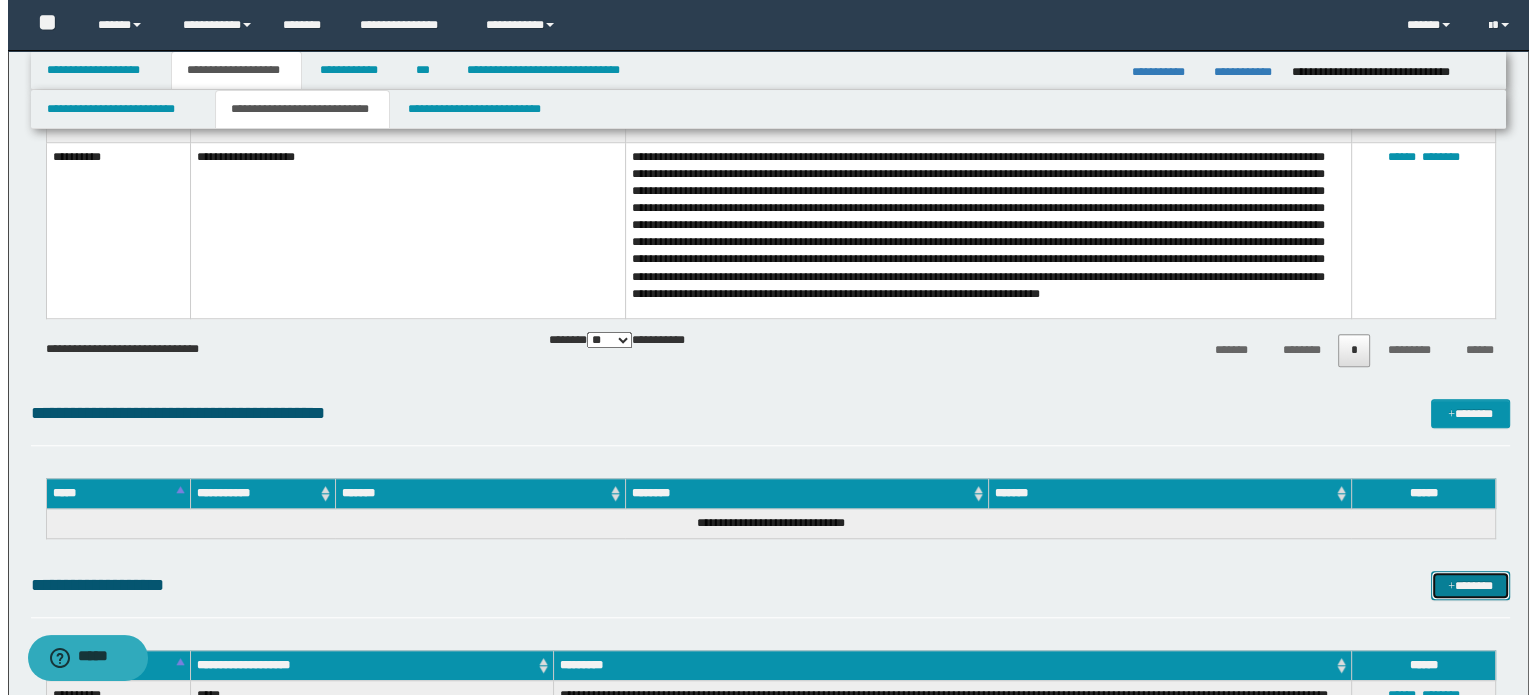 scroll, scrollTop: 1600, scrollLeft: 0, axis: vertical 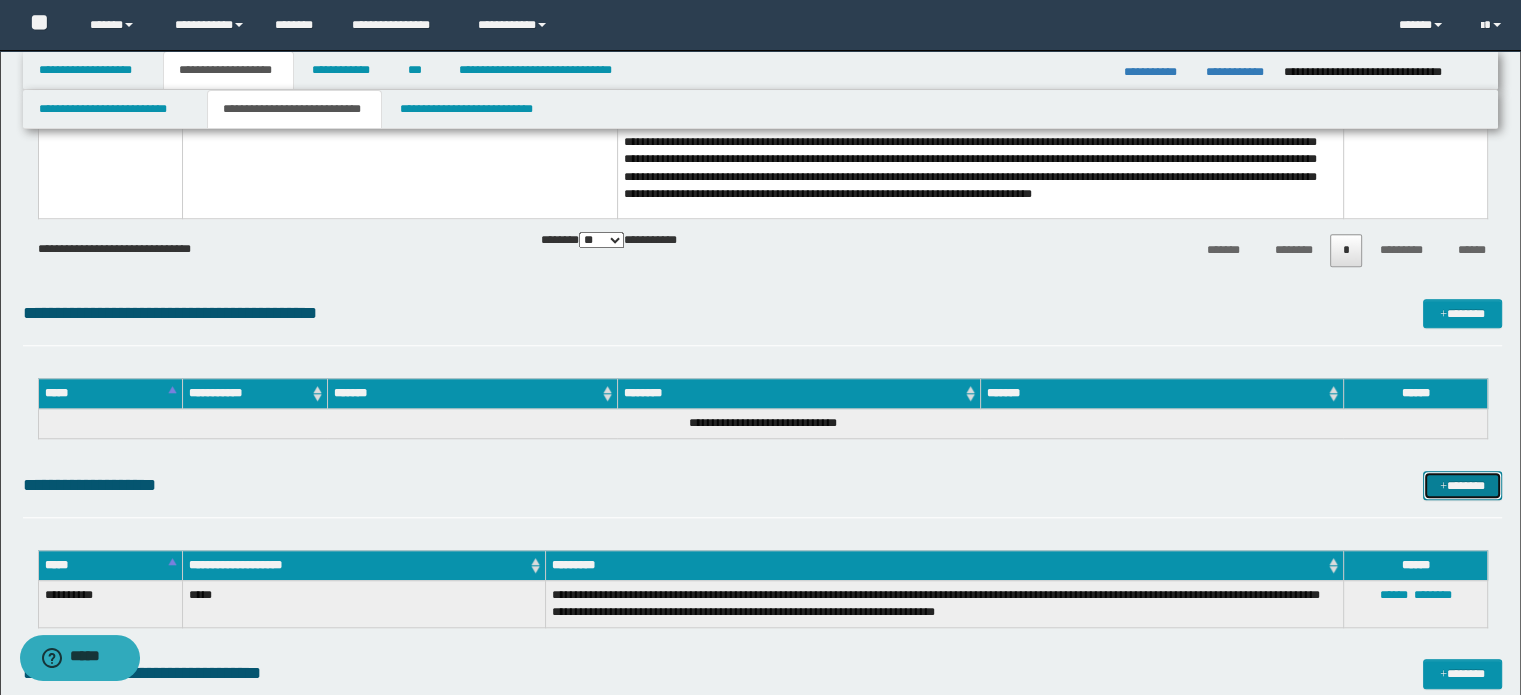 click on "*******" at bounding box center [1462, 486] 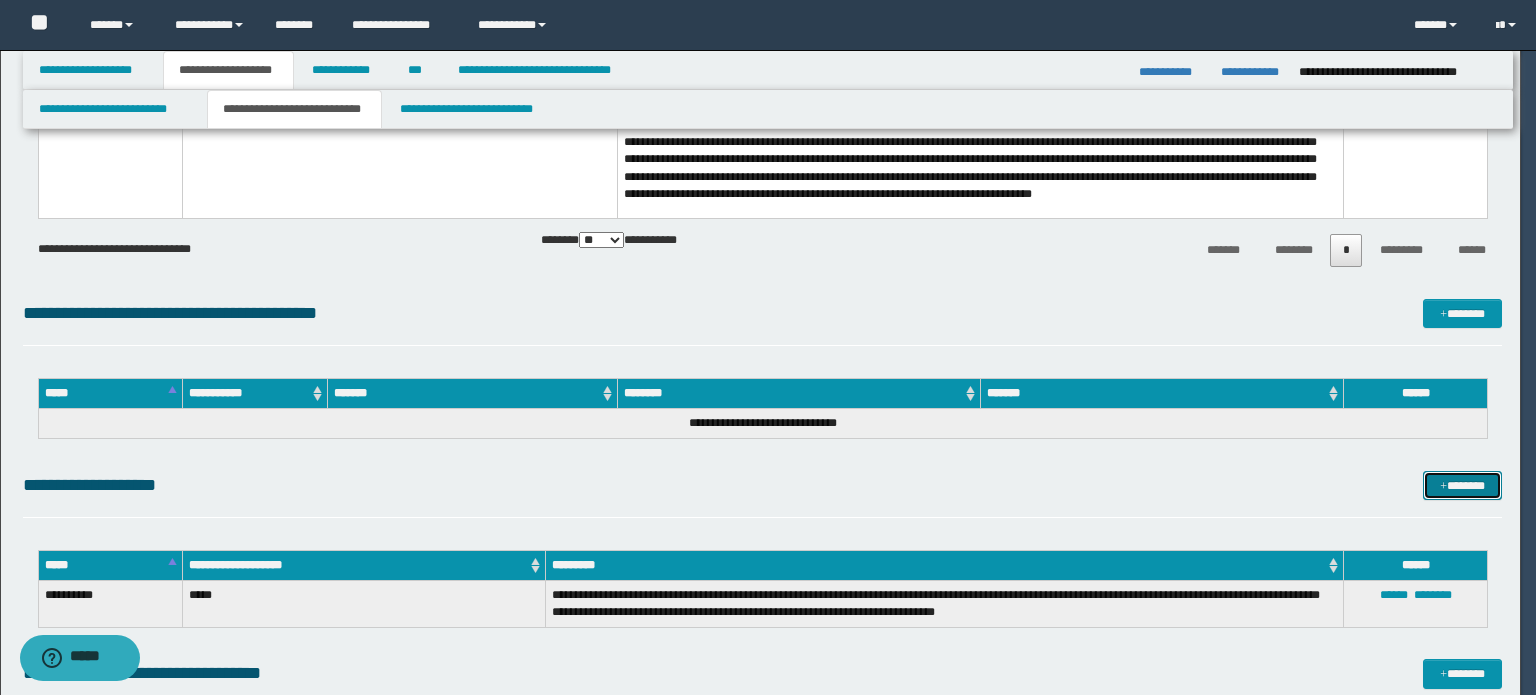 scroll, scrollTop: 0, scrollLeft: 0, axis: both 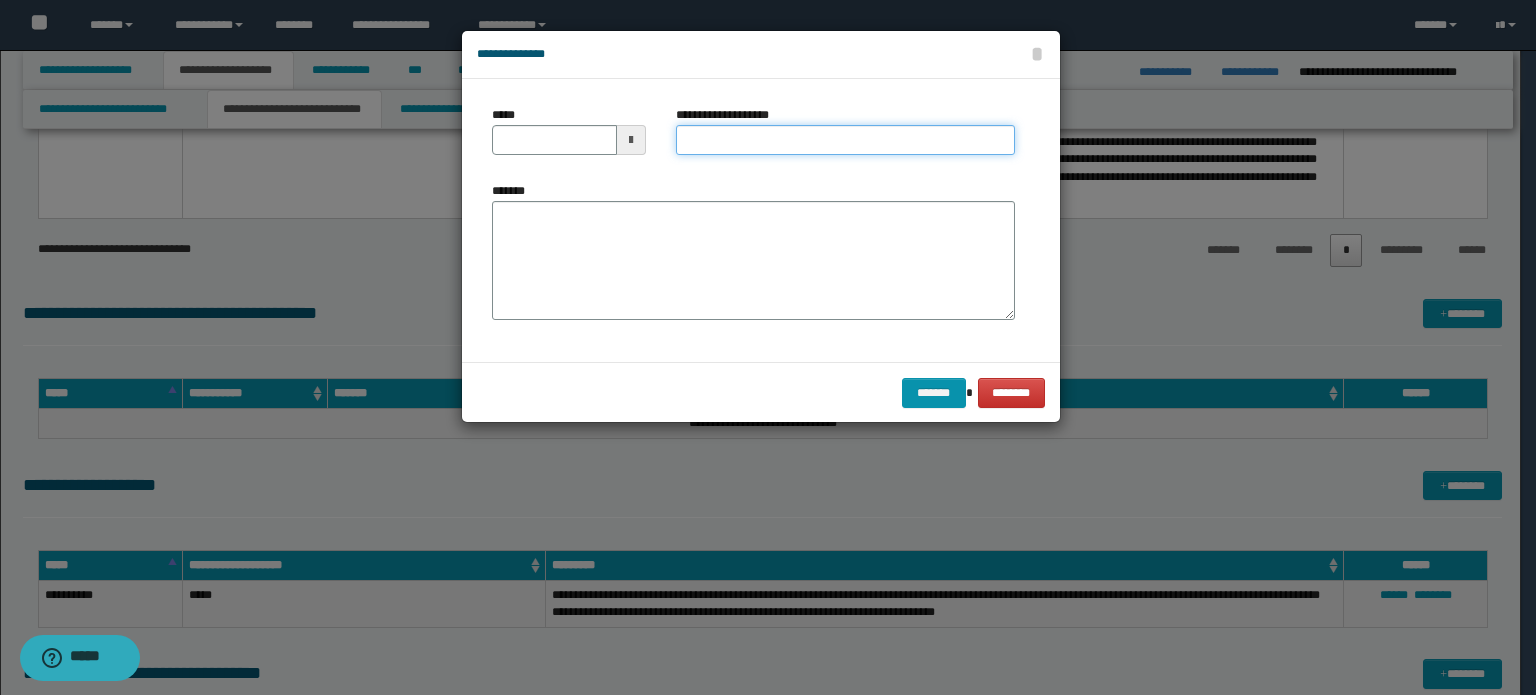 click on "**********" at bounding box center [845, 140] 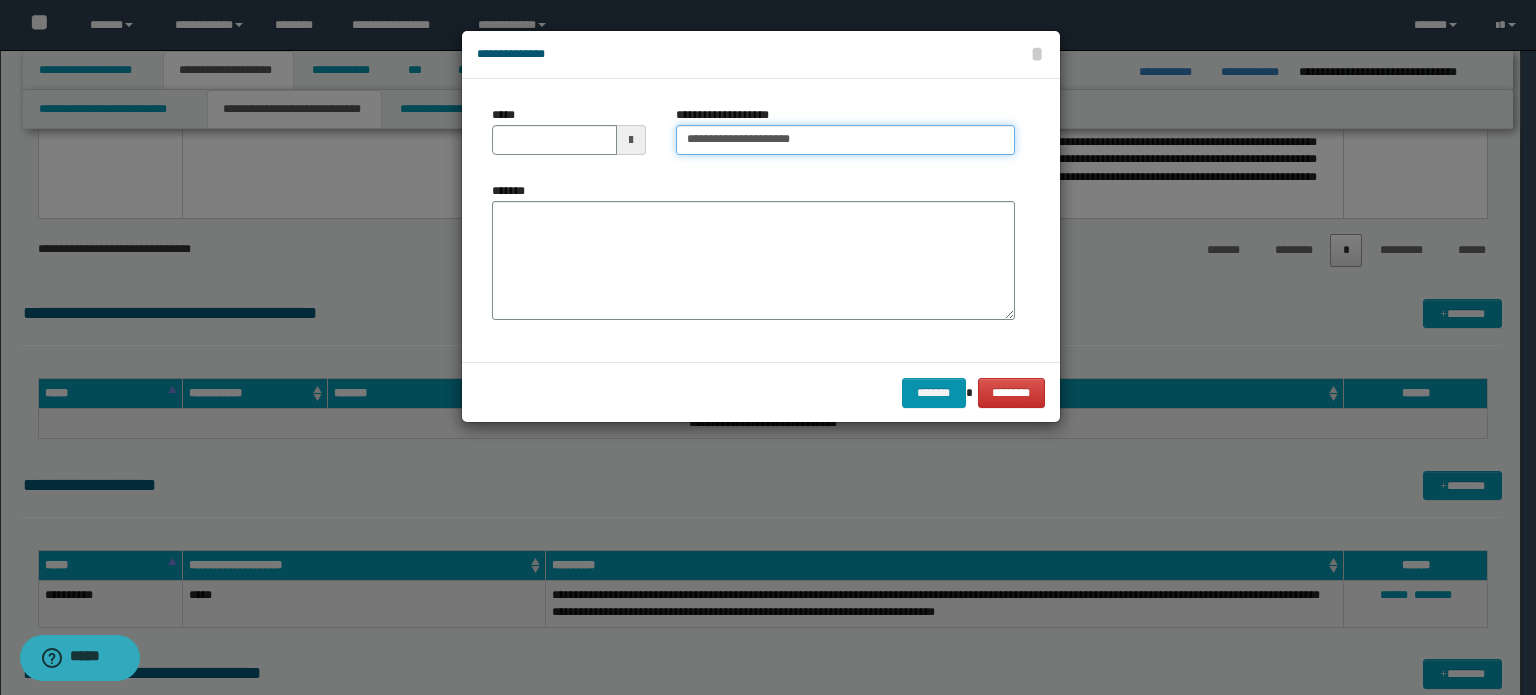 type on "**********" 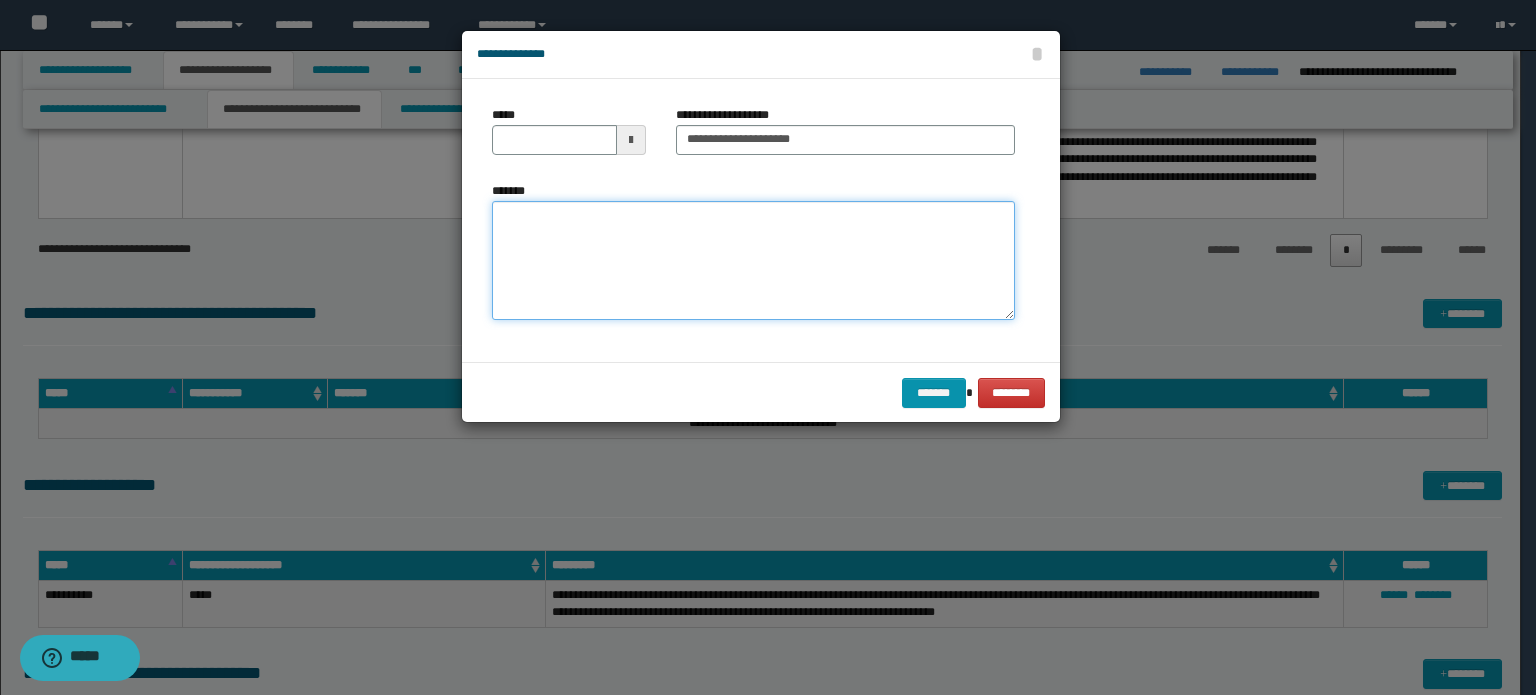 click on "*******" at bounding box center [753, 261] 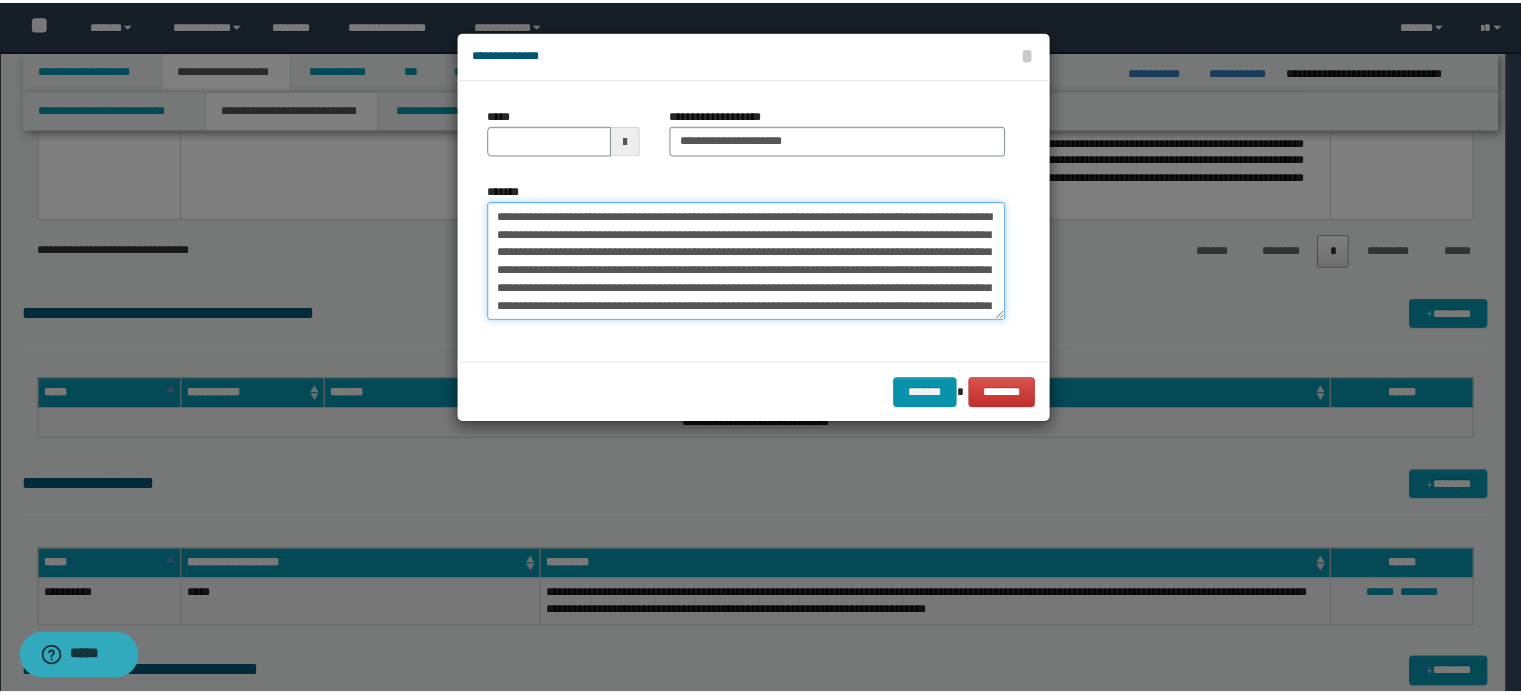 scroll, scrollTop: 84, scrollLeft: 0, axis: vertical 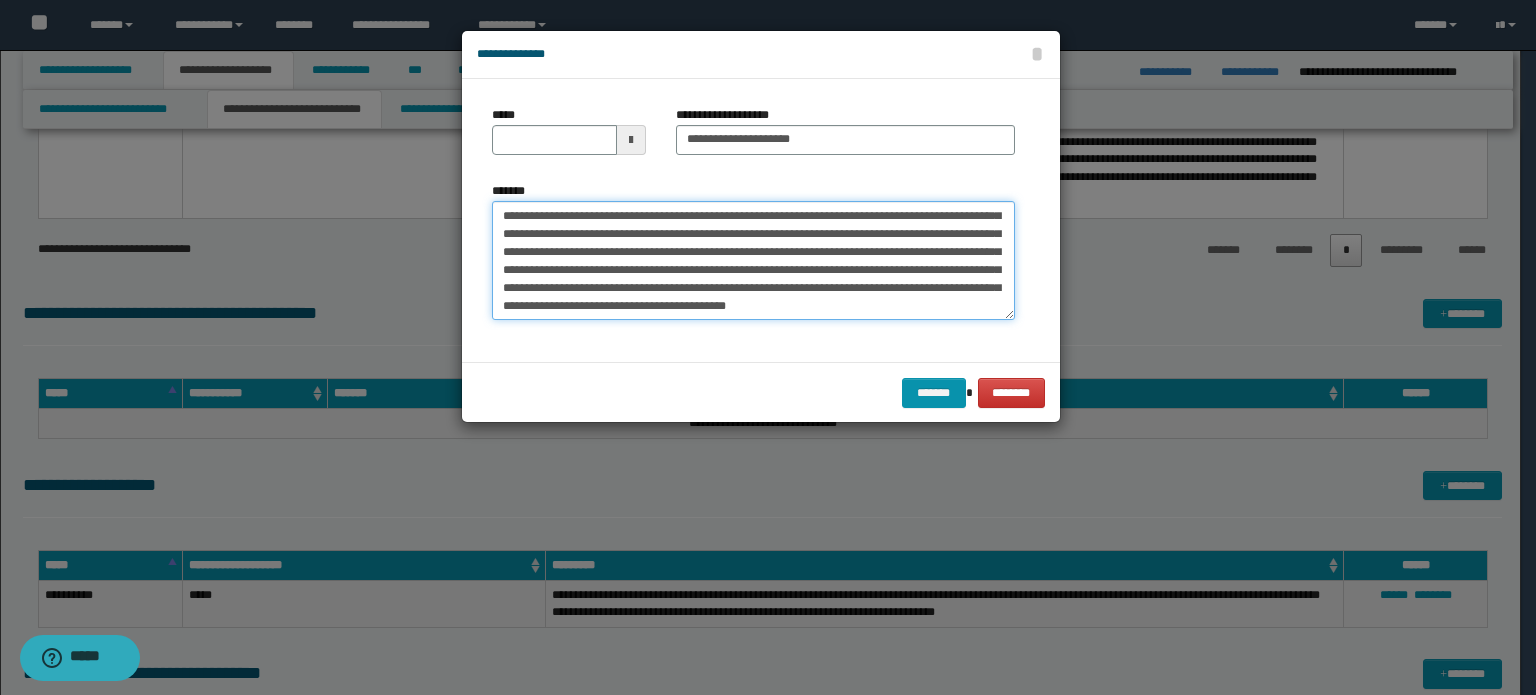 type on "**********" 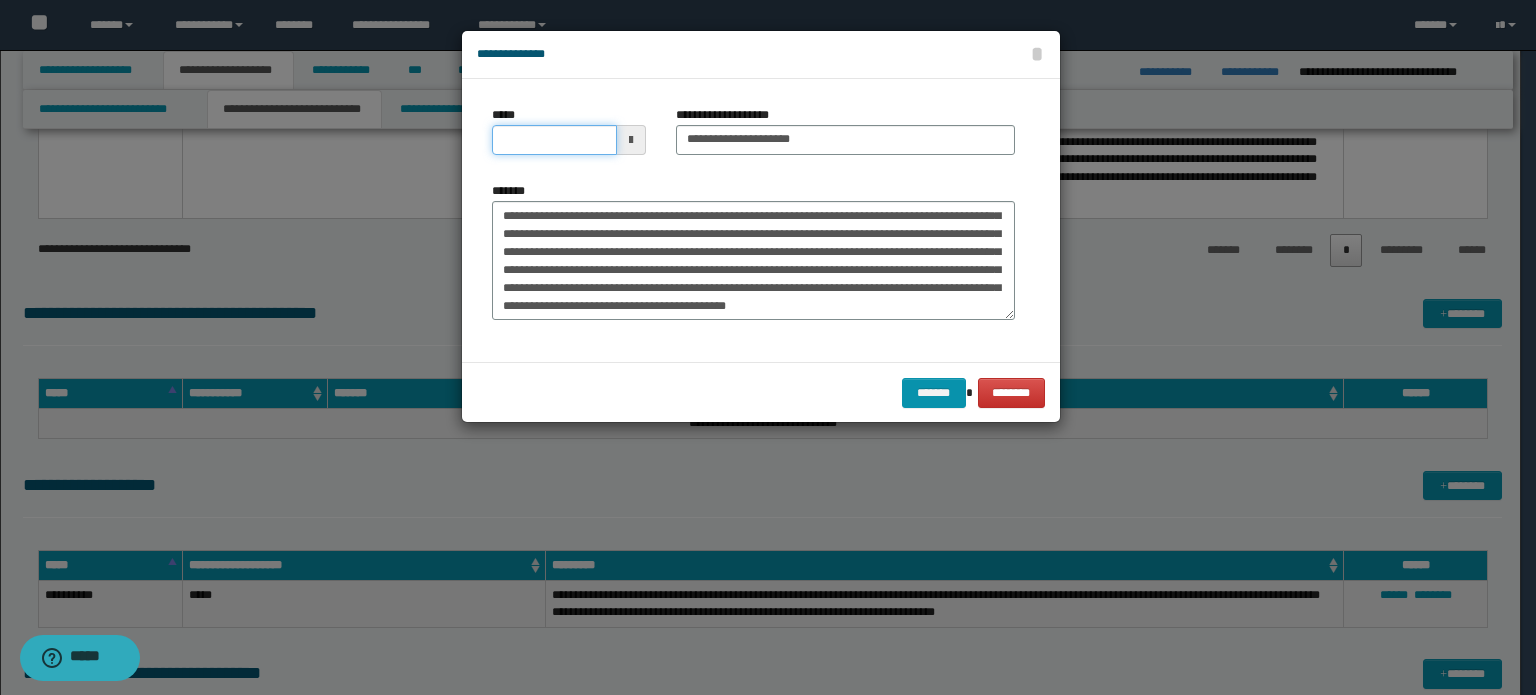 click on "*****" at bounding box center (554, 140) 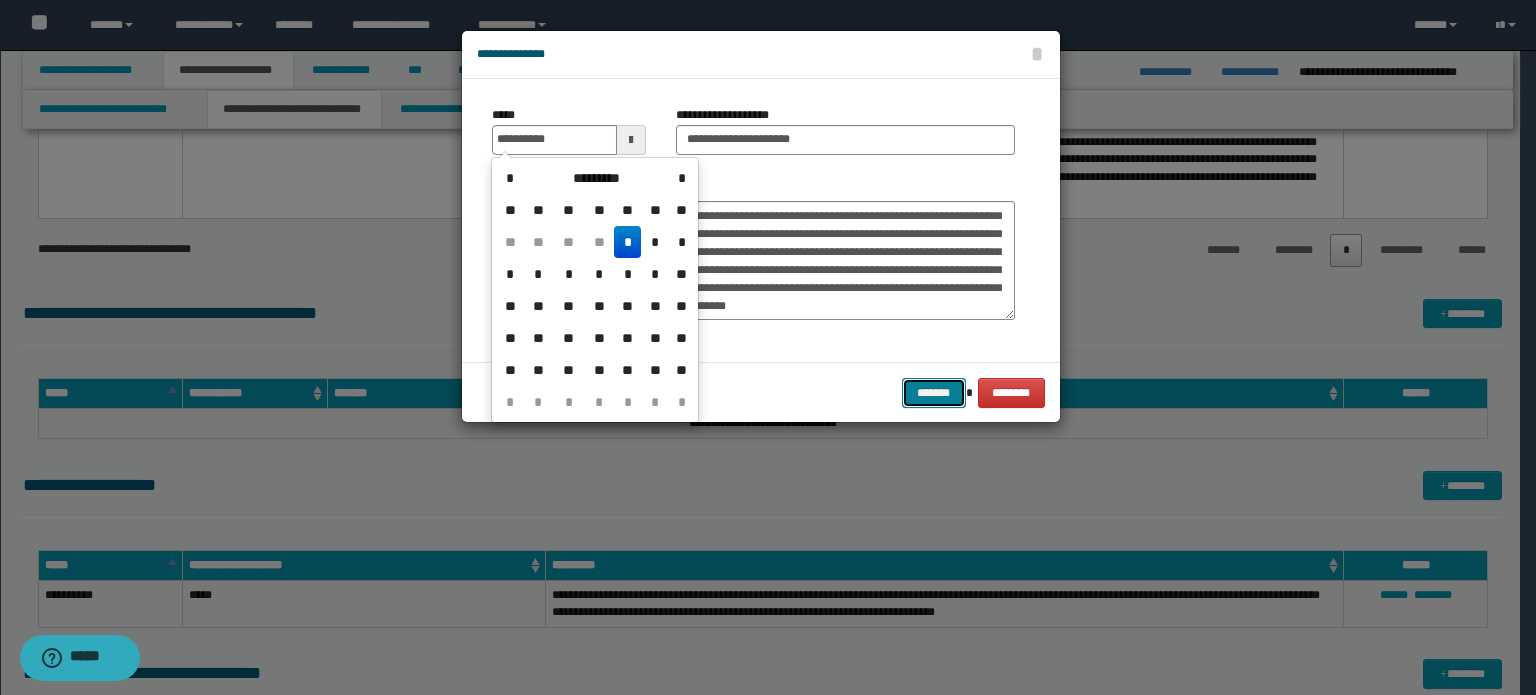 type on "**********" 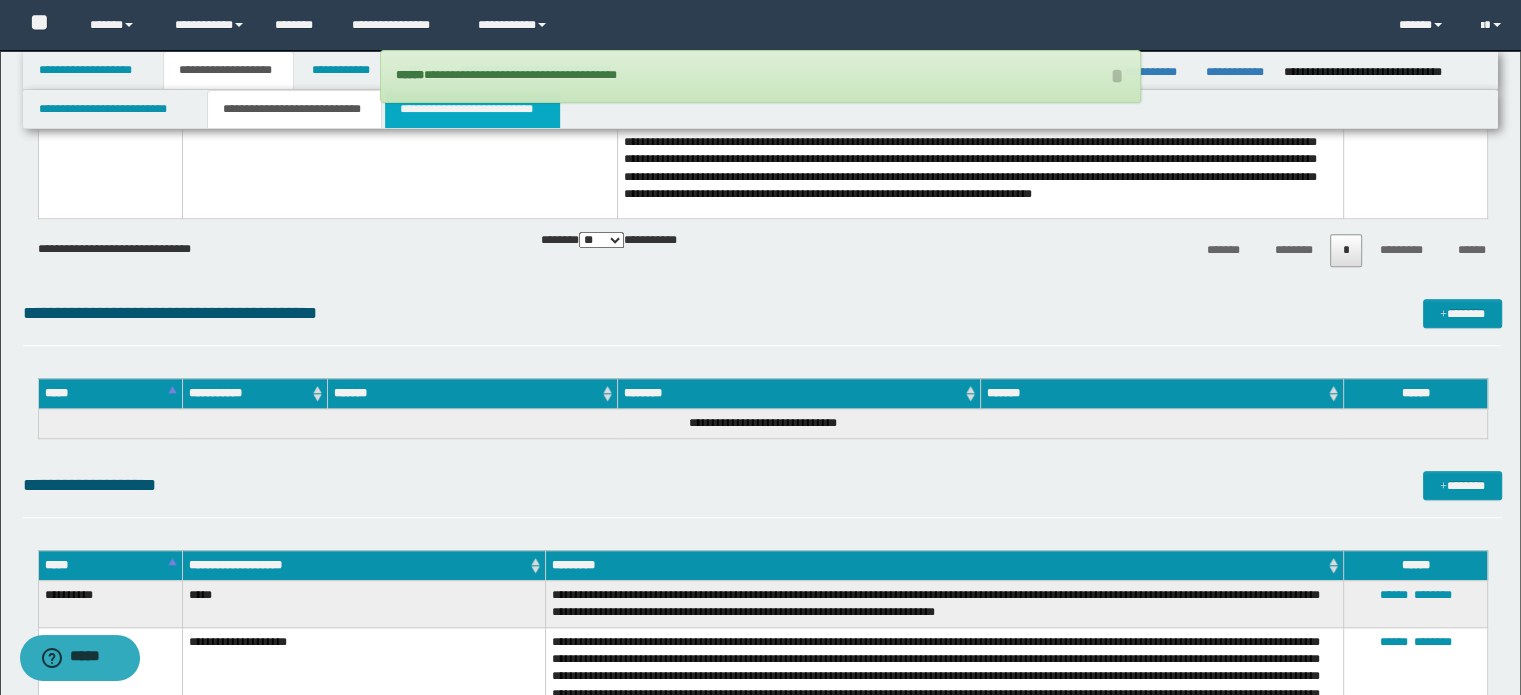 click on "**********" at bounding box center (472, 109) 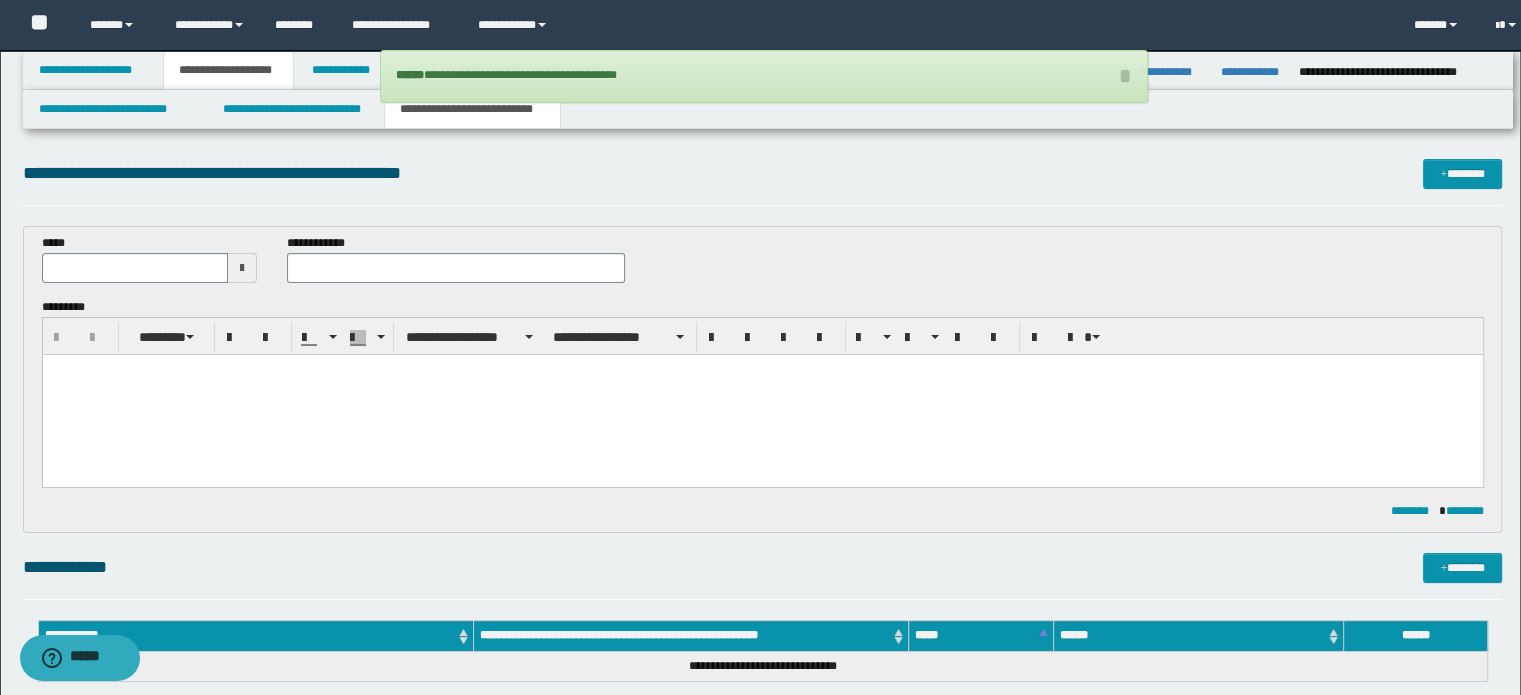 scroll, scrollTop: 0, scrollLeft: 0, axis: both 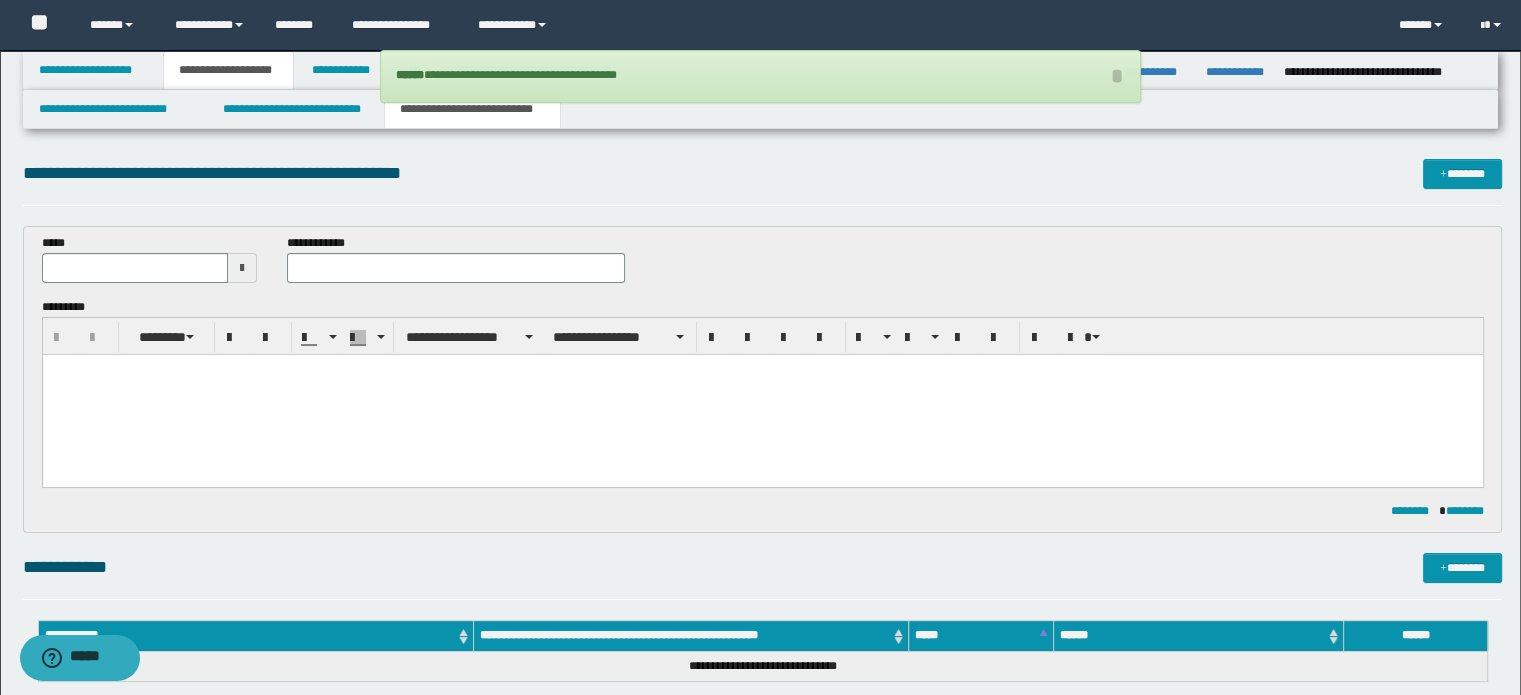 click at bounding box center (762, 369) 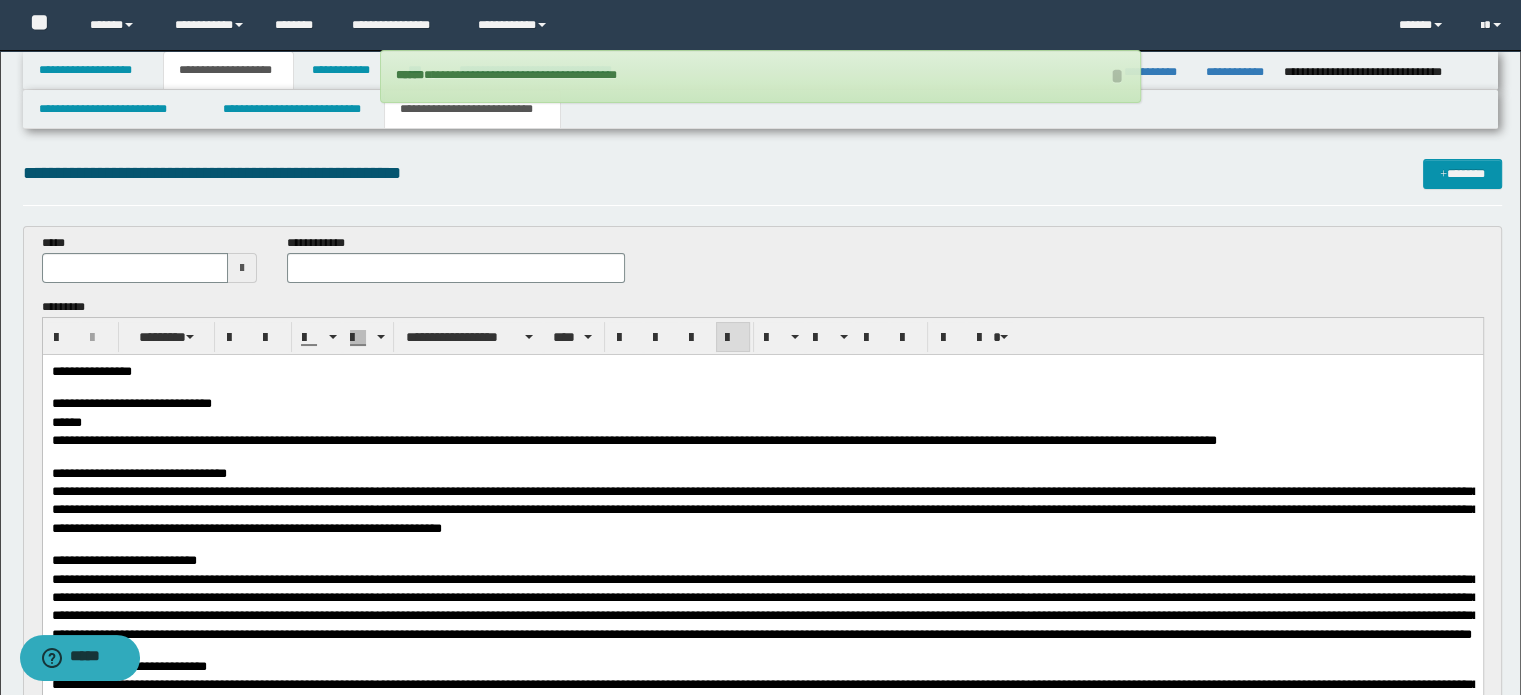 click at bounding box center [456, 268] 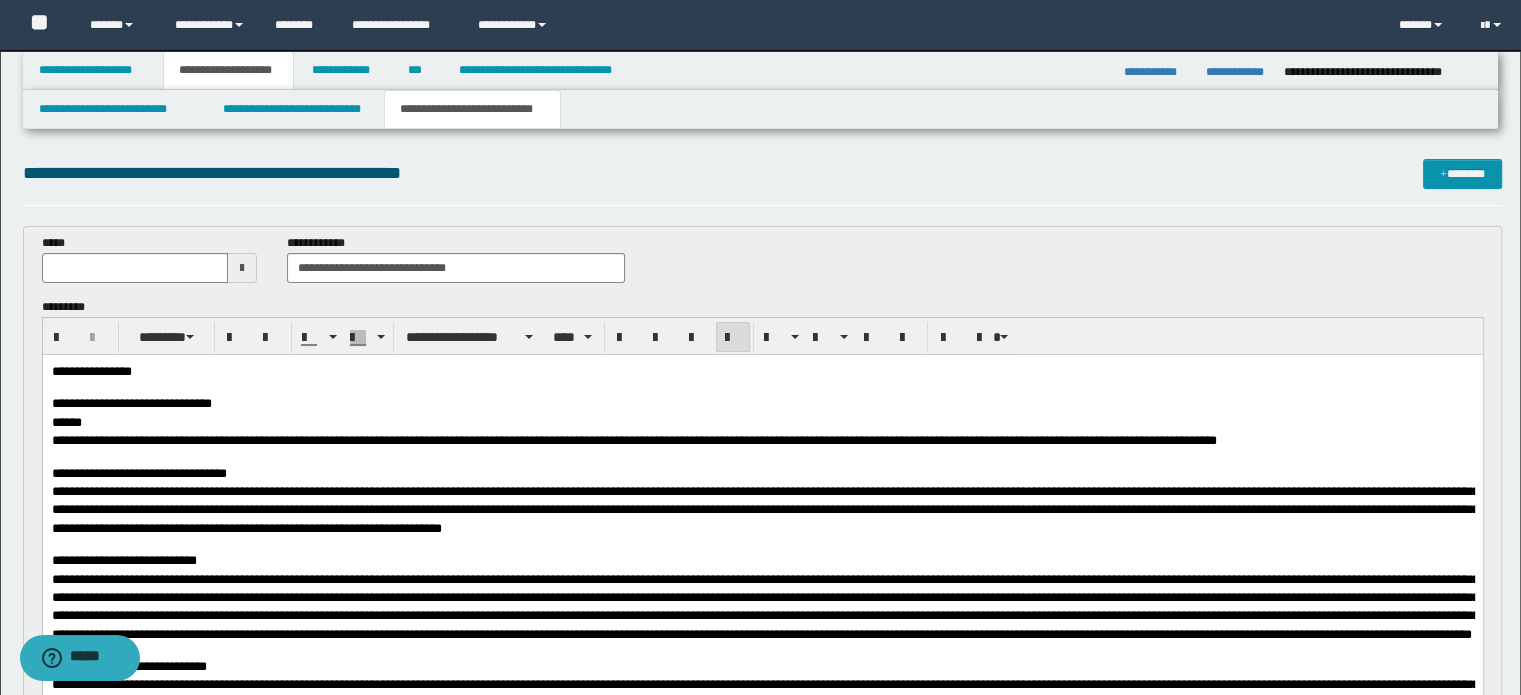 type on "**********" 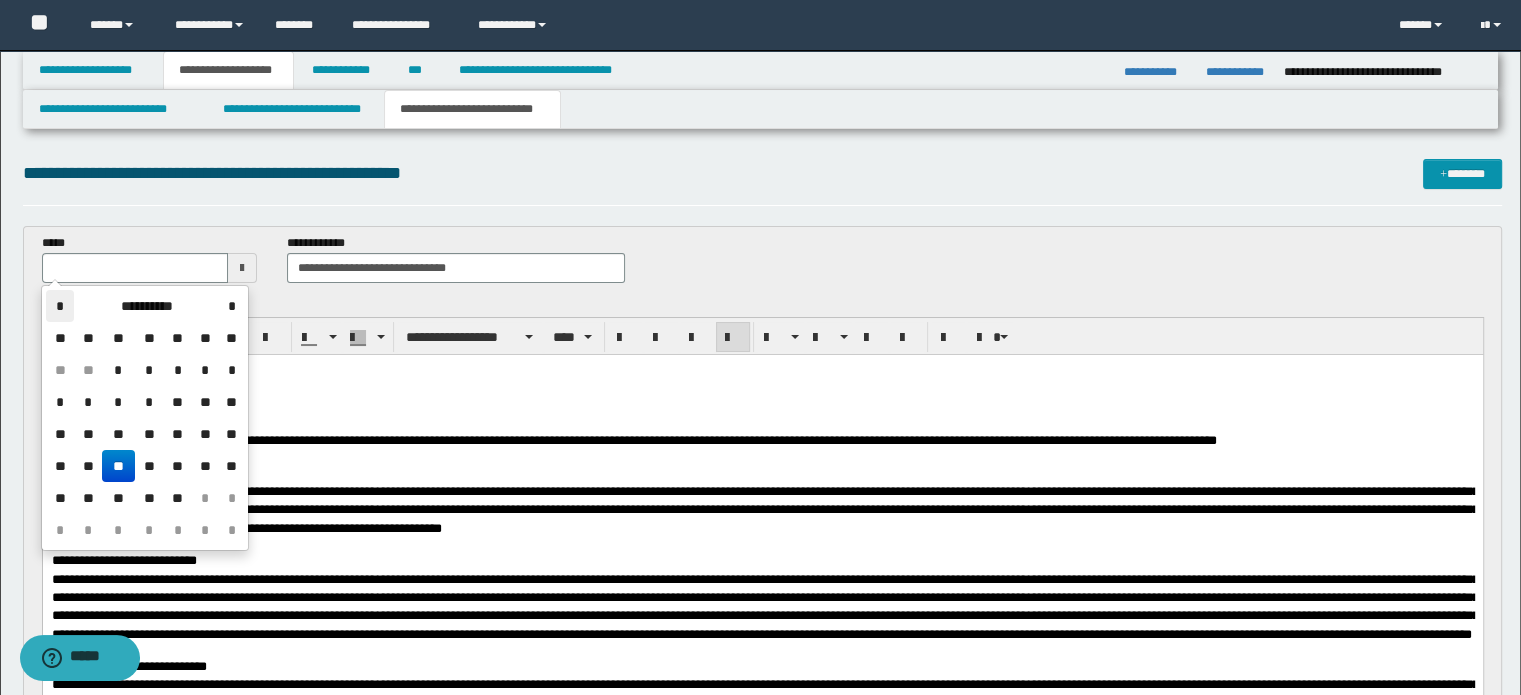 click on "*" at bounding box center [60, 306] 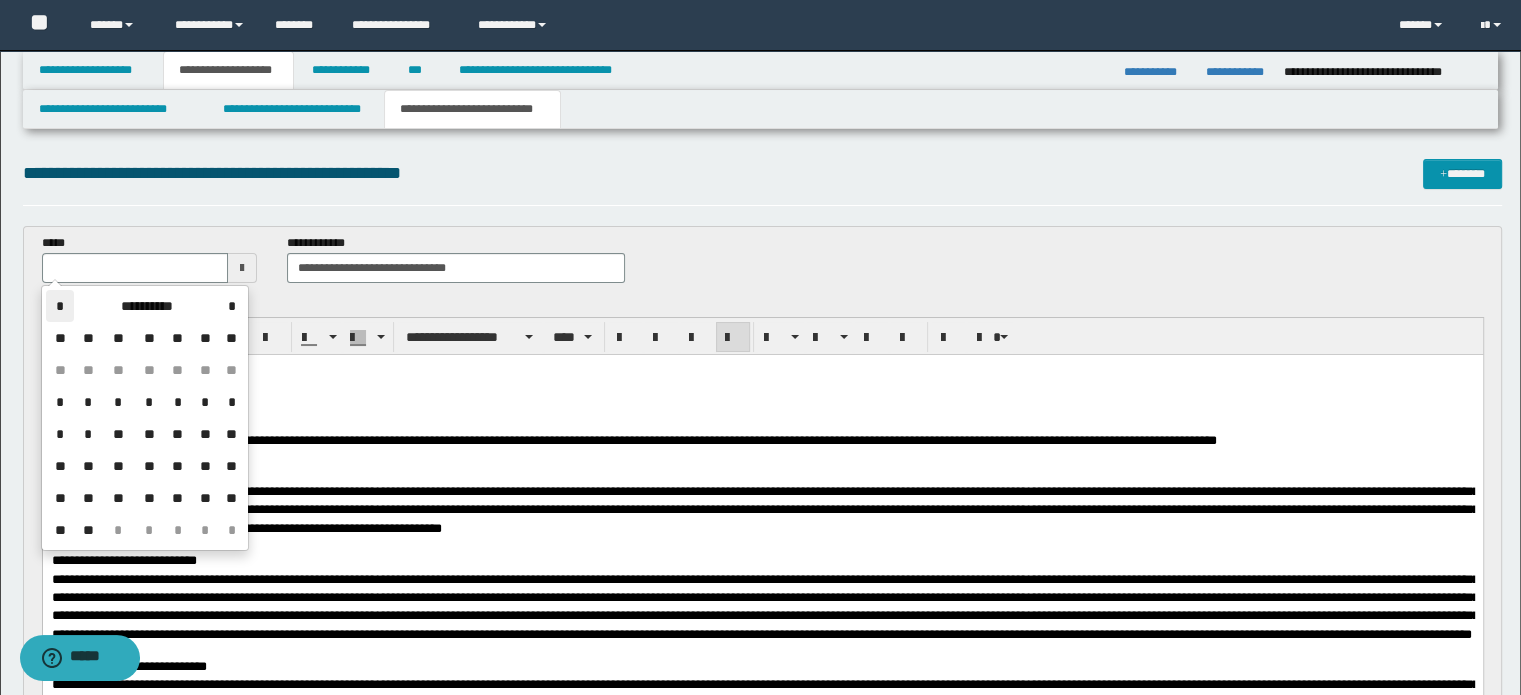 click on "*" at bounding box center [60, 306] 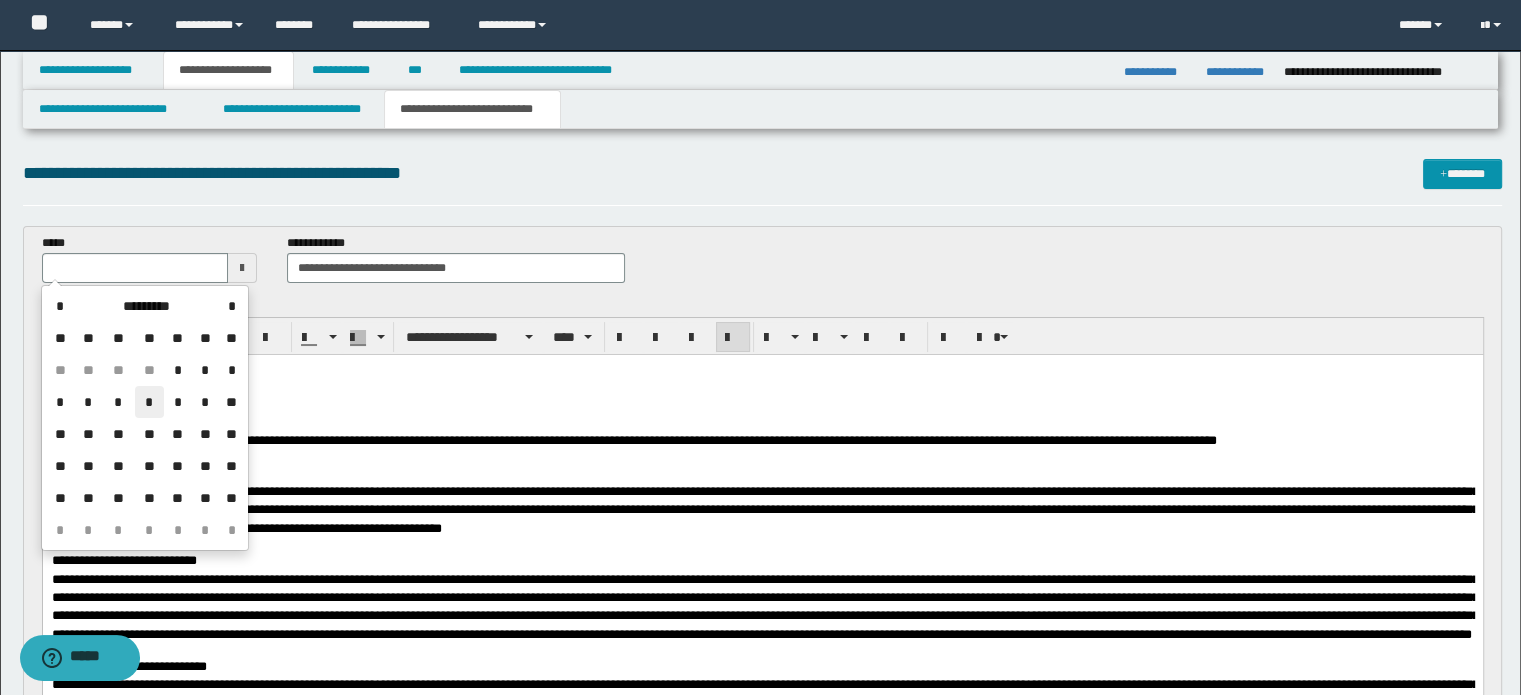 drag, startPoint x: 157, startPoint y: 403, endPoint x: 211, endPoint y: 80, distance: 327.48282 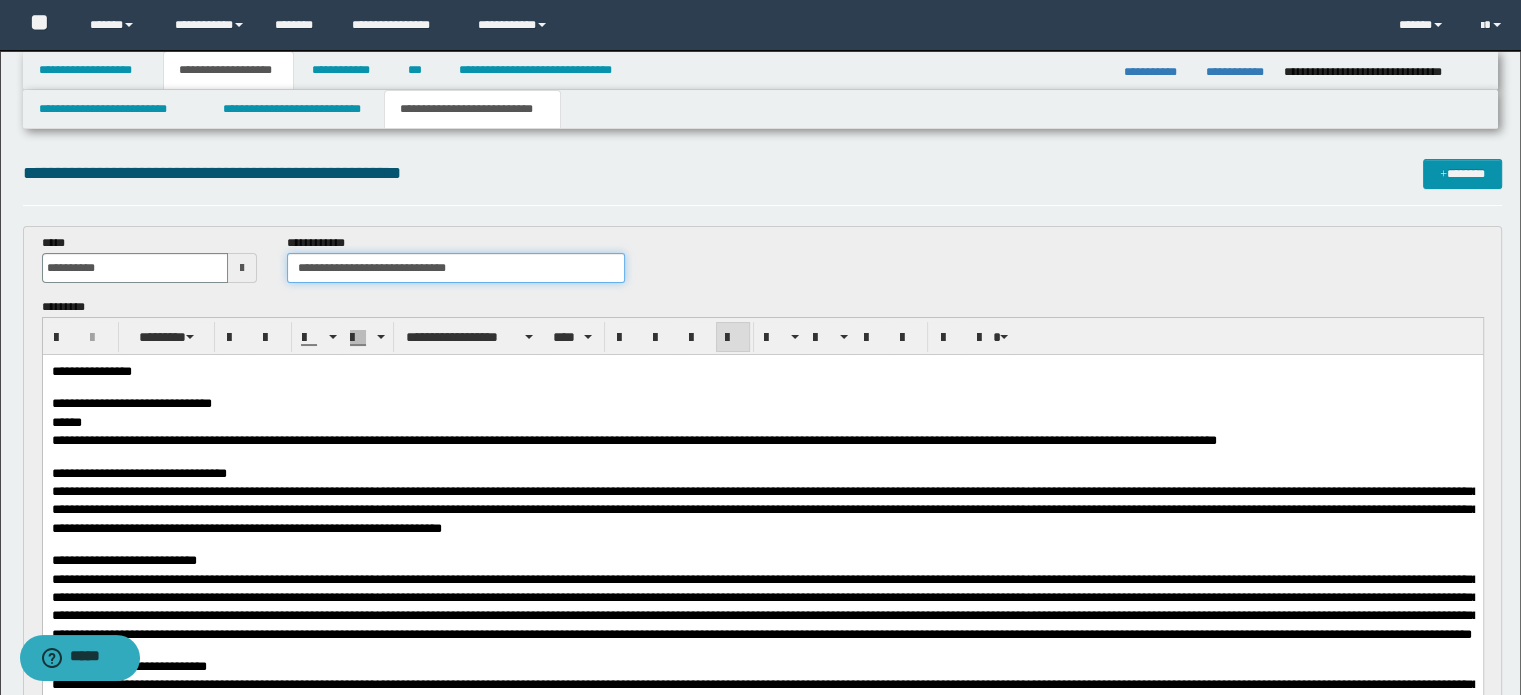 drag, startPoint x: 339, startPoint y: 272, endPoint x: 346, endPoint y: 263, distance: 11.401754 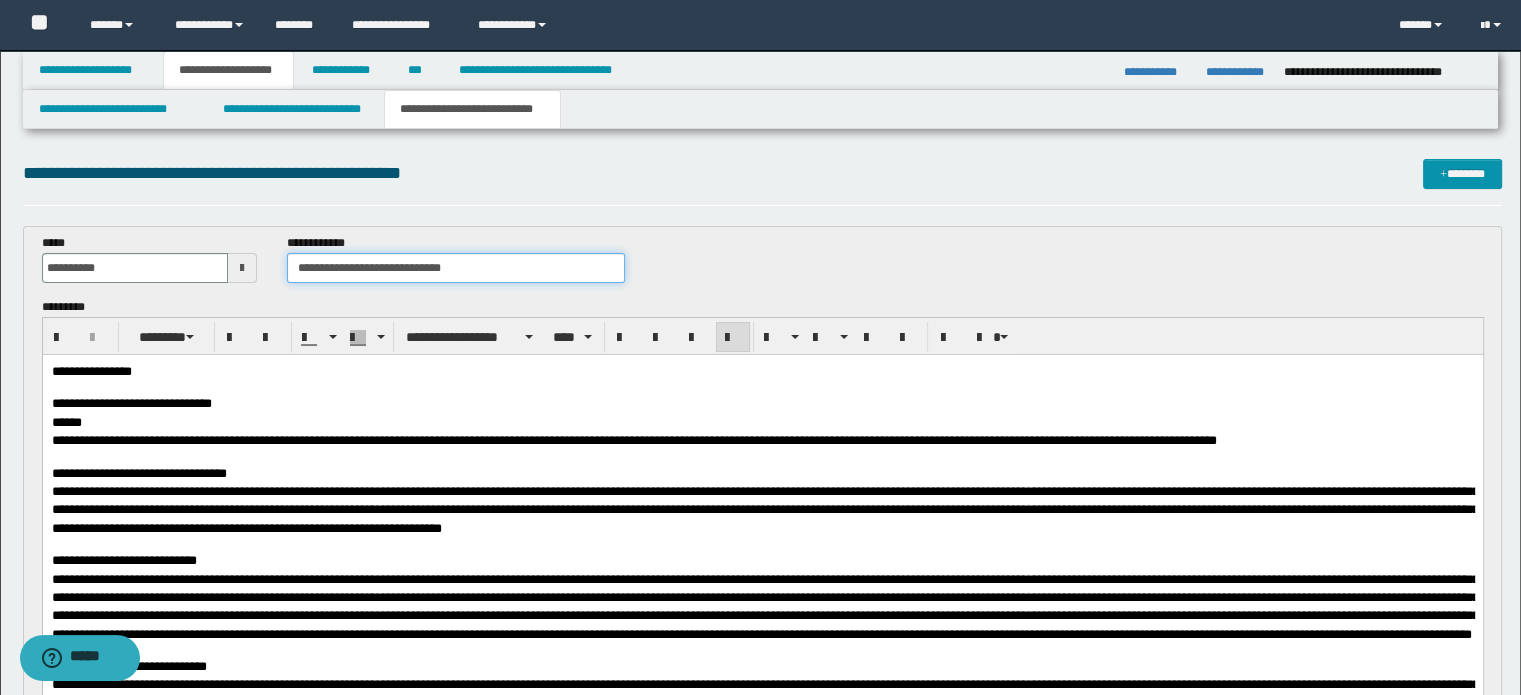 scroll, scrollTop: 300, scrollLeft: 0, axis: vertical 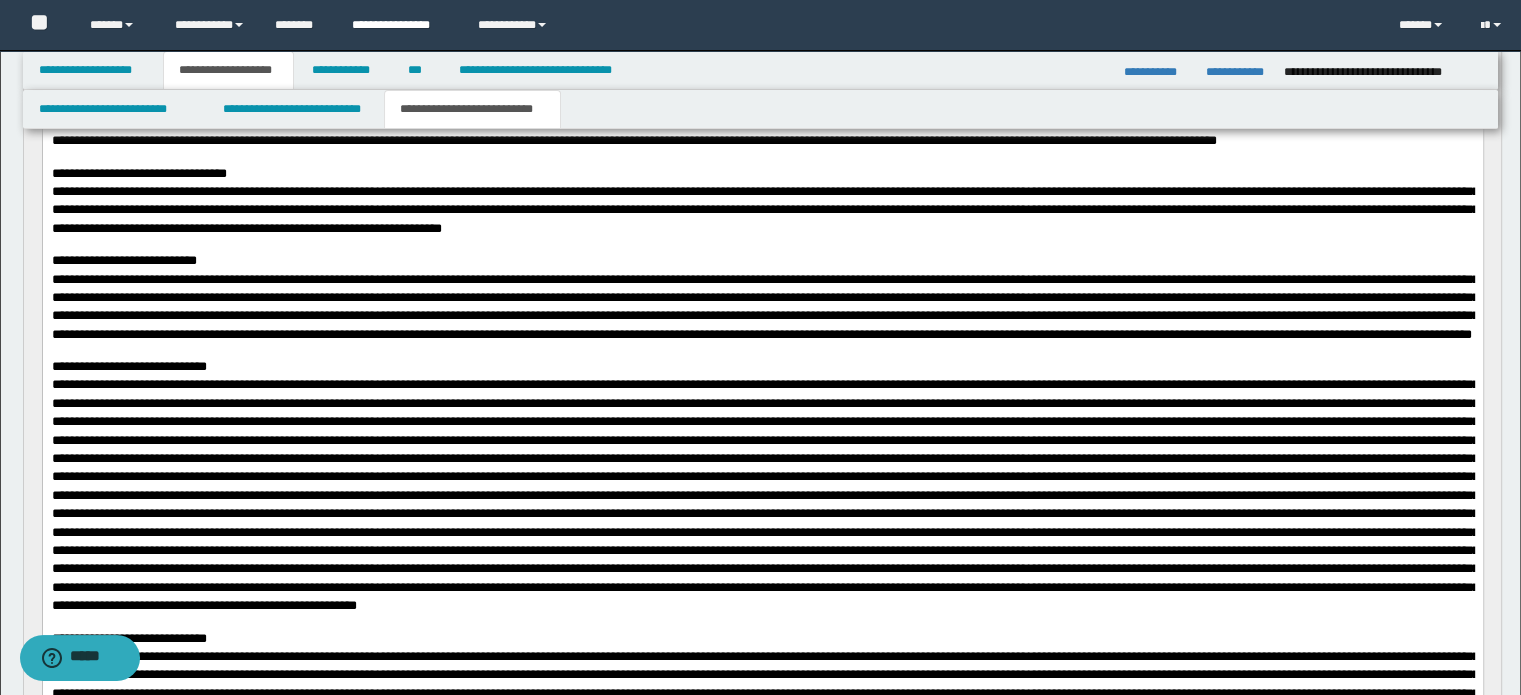 type on "**********" 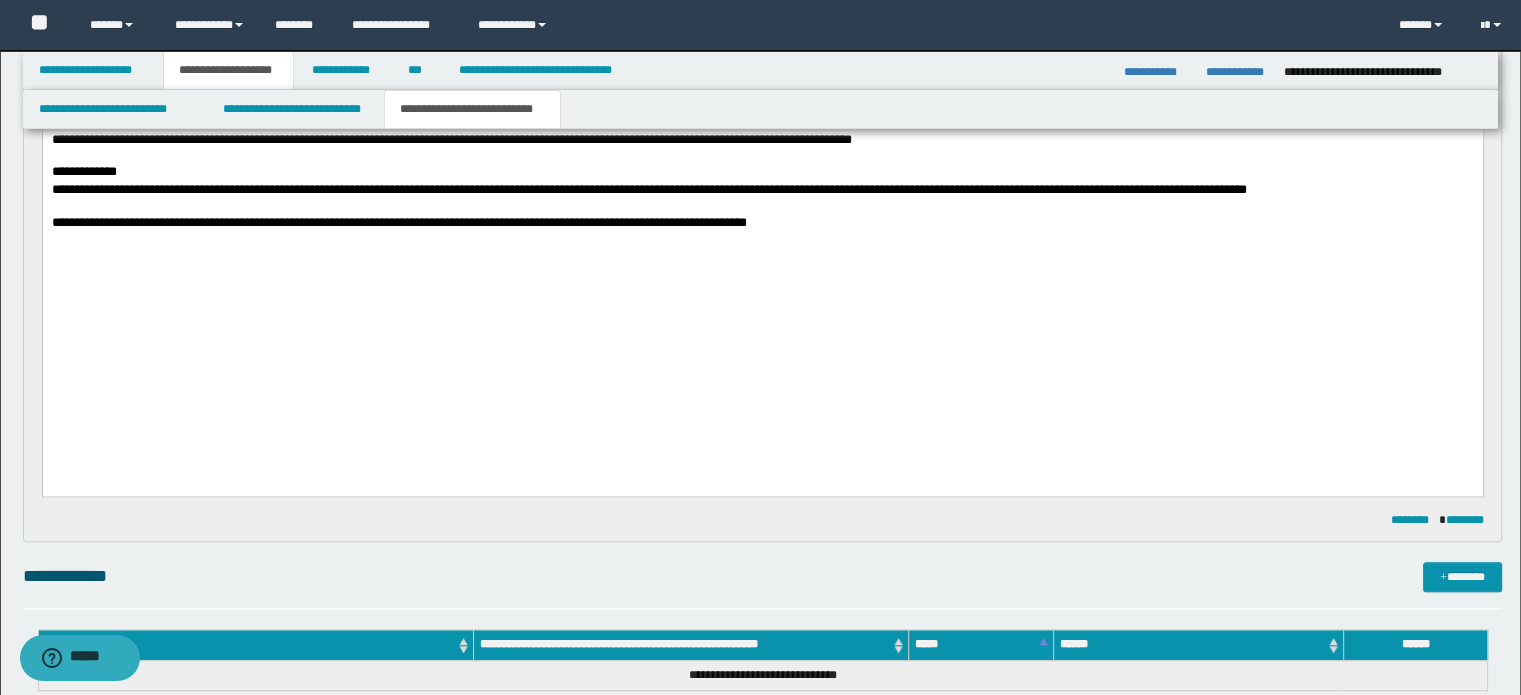 scroll, scrollTop: 2324, scrollLeft: 0, axis: vertical 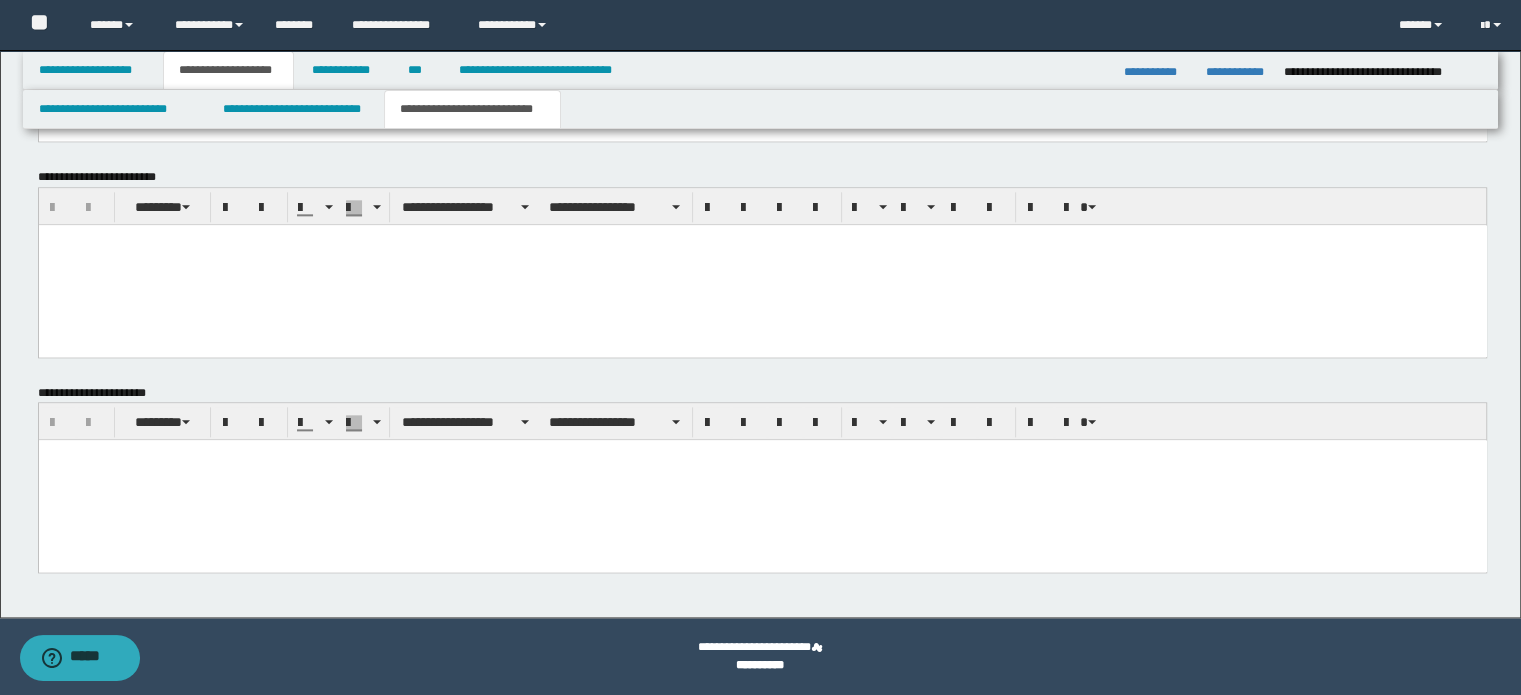 drag, startPoint x: 428, startPoint y: 540, endPoint x: 394, endPoint y: 518, distance: 40.496914 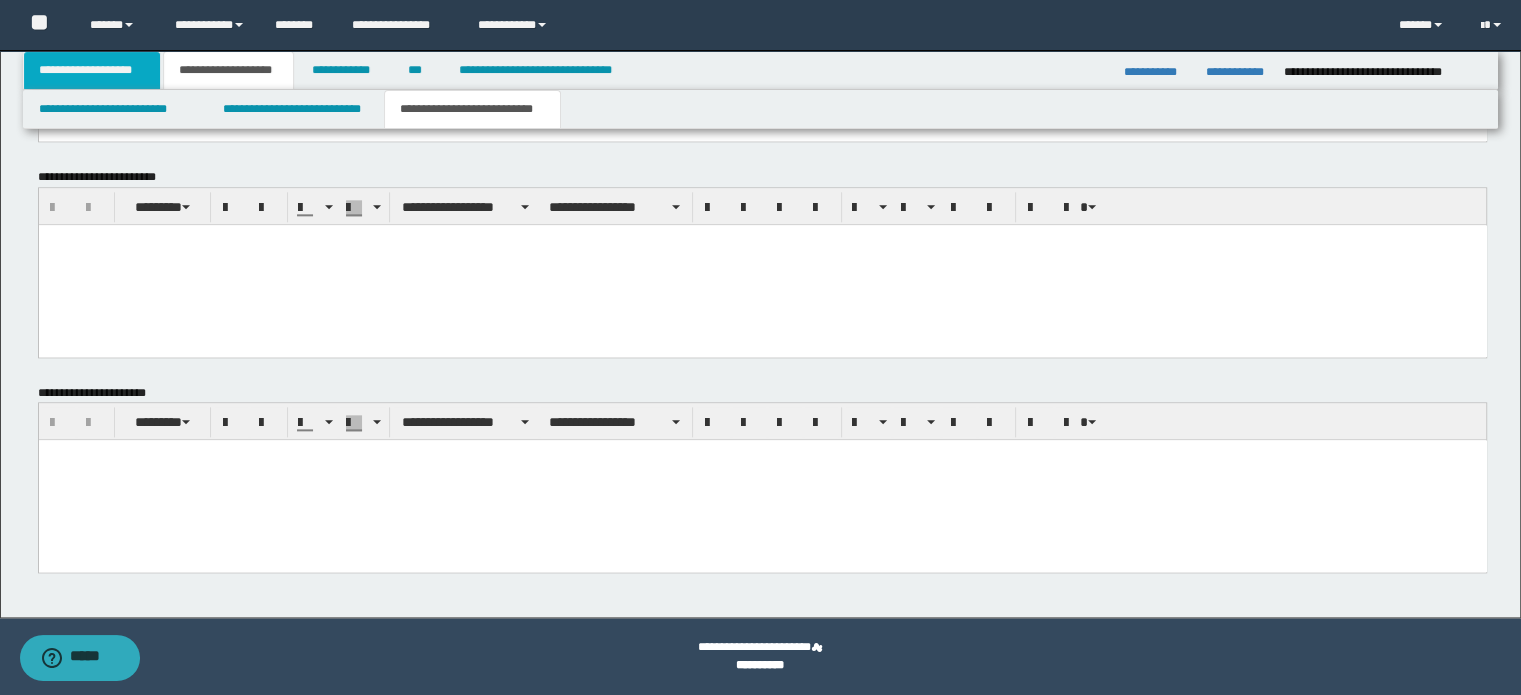 type 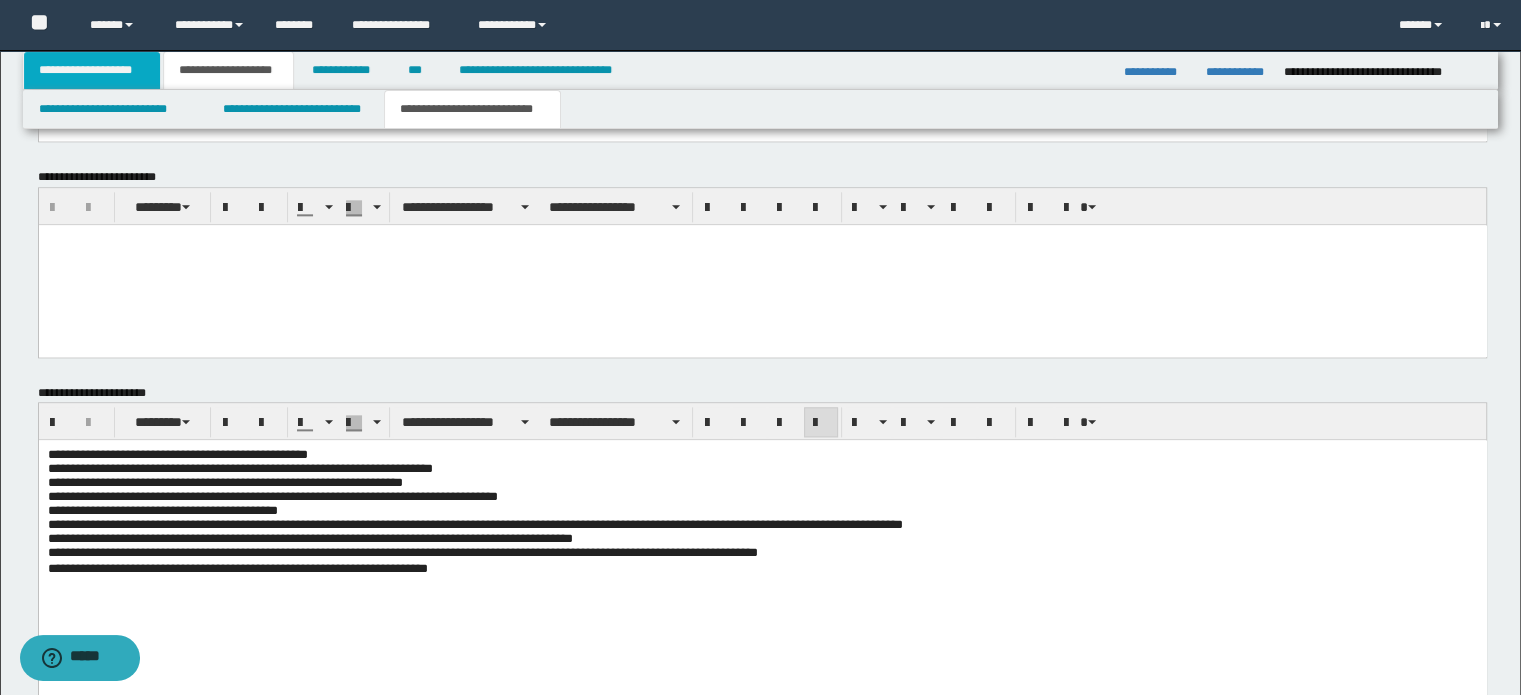 click on "**********" at bounding box center [92, 70] 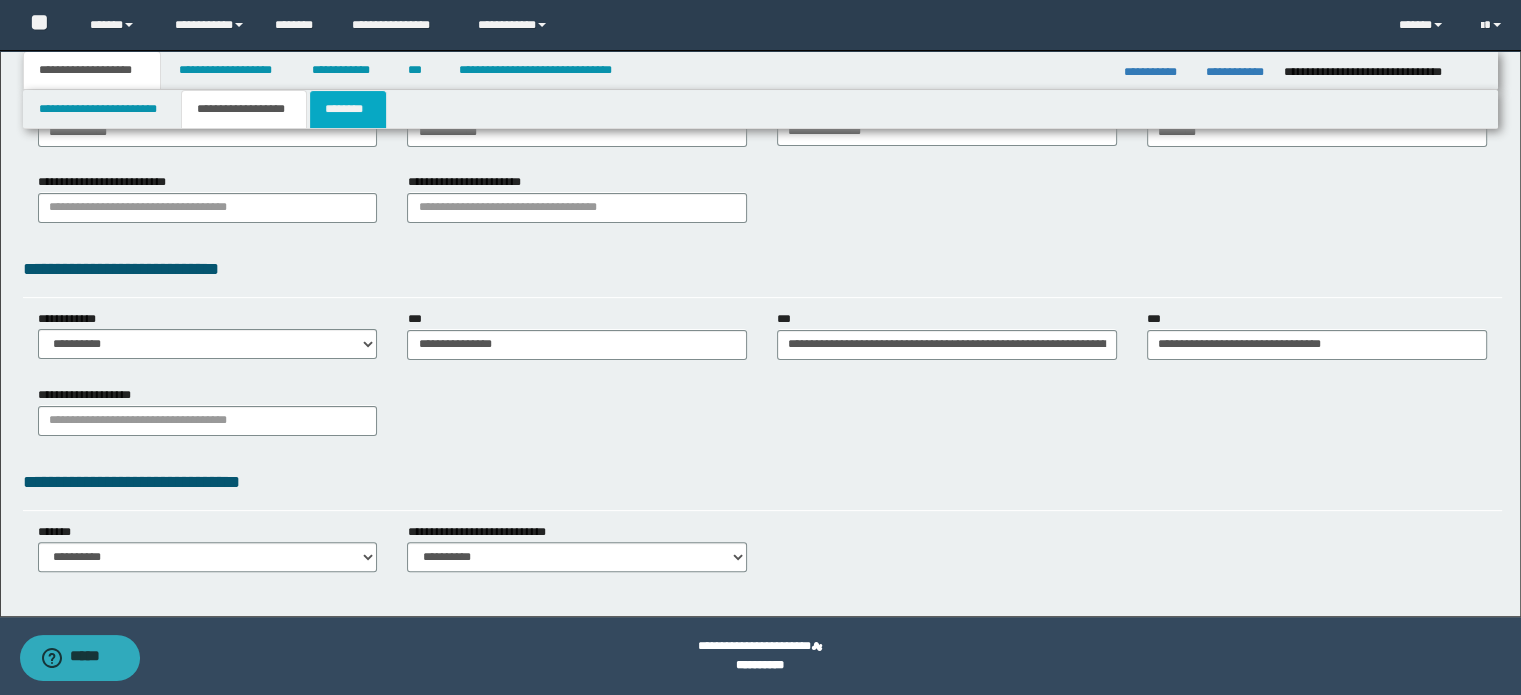 scroll, scrollTop: 411, scrollLeft: 0, axis: vertical 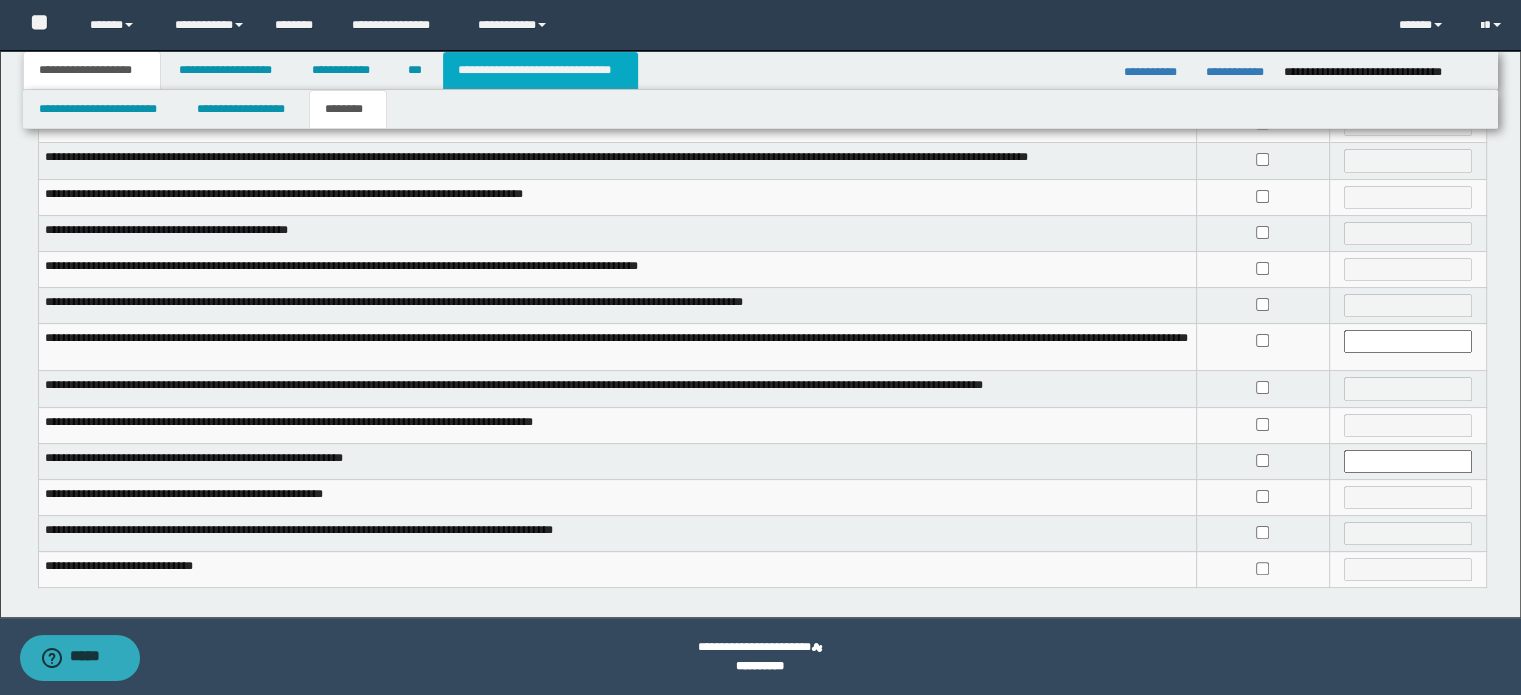 click on "**********" at bounding box center (540, 70) 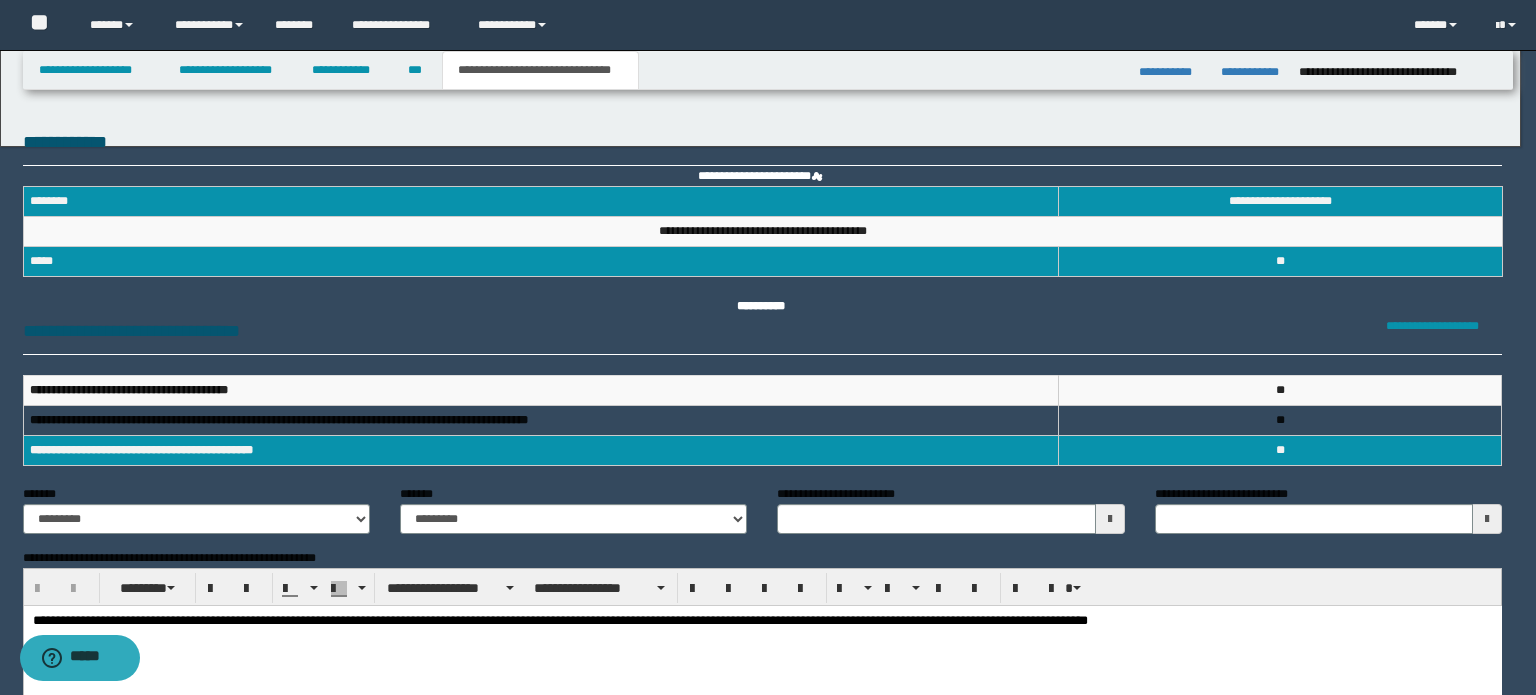scroll, scrollTop: 0, scrollLeft: 0, axis: both 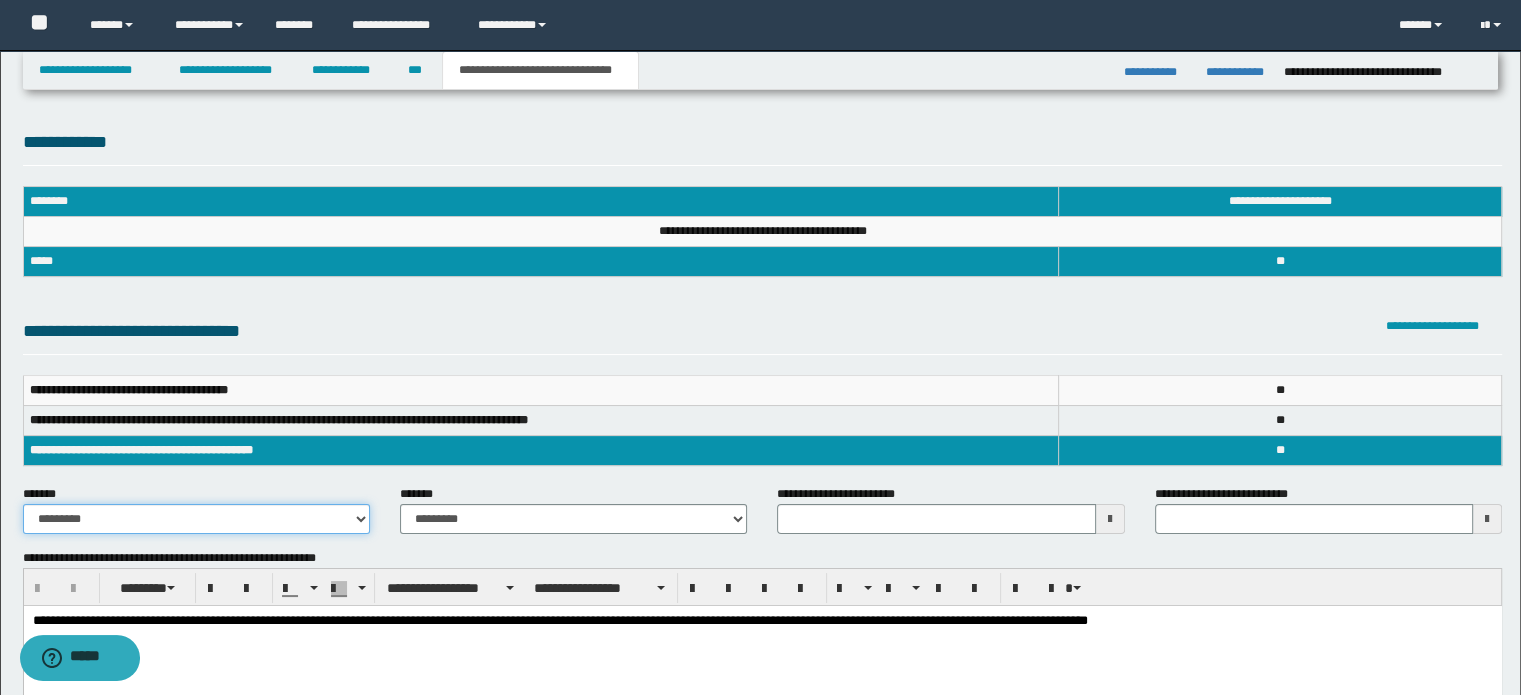 click on "**********" at bounding box center (196, 519) 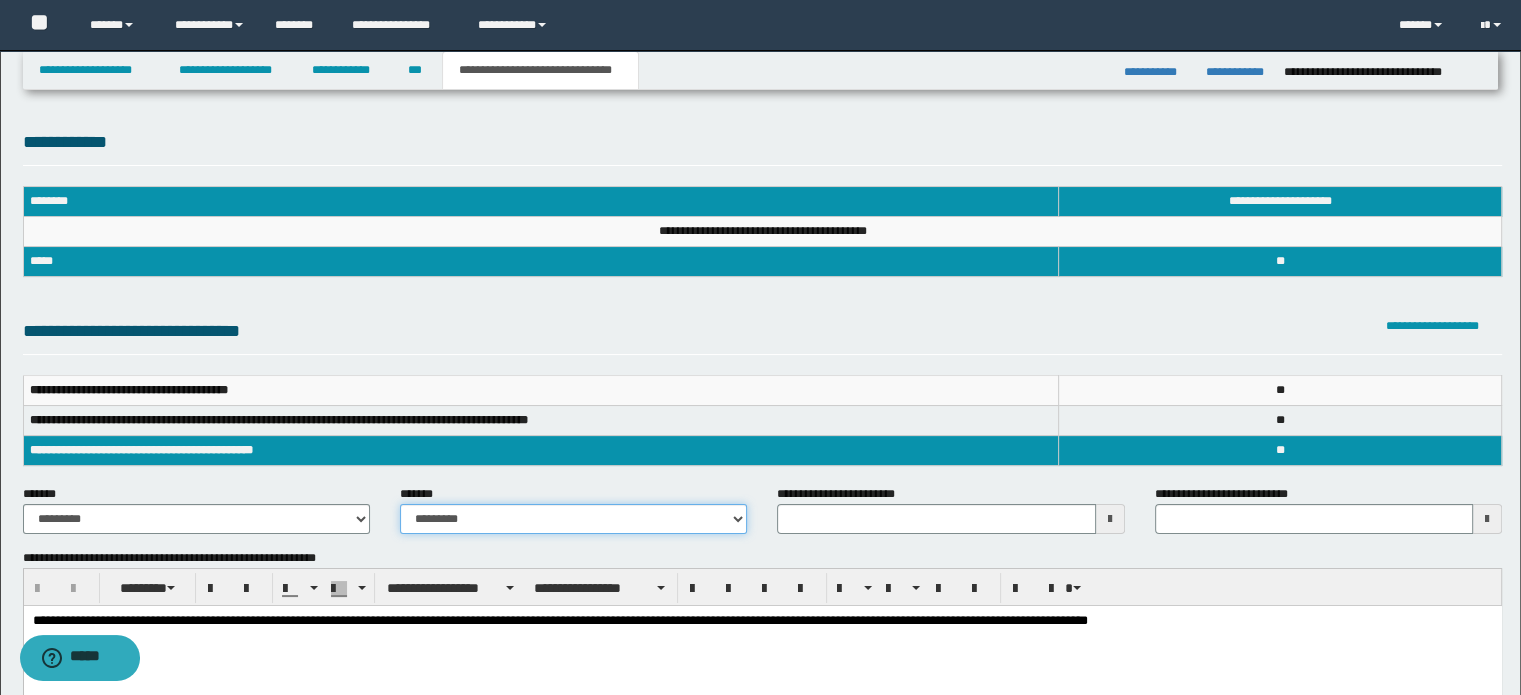 click on "**********" at bounding box center (573, 519) 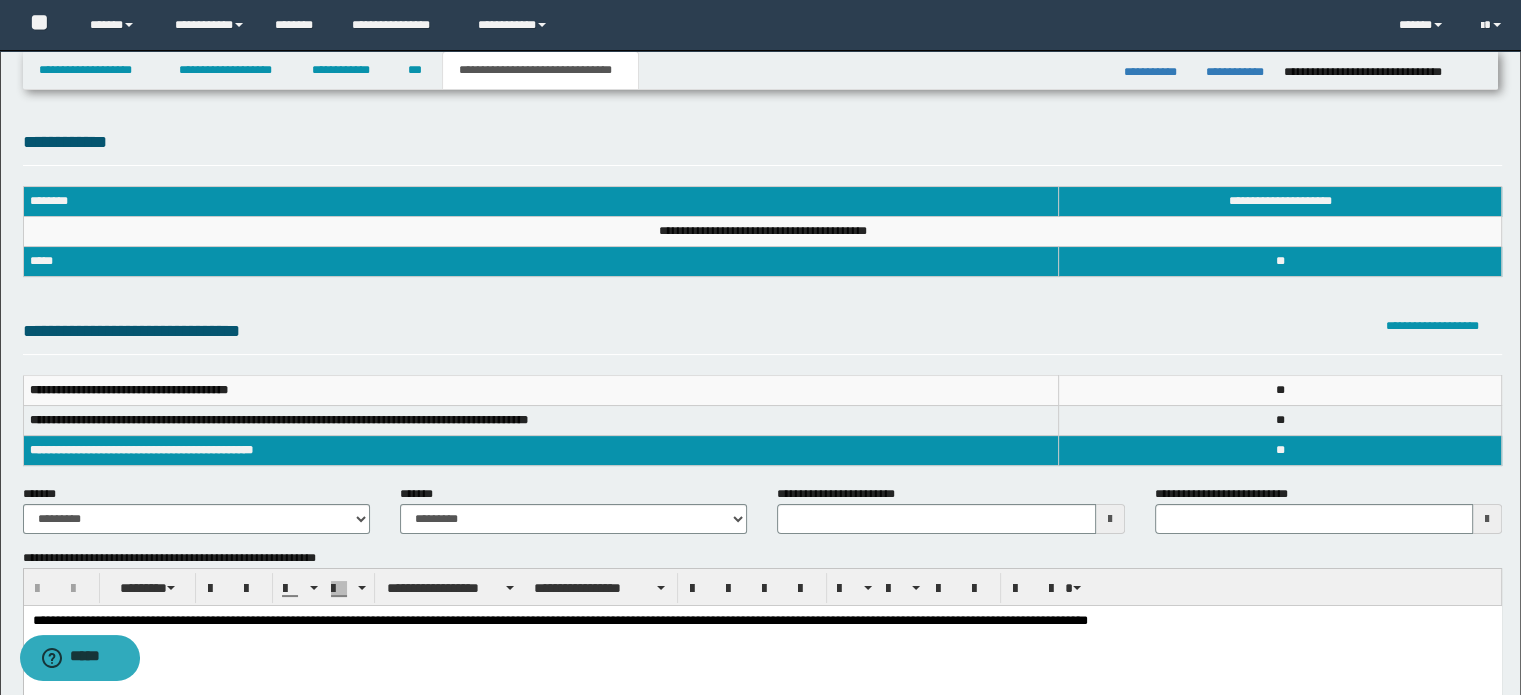 drag, startPoint x: 1096, startPoint y: 517, endPoint x: 1106, endPoint y: 516, distance: 10.049875 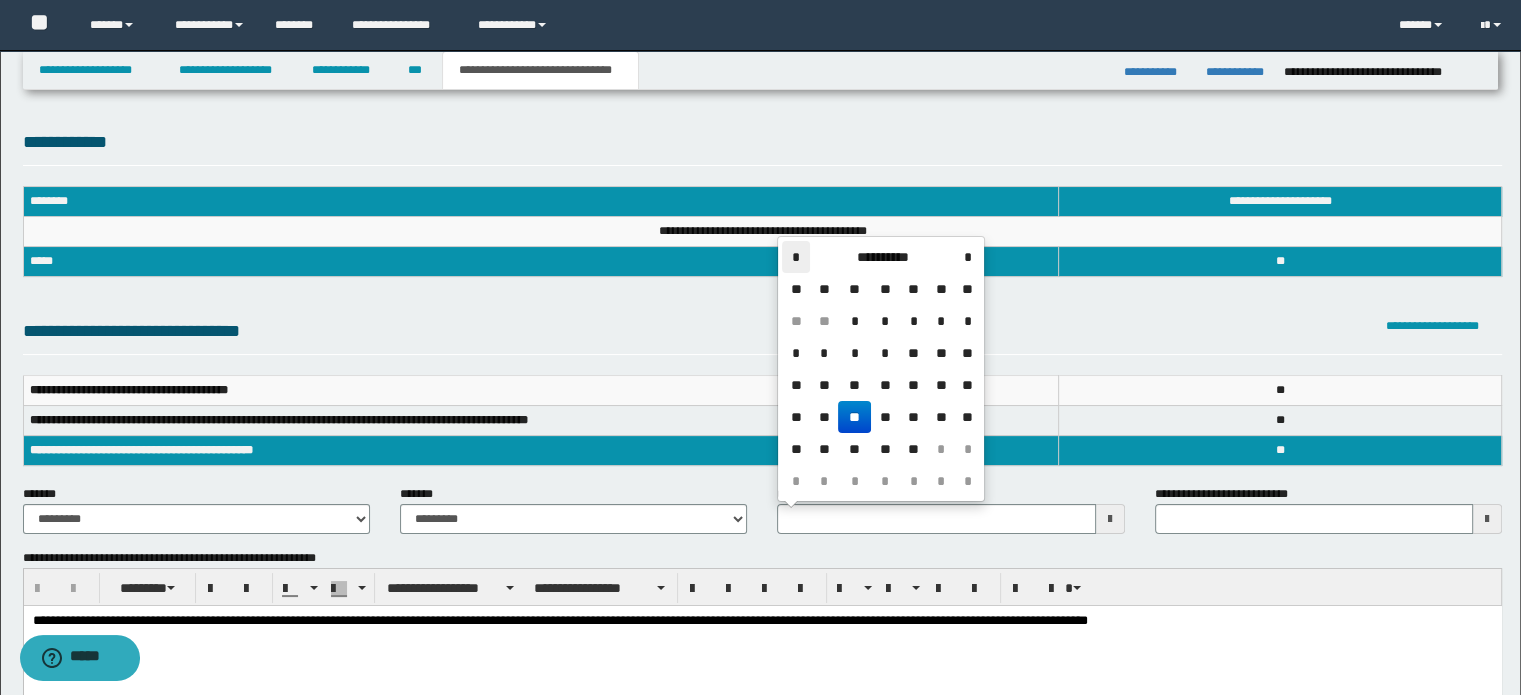 click on "*" at bounding box center [796, 257] 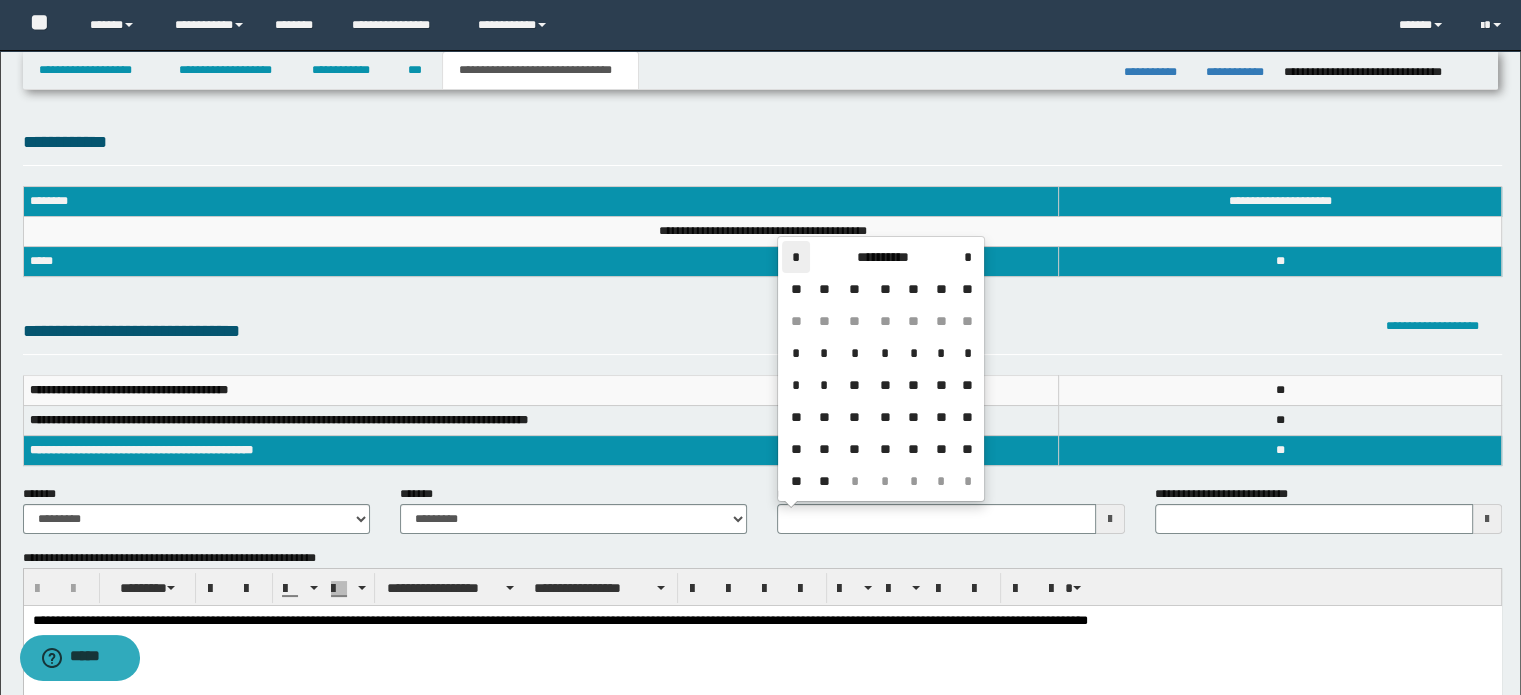 click on "*" at bounding box center [796, 257] 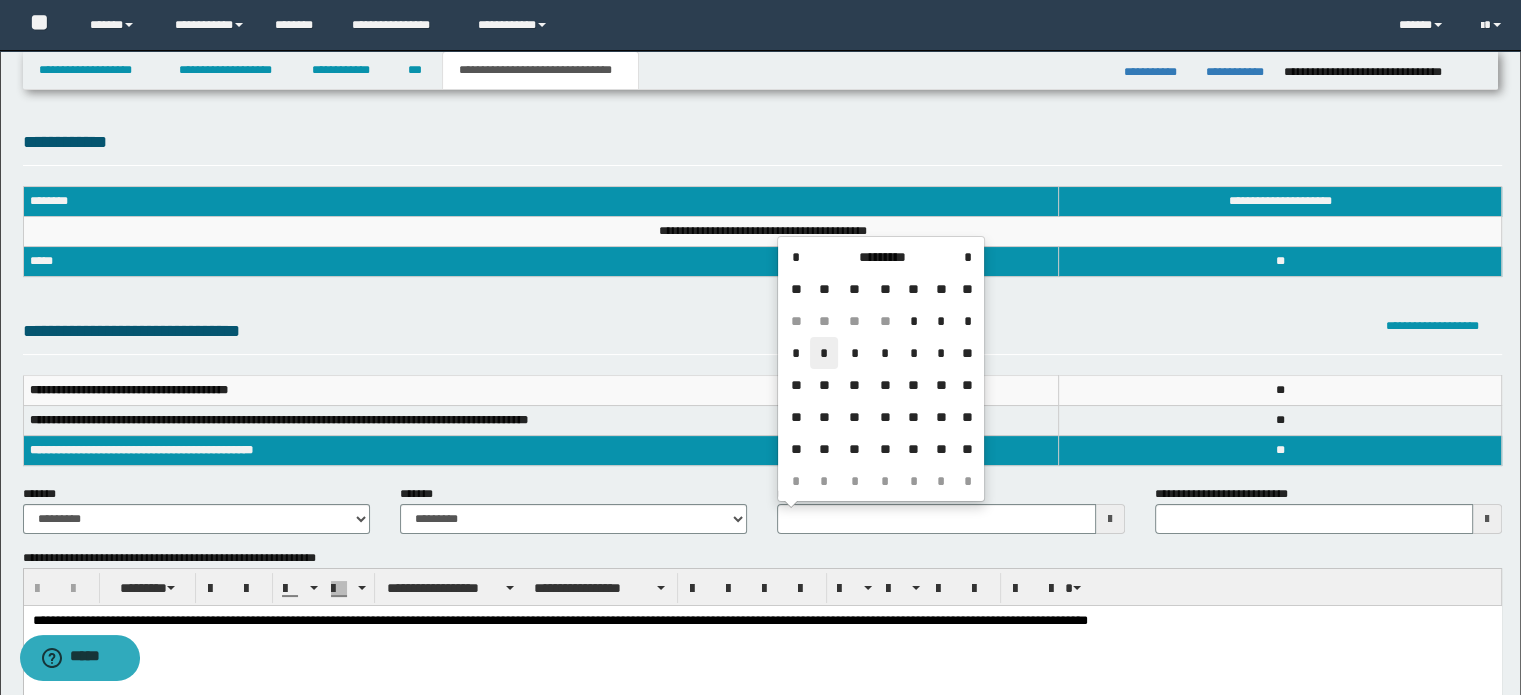 click on "*" at bounding box center (824, 353) 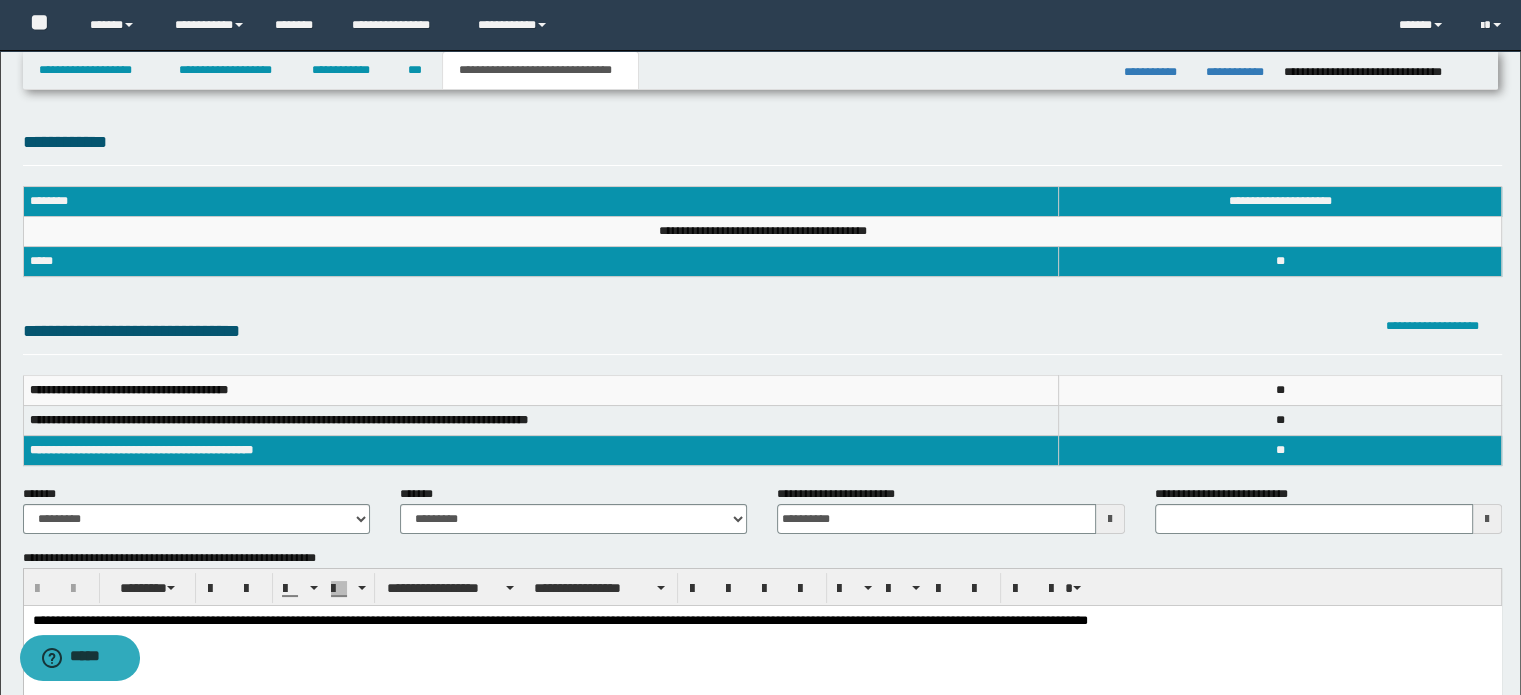 click at bounding box center [1110, 519] 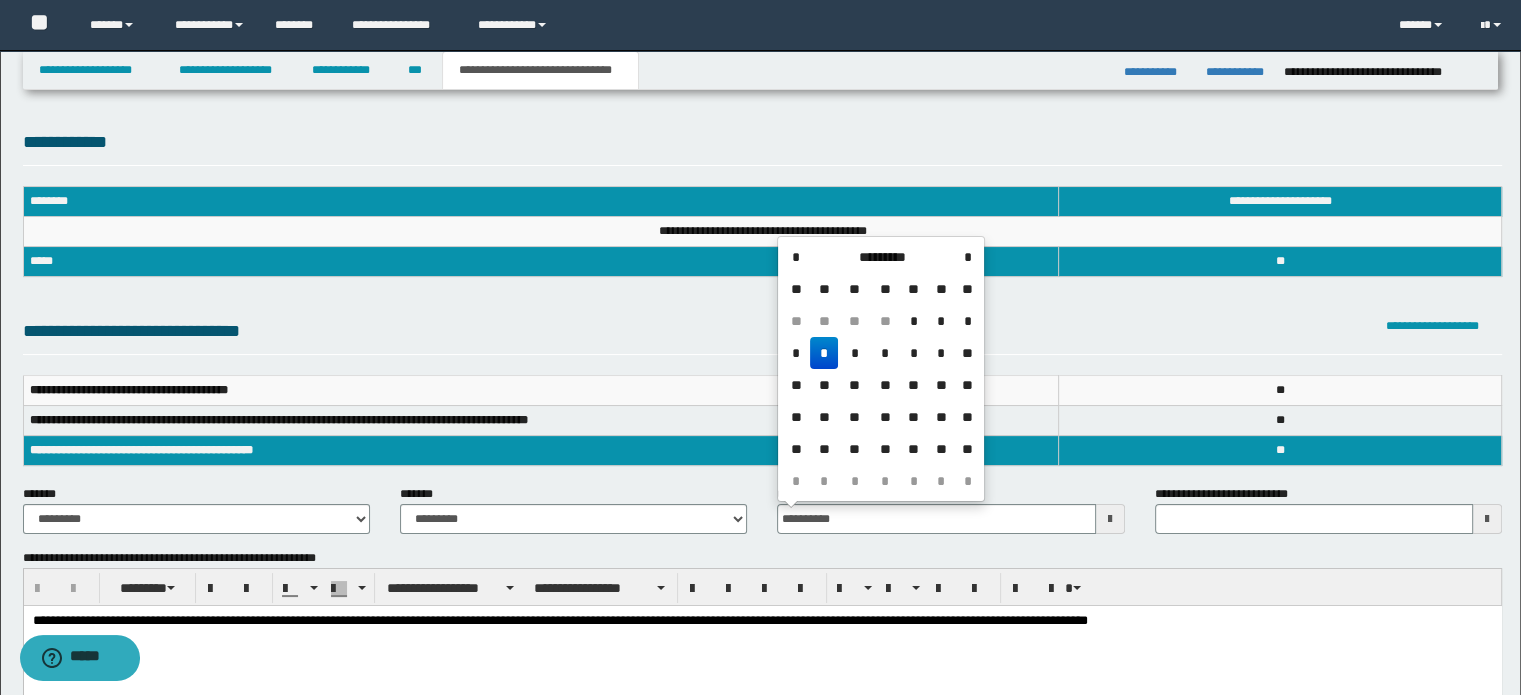 drag, startPoint x: 892, startPoint y: 362, endPoint x: 832, endPoint y: 613, distance: 258.0717 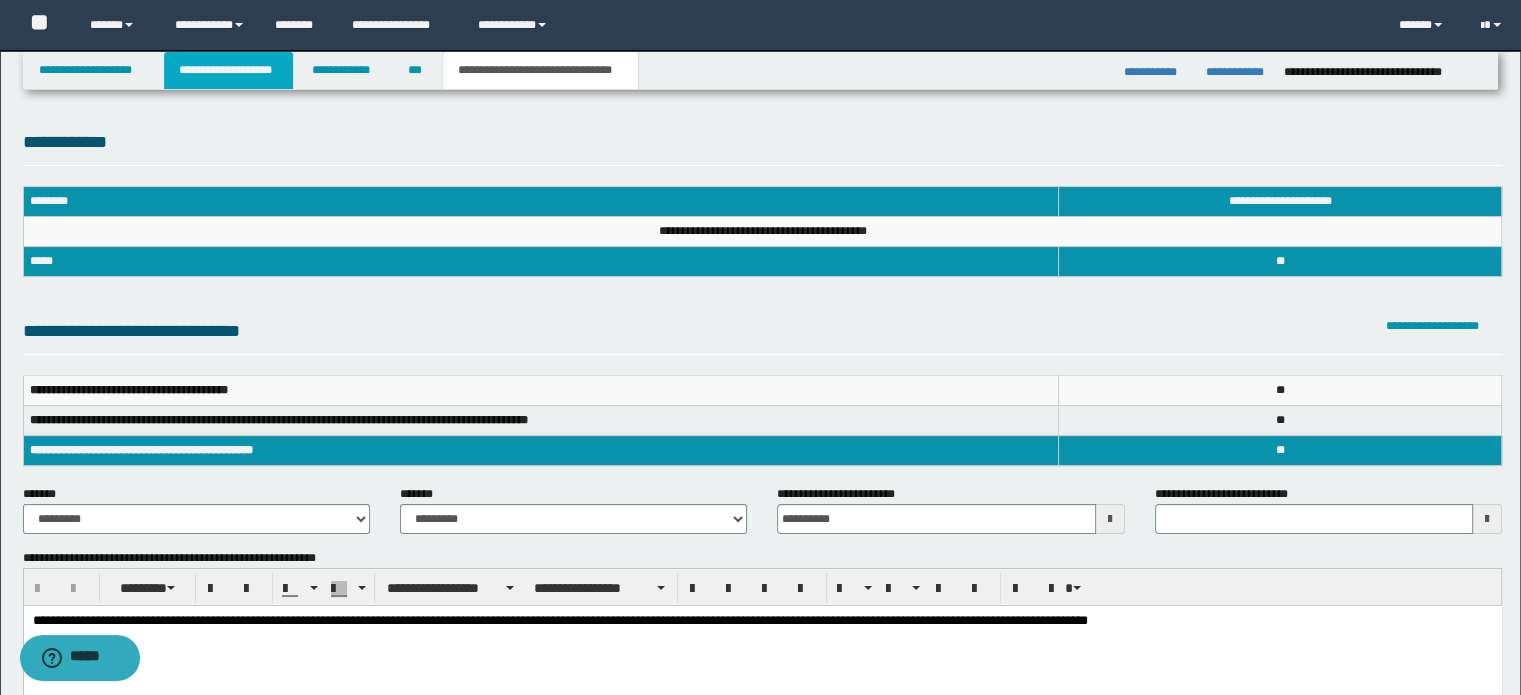 click on "**********" at bounding box center (228, 70) 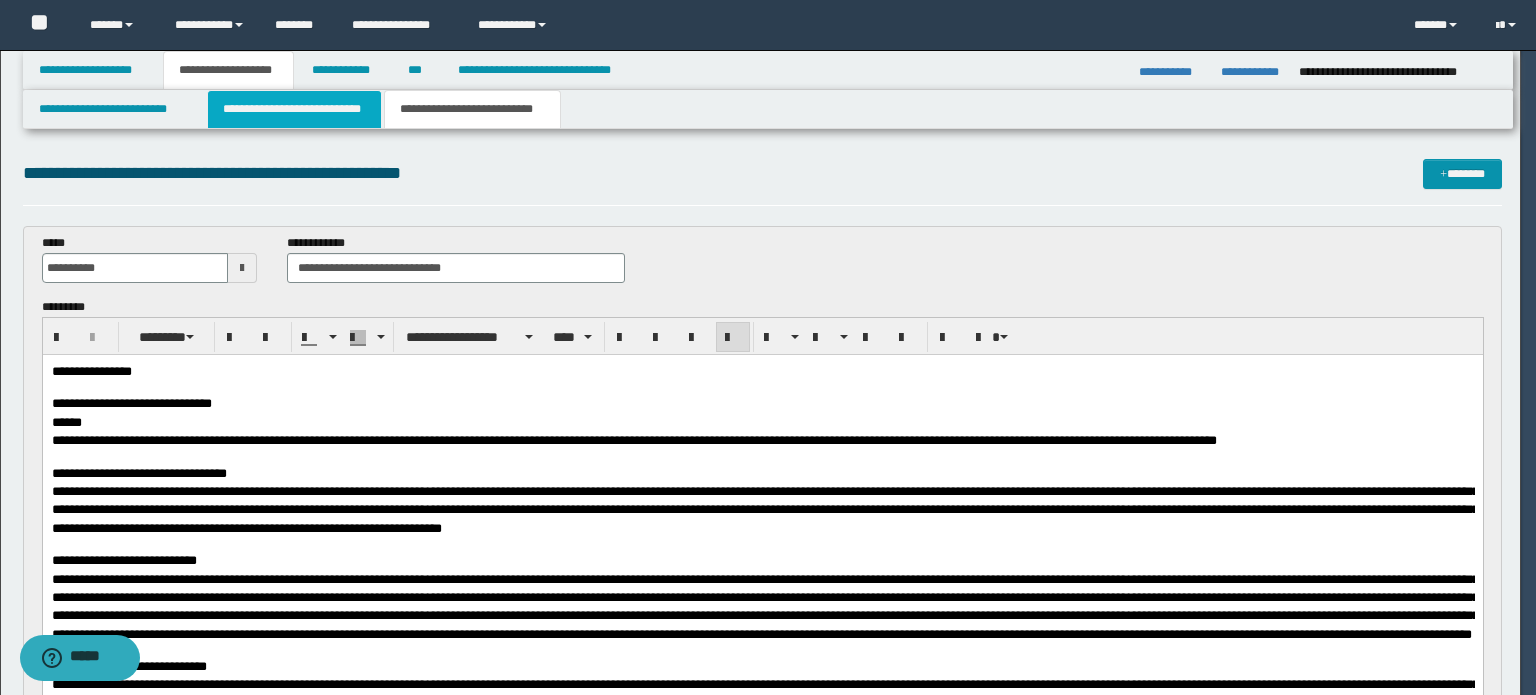 click on "**********" at bounding box center [294, 109] 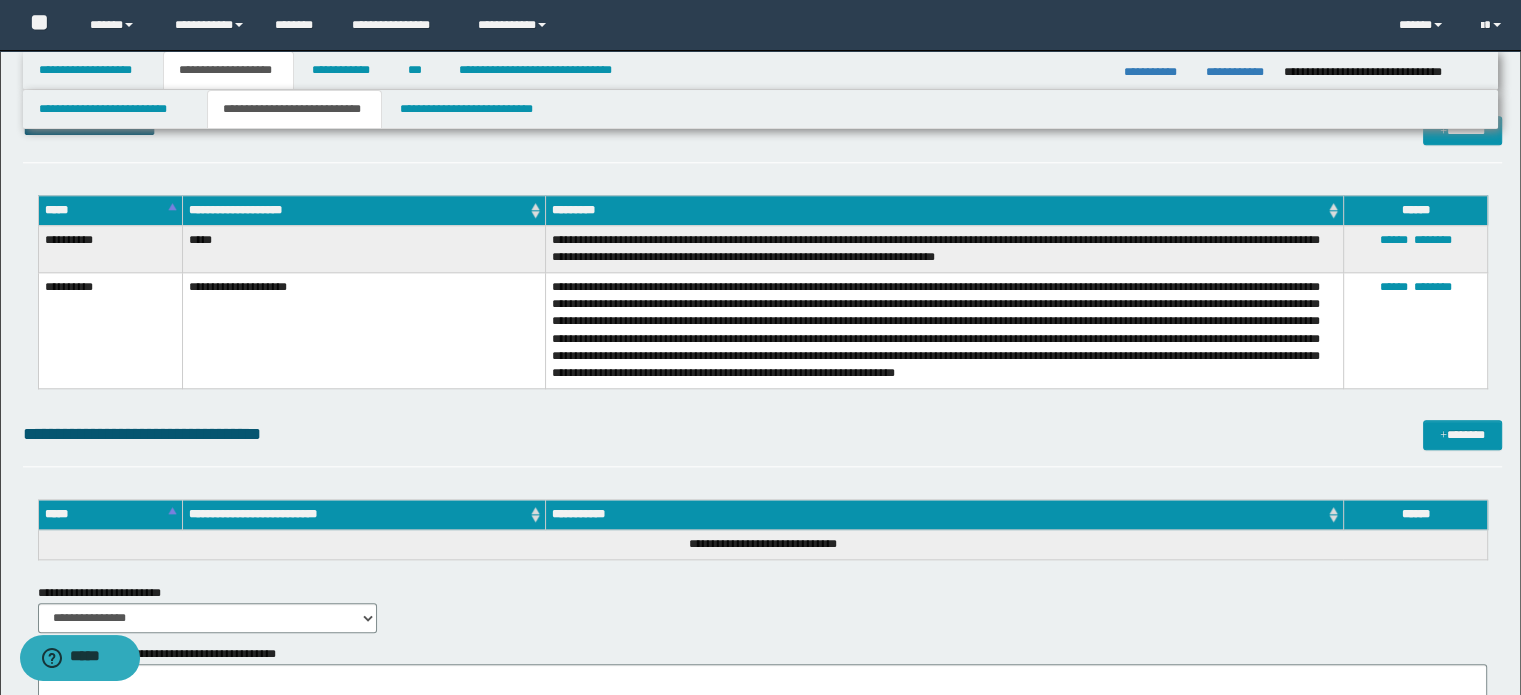 scroll, scrollTop: 2191, scrollLeft: 0, axis: vertical 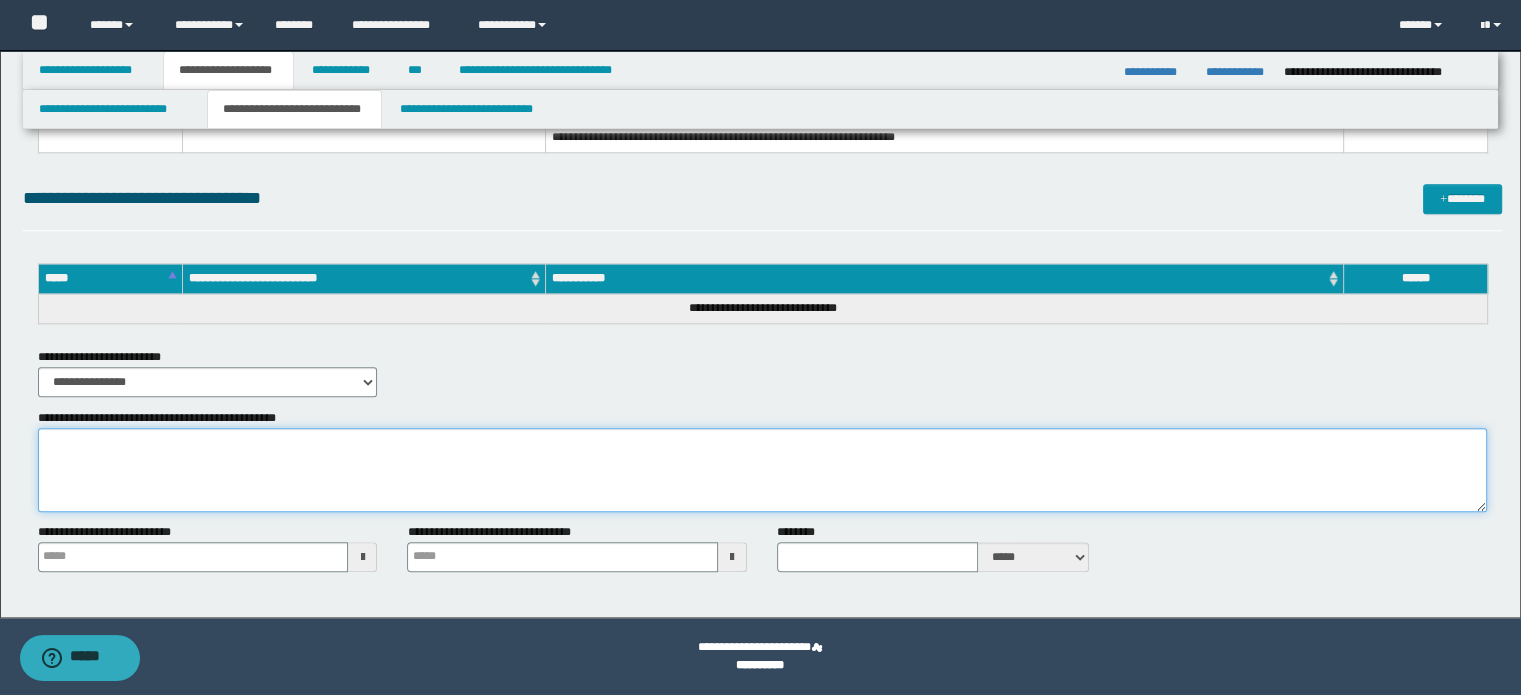 click on "**********" at bounding box center [763, 470] 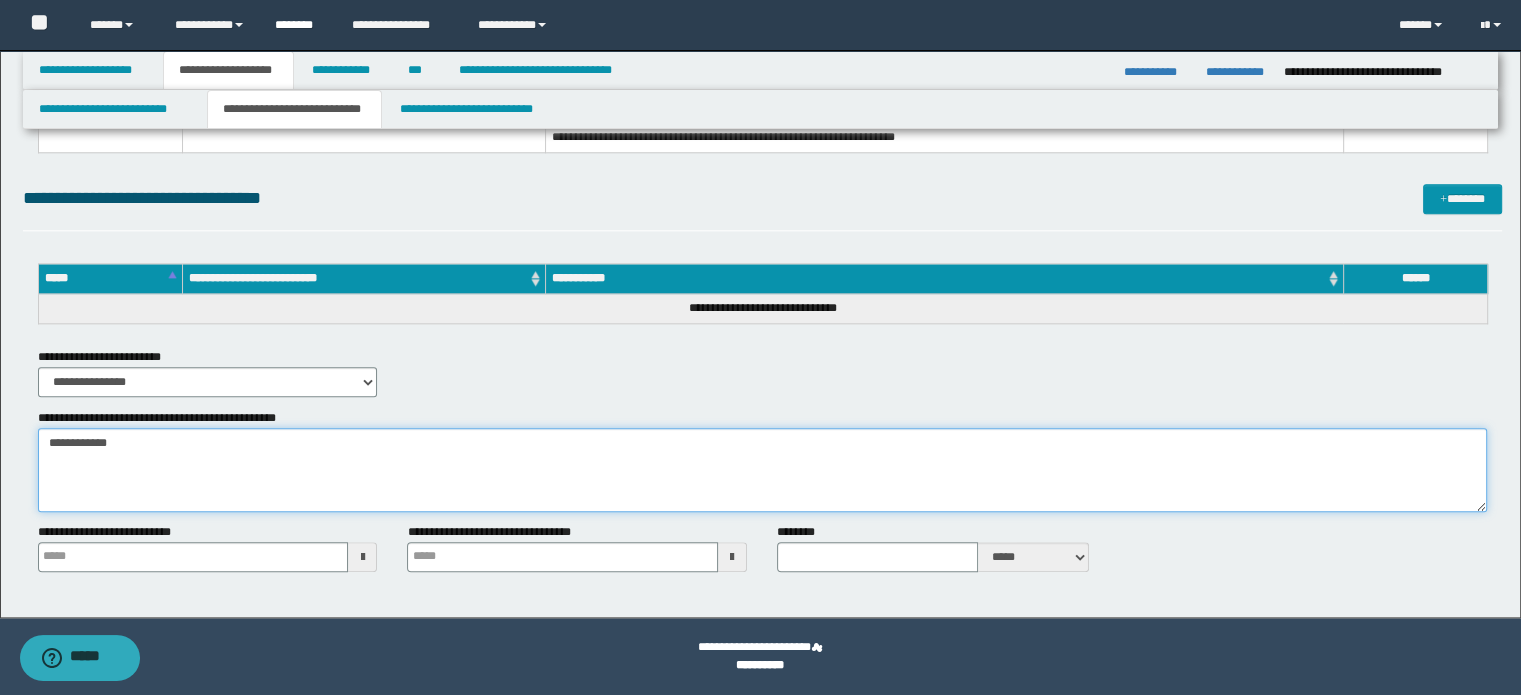paste on "**********" 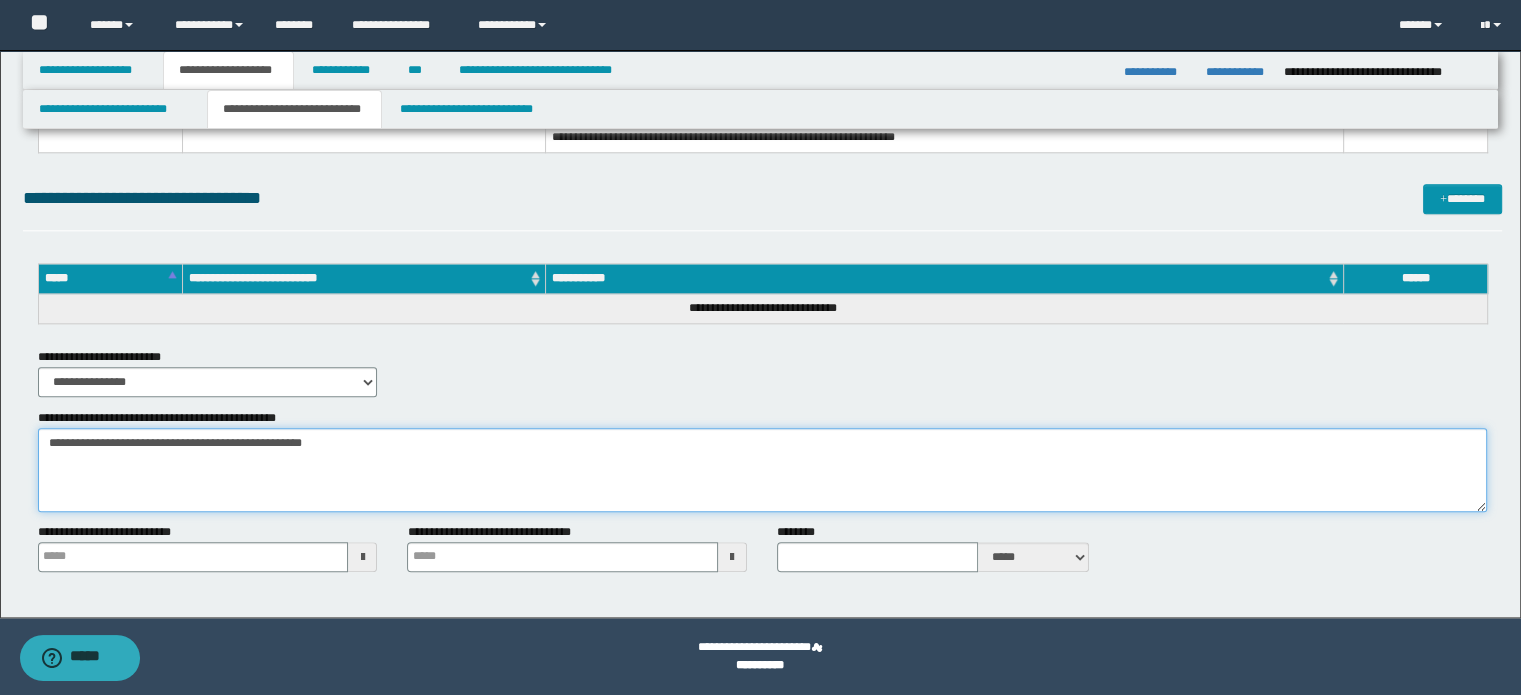 paste on "**********" 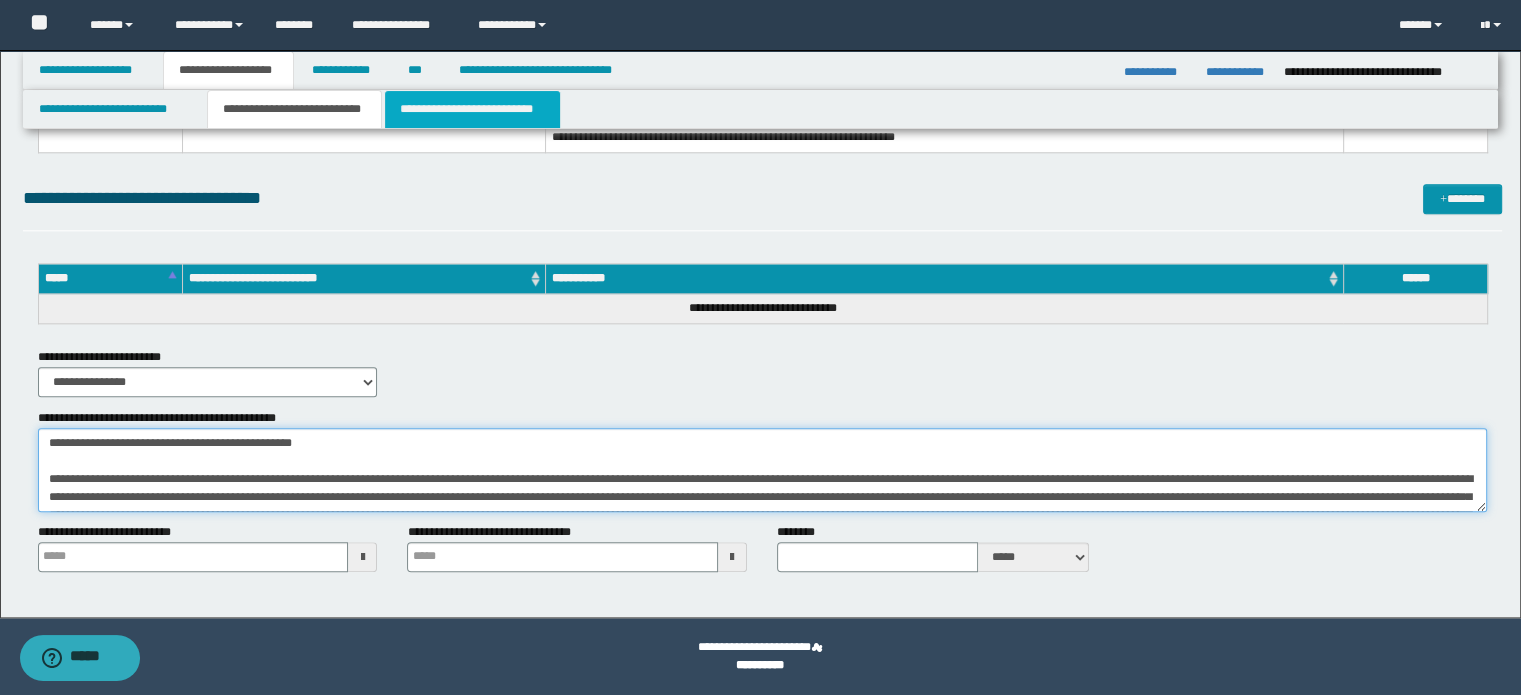 scroll, scrollTop: 120, scrollLeft: 0, axis: vertical 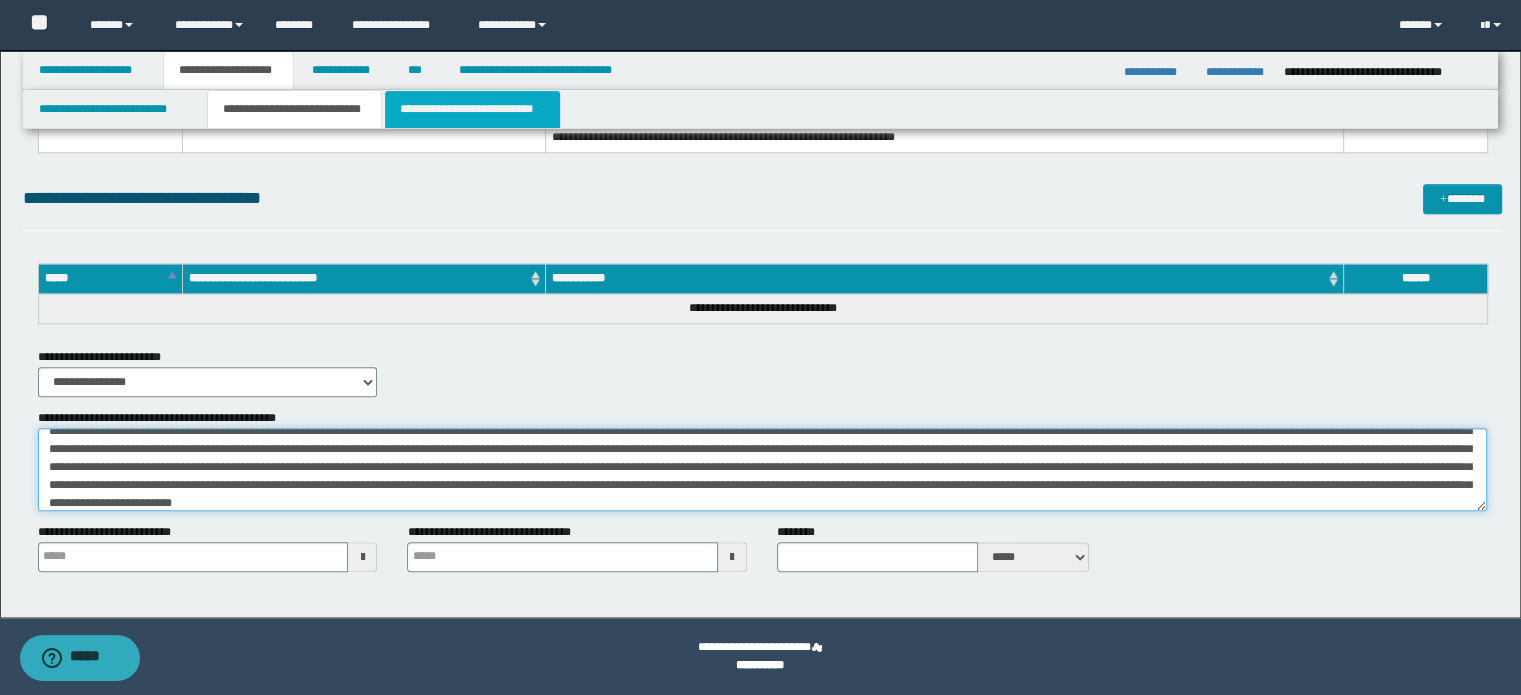 type on "**********" 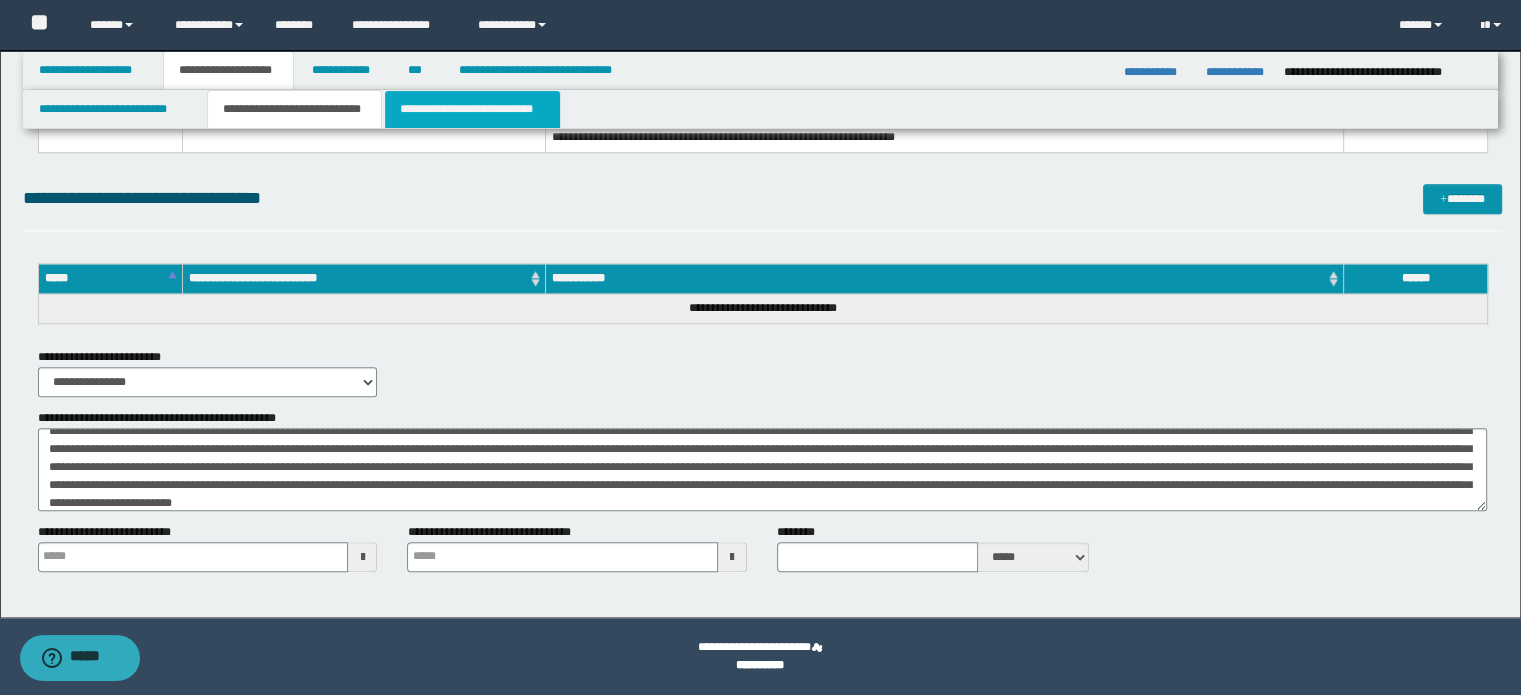 click on "**********" at bounding box center [472, 109] 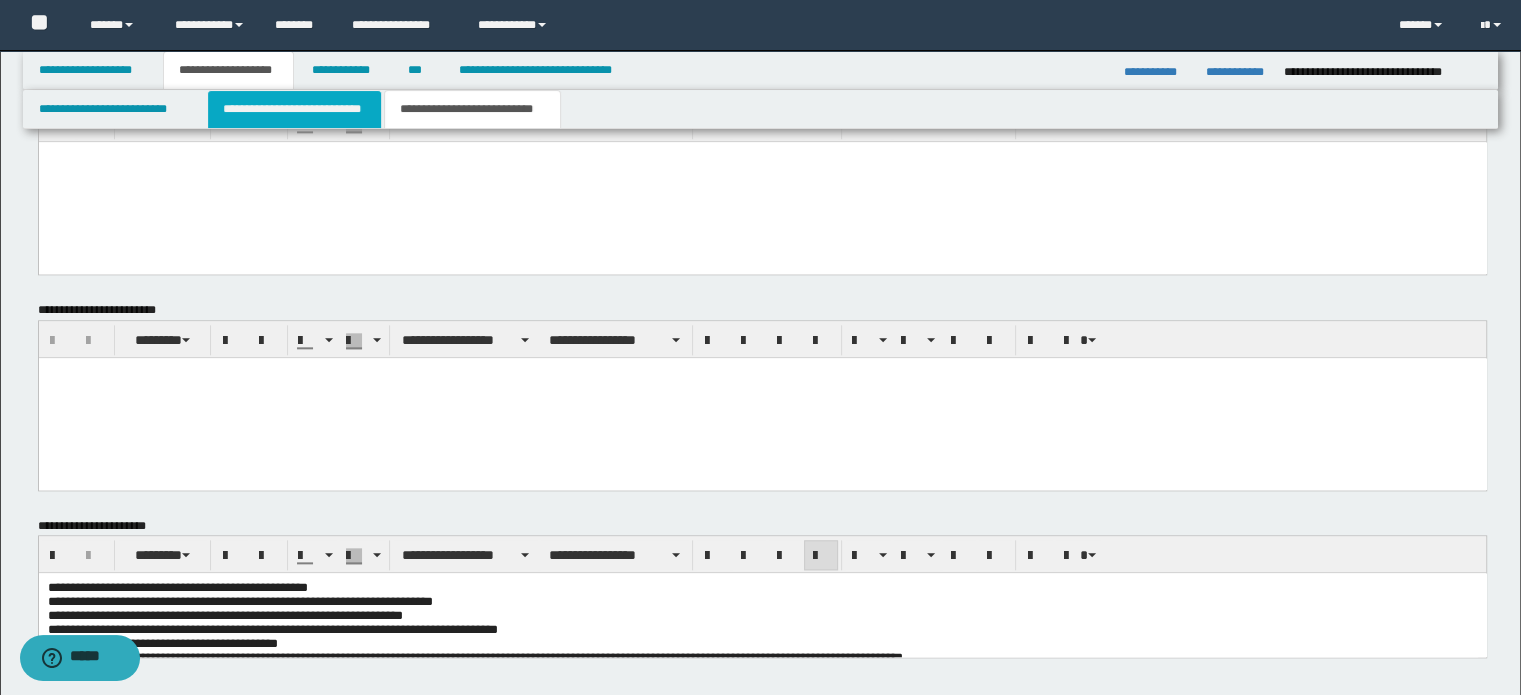 click on "**********" at bounding box center (294, 109) 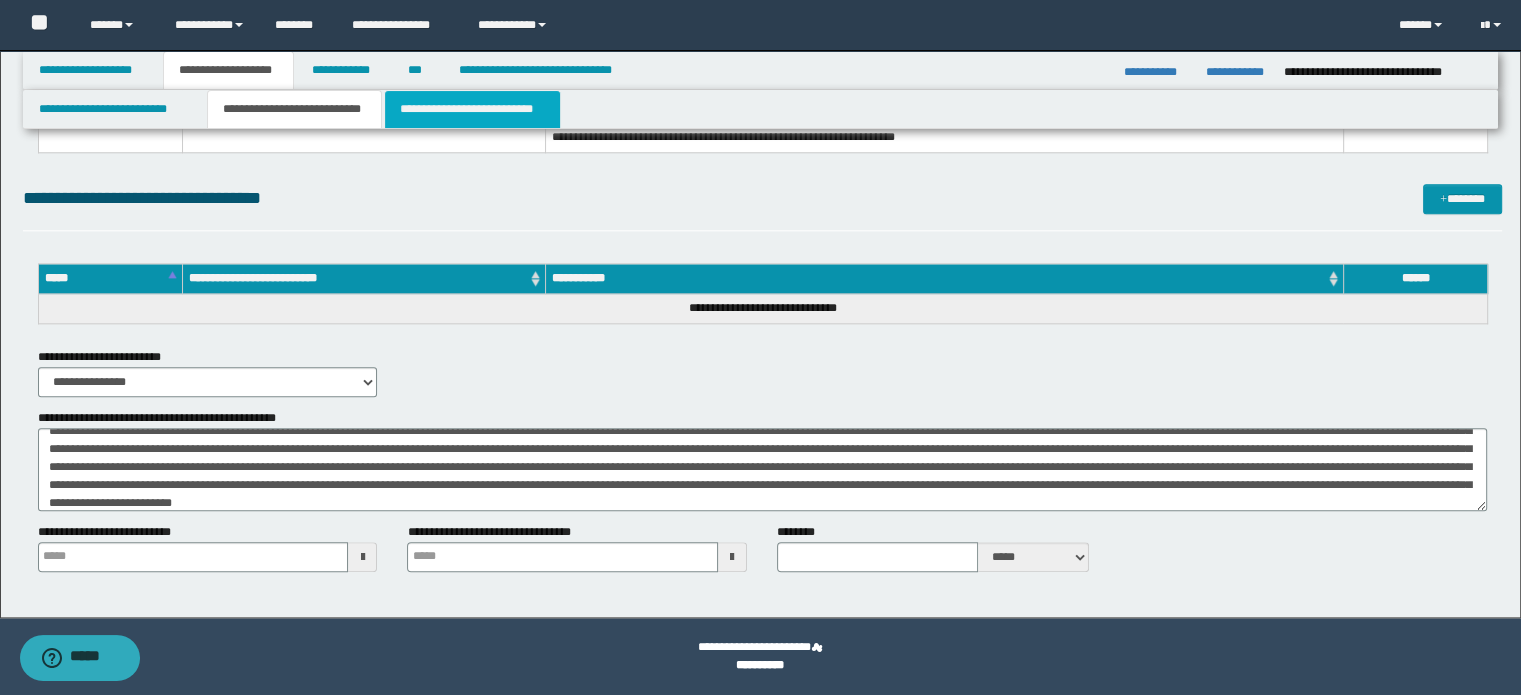 click on "**********" at bounding box center (472, 109) 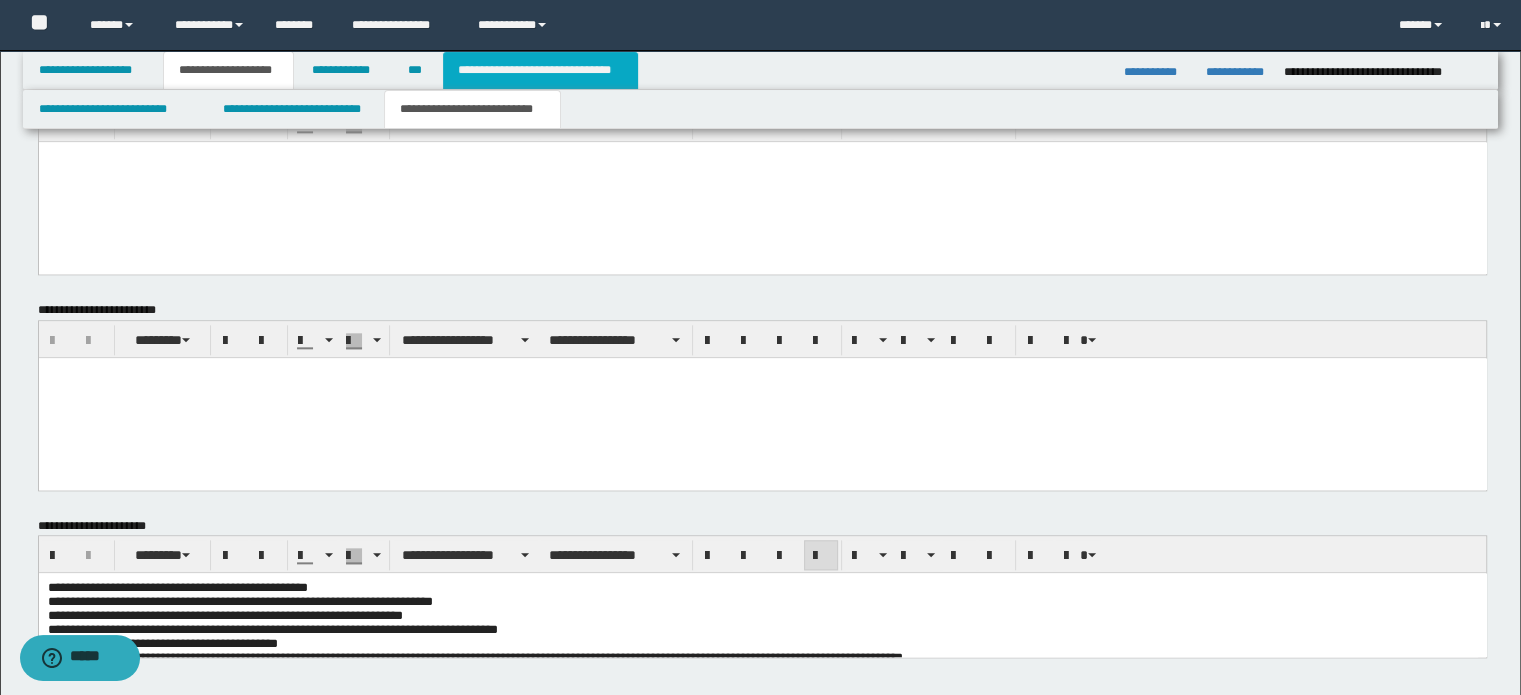 click on "**********" at bounding box center (540, 70) 